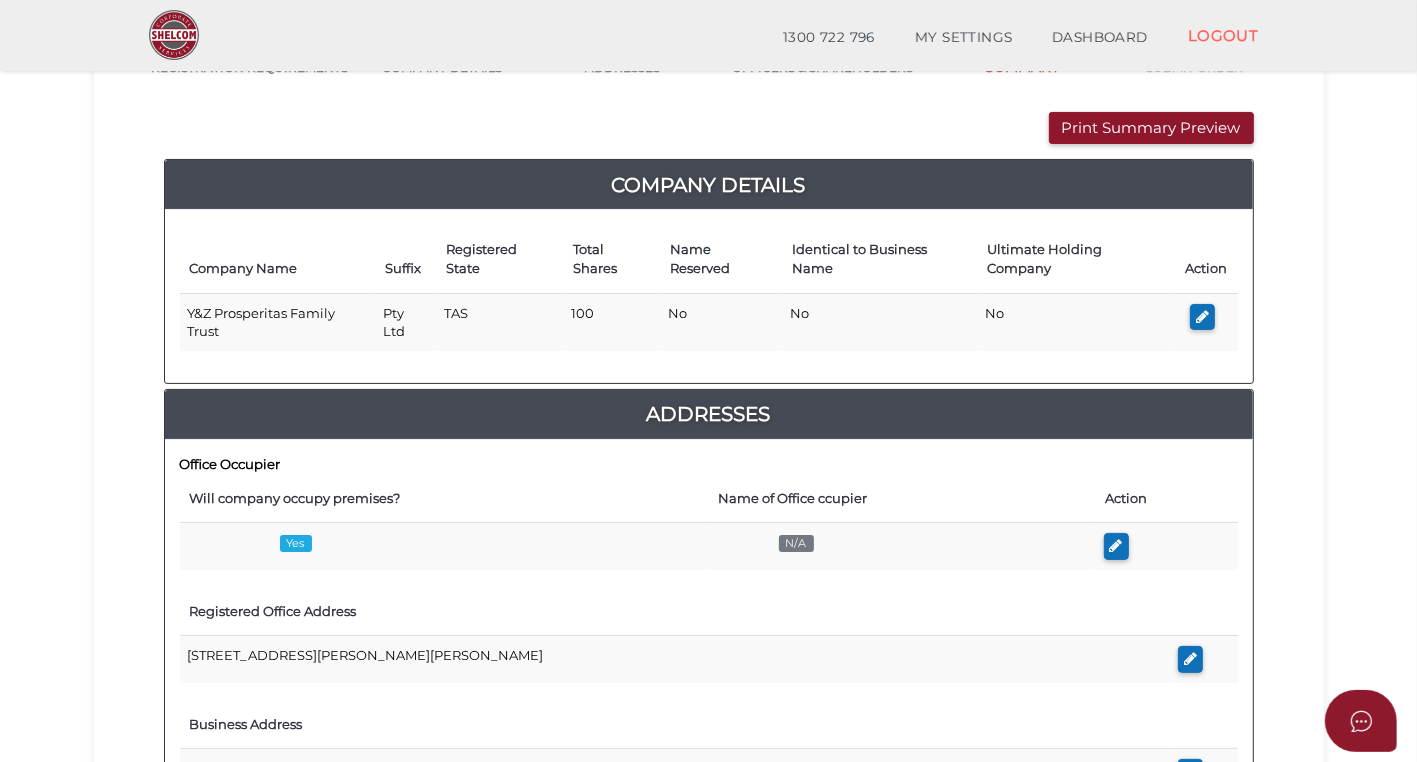 scroll, scrollTop: 199, scrollLeft: 0, axis: vertical 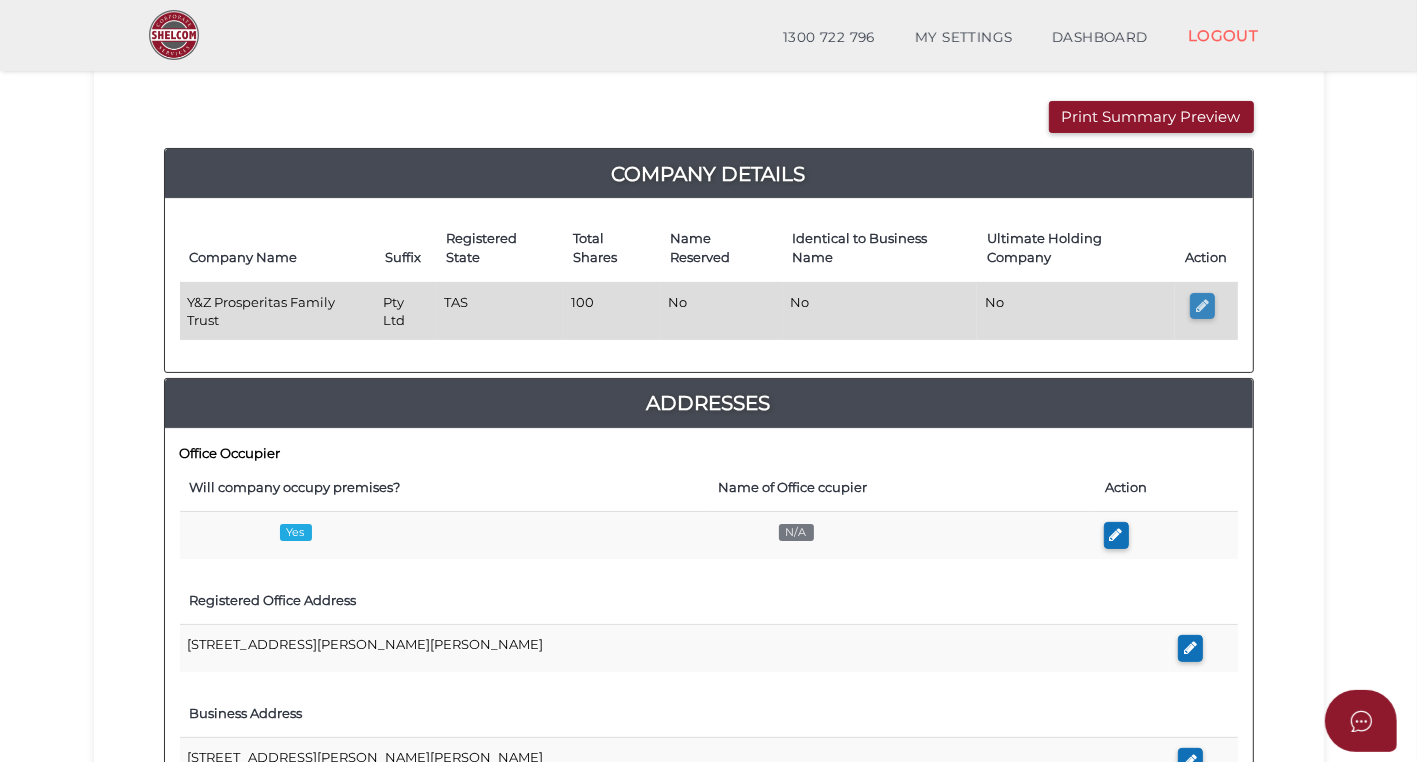 click at bounding box center (1202, 305) 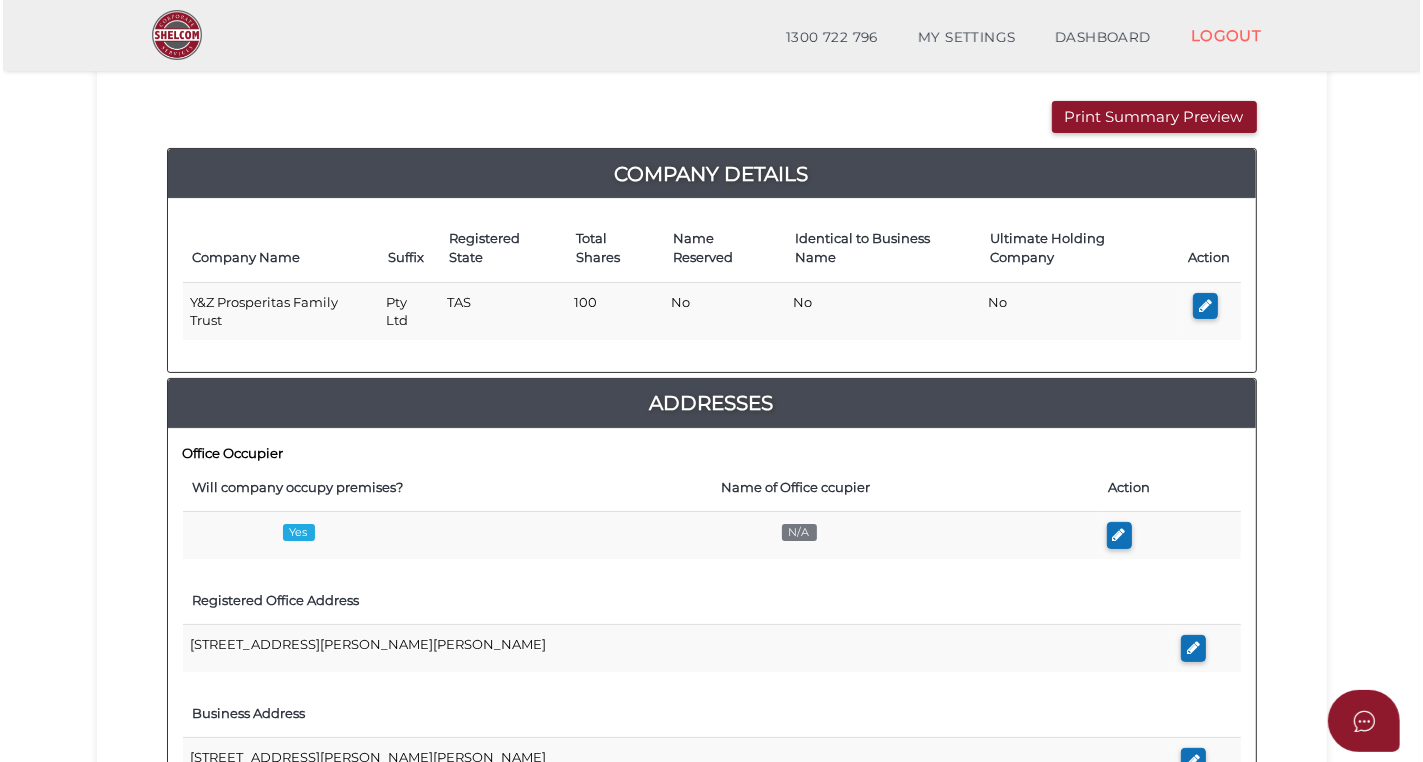 scroll, scrollTop: 0, scrollLeft: 0, axis: both 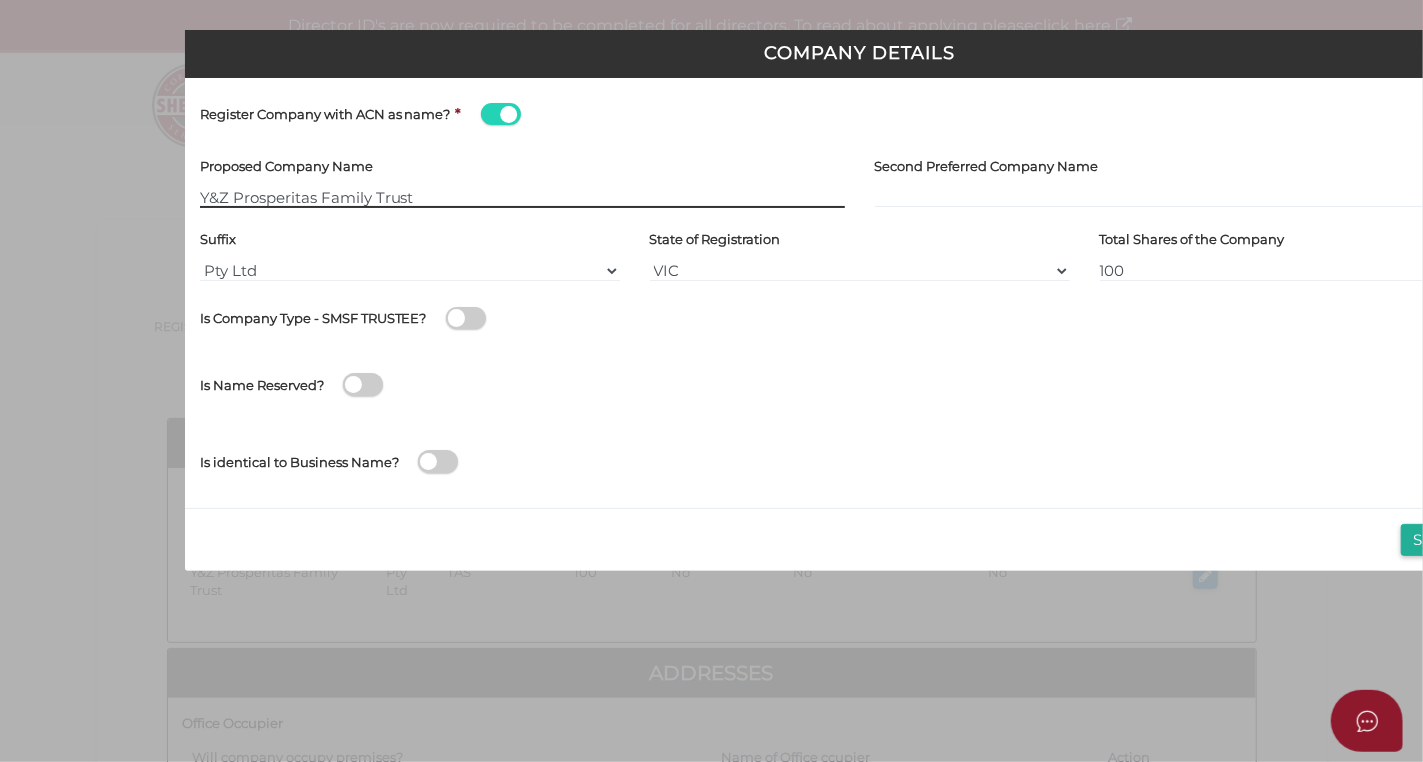 type on "[[ACN Number]]" 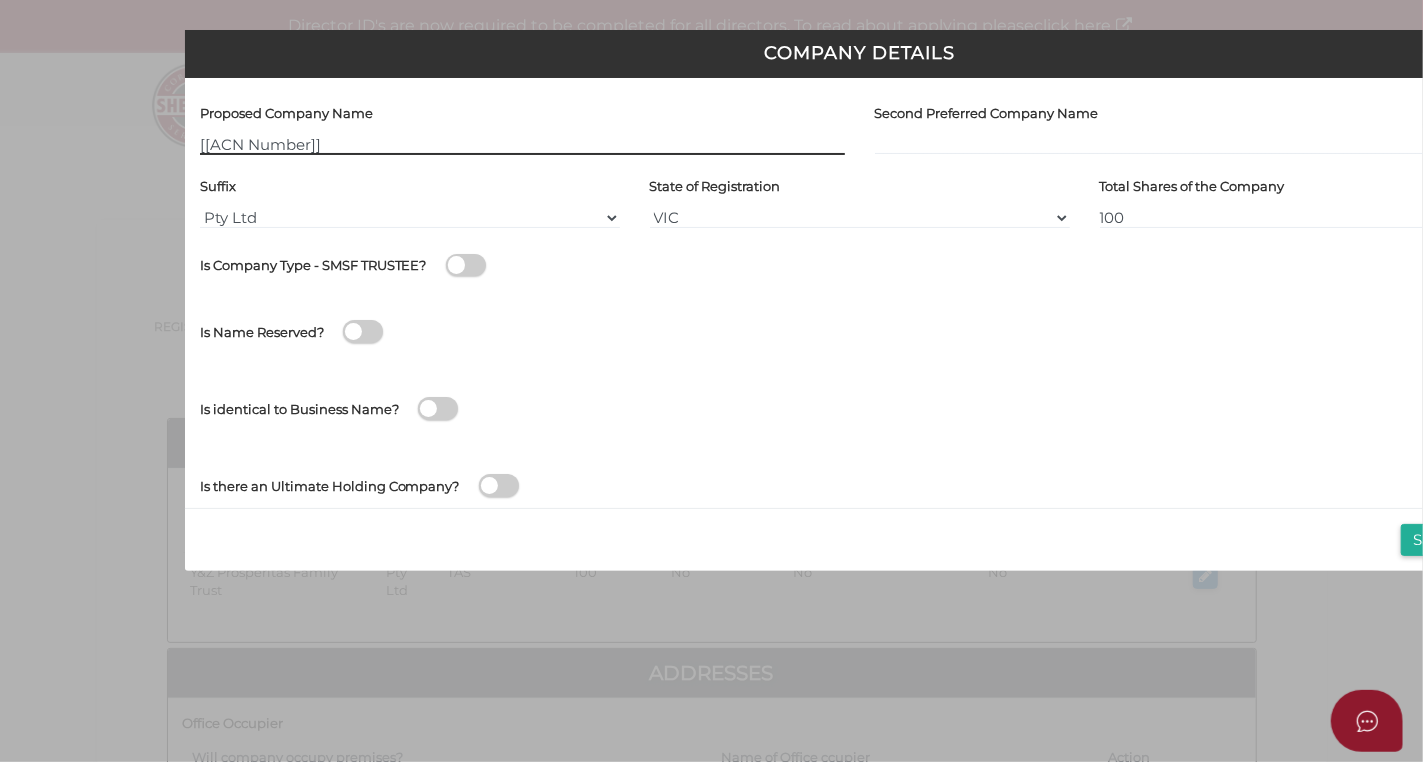 scroll, scrollTop: 0, scrollLeft: 0, axis: both 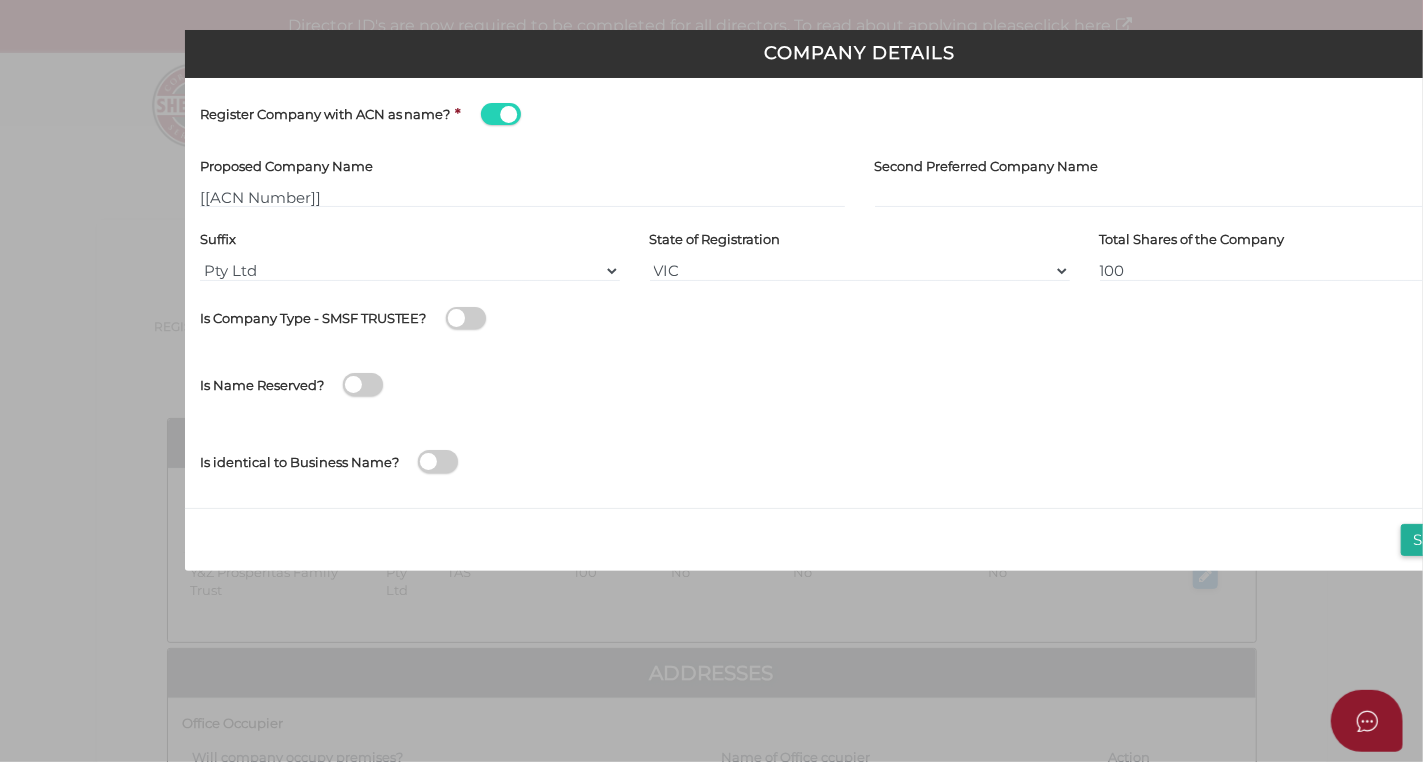 click at bounding box center (501, 114) 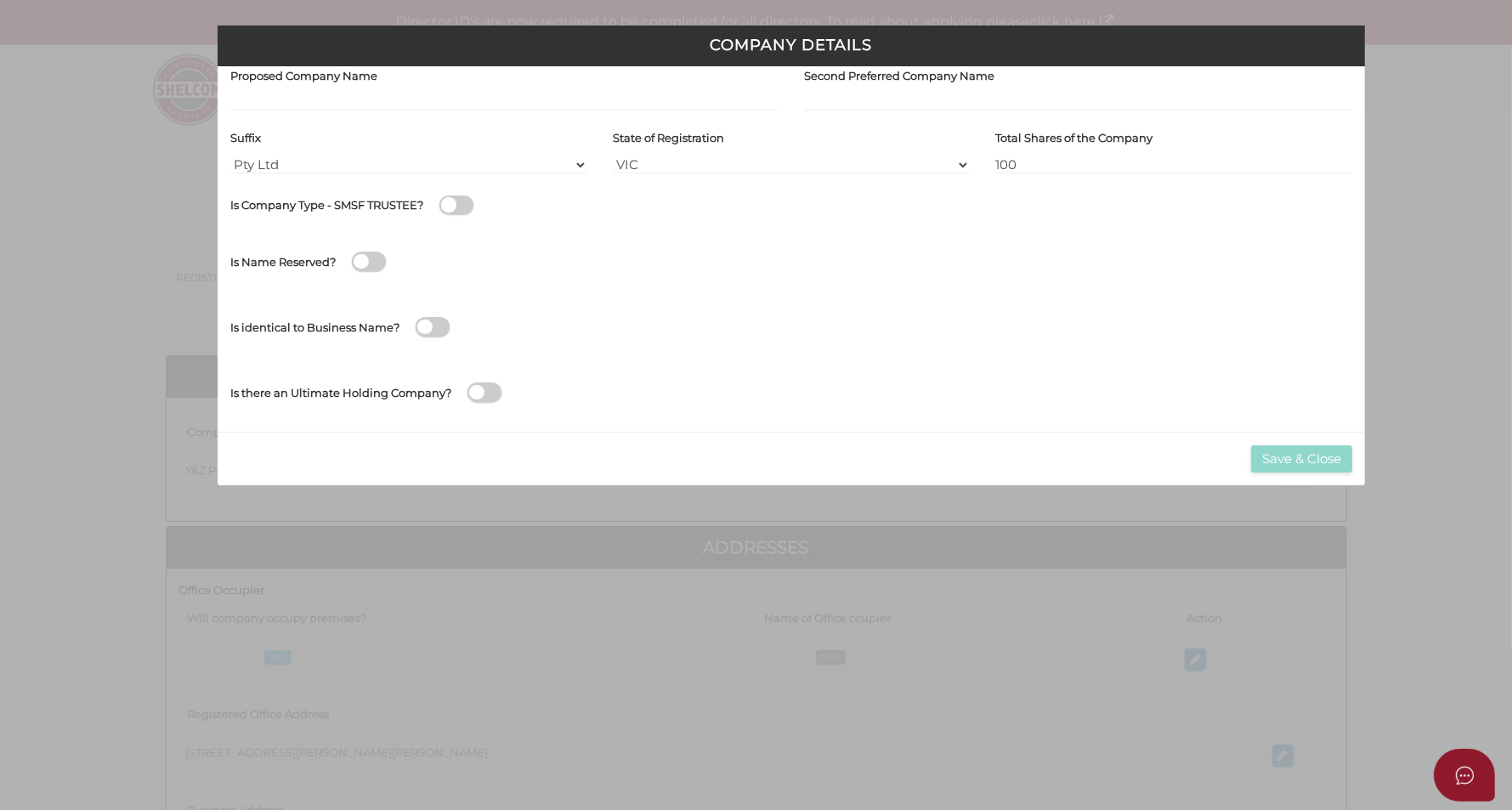 scroll, scrollTop: 0, scrollLeft: 0, axis: both 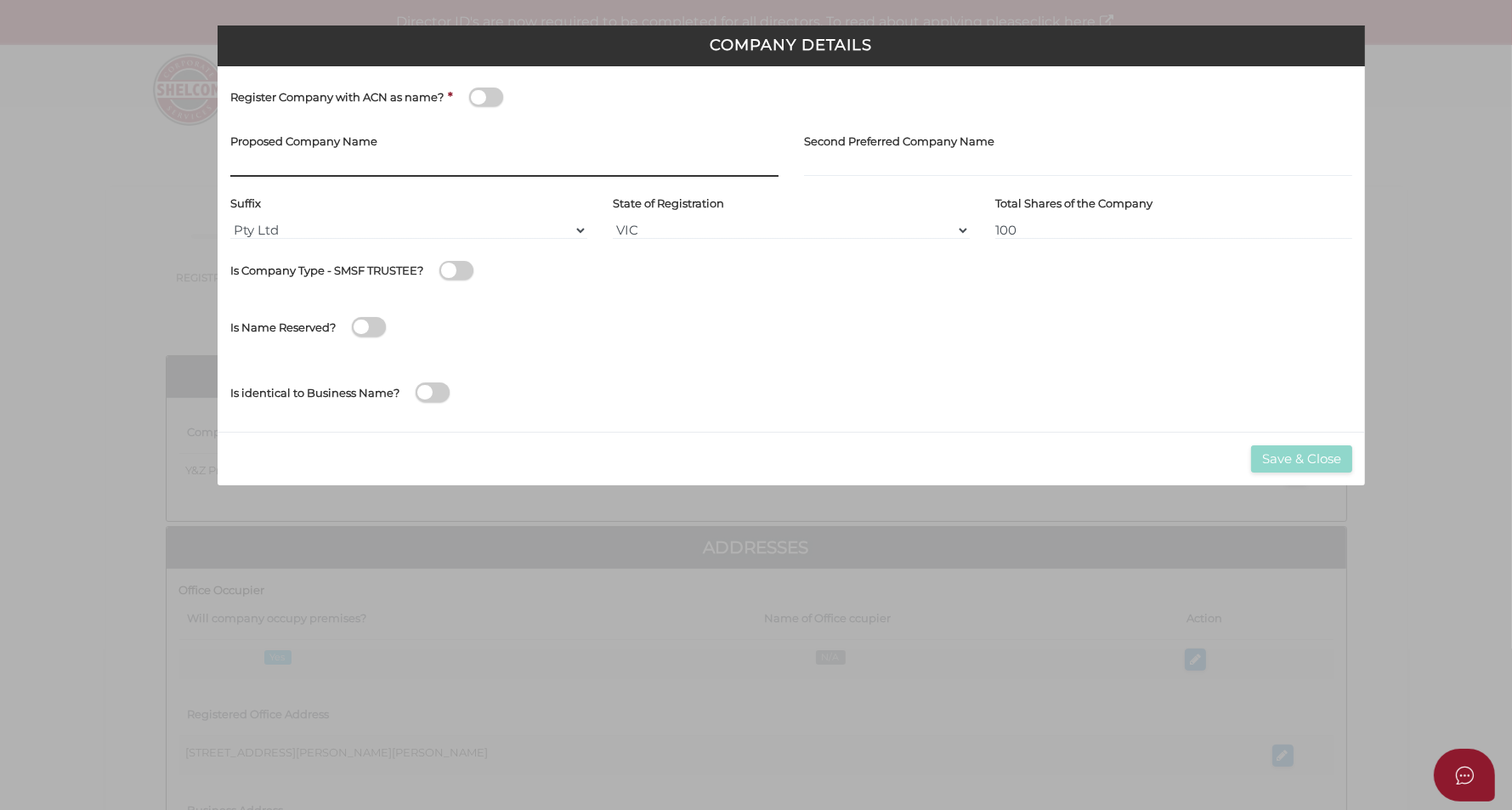 click at bounding box center [504, 167] 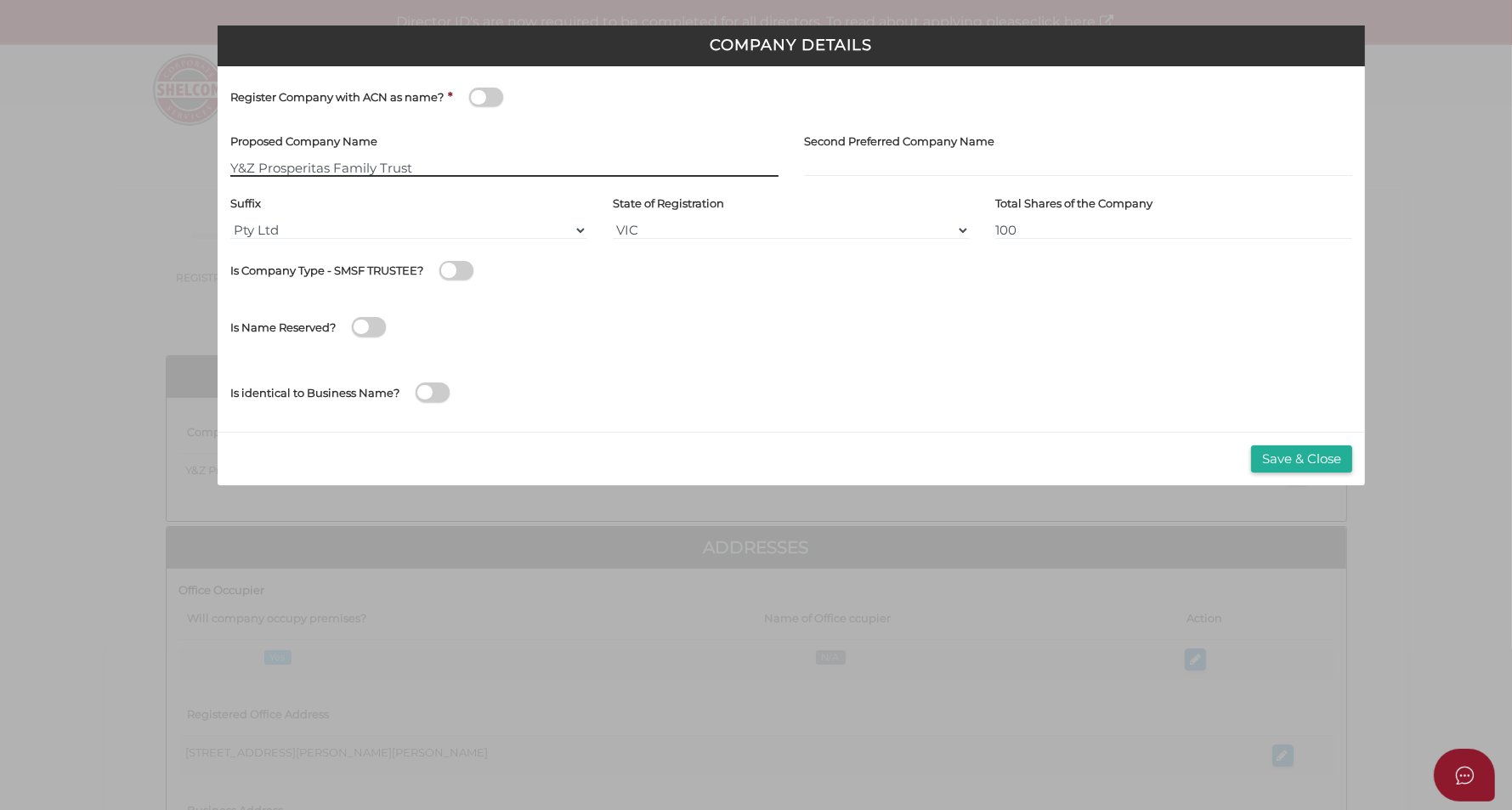 click on "Y&Z Prosperitas Family Trust" at bounding box center [504, 167] 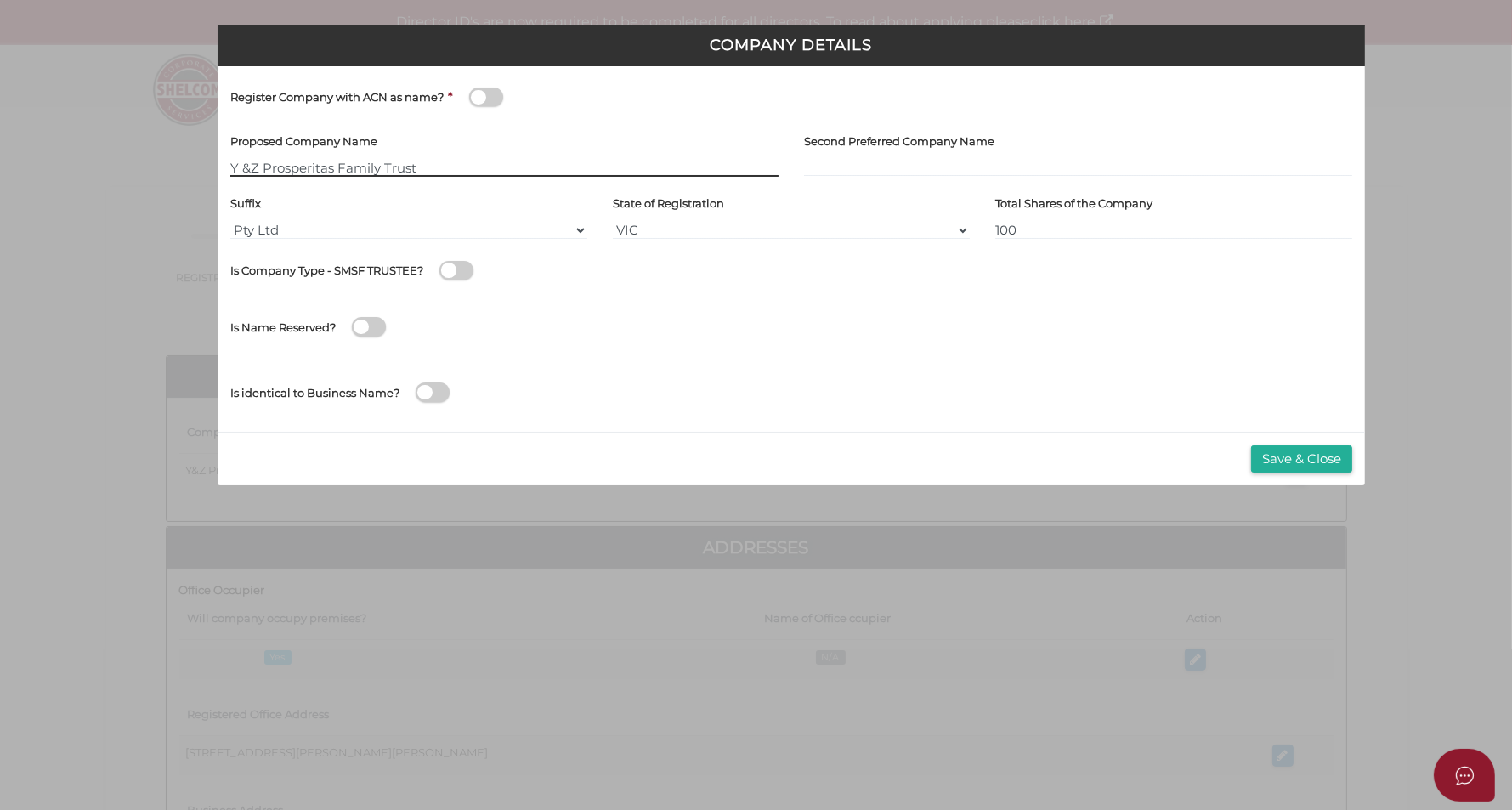 click on "Y &Z Prosperitas Family Trust" at bounding box center (504, 167) 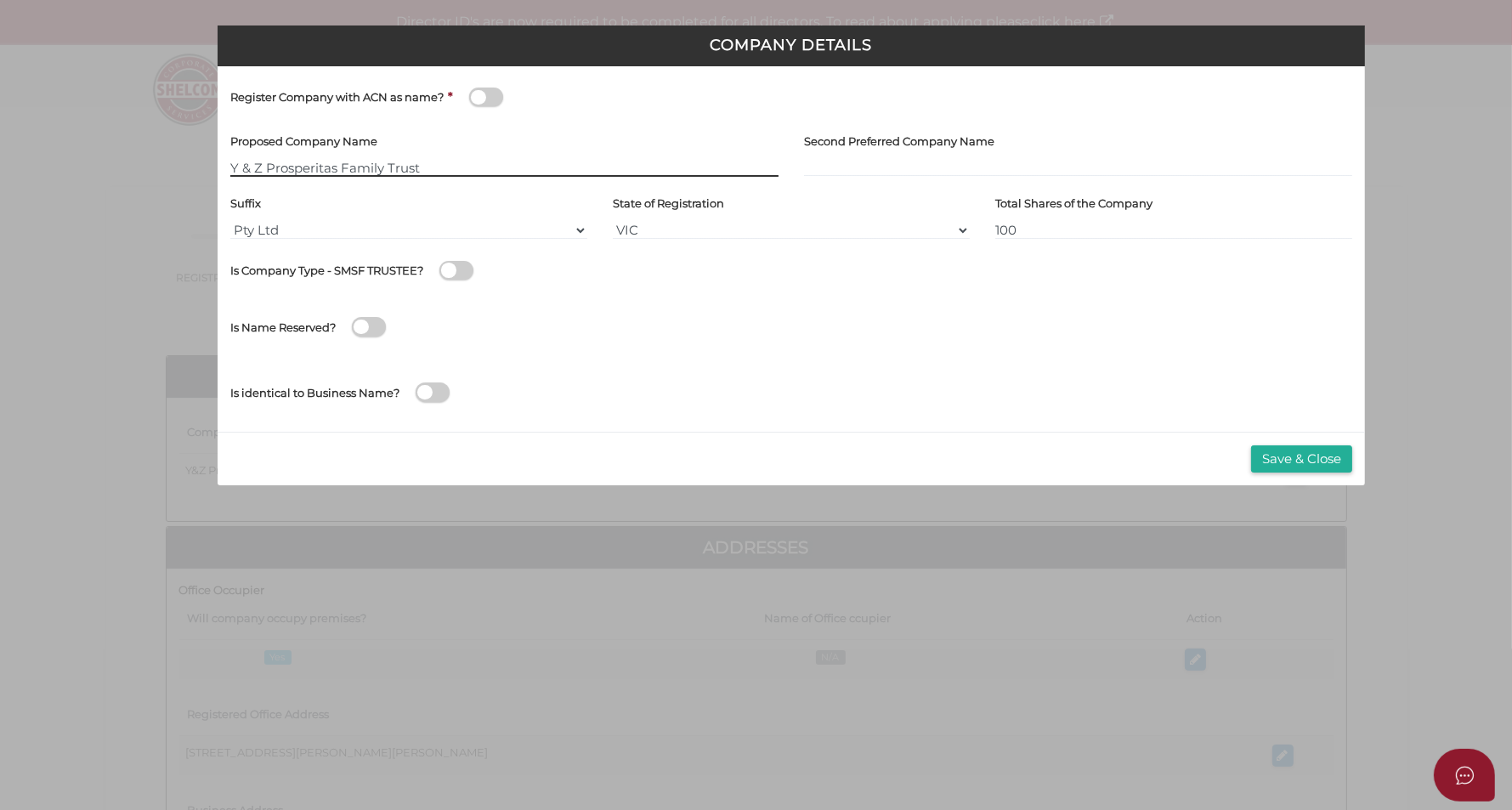 type on "Y & Z Prosperitas Family Trust" 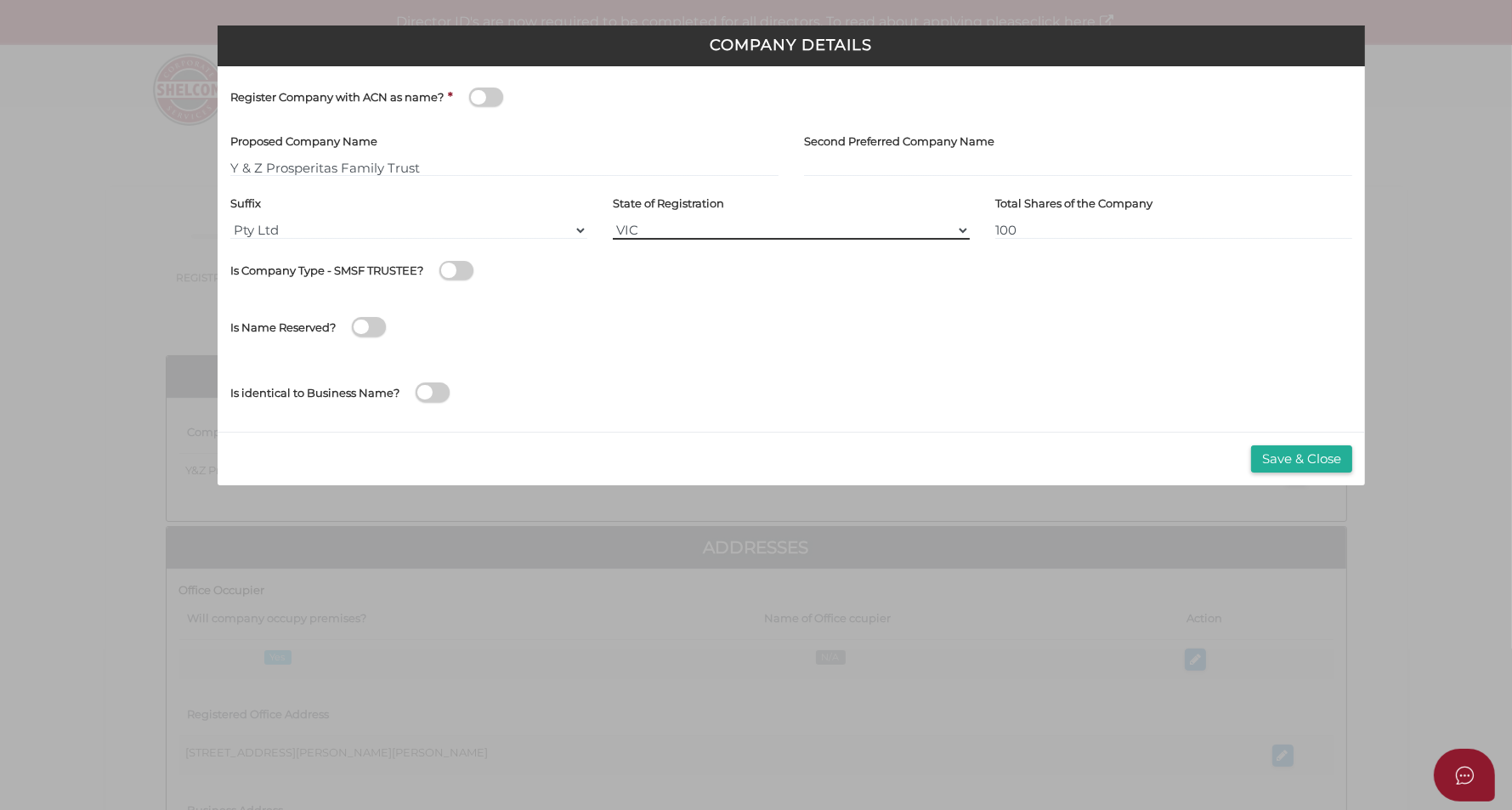 click on "VIC
ACT
NSW
NT
QLD
TAS
WA
SA" at bounding box center (791, 230) 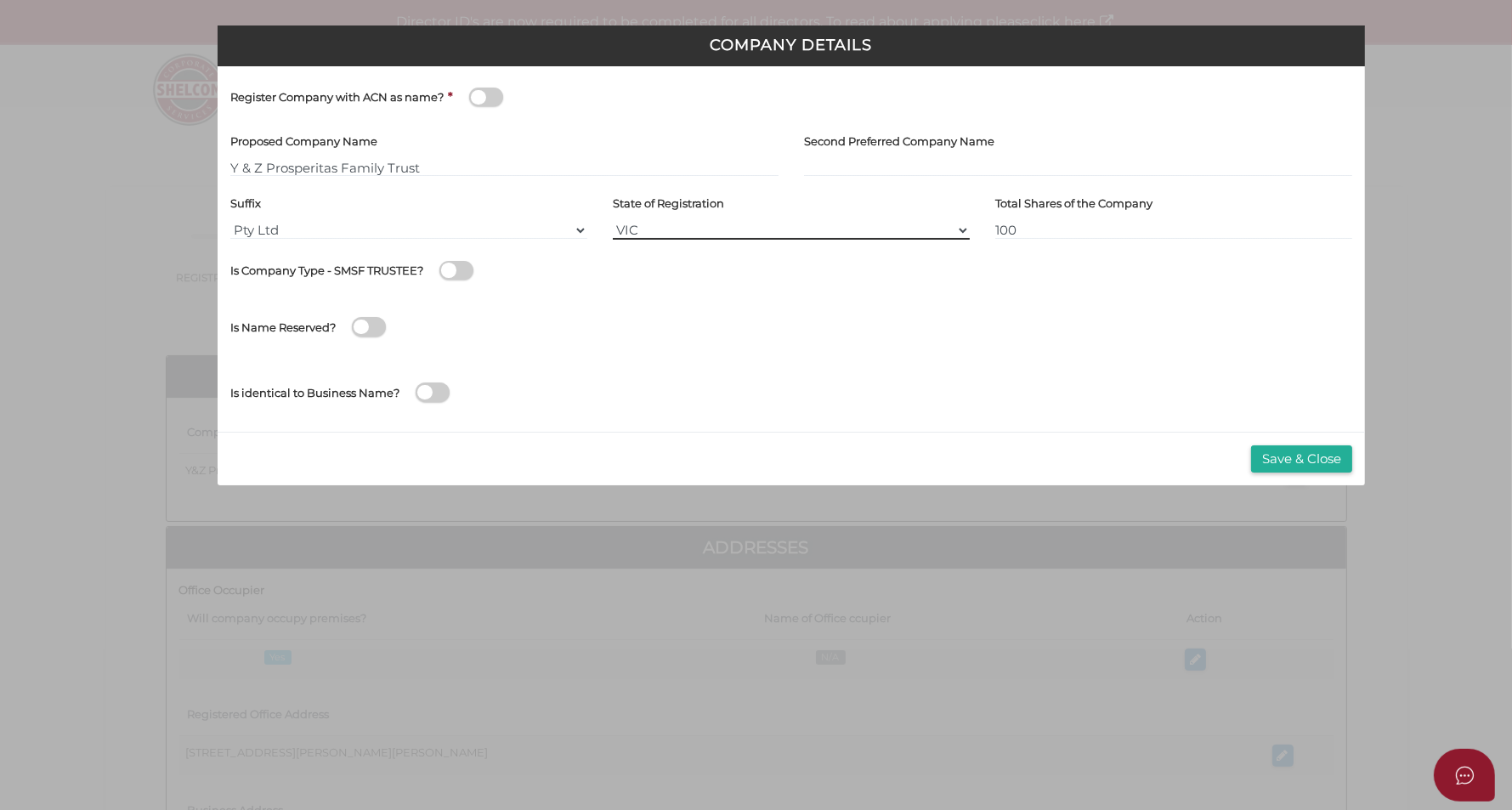 select on "TAS" 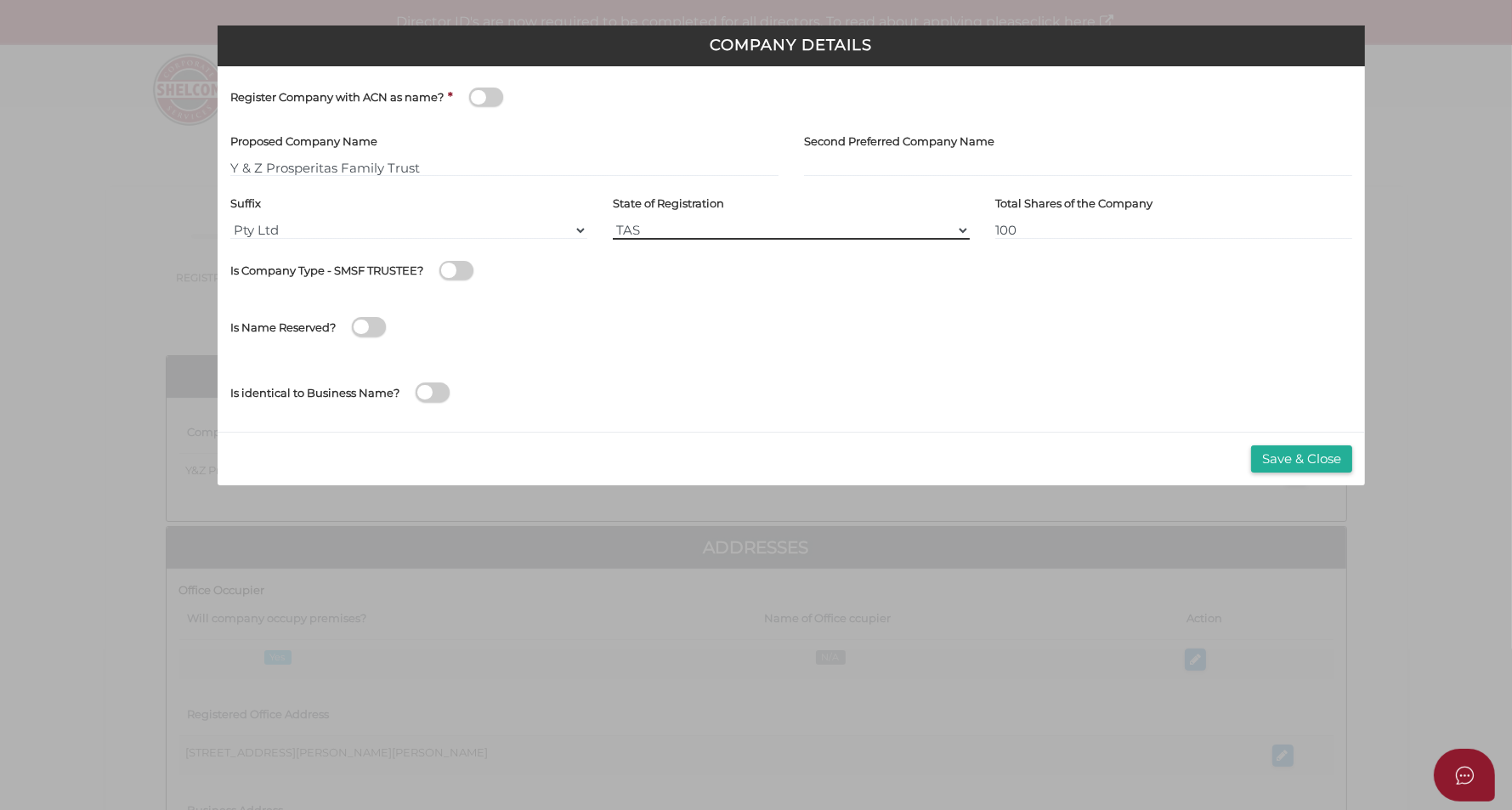 click on "VIC
ACT
NSW
NT
QLD
TAS
WA
SA" at bounding box center [791, 230] 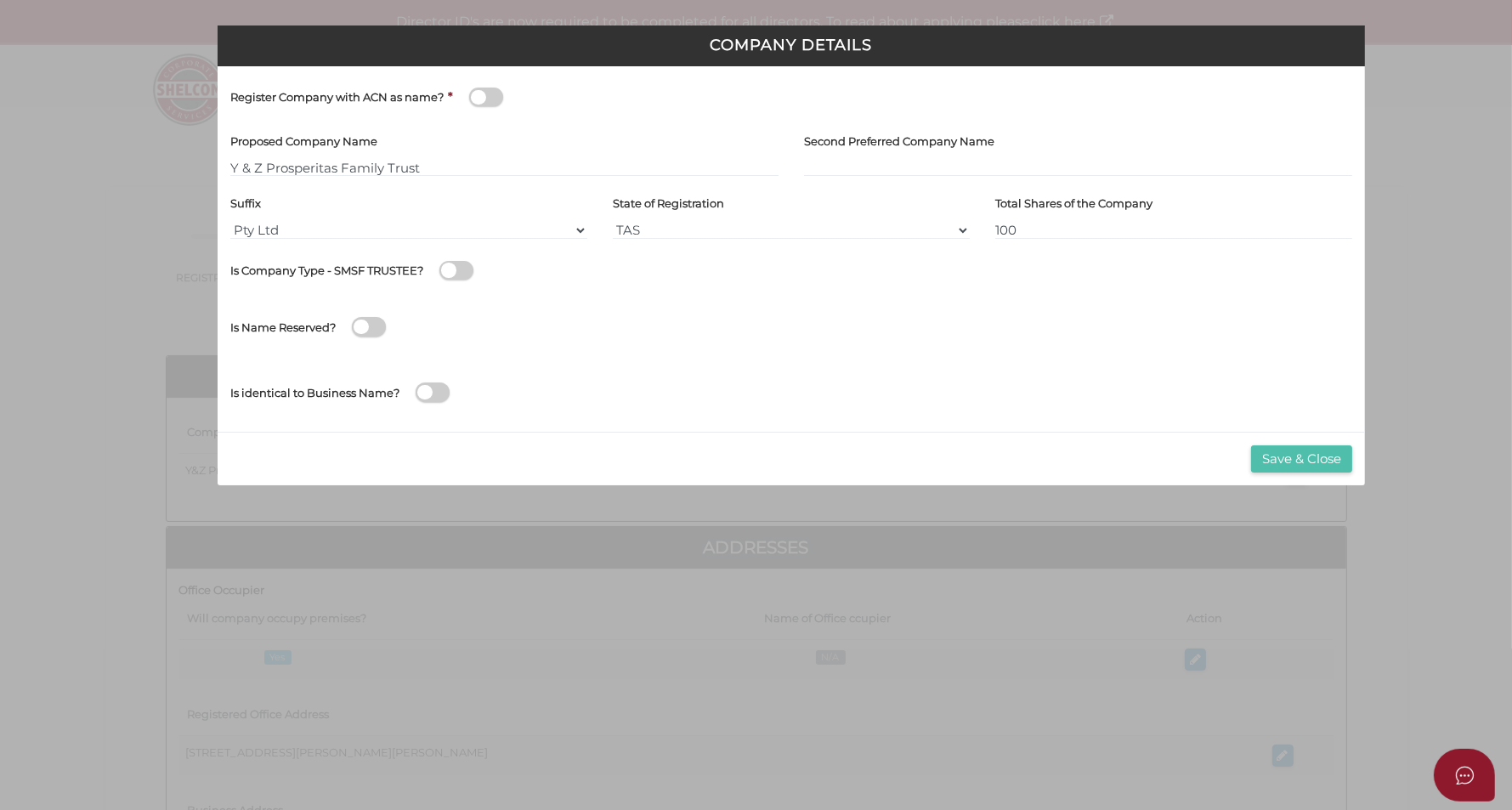 click on "Save & Close" at bounding box center [1301, 459] 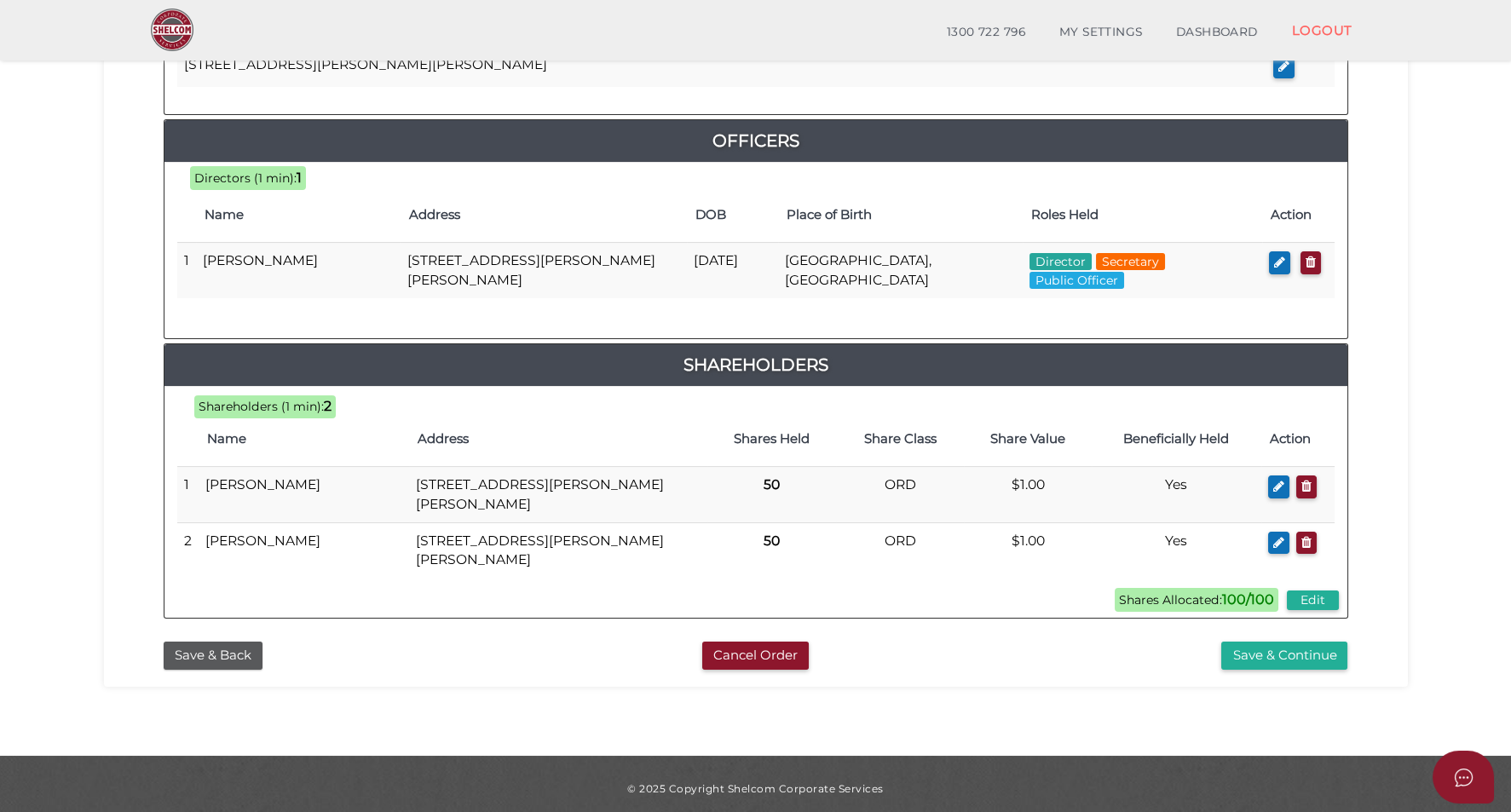 scroll, scrollTop: 743, scrollLeft: 0, axis: vertical 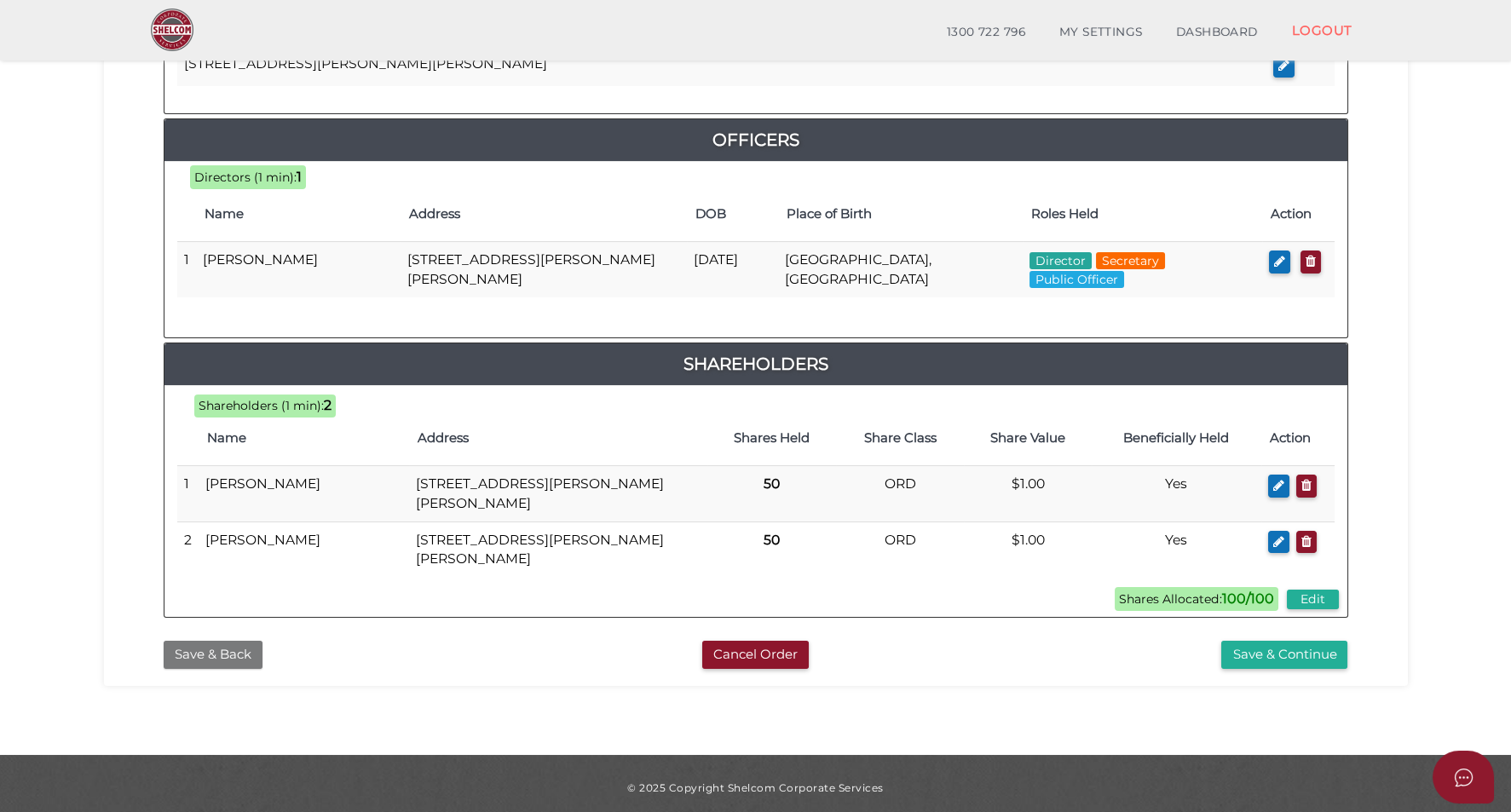 click on "Save & Back" at bounding box center (213, 654) 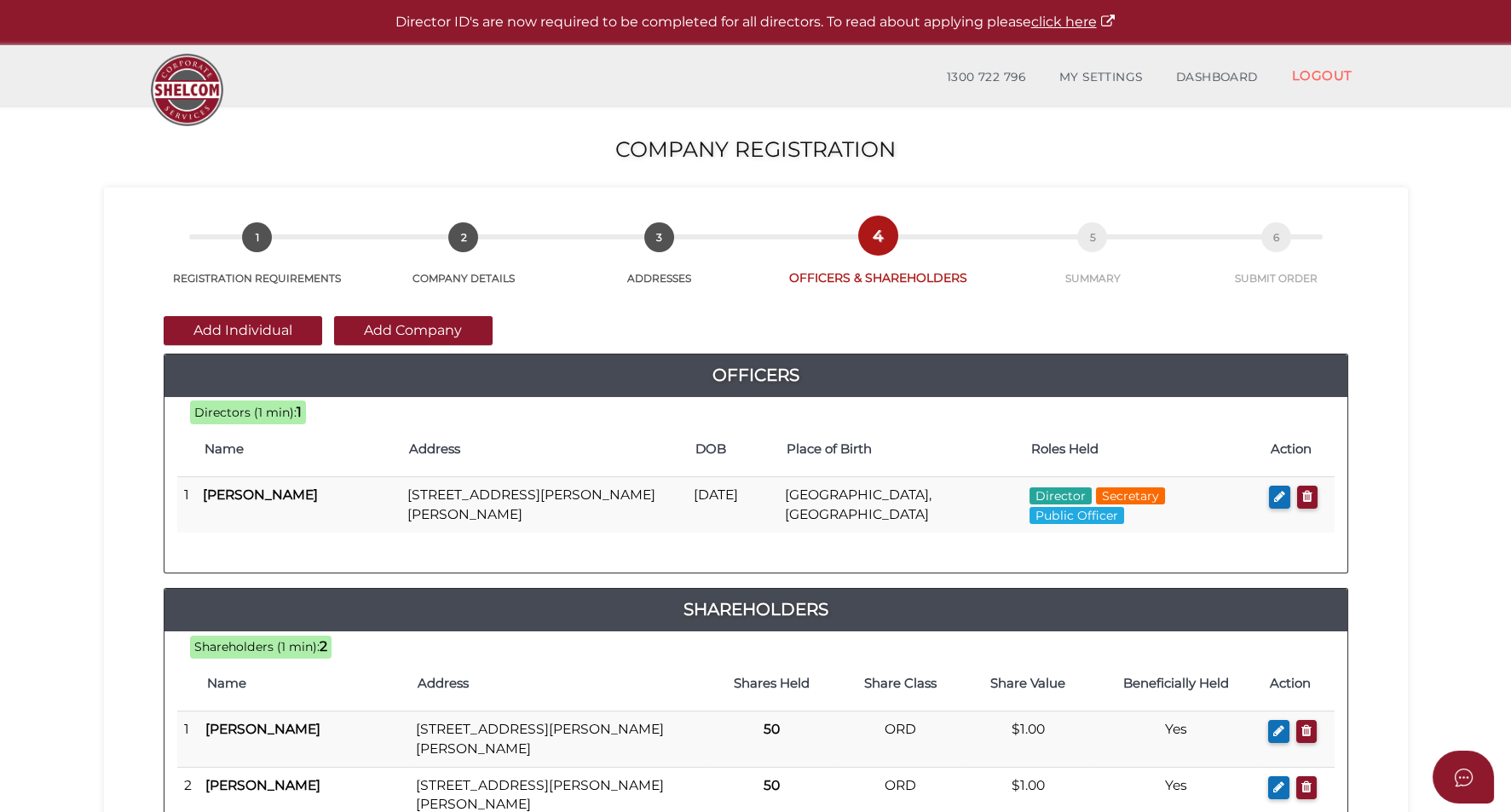 scroll, scrollTop: 106, scrollLeft: 0, axis: vertical 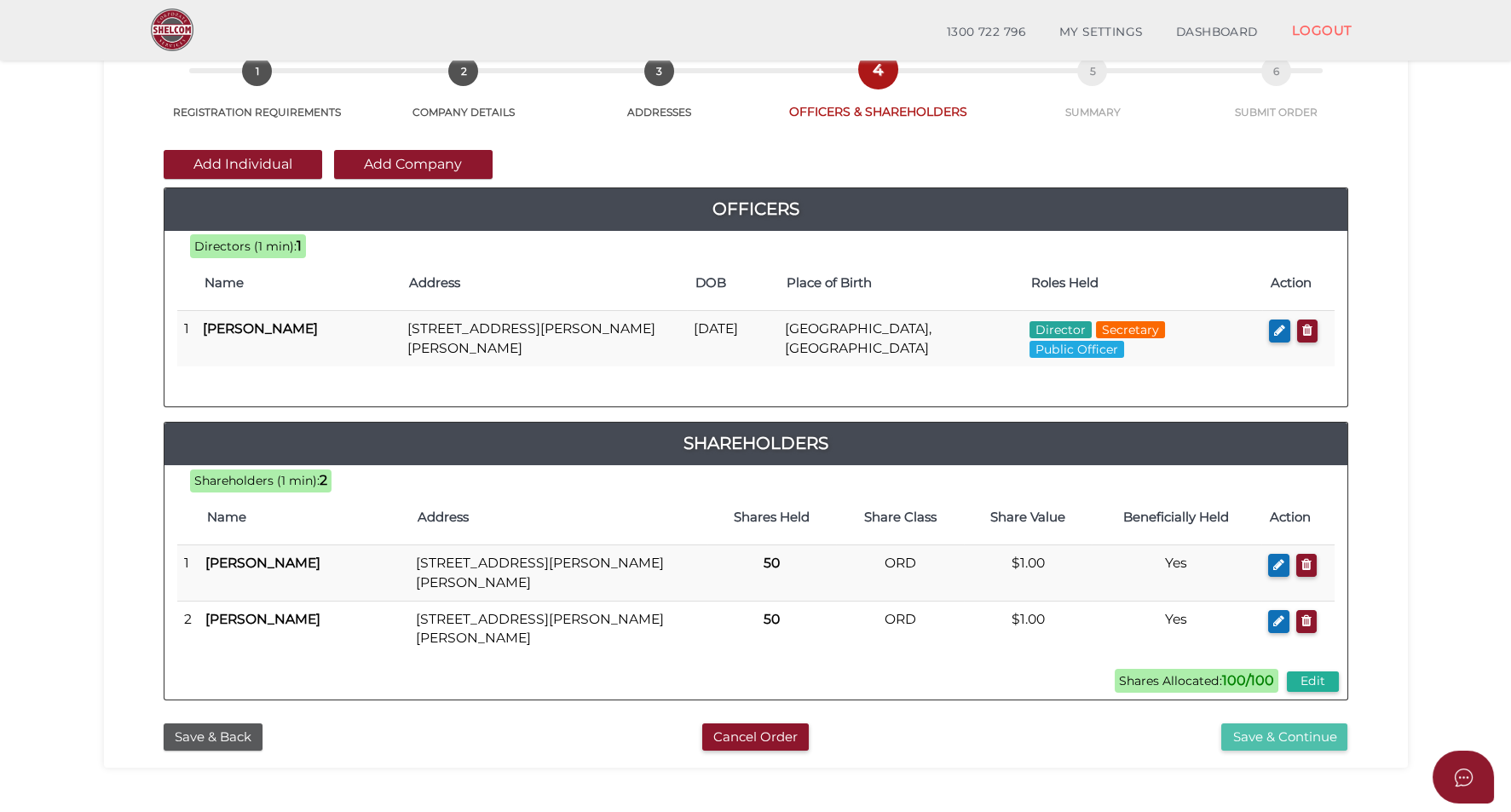click on "Save & Continue" at bounding box center [1284, 737] 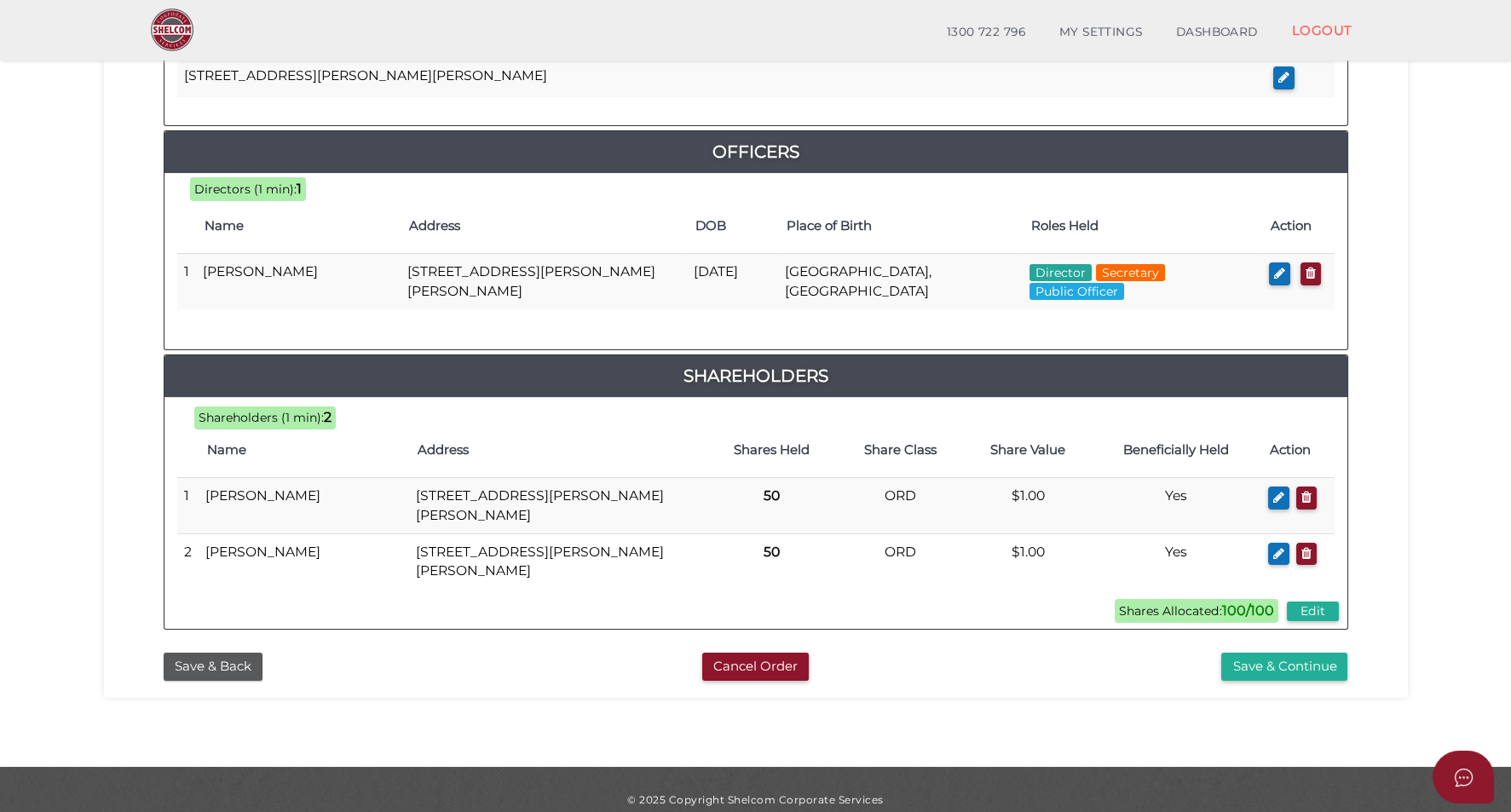 scroll, scrollTop: 743, scrollLeft: 0, axis: vertical 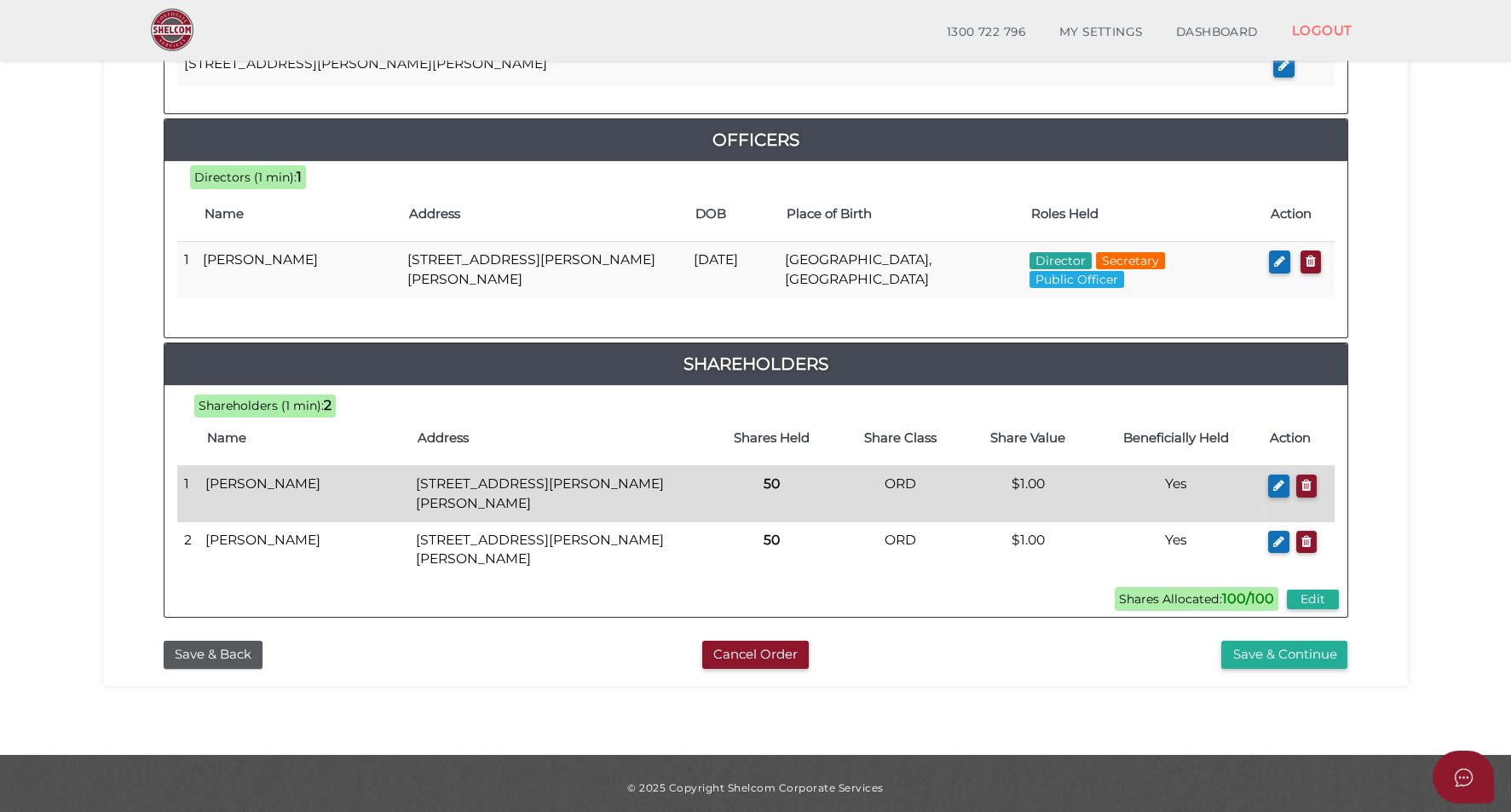 click on "[PERSON_NAME]" at bounding box center (304, 494) 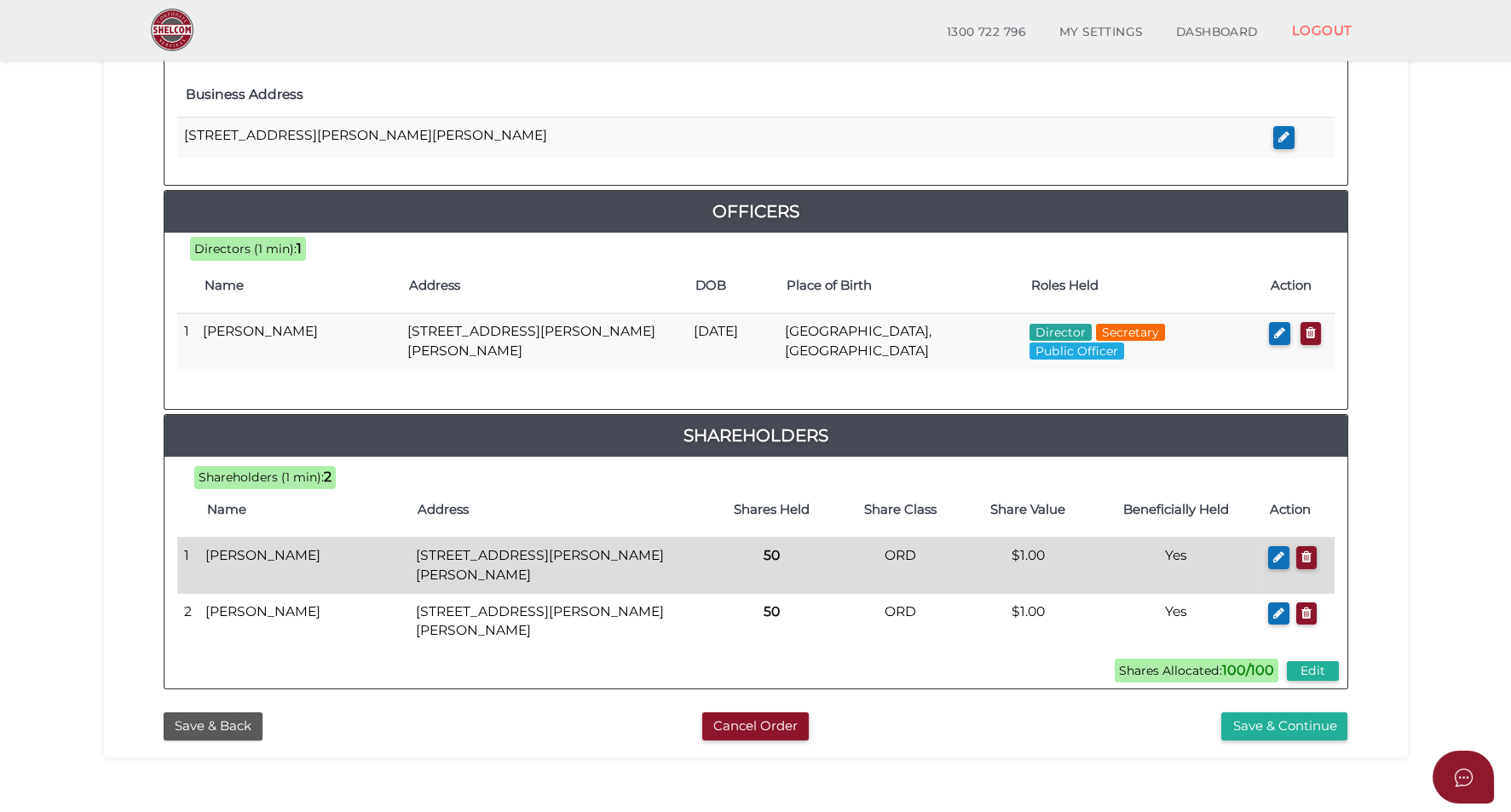 scroll, scrollTop: 743, scrollLeft: 0, axis: vertical 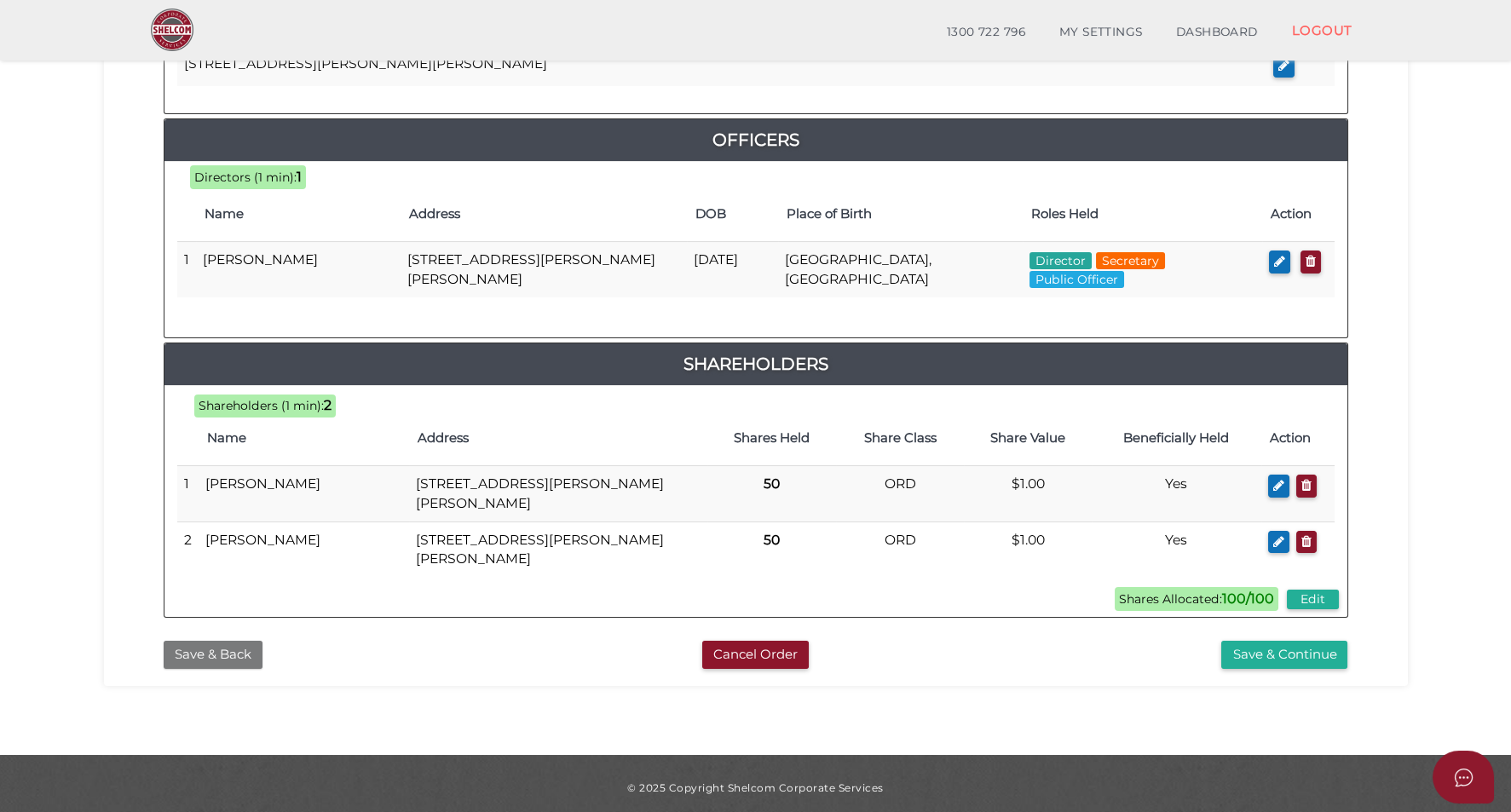 click on "Save & Back" at bounding box center (213, 654) 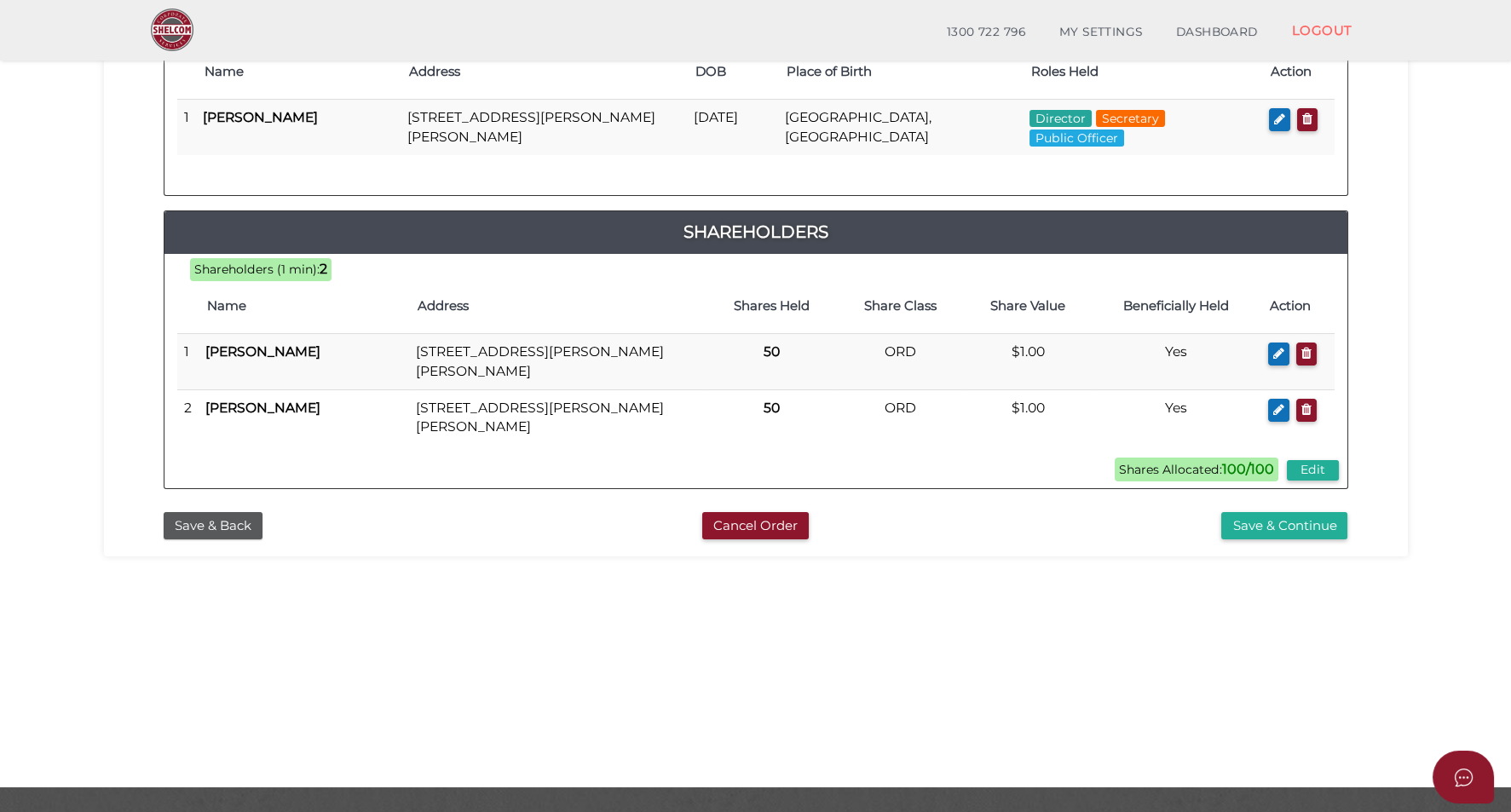 scroll, scrollTop: 145, scrollLeft: 0, axis: vertical 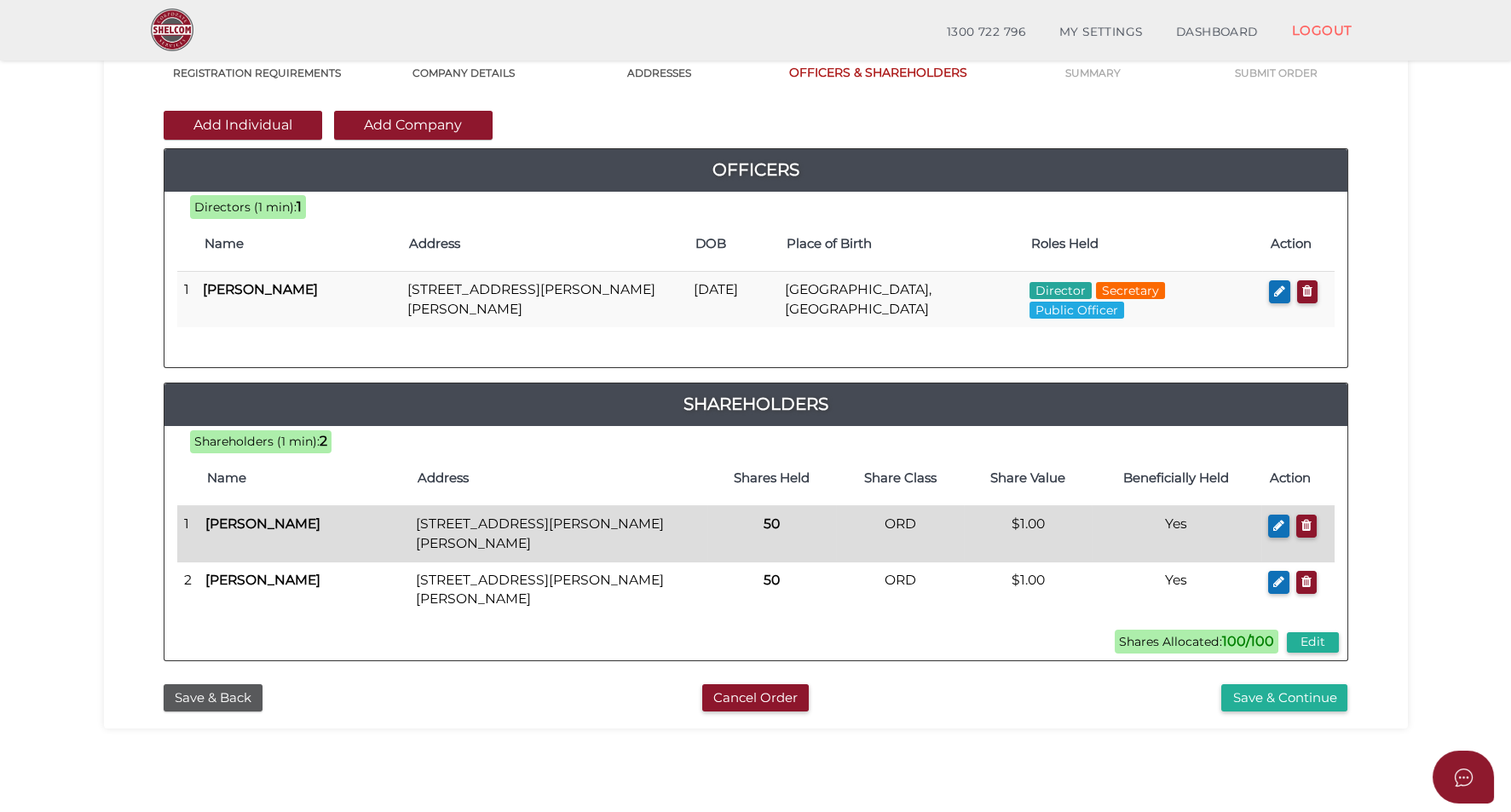 click on "[PERSON_NAME]" at bounding box center [262, 523] 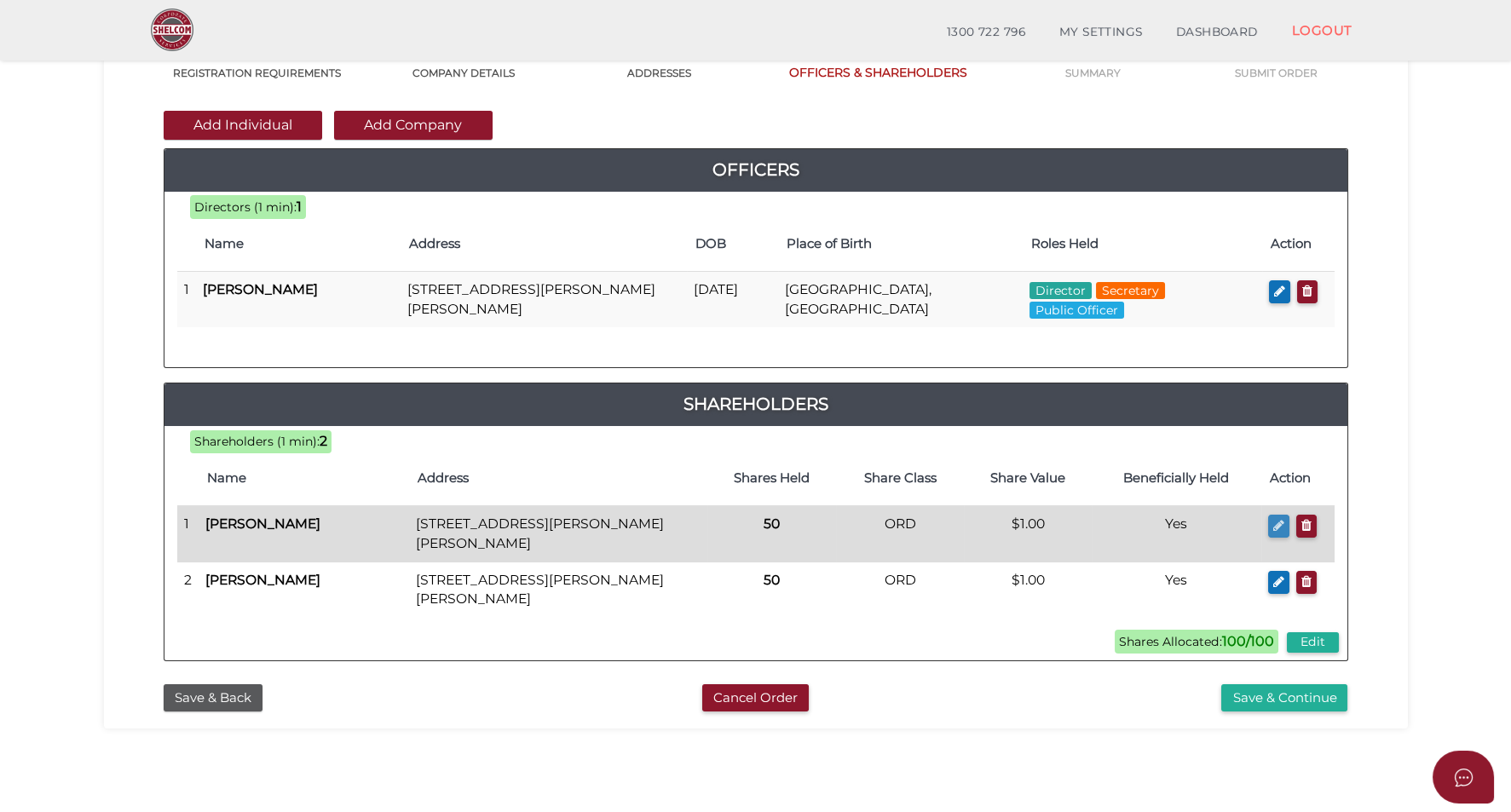 click at bounding box center (1278, 525) 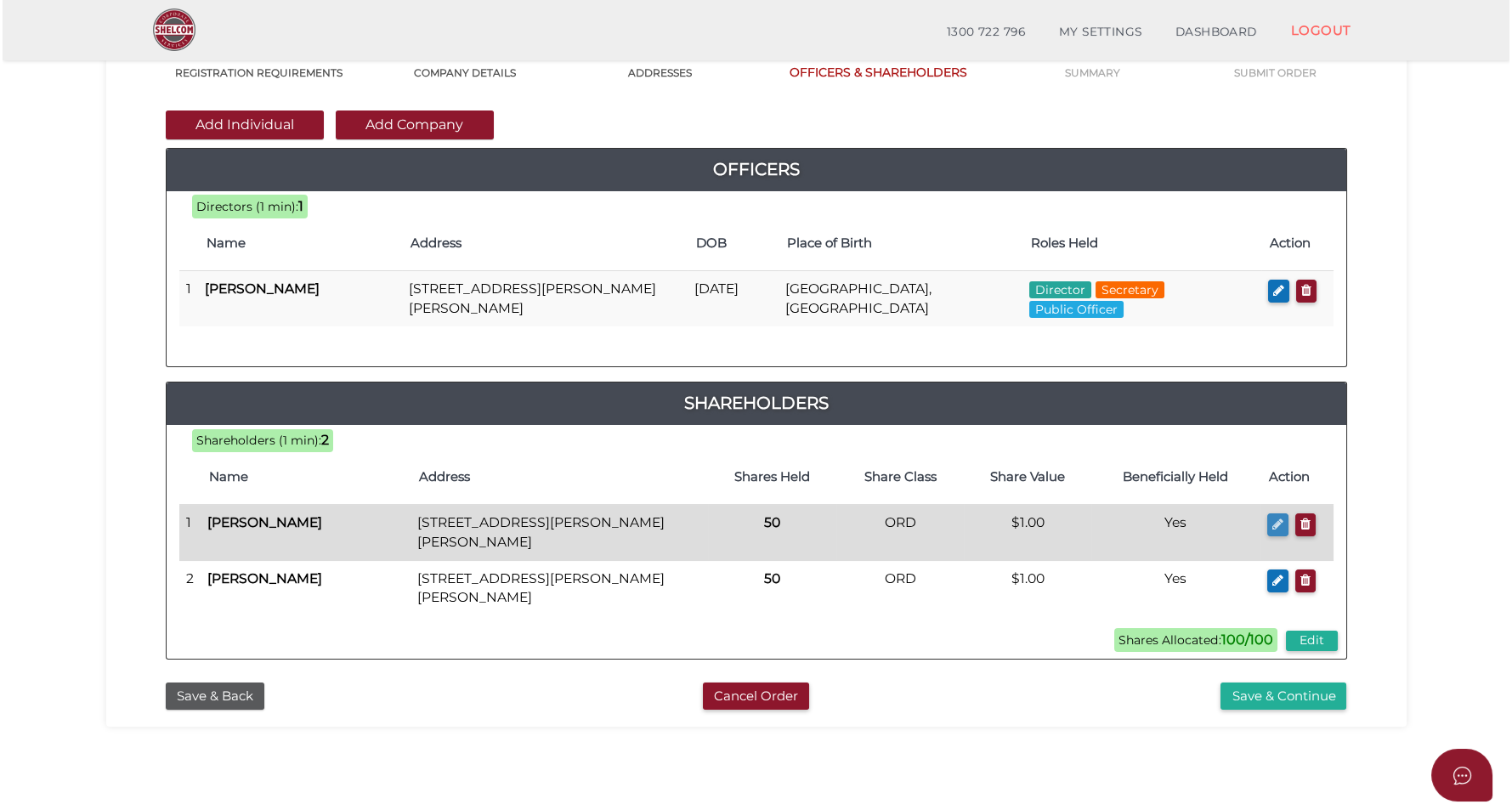 scroll, scrollTop: 0, scrollLeft: 0, axis: both 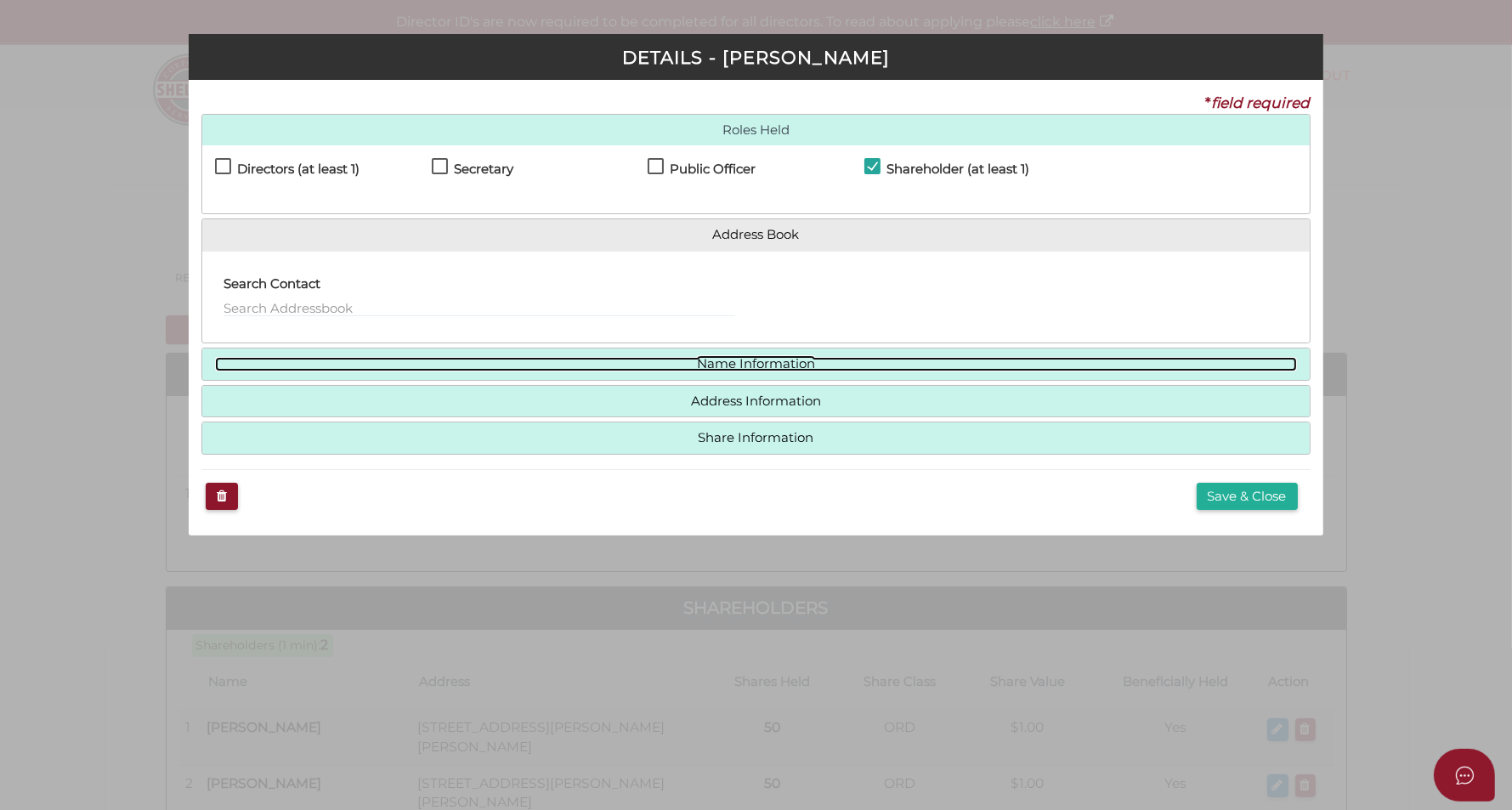 click on "Name Information" at bounding box center (756, 364) 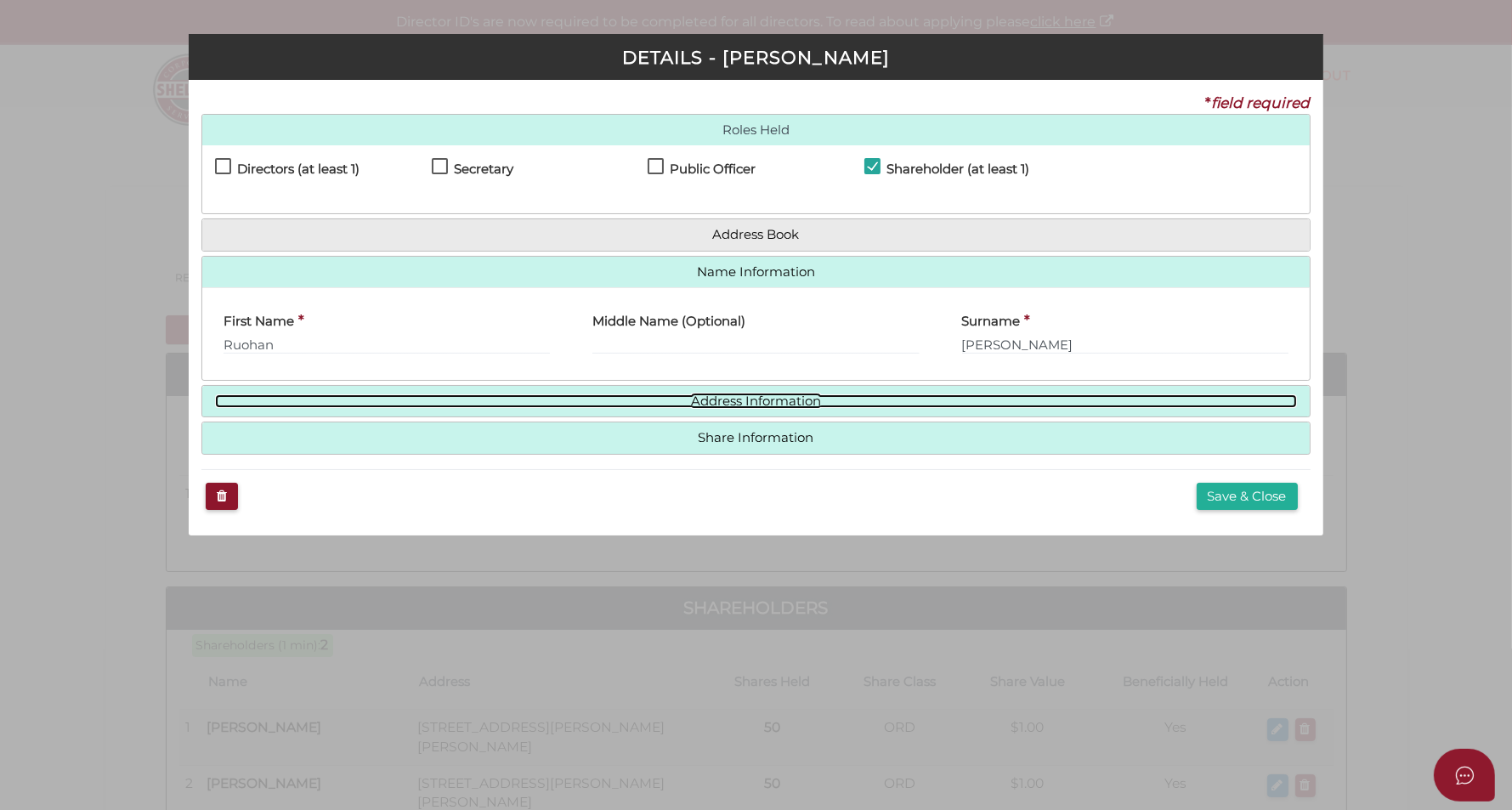 click on "Address Information" at bounding box center [756, 401] 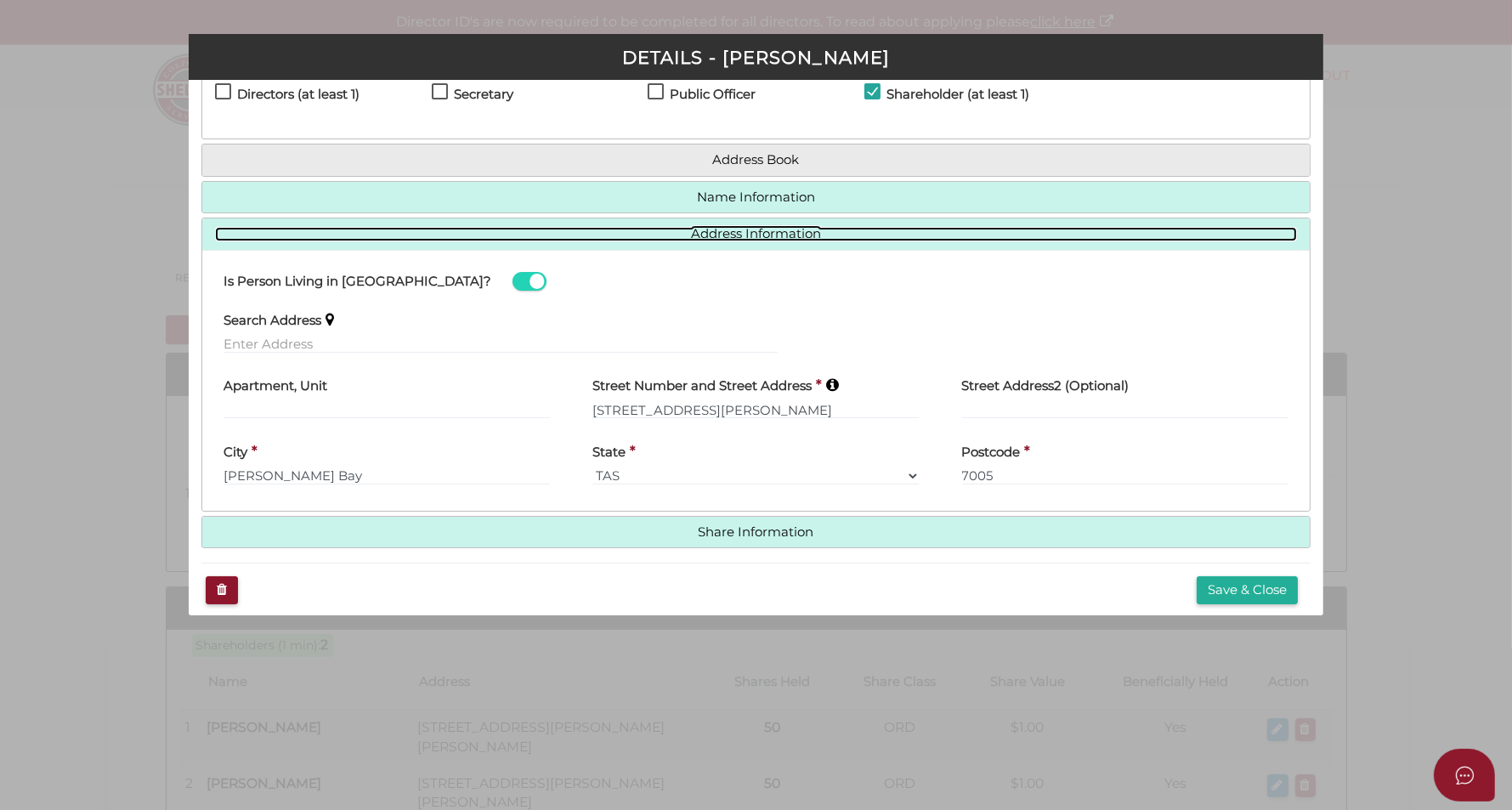 scroll, scrollTop: 84, scrollLeft: 0, axis: vertical 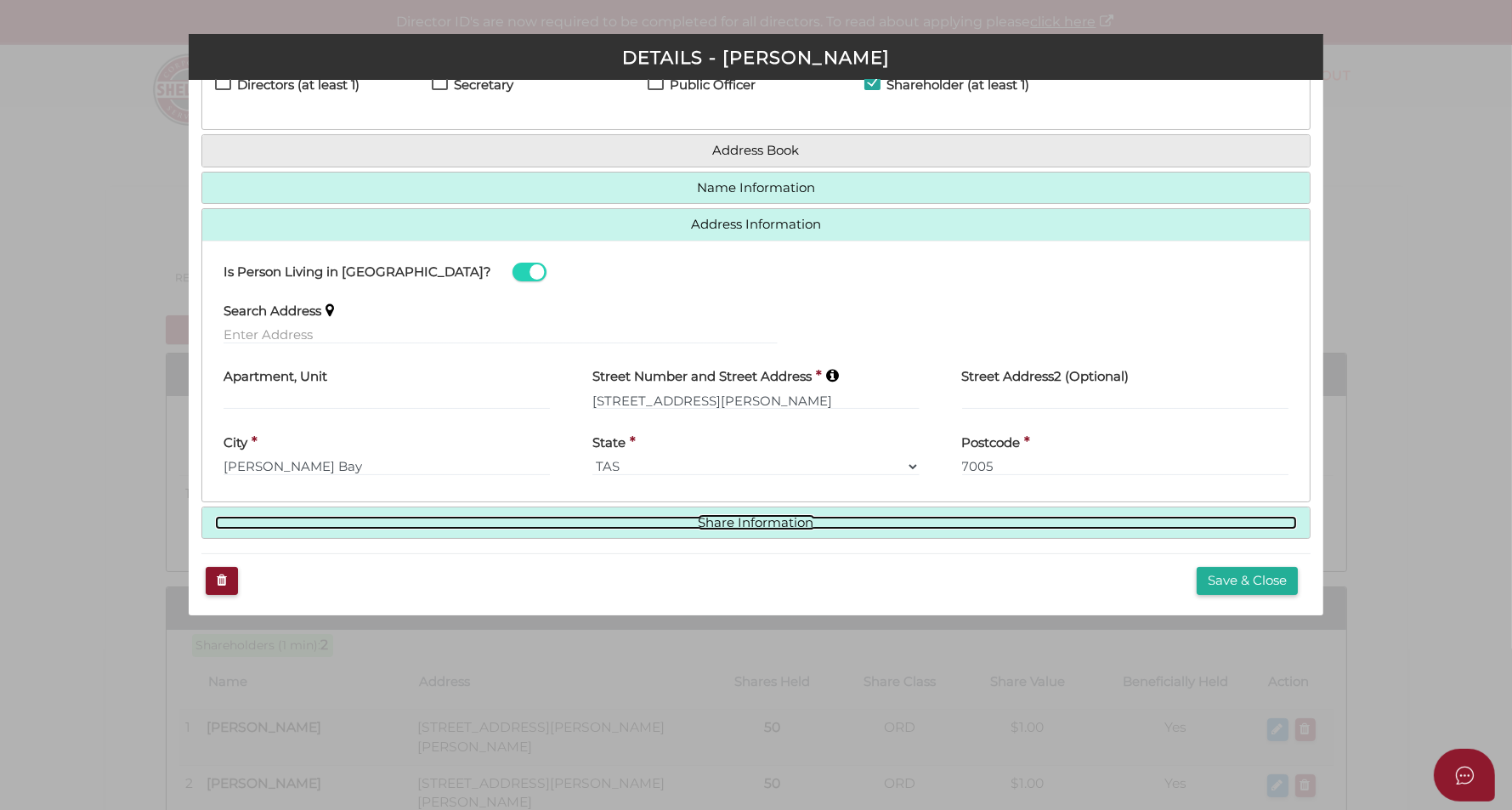 click on "Share Information" at bounding box center (756, 523) 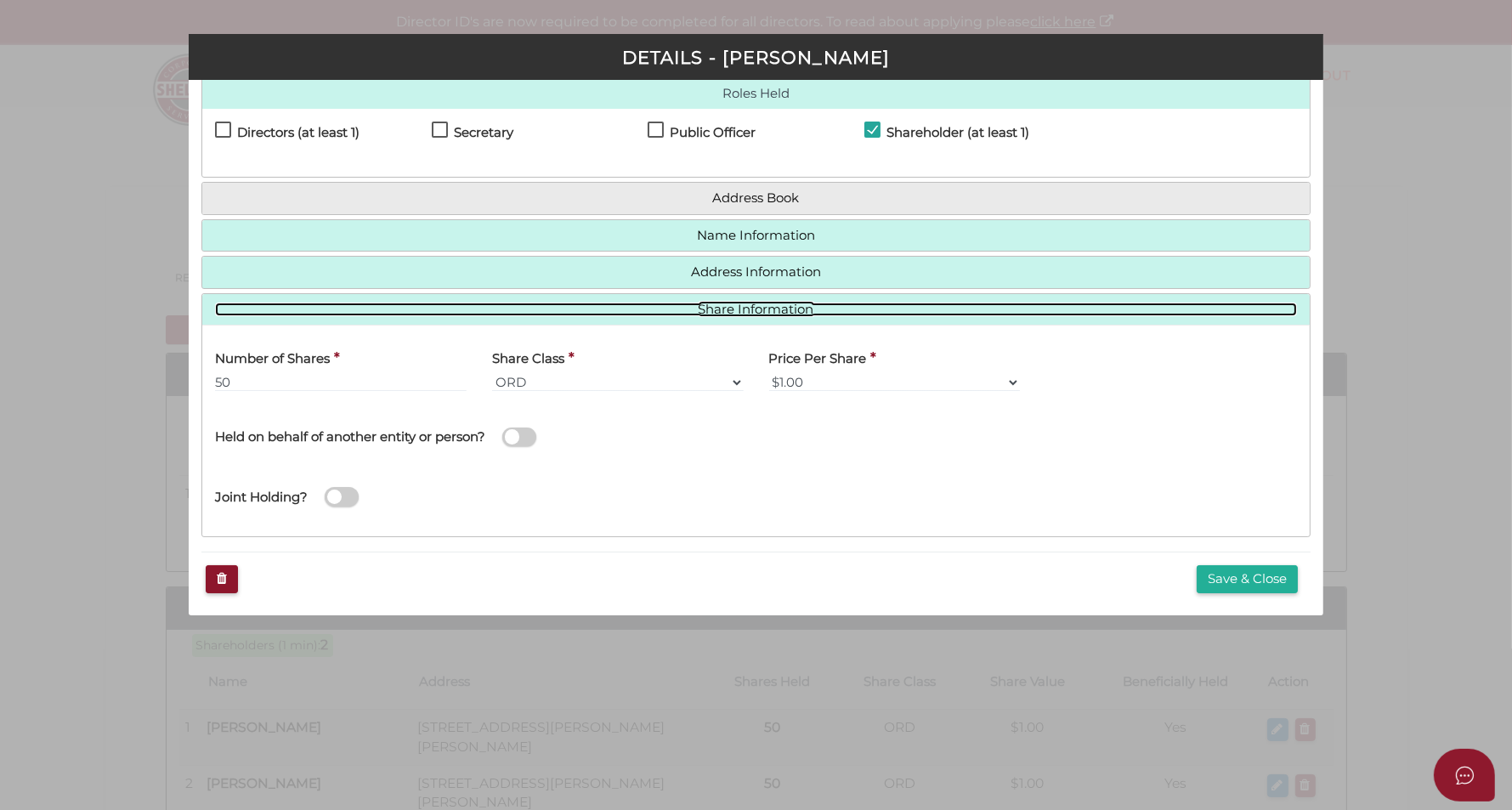 scroll, scrollTop: 36, scrollLeft: 0, axis: vertical 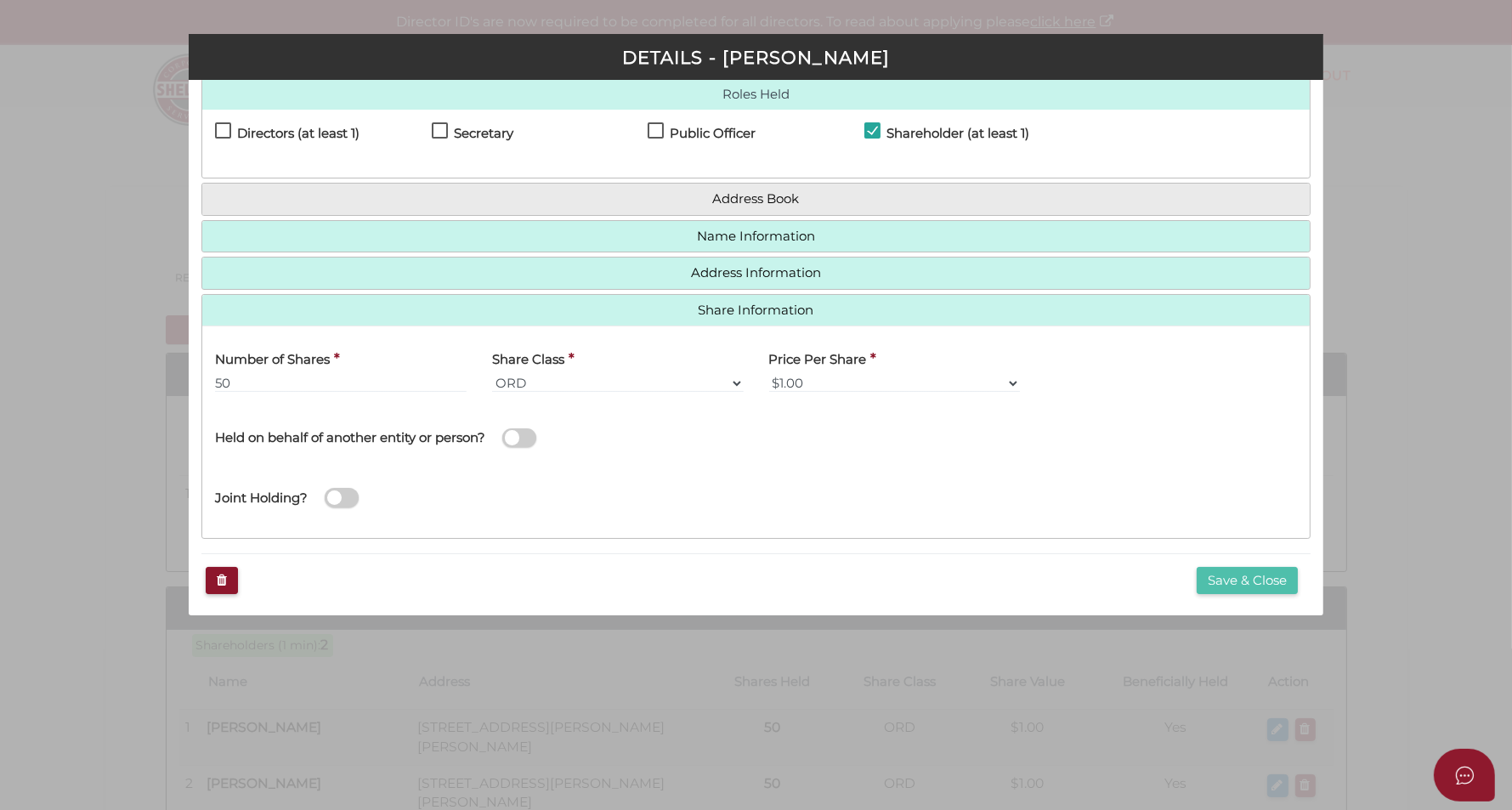 click on "Save & Close" at bounding box center (1247, 581) 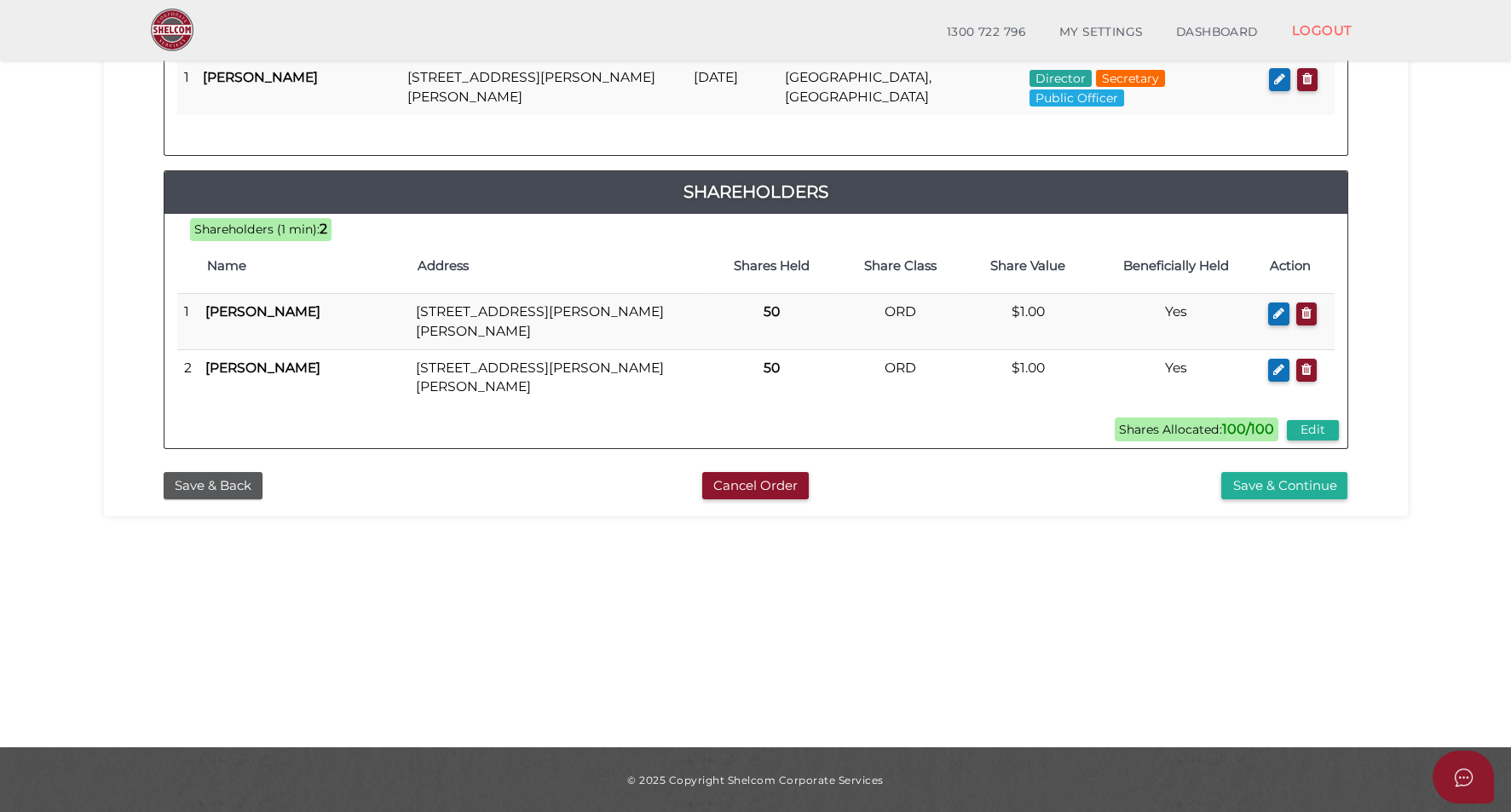 scroll, scrollTop: 358, scrollLeft: 0, axis: vertical 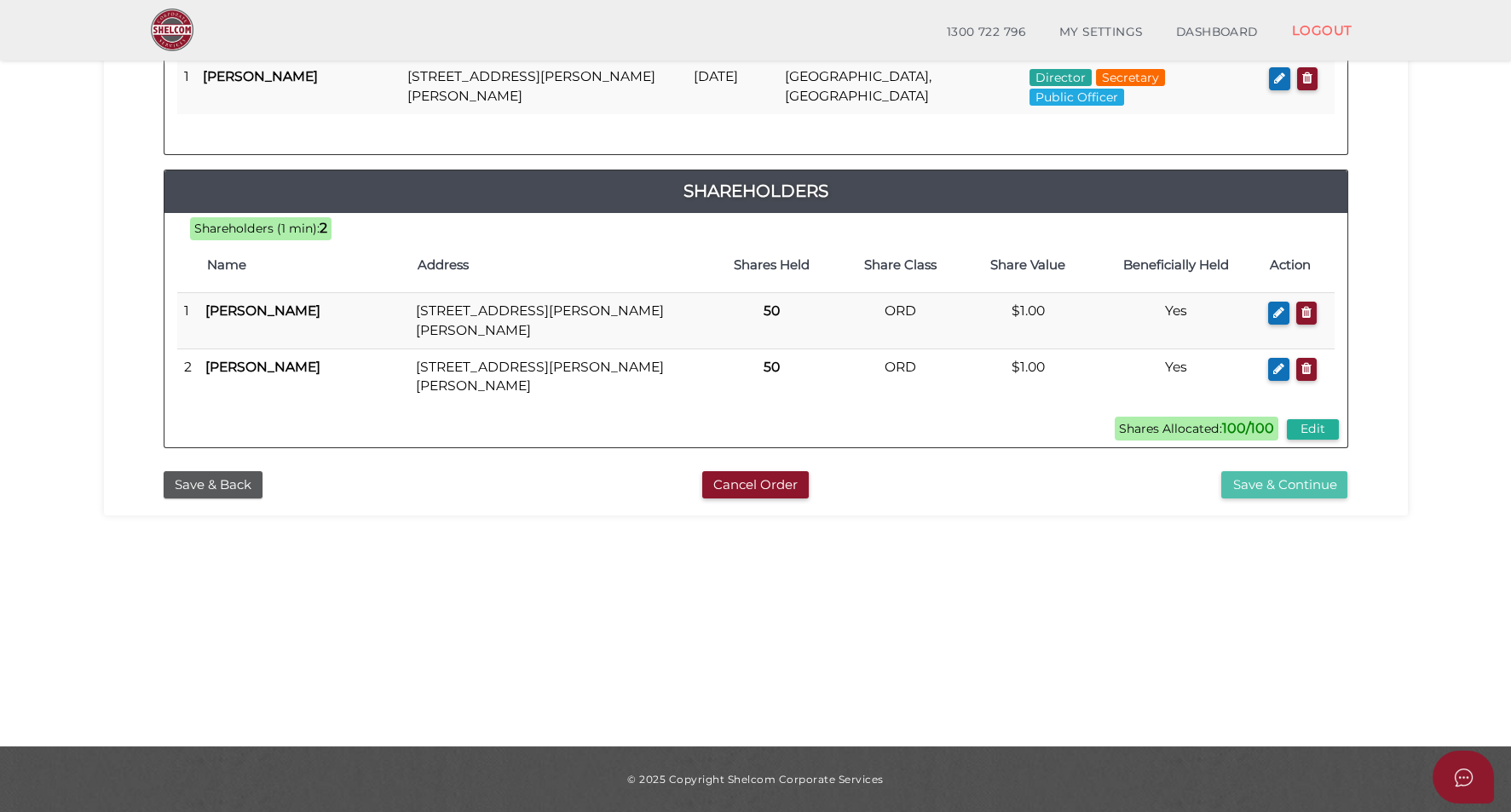 click on "Save & Continue" at bounding box center (1284, 485) 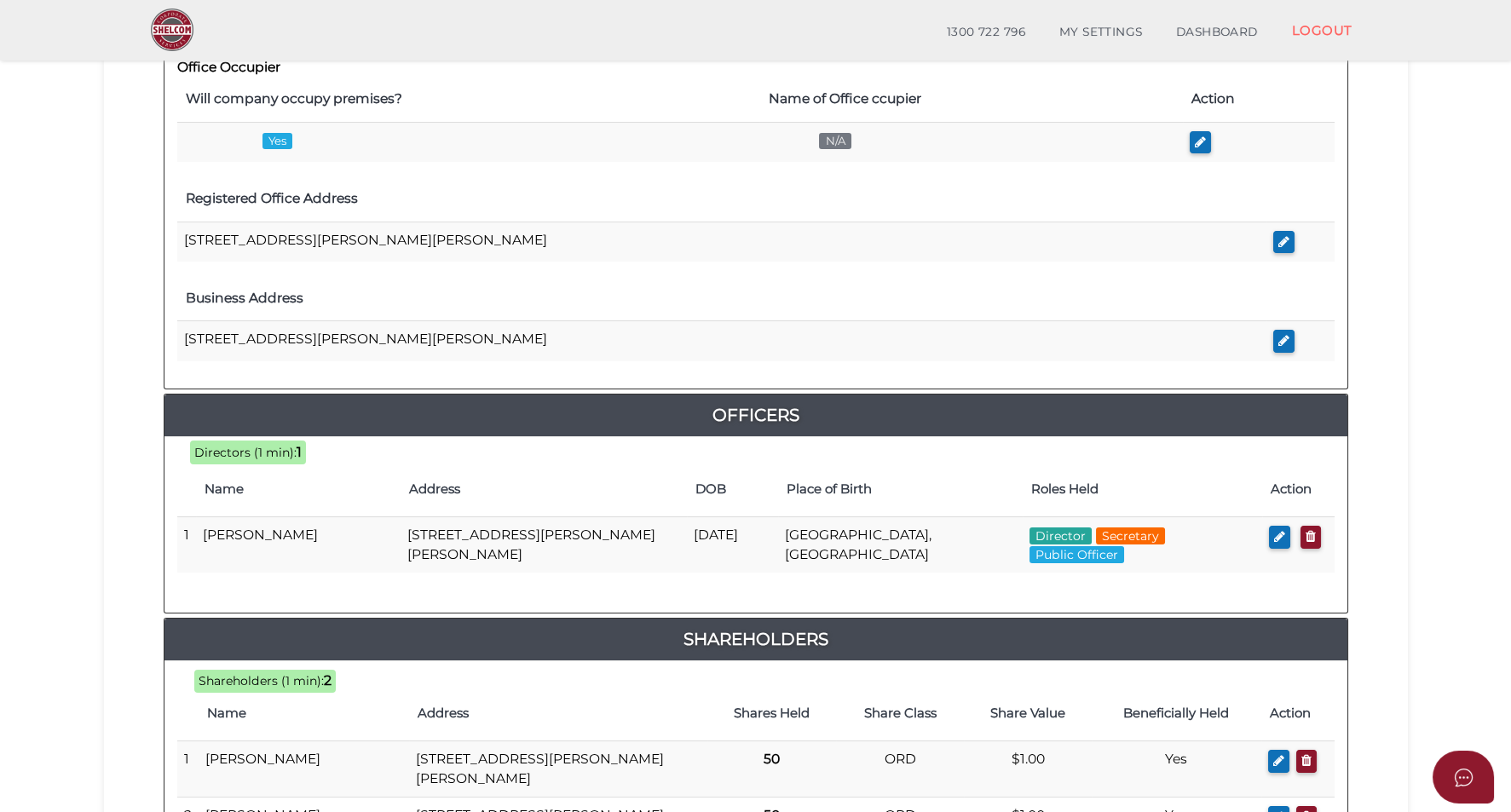 scroll, scrollTop: 639, scrollLeft: 0, axis: vertical 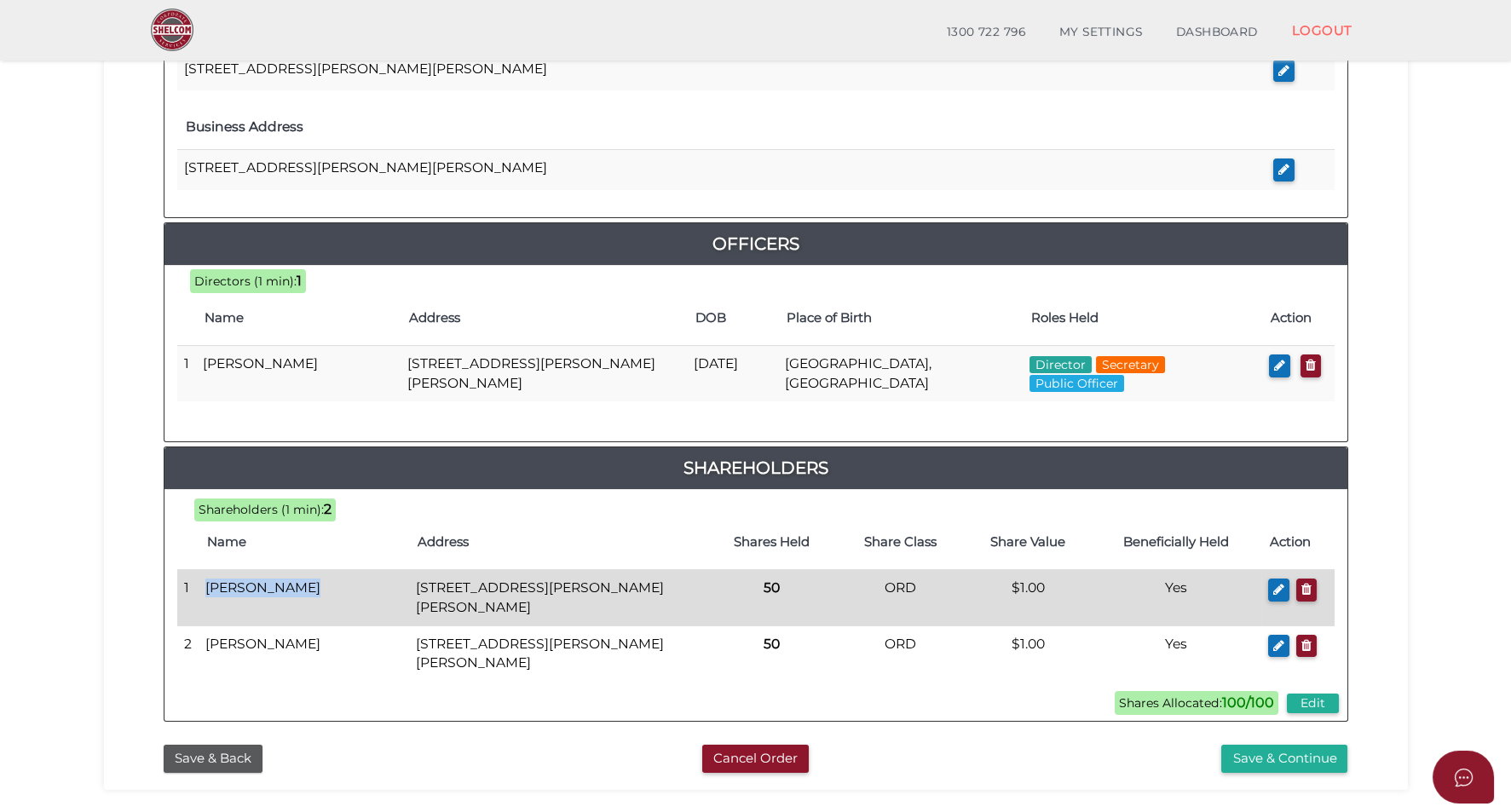 drag, startPoint x: 321, startPoint y: 581, endPoint x: 203, endPoint y: 585, distance: 118.0678 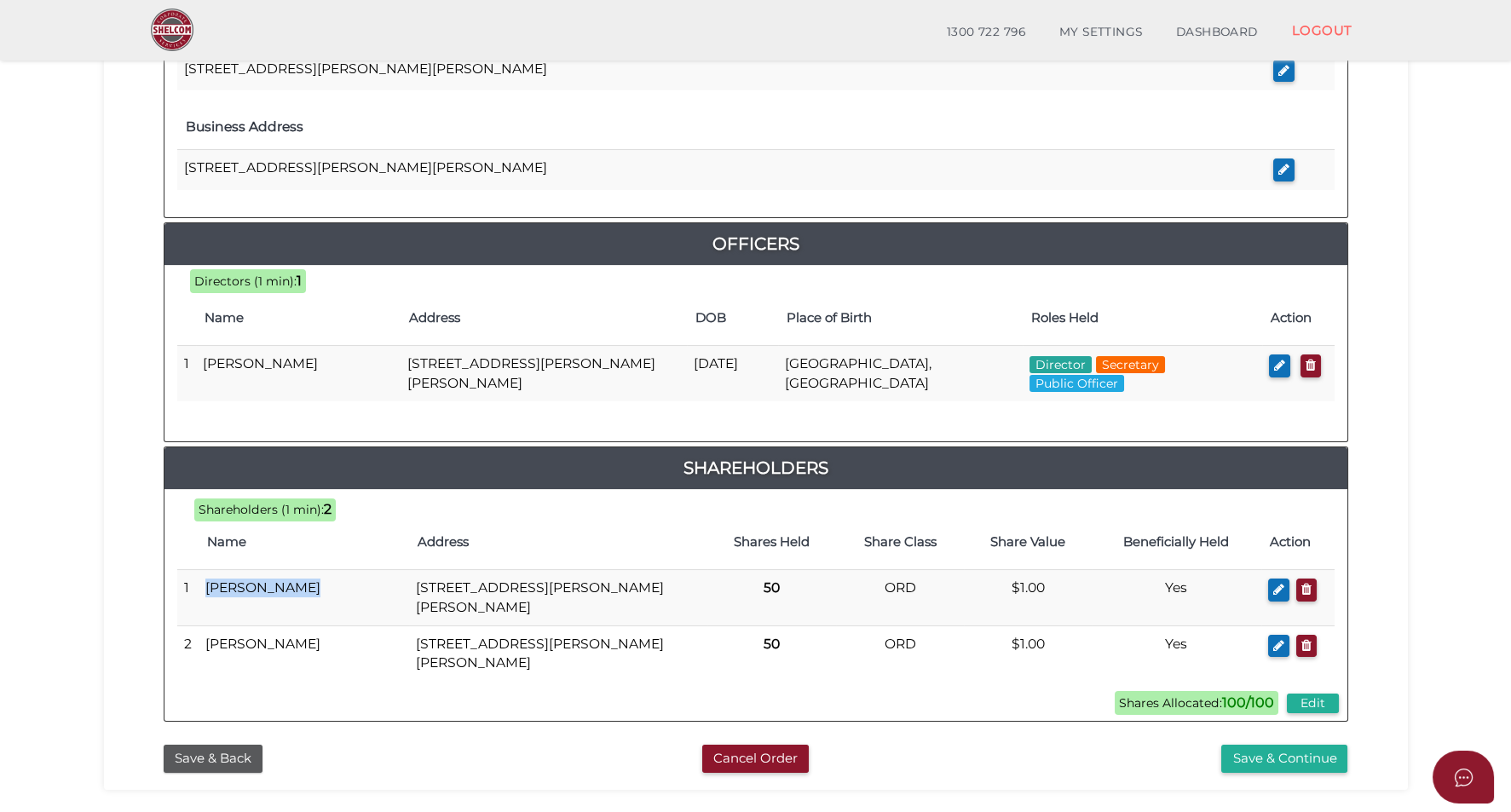 copy on "[PERSON_NAME]" 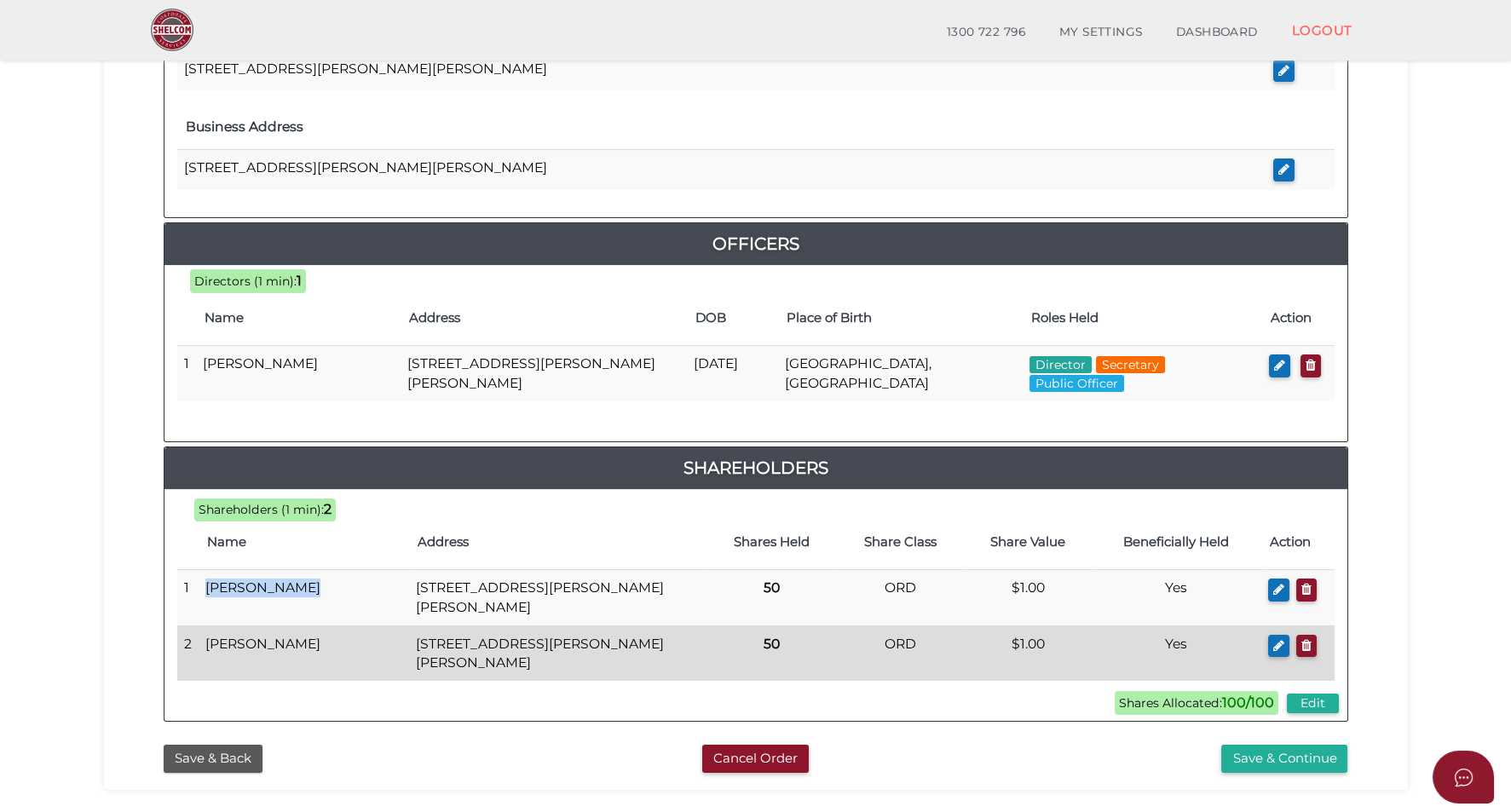 drag, startPoint x: 404, startPoint y: 634, endPoint x: 594, endPoint y: 653, distance: 190.94764 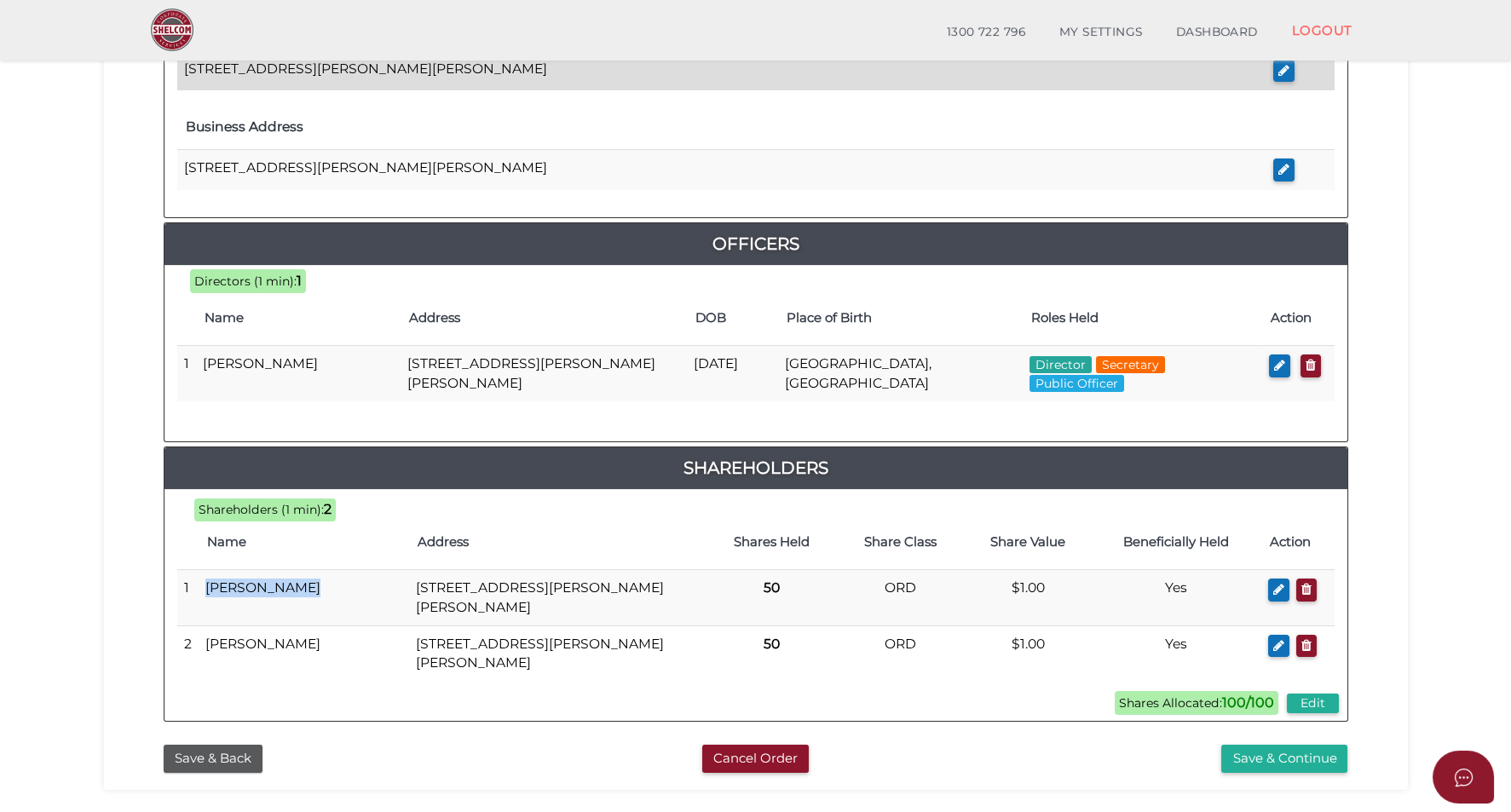 copy on "34c Nicholas Drive, Sandy Bay, TAS, 7005, Australia" 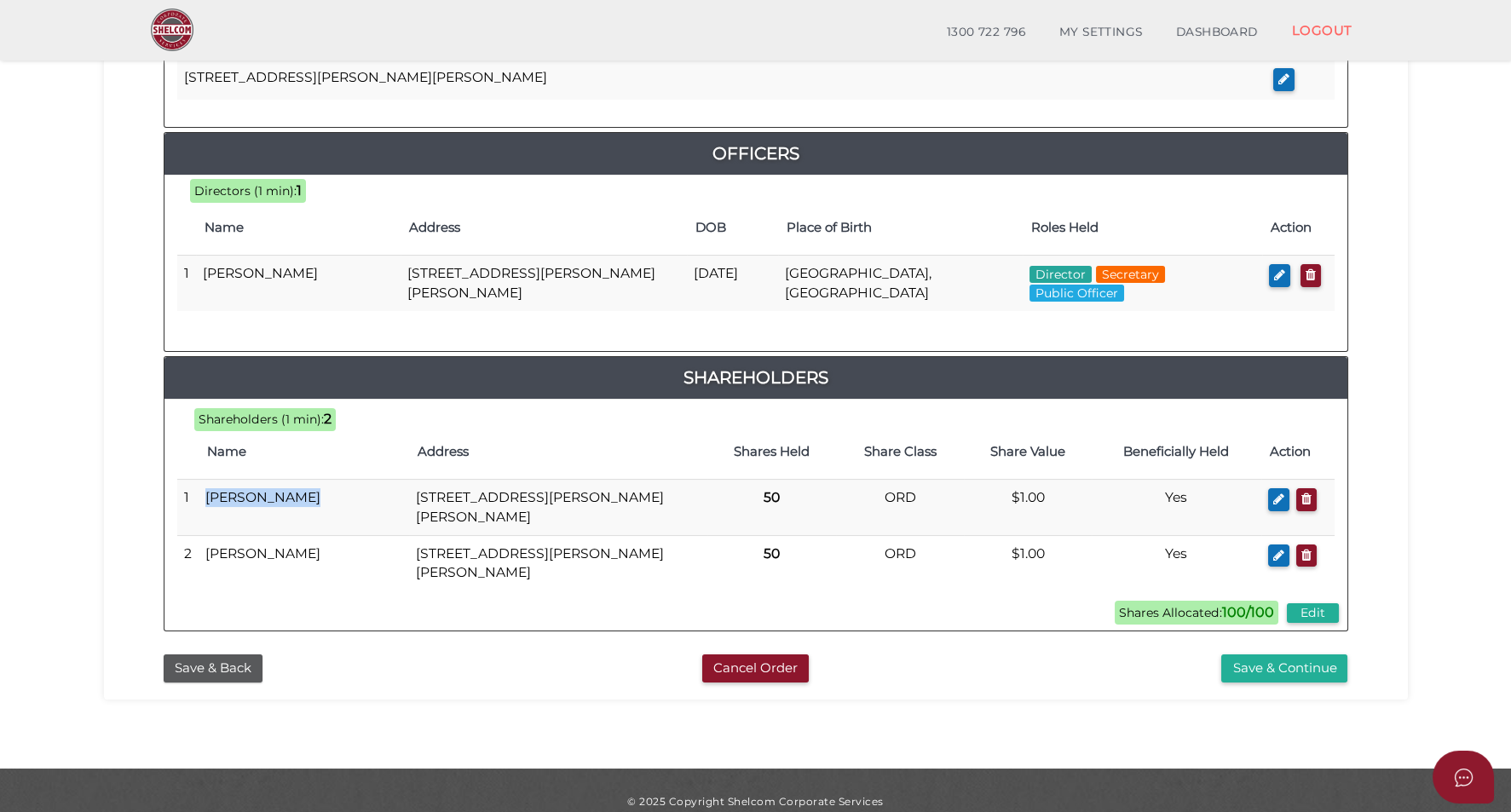 scroll, scrollTop: 743, scrollLeft: 0, axis: vertical 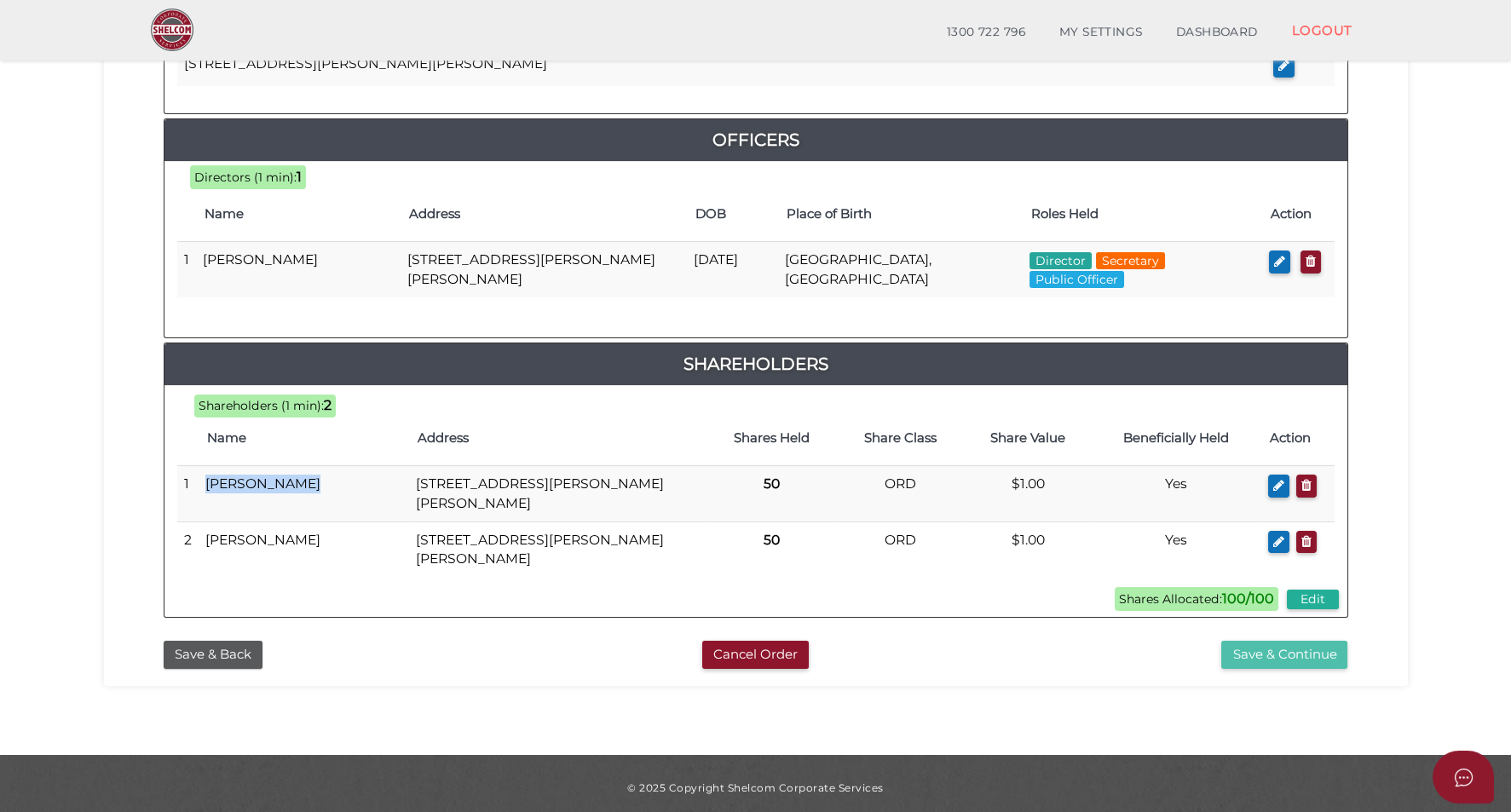click on "Save & Continue" at bounding box center (1284, 654) 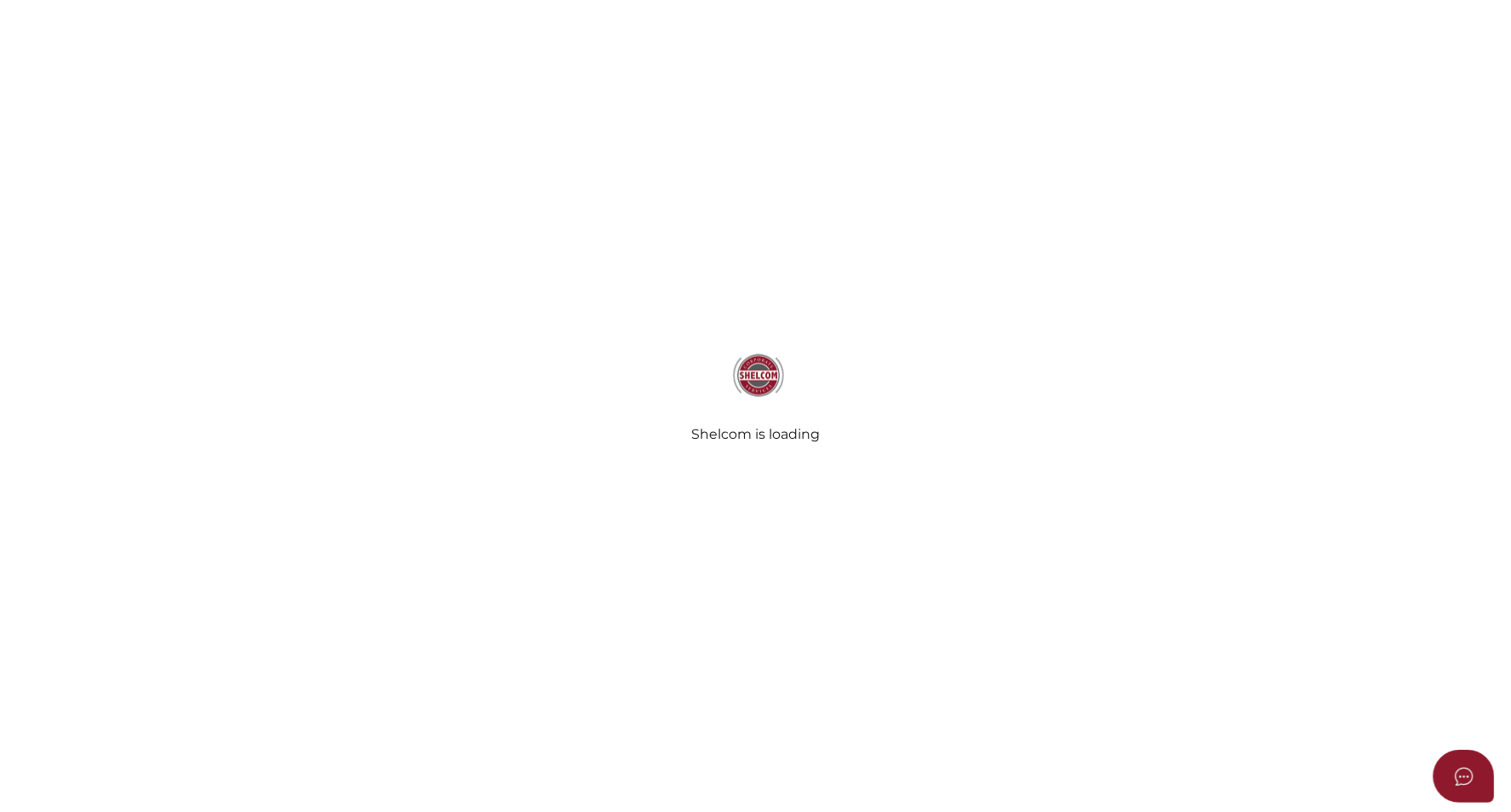 scroll, scrollTop: 0, scrollLeft: 0, axis: both 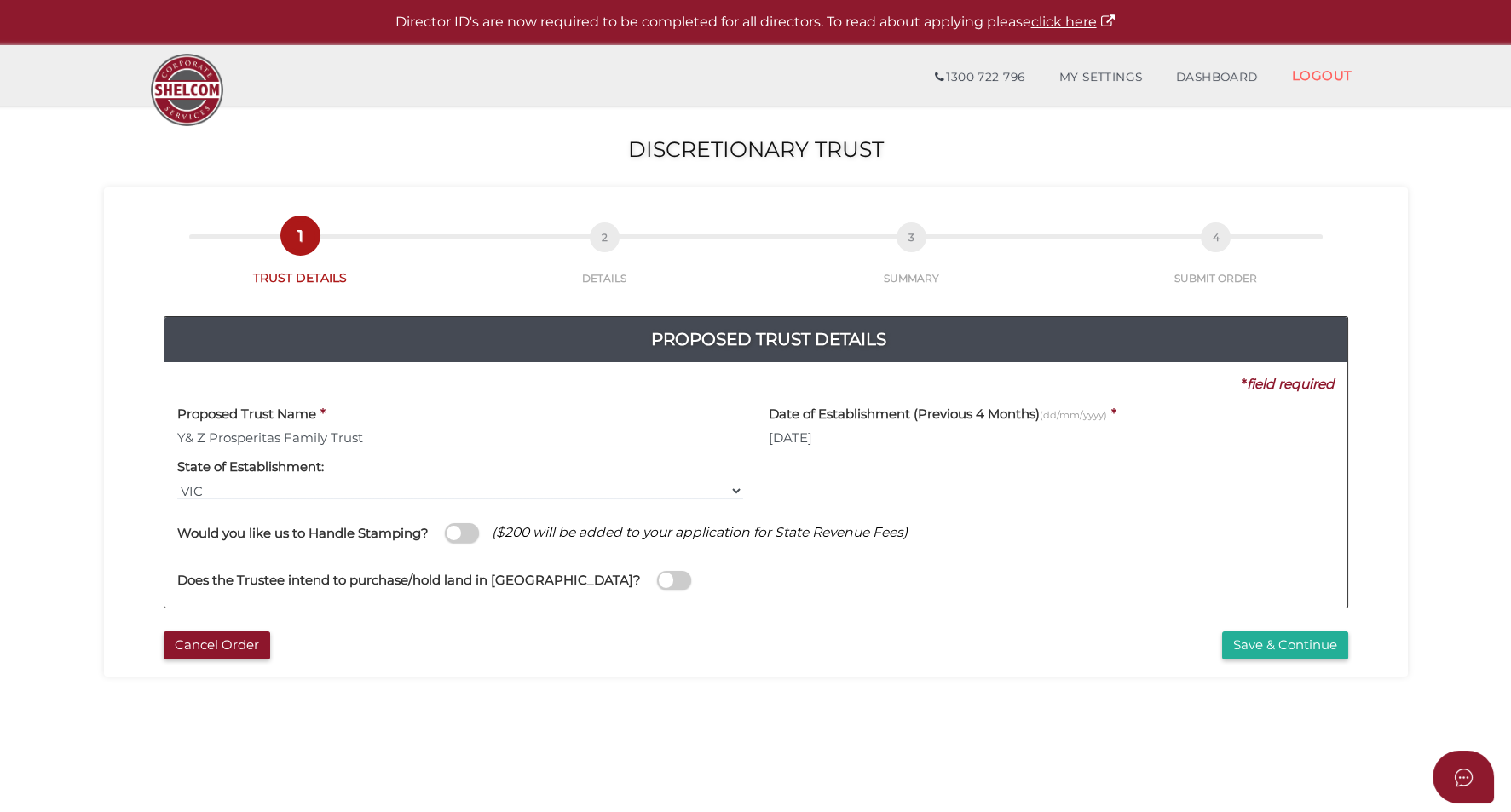 click on "Y& Z Prosperitas Family Trust" at bounding box center (460, 438) 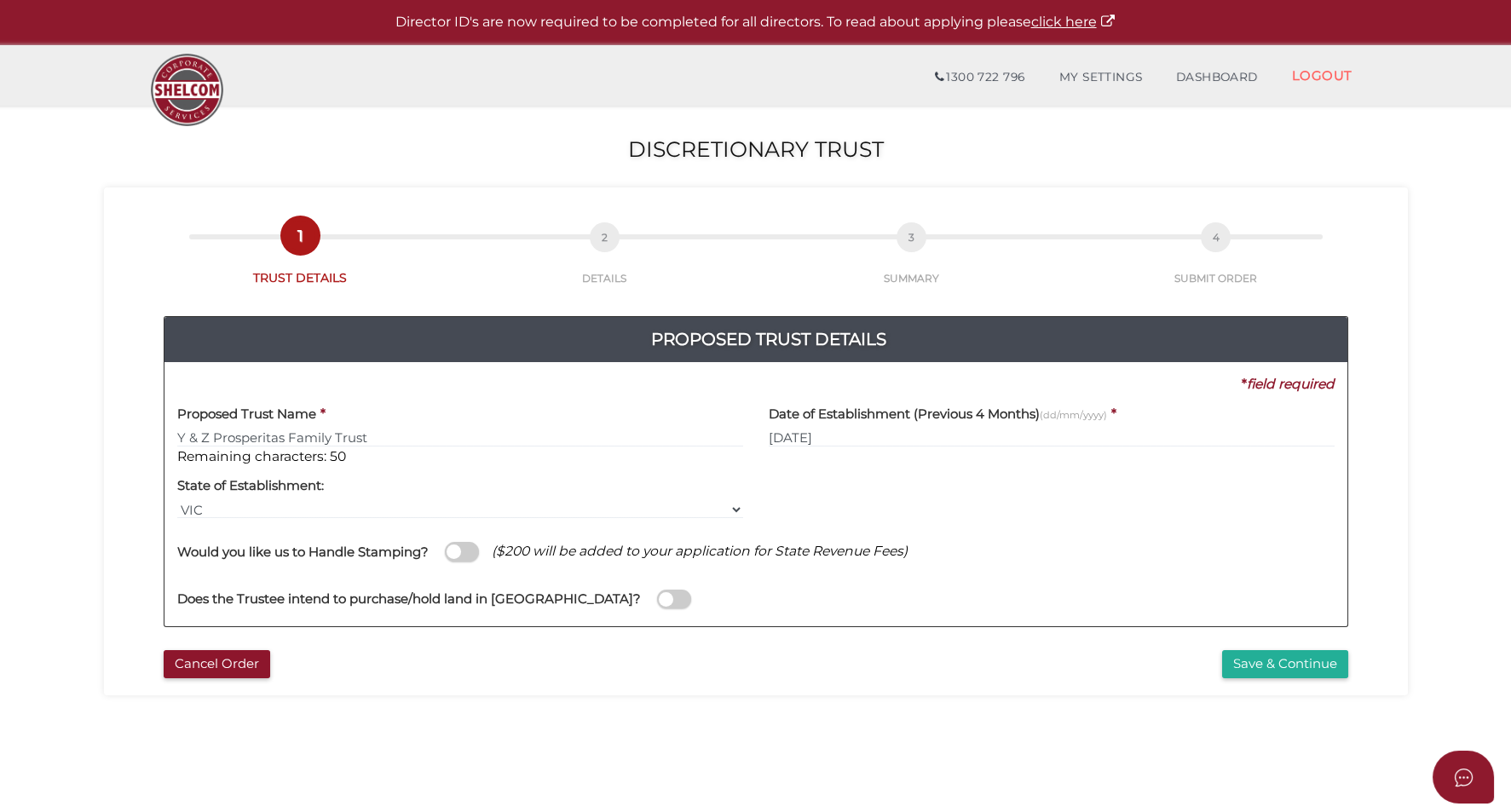 type on "Y & Z Prosperitas Family Trust" 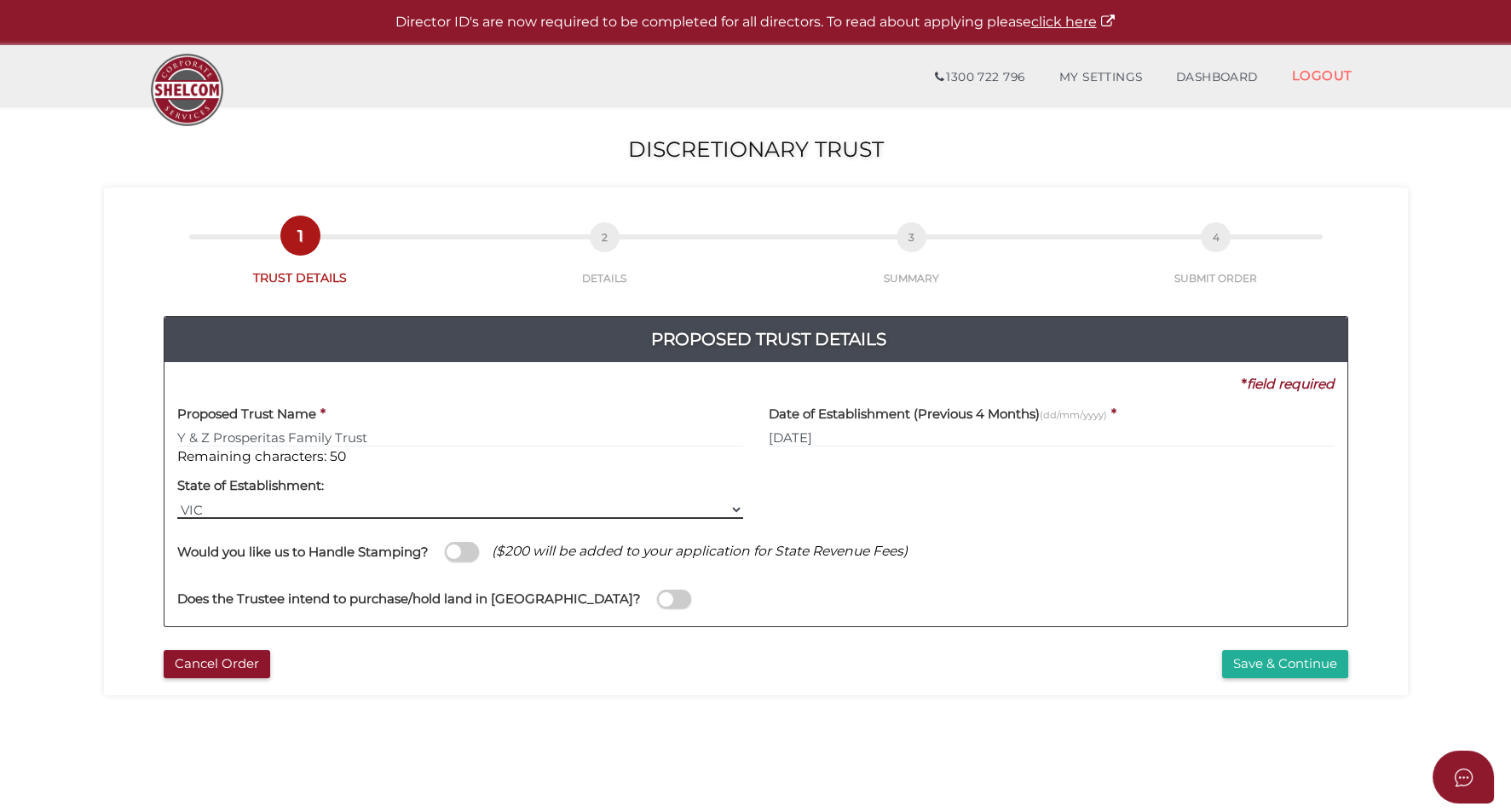 click on "VIC
ACT
[GEOGRAPHIC_DATA]
[GEOGRAPHIC_DATA]
QLD
[GEOGRAPHIC_DATA]
[GEOGRAPHIC_DATA]
SA" at bounding box center [460, 510] 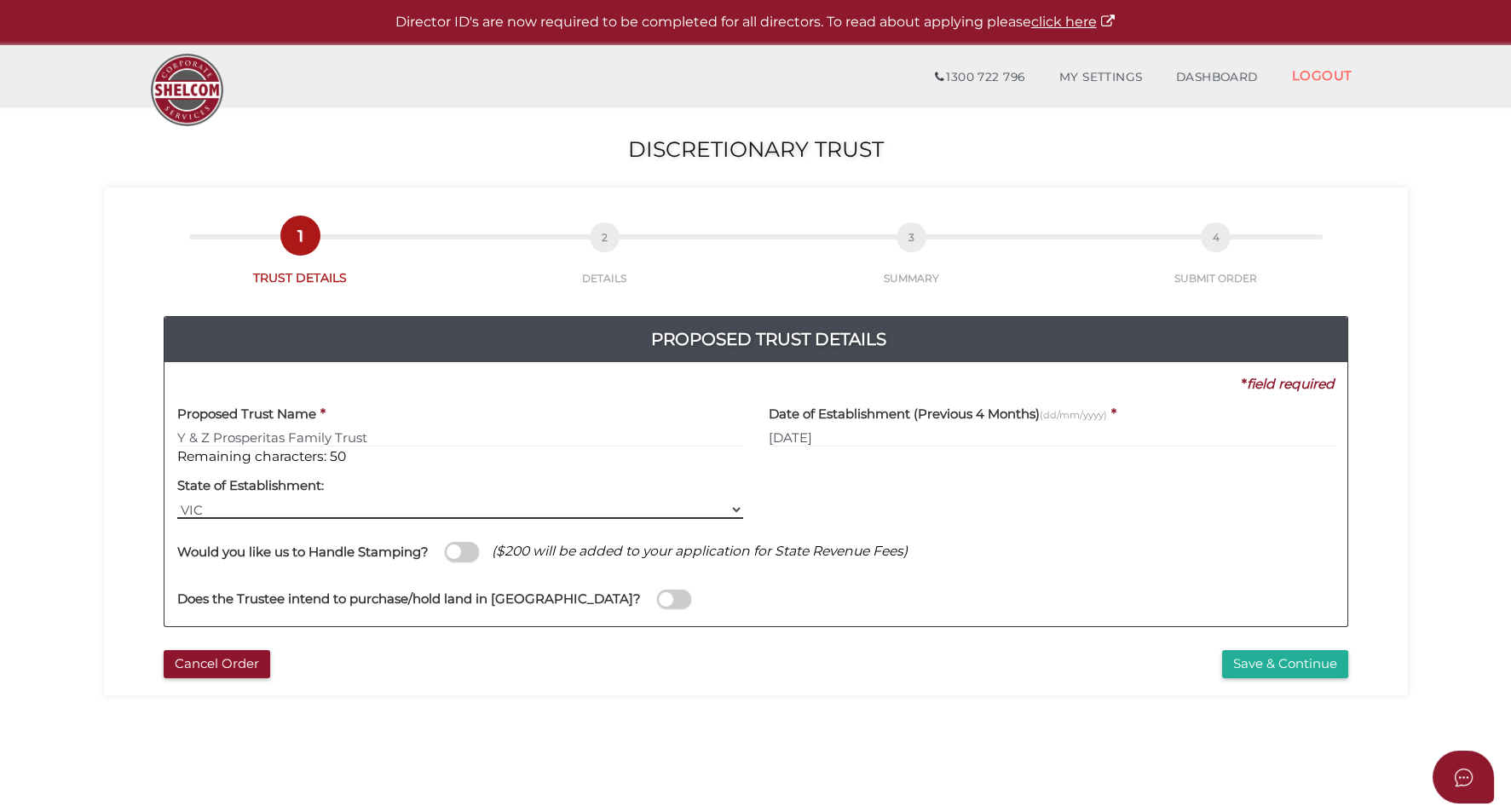 select on "TAS" 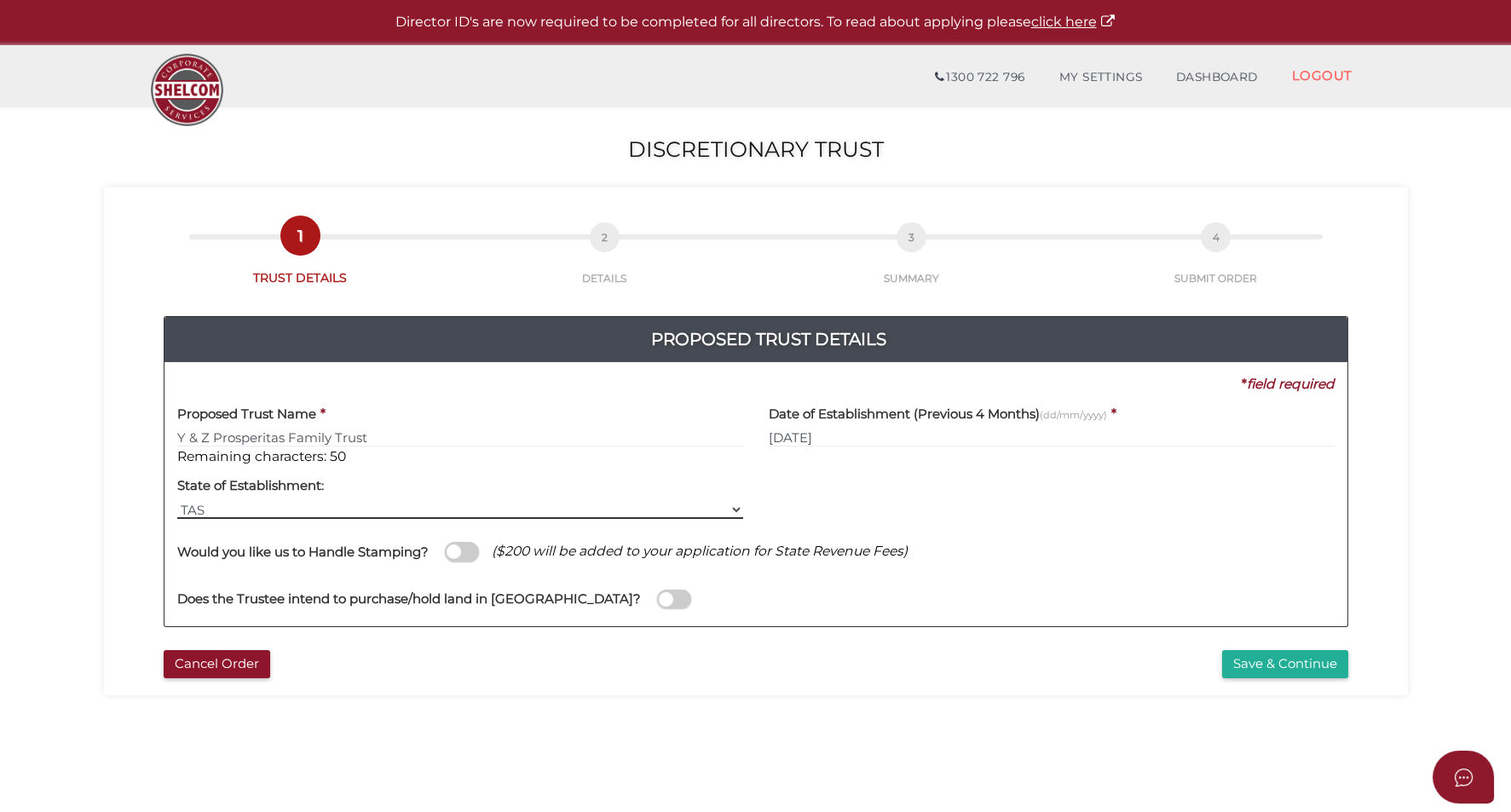 click on "VIC
ACT
[GEOGRAPHIC_DATA]
[GEOGRAPHIC_DATA]
QLD
[GEOGRAPHIC_DATA]
[GEOGRAPHIC_DATA]
SA" at bounding box center [460, 510] 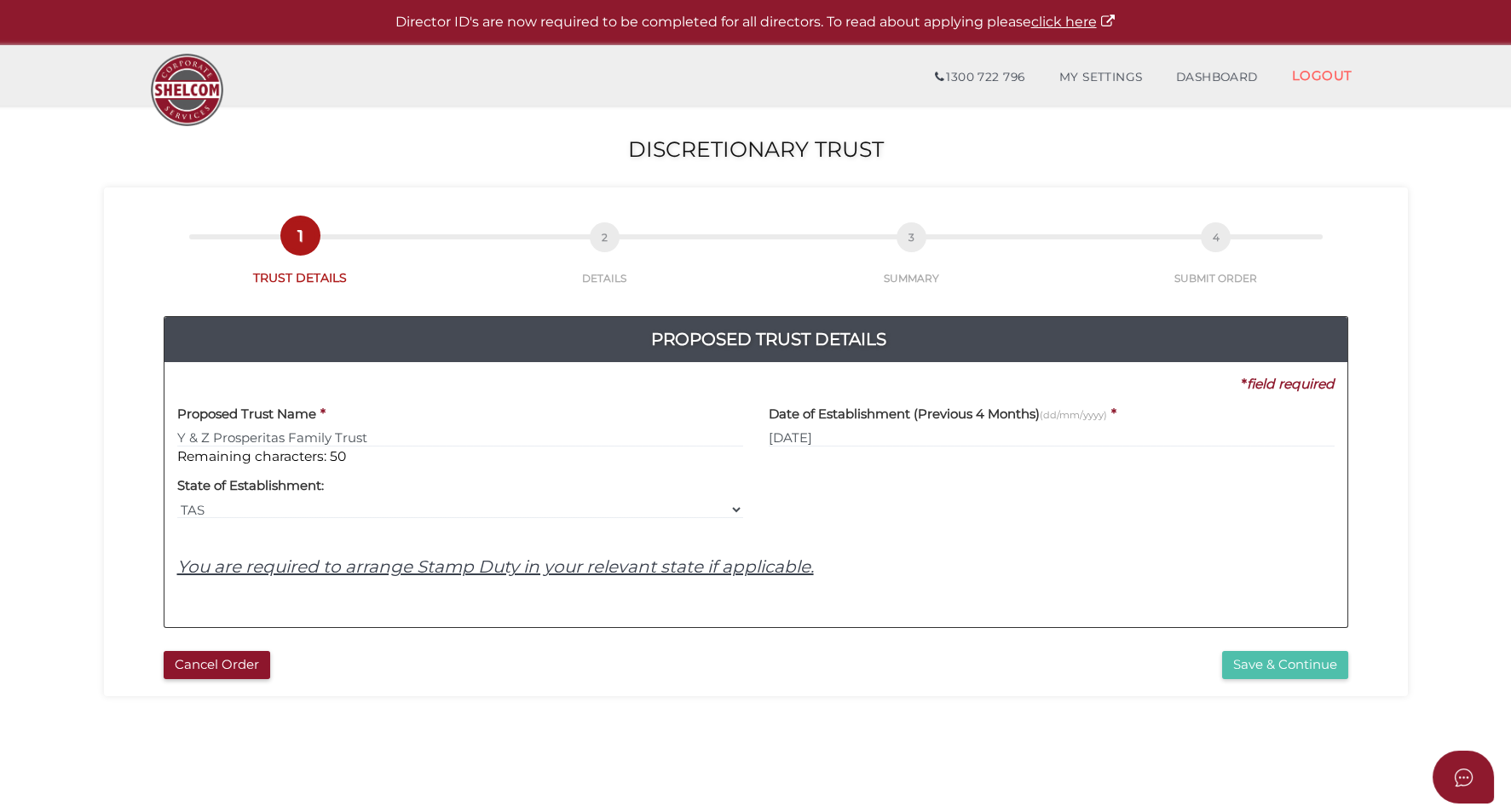 click on "Save & Continue" at bounding box center (1285, 665) 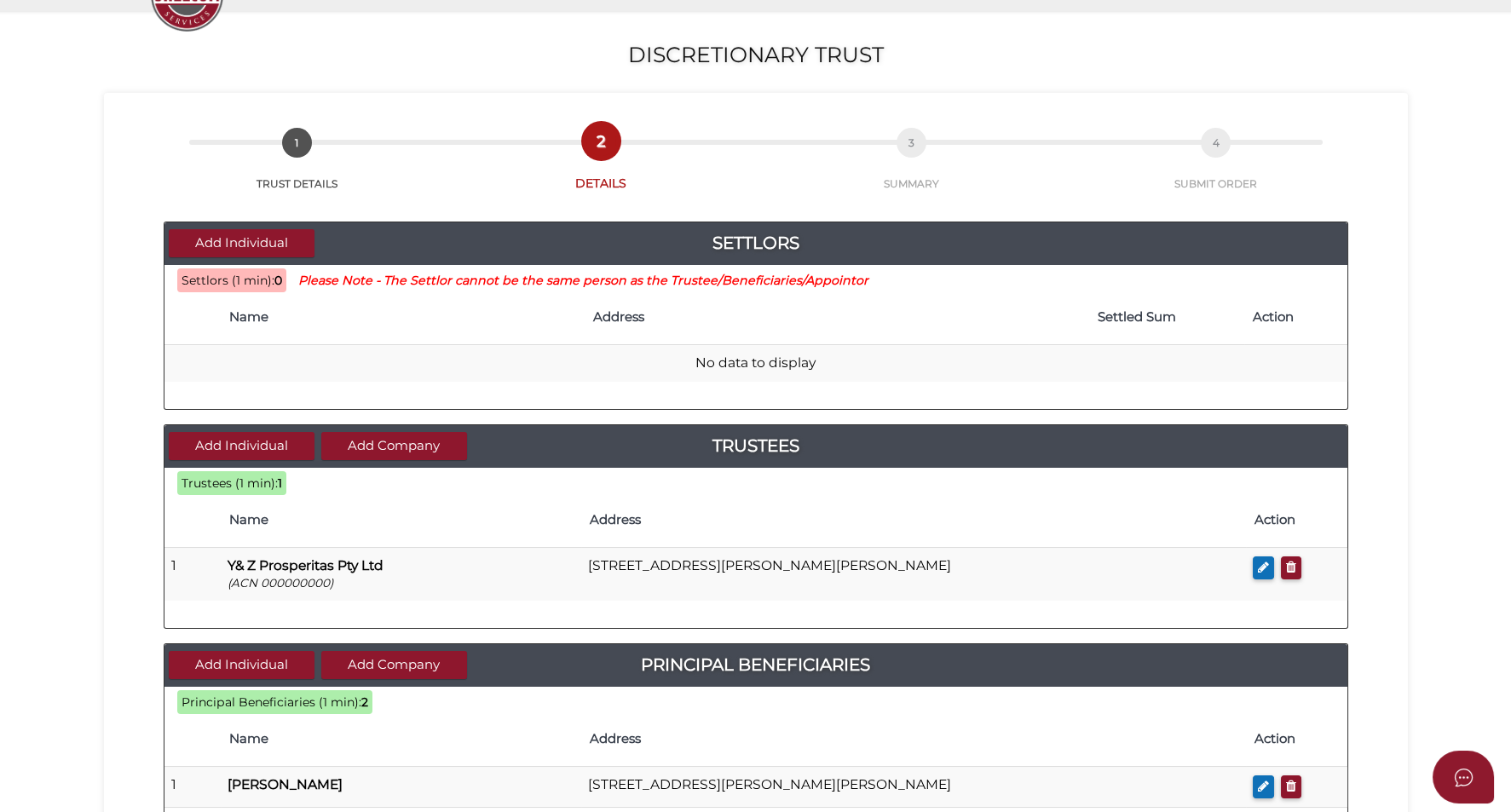 scroll, scrollTop: 106, scrollLeft: 0, axis: vertical 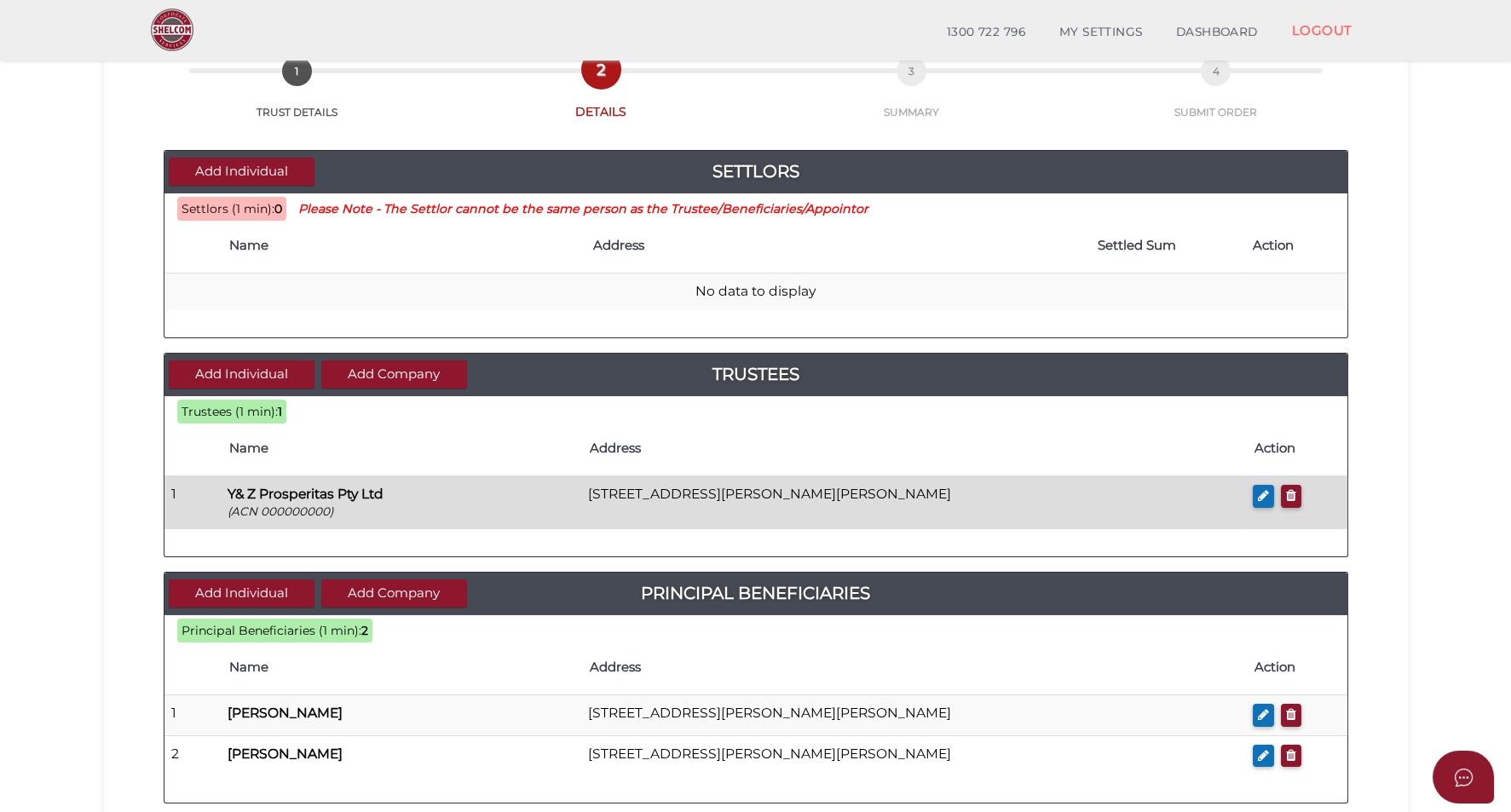 click on "Y& Z Prosperitas Pty Ltd" at bounding box center (401, 494) 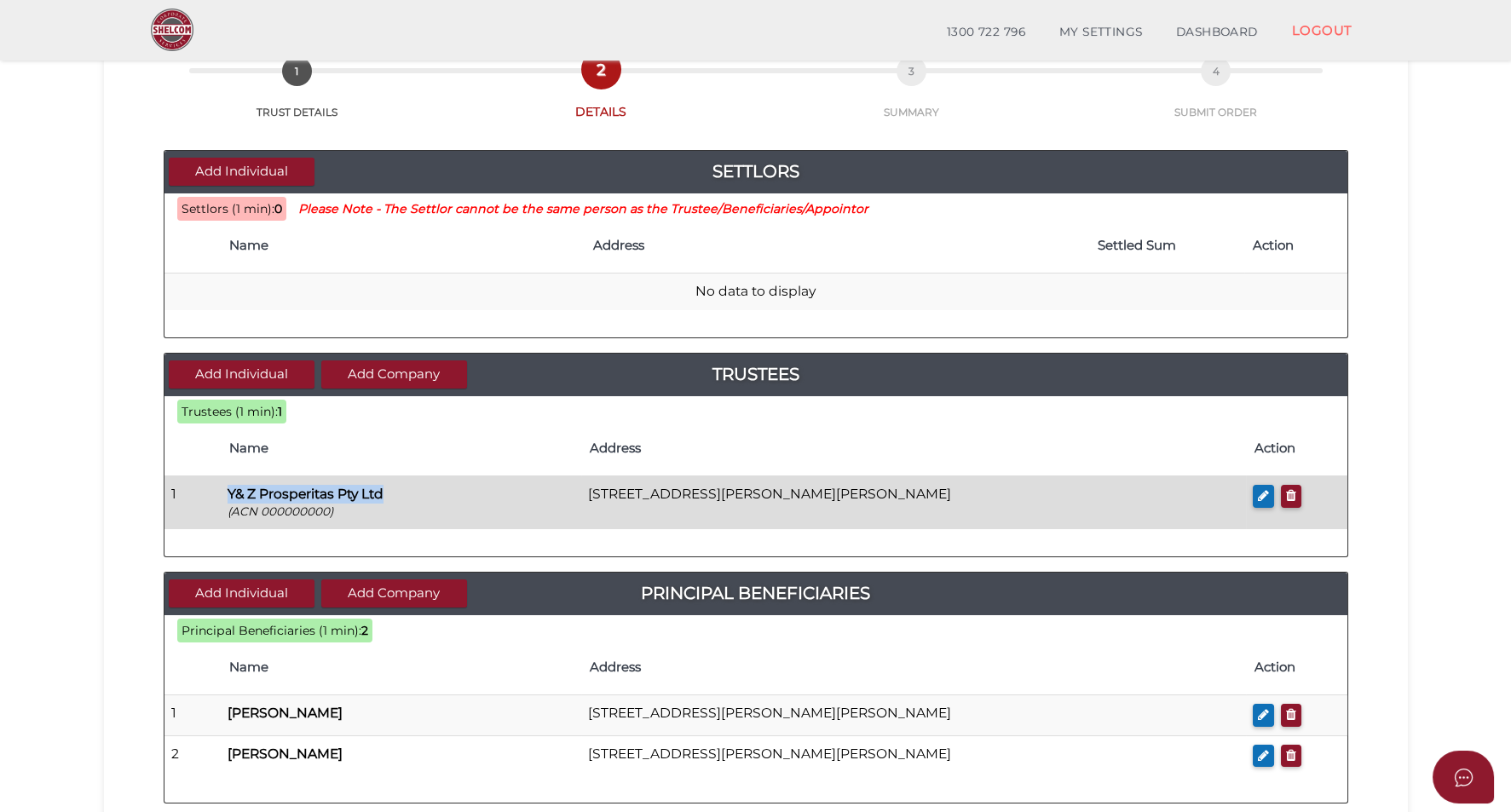 drag, startPoint x: 406, startPoint y: 492, endPoint x: 220, endPoint y: 489, distance: 186.0242 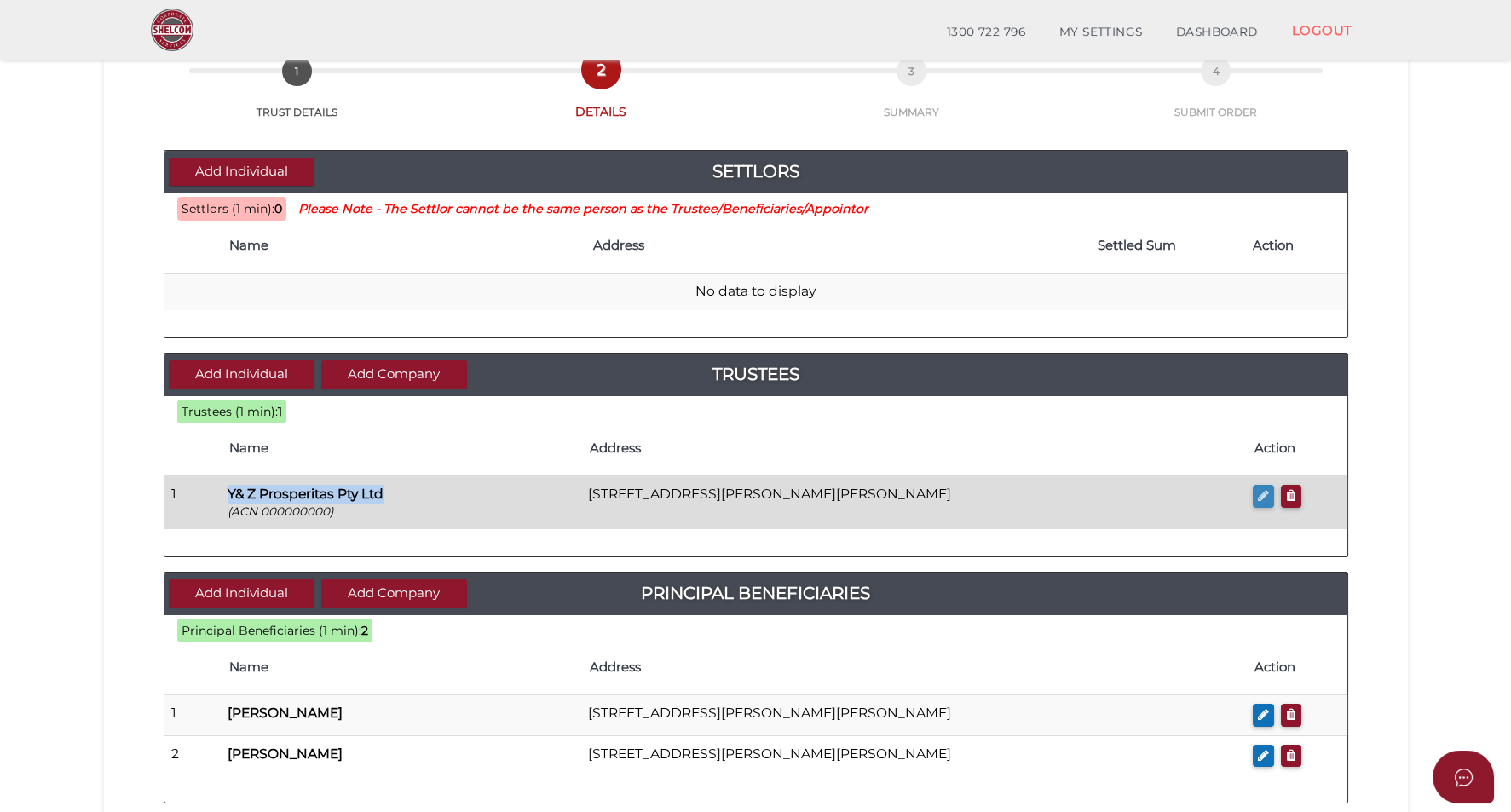click at bounding box center (1263, 495) 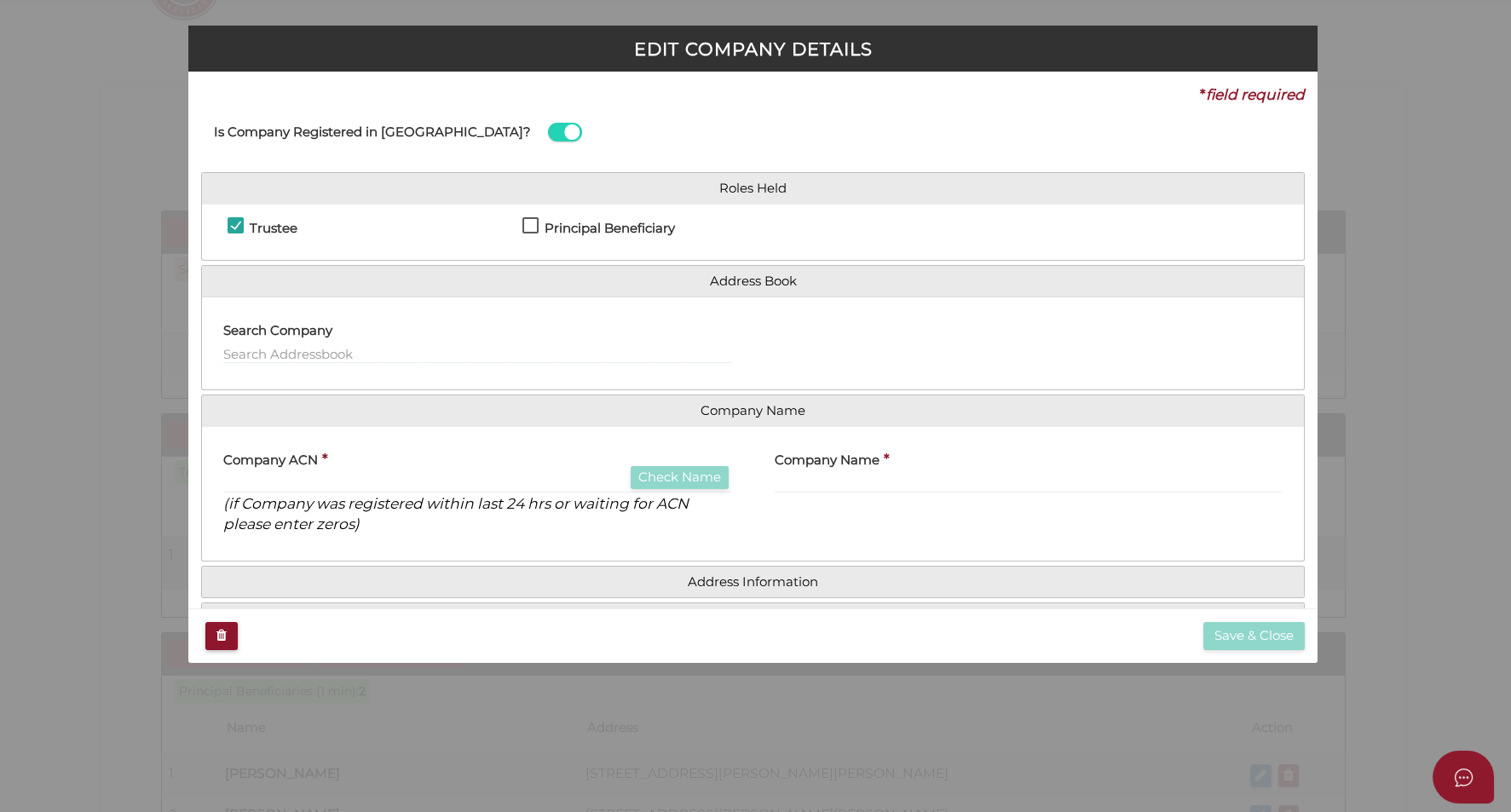 checkbox on "true" 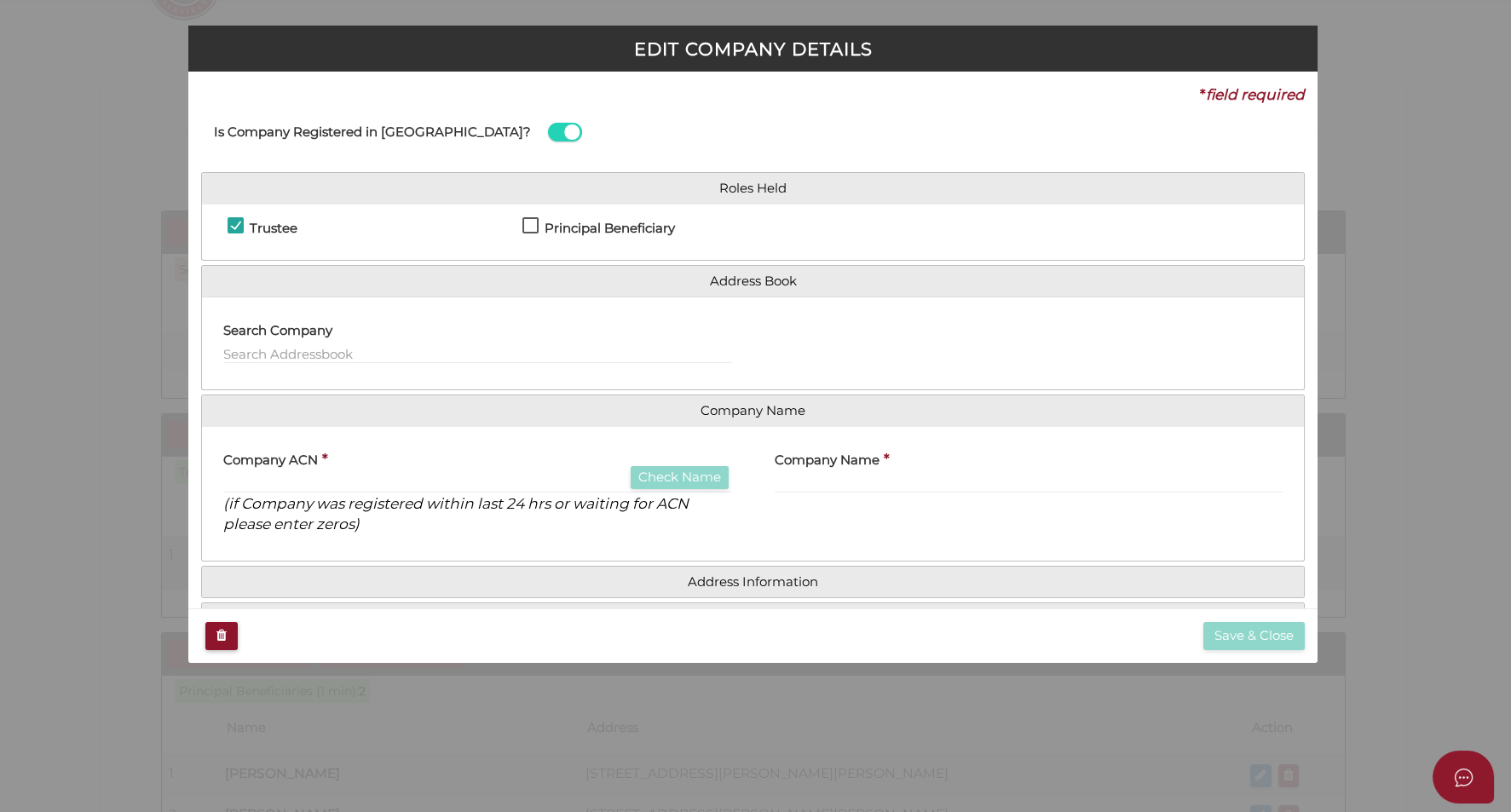 type on "000000000" 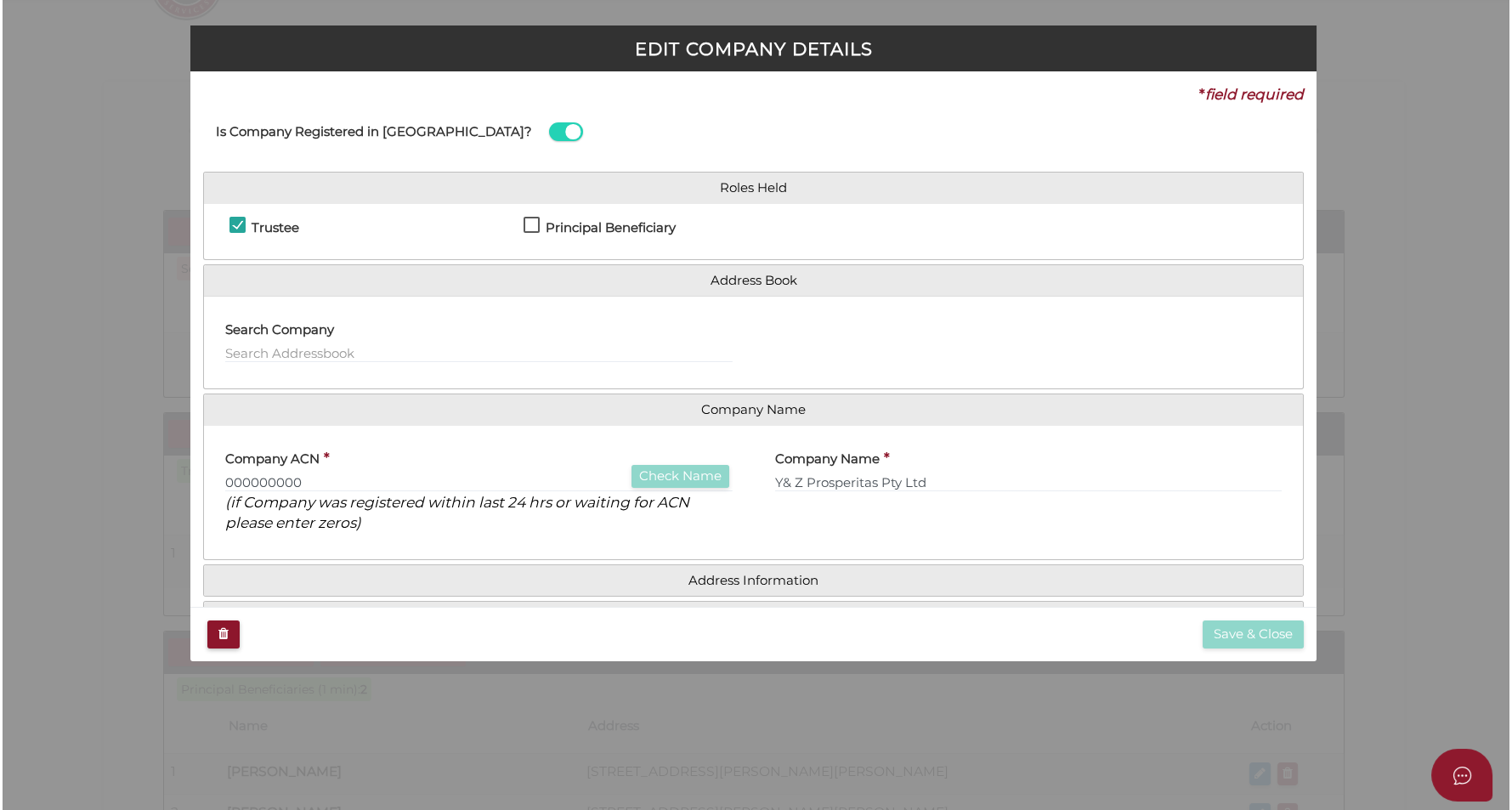 scroll, scrollTop: 0, scrollLeft: 0, axis: both 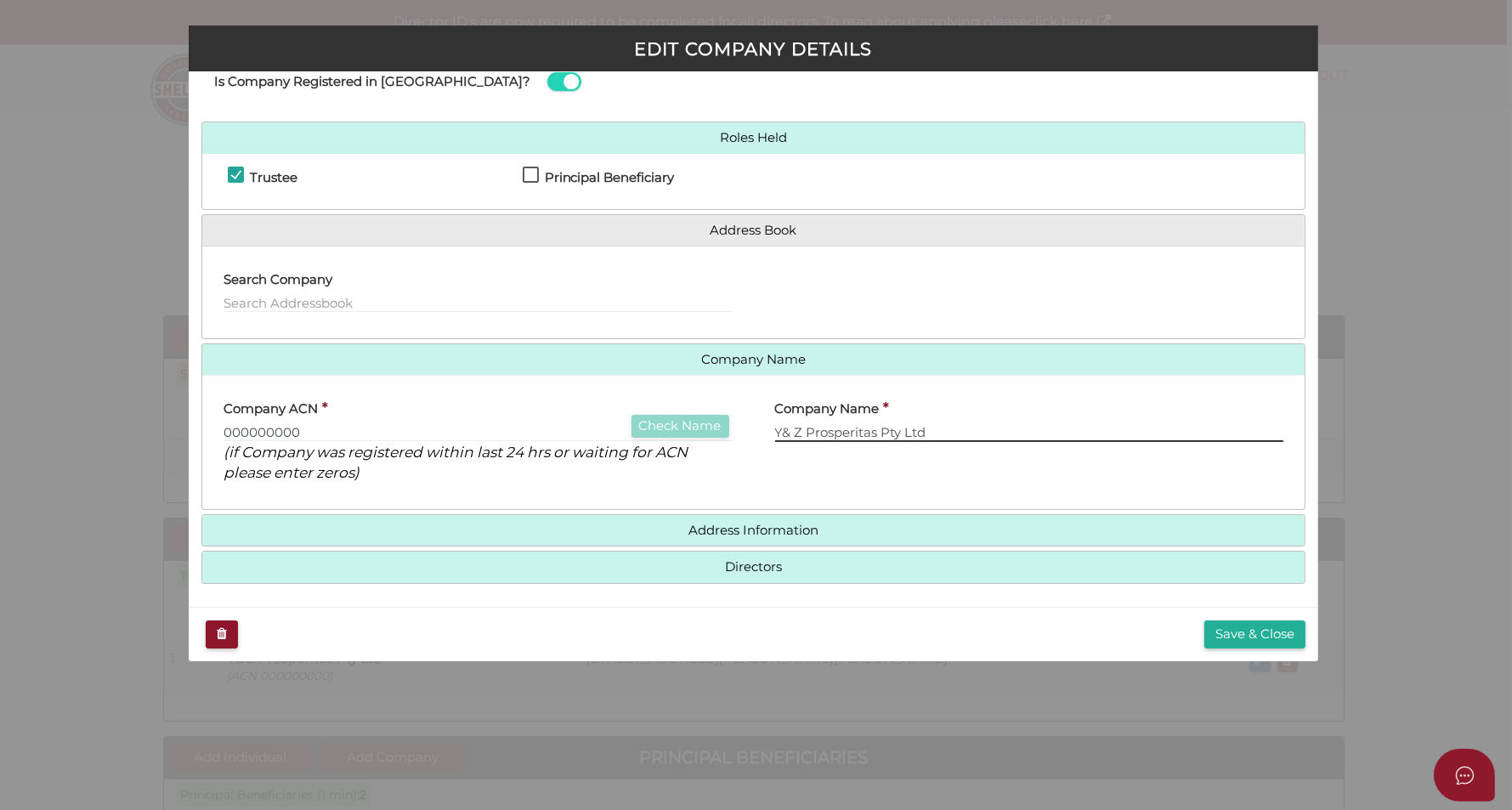 click on "Y& Z Prosperitas Pty Ltd" at bounding box center (1029, 433) 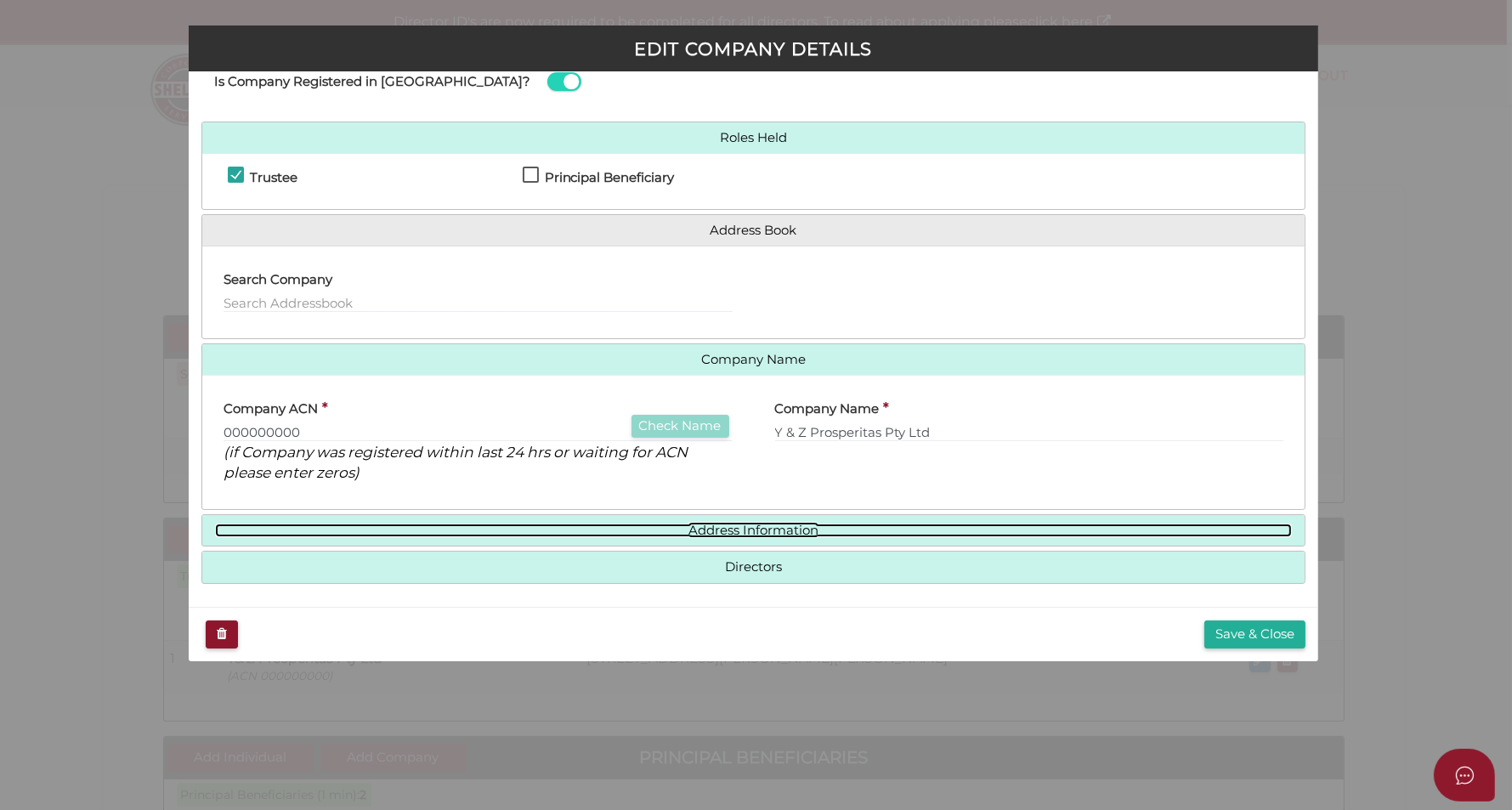 click on "Address Information" at bounding box center (754, 530) 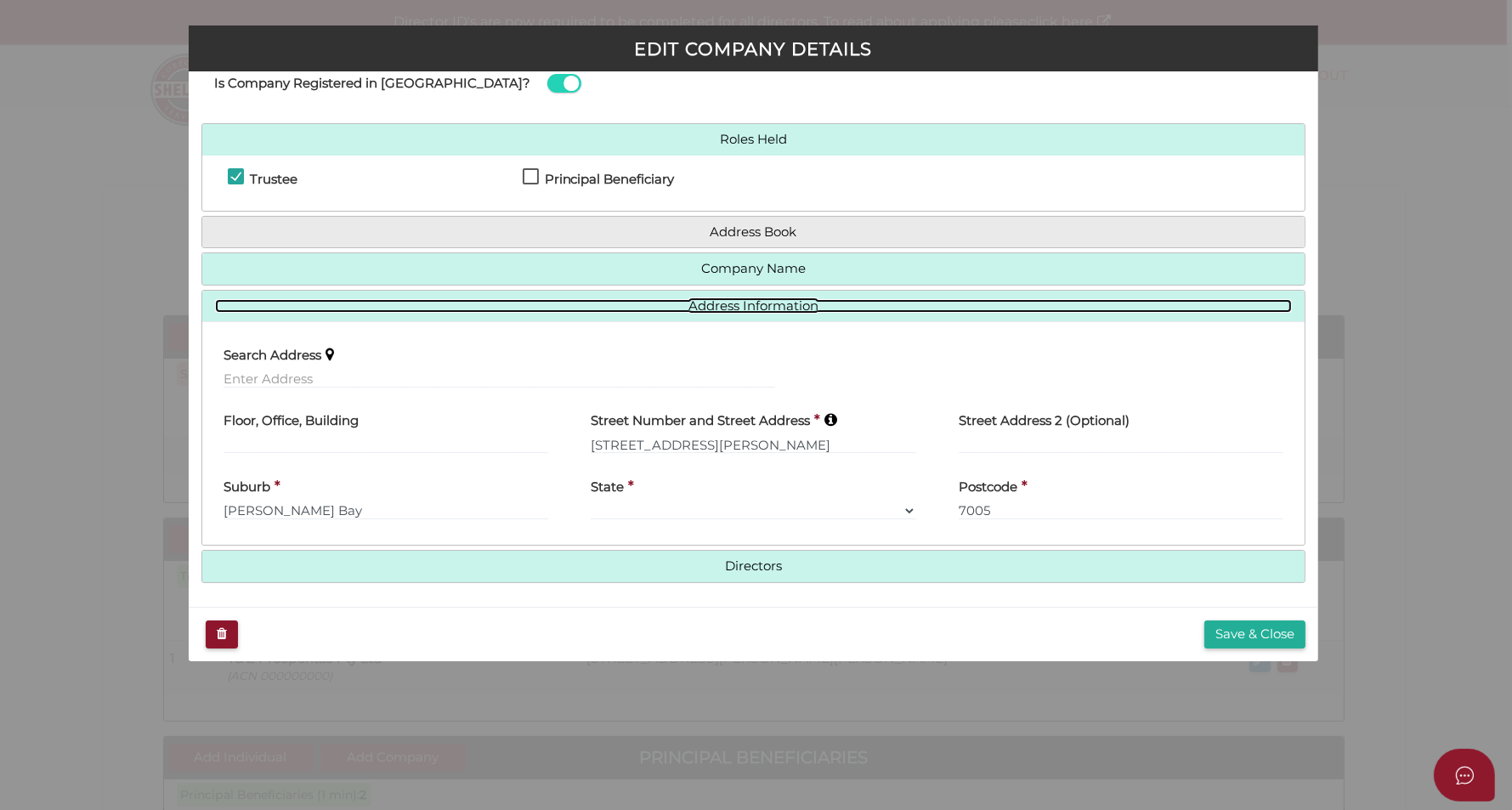 scroll, scrollTop: 48, scrollLeft: 0, axis: vertical 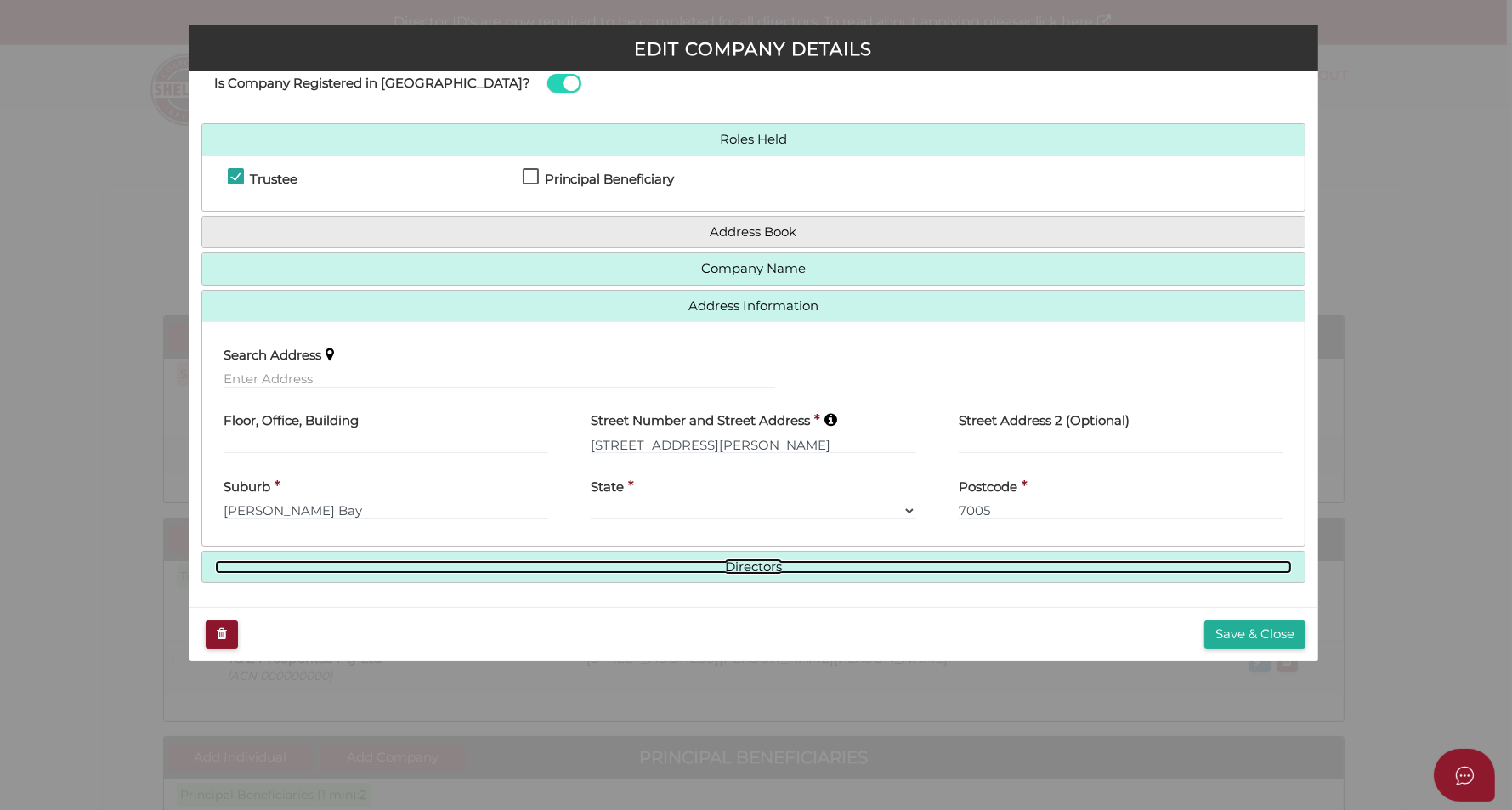 click on "Directors" at bounding box center (754, 567) 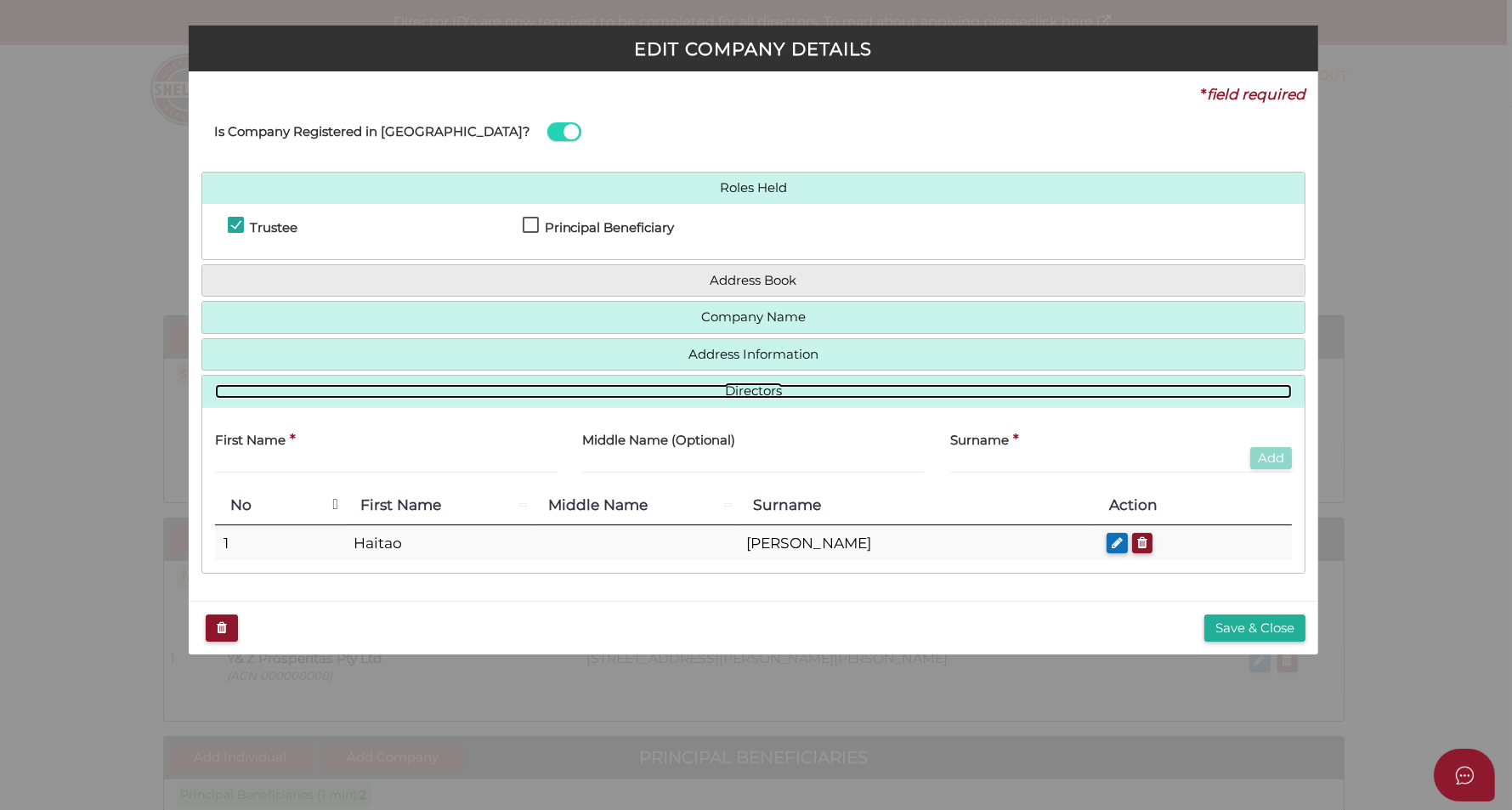 scroll, scrollTop: 0, scrollLeft: 0, axis: both 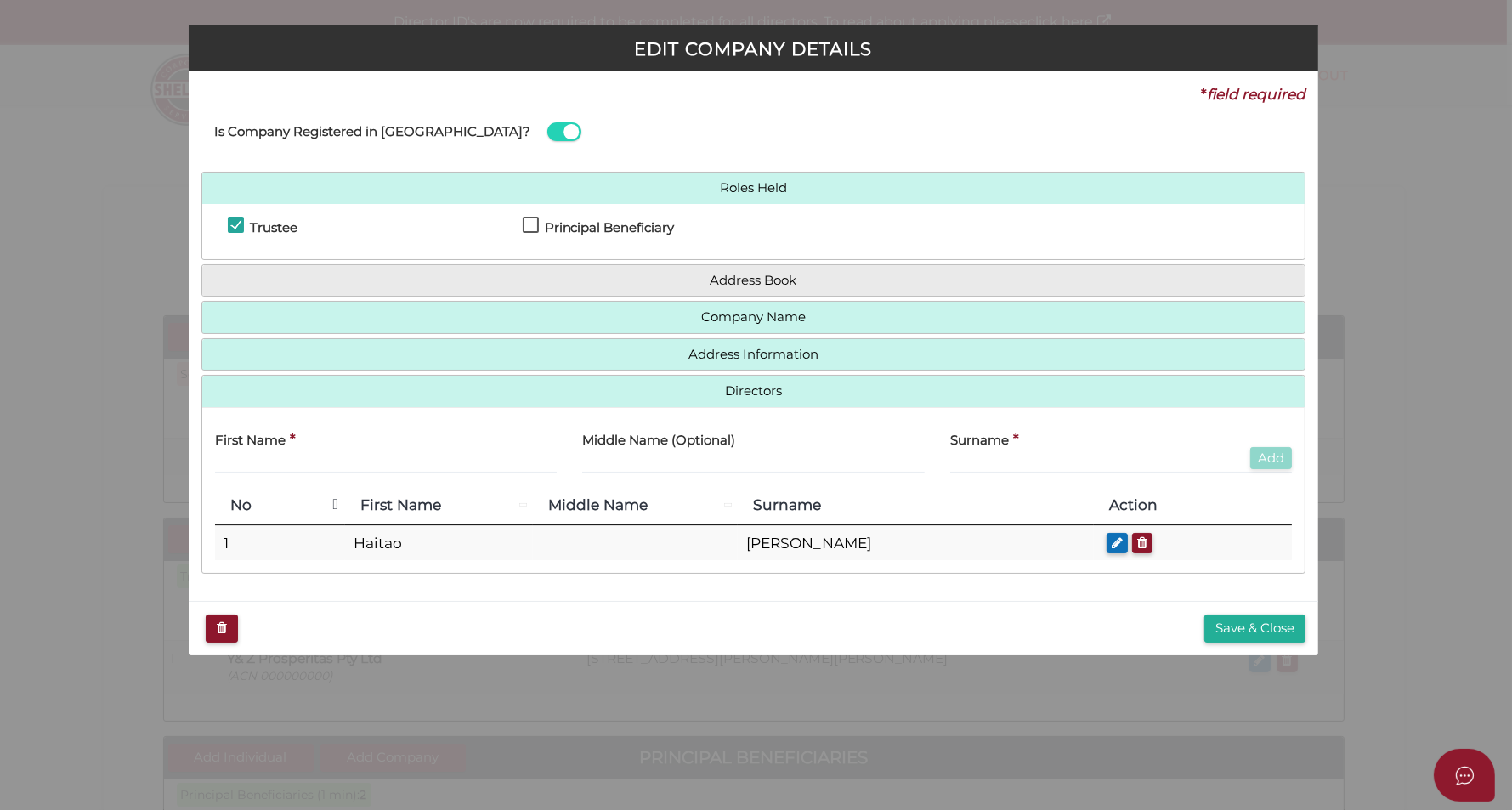 click on "Company Name" at bounding box center [754, 317] 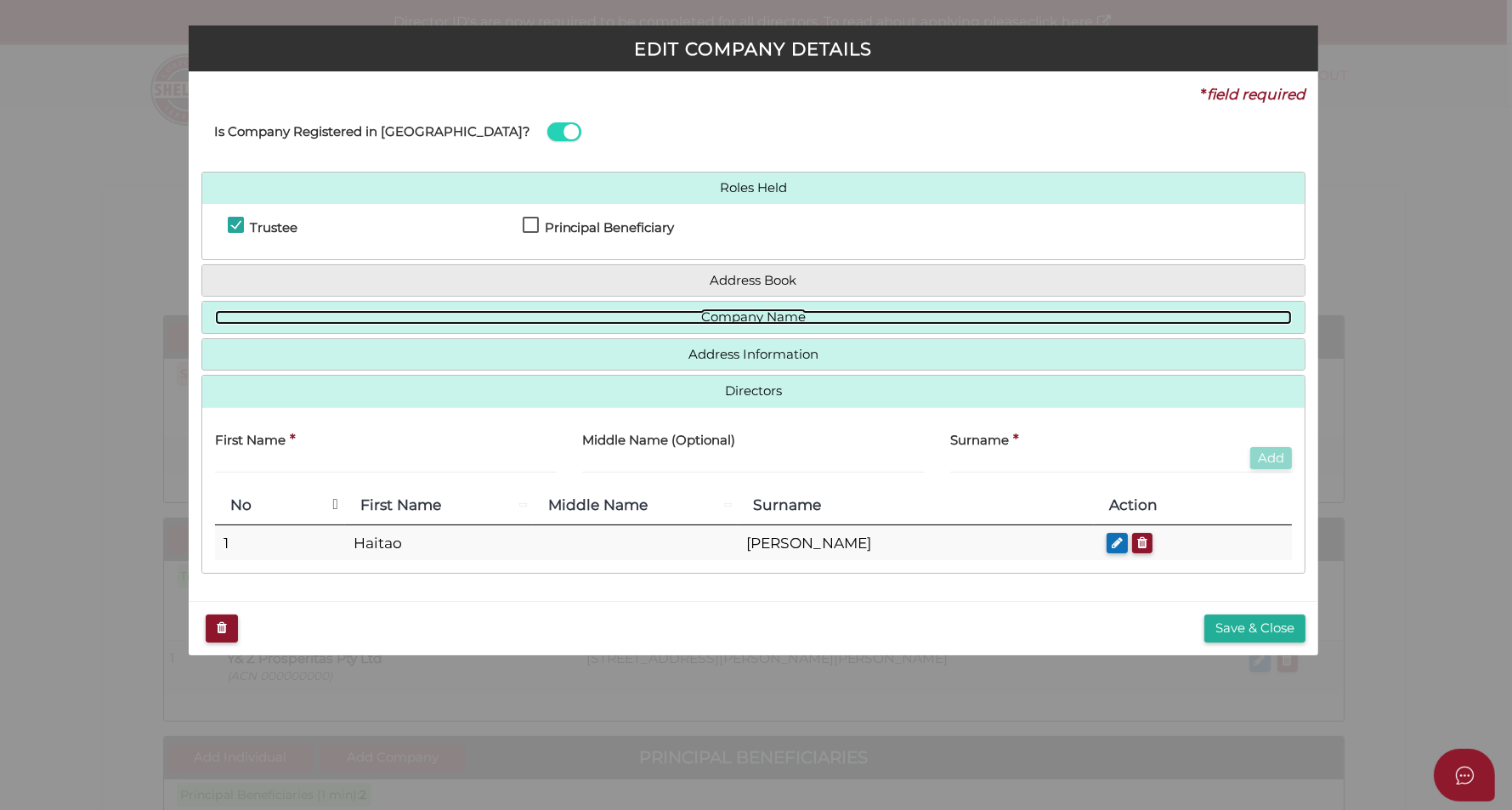 click on "Company Name" at bounding box center (754, 317) 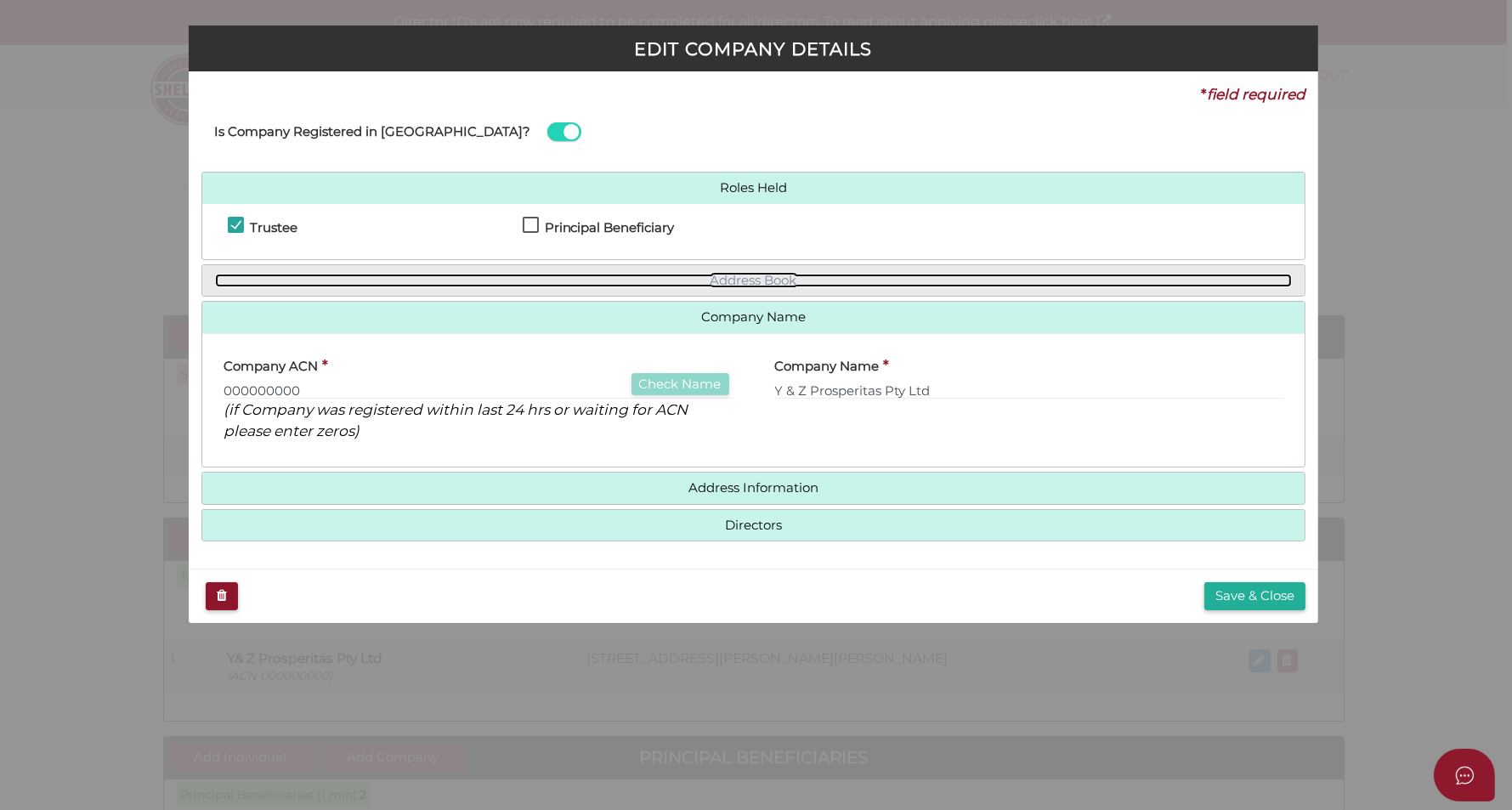 click on "Address Book" at bounding box center (754, 280) 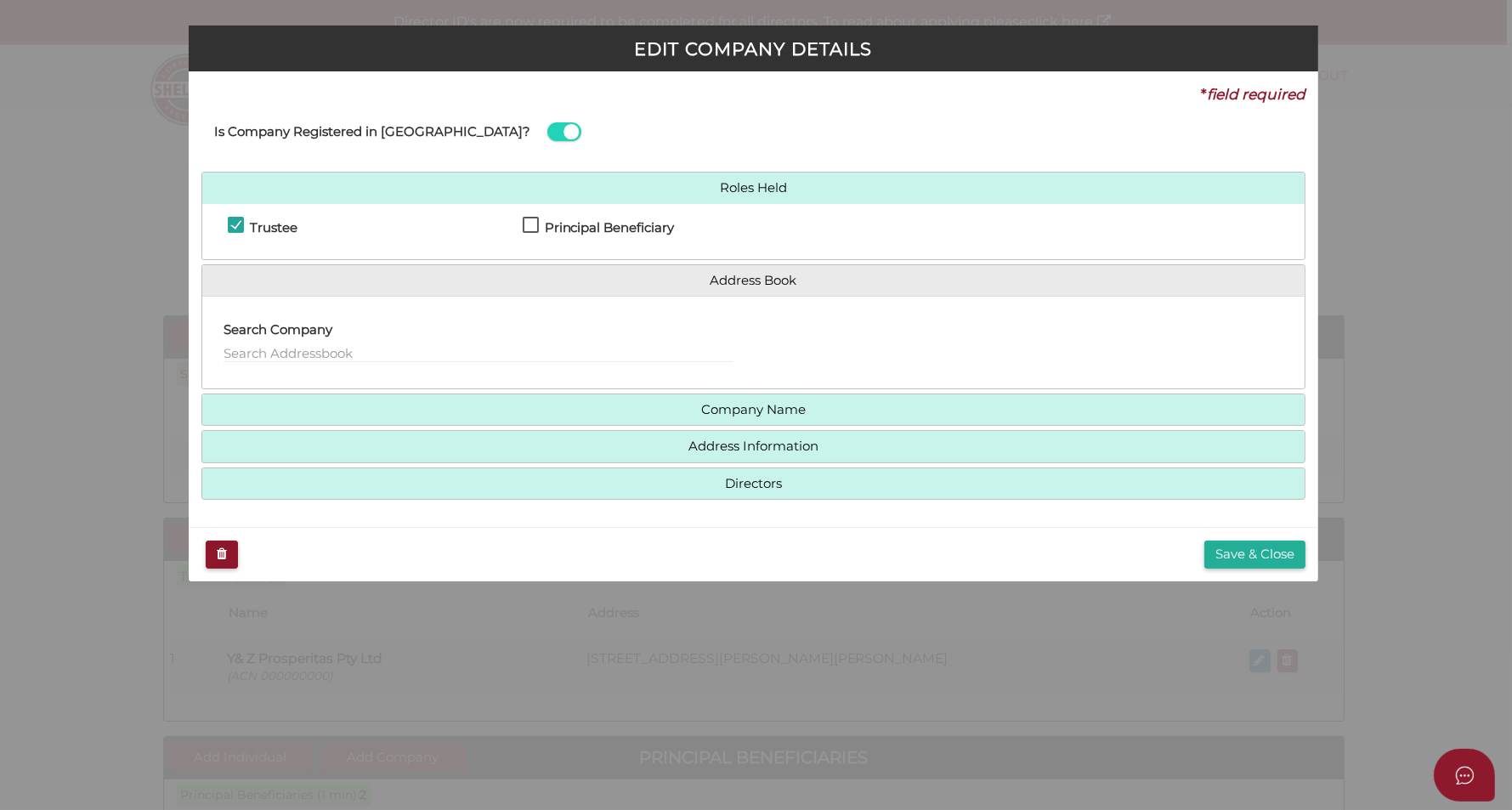 click on "Roles Held" at bounding box center (754, 188) 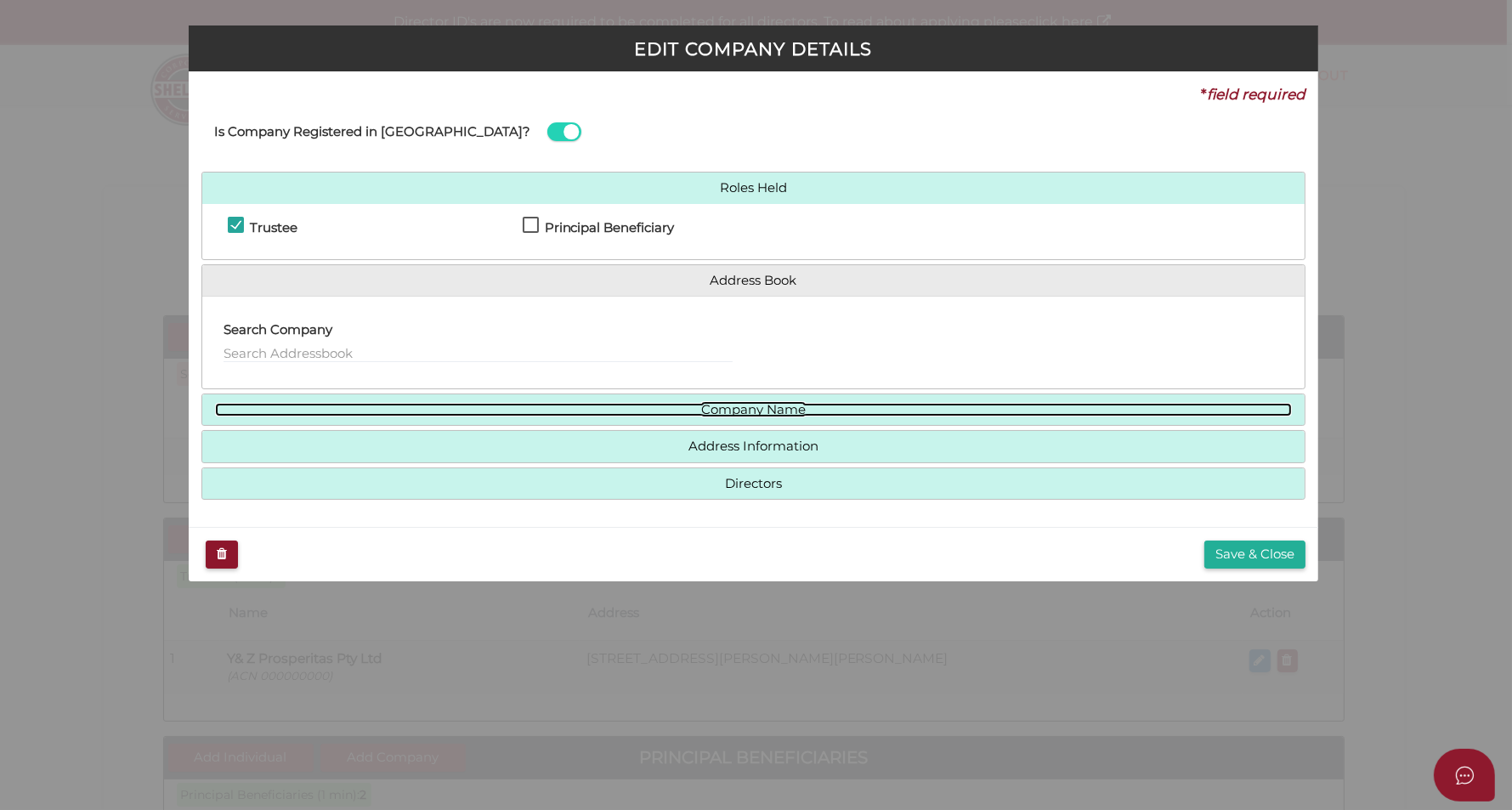 click on "Company Name" at bounding box center [754, 410] 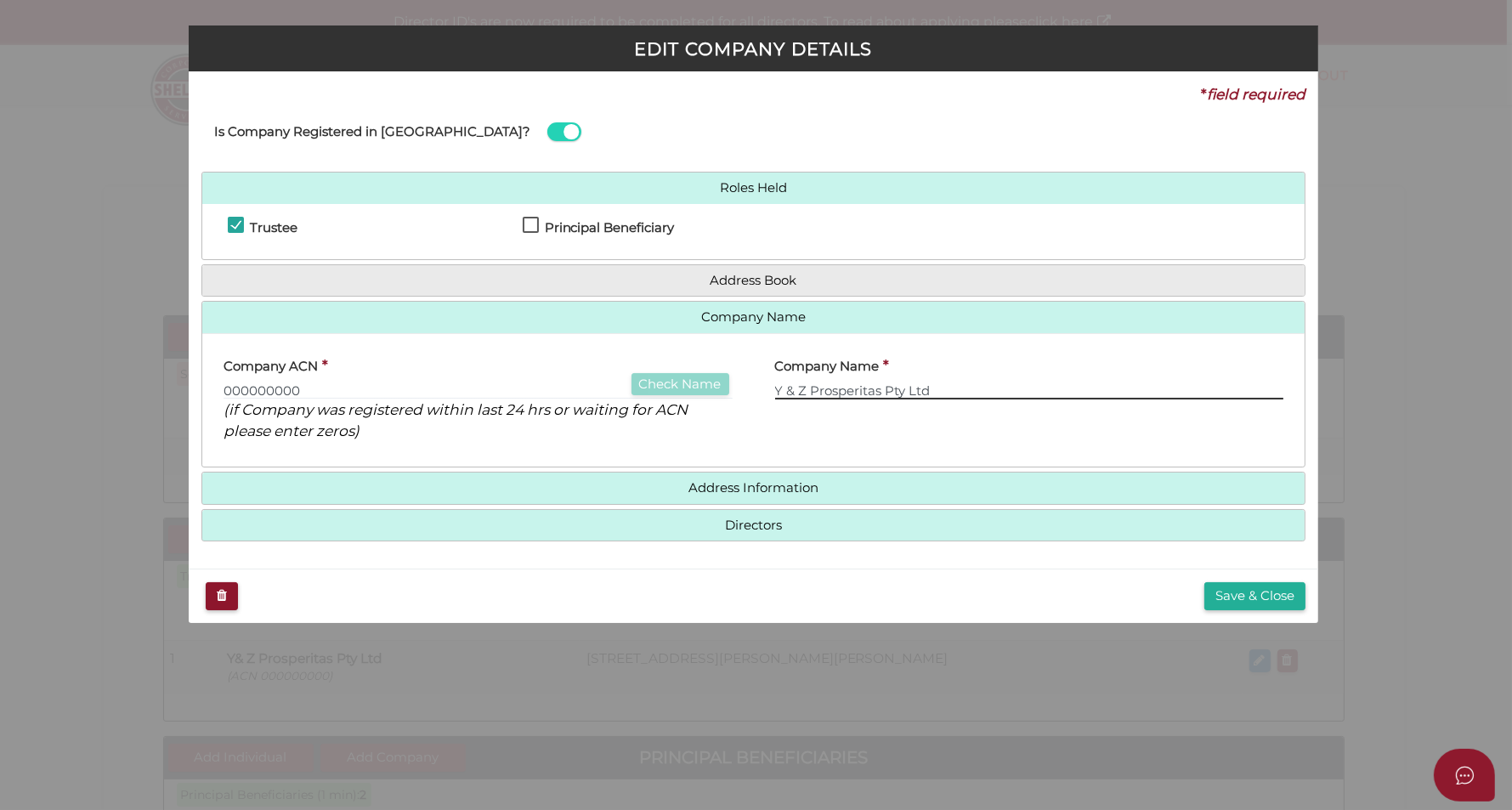 click on "Y & Z Prosperitas Pty Ltd" at bounding box center (1029, 390) 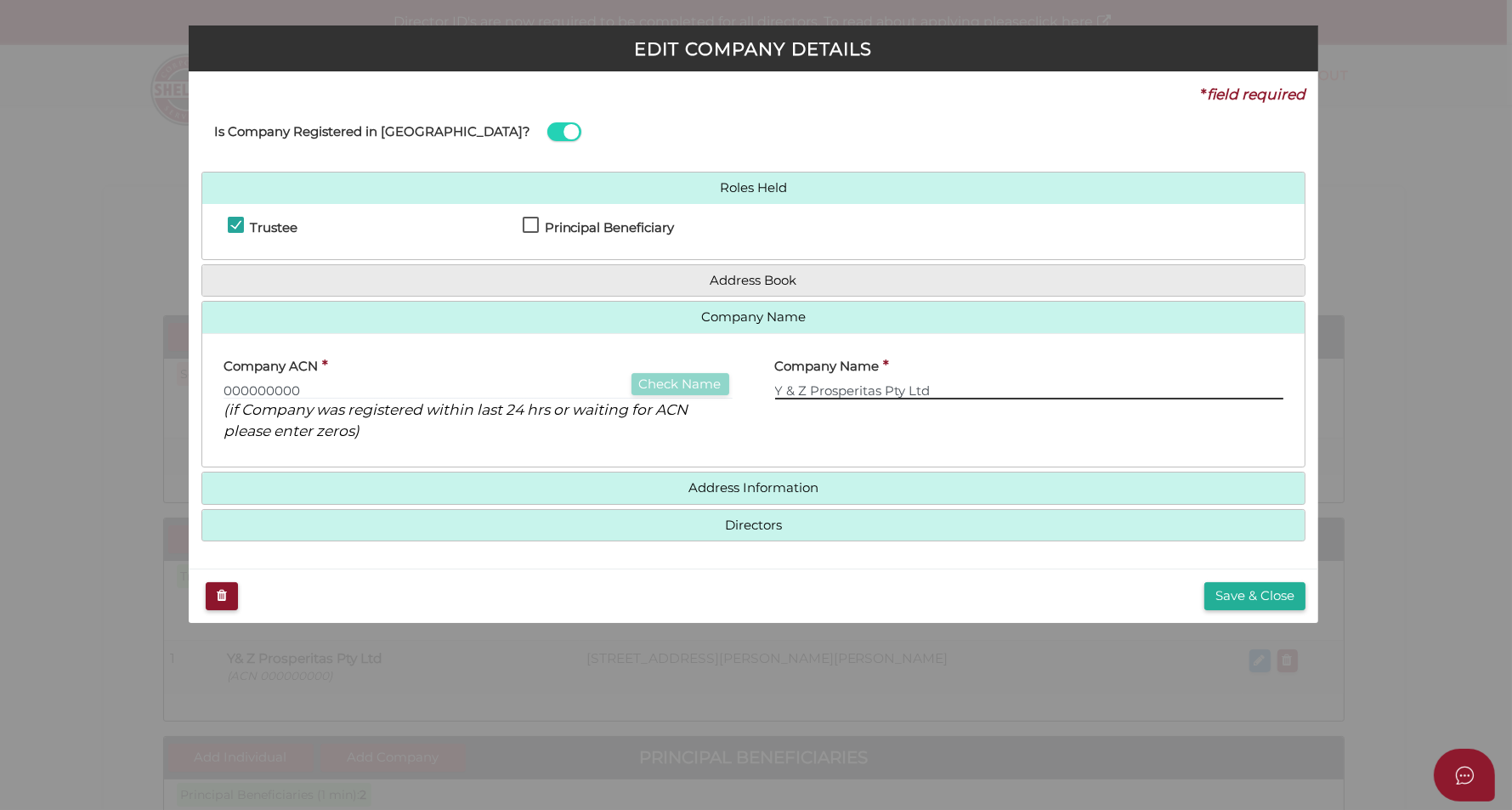 click on "Y & Z Prosperitas Pty Ltd" at bounding box center (1029, 390) 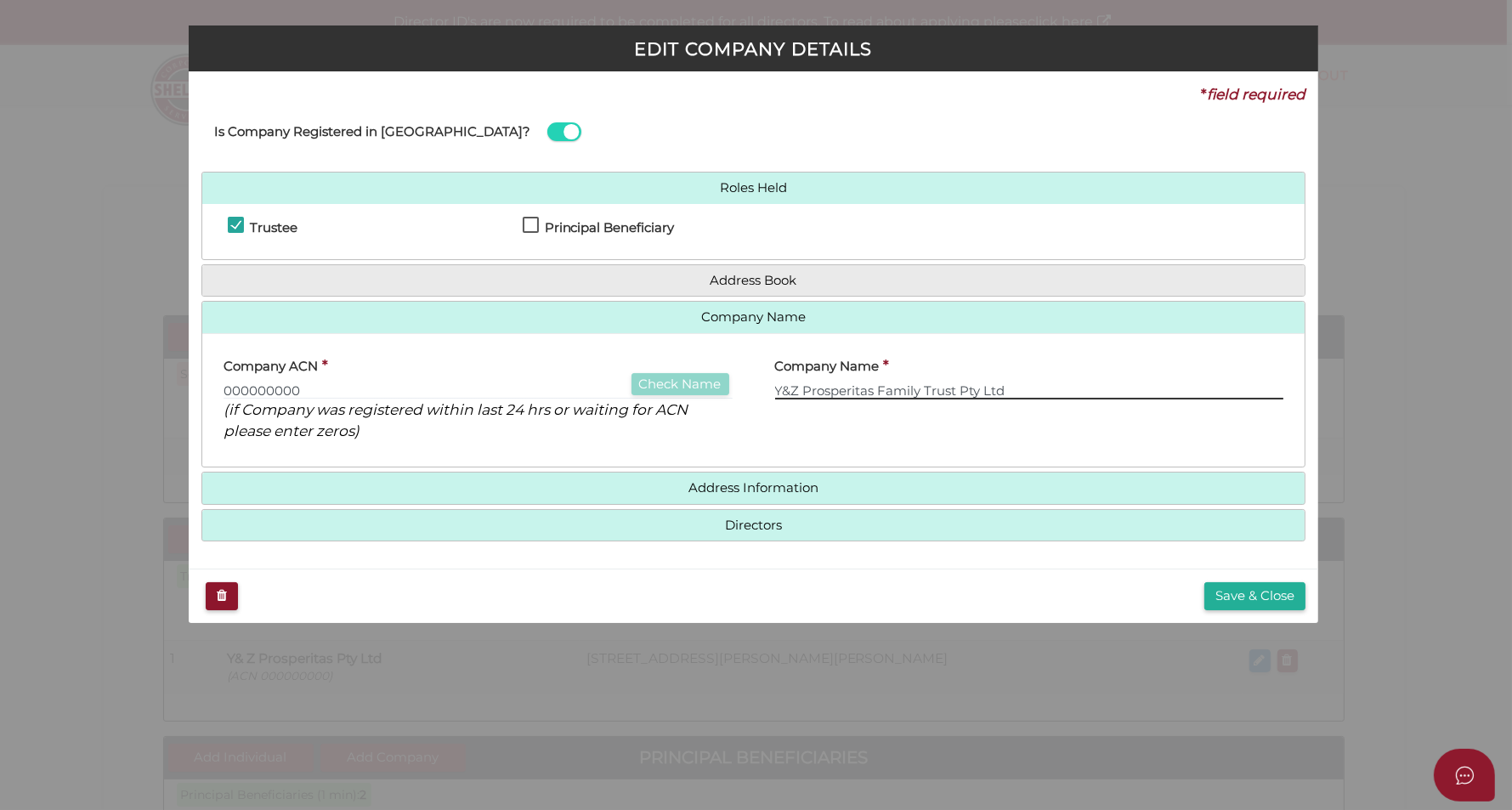 click on "Y&Z Prosperitas Family Trust Pty Ltd" at bounding box center [1029, 390] 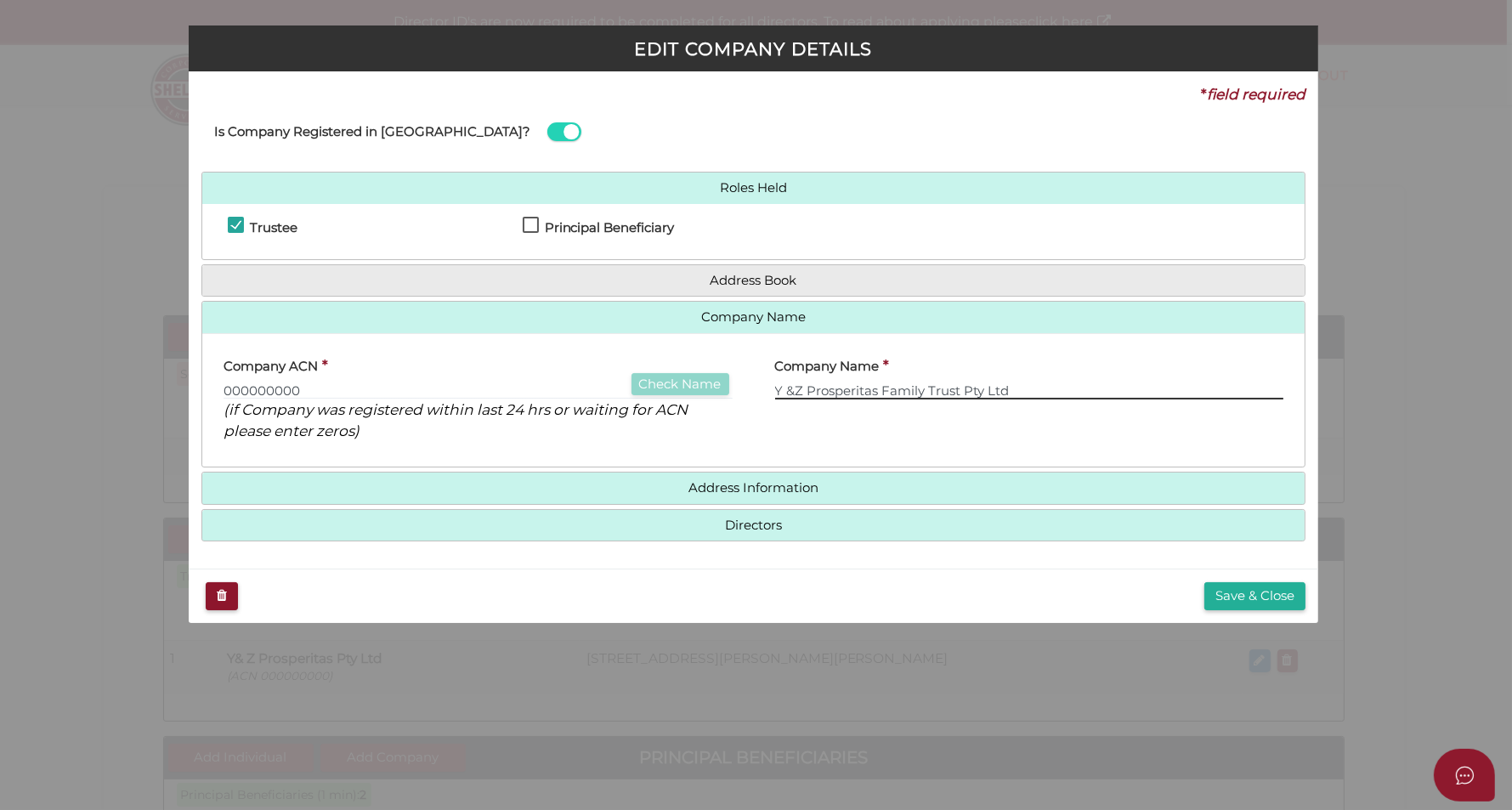 click on "Y &Z Prosperitas Family Trust Pty Ltd" at bounding box center [1029, 390] 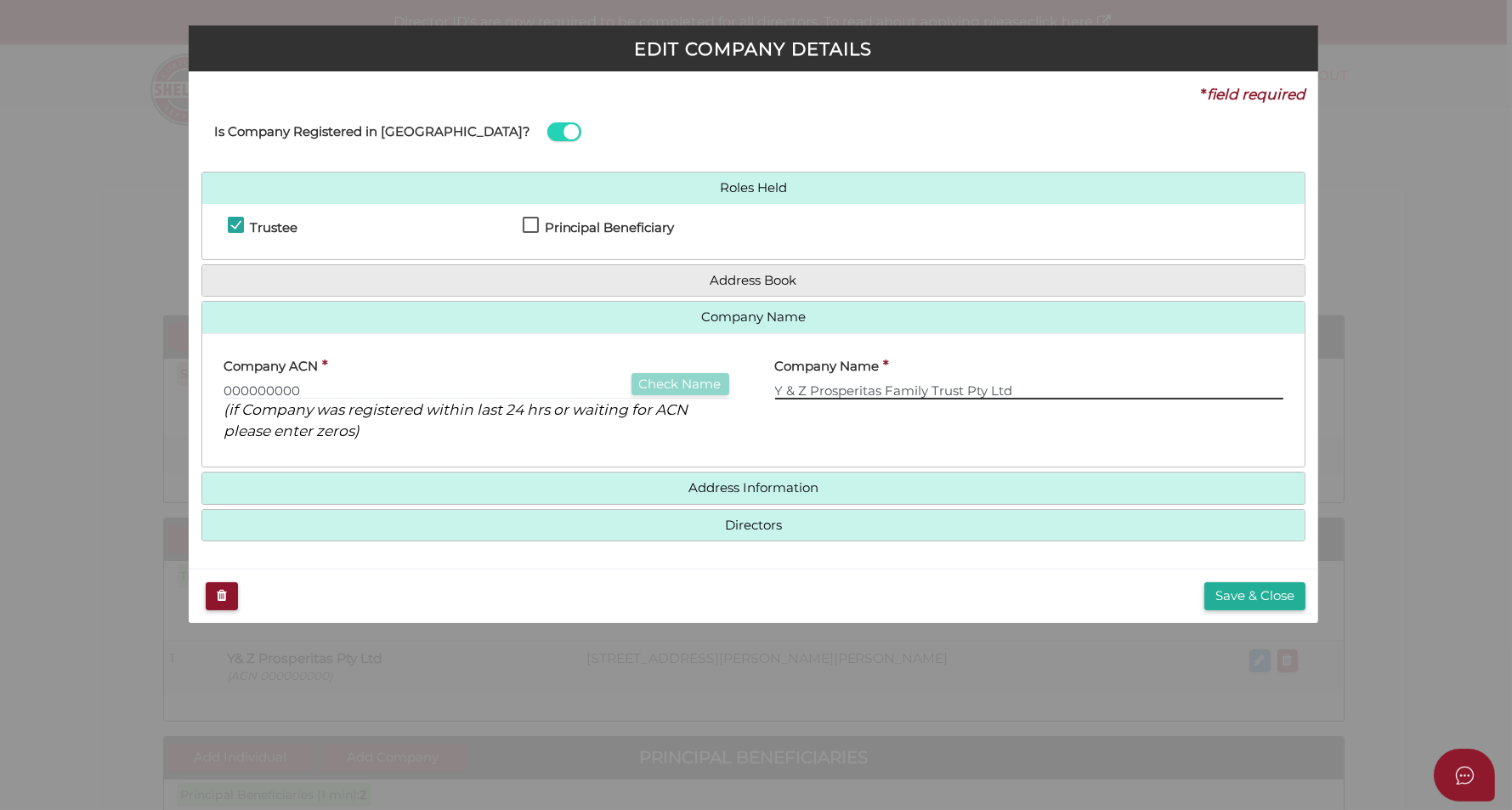 type on "Y & Z Prosperitas Family Trust Pty Ltd" 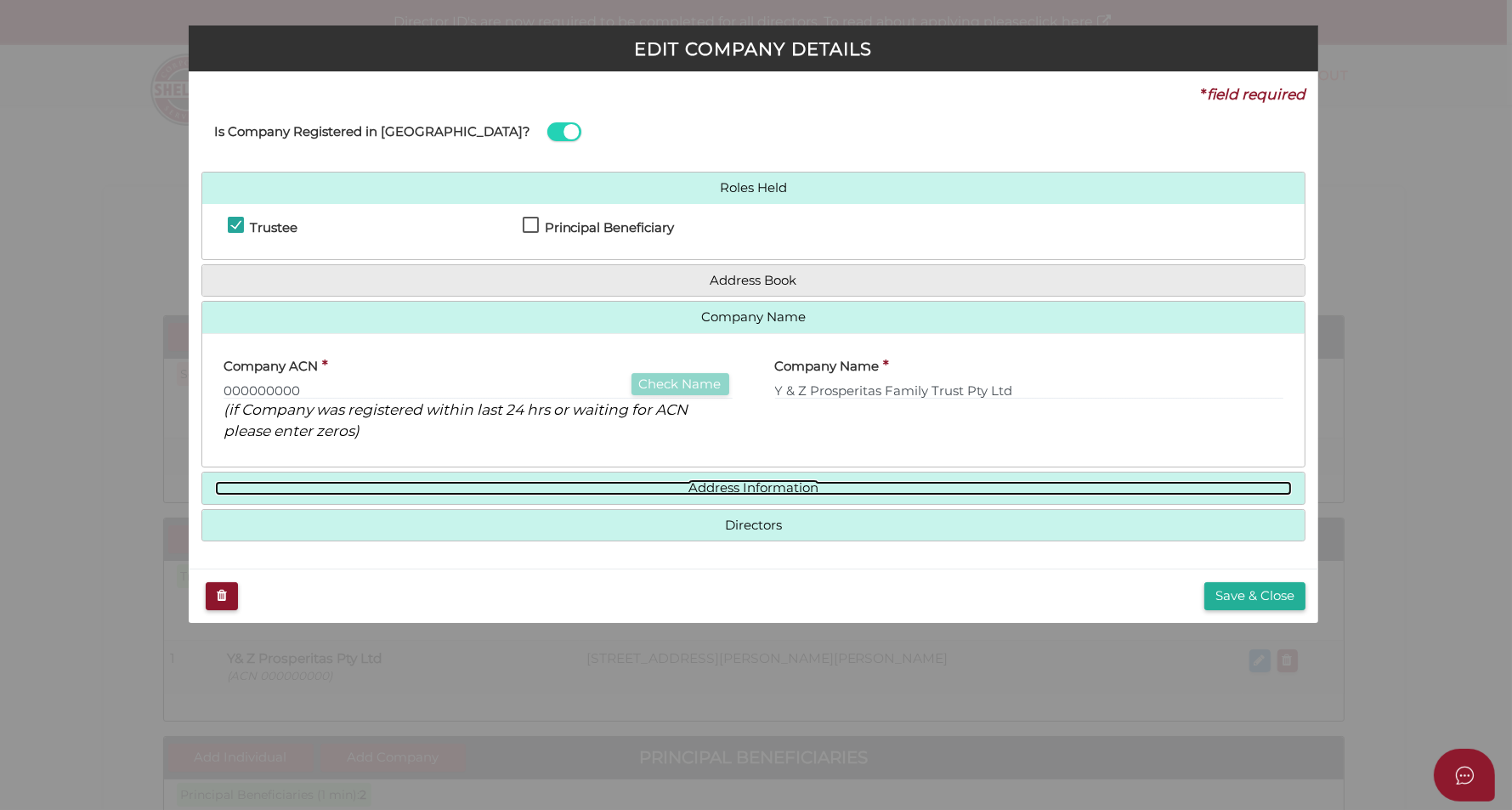 click on "Address Information" at bounding box center (754, 488) 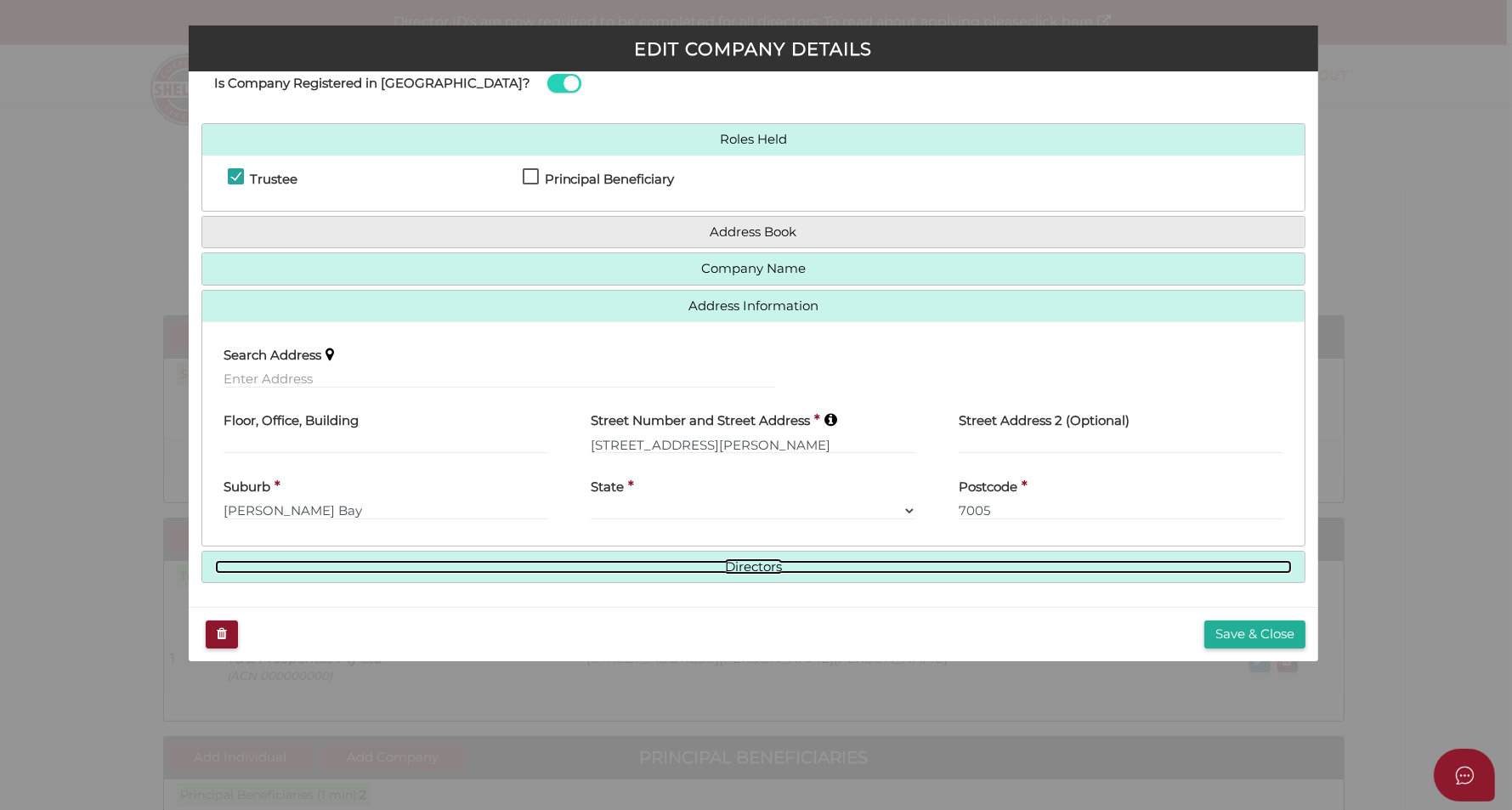 click on "Directors" at bounding box center (754, 567) 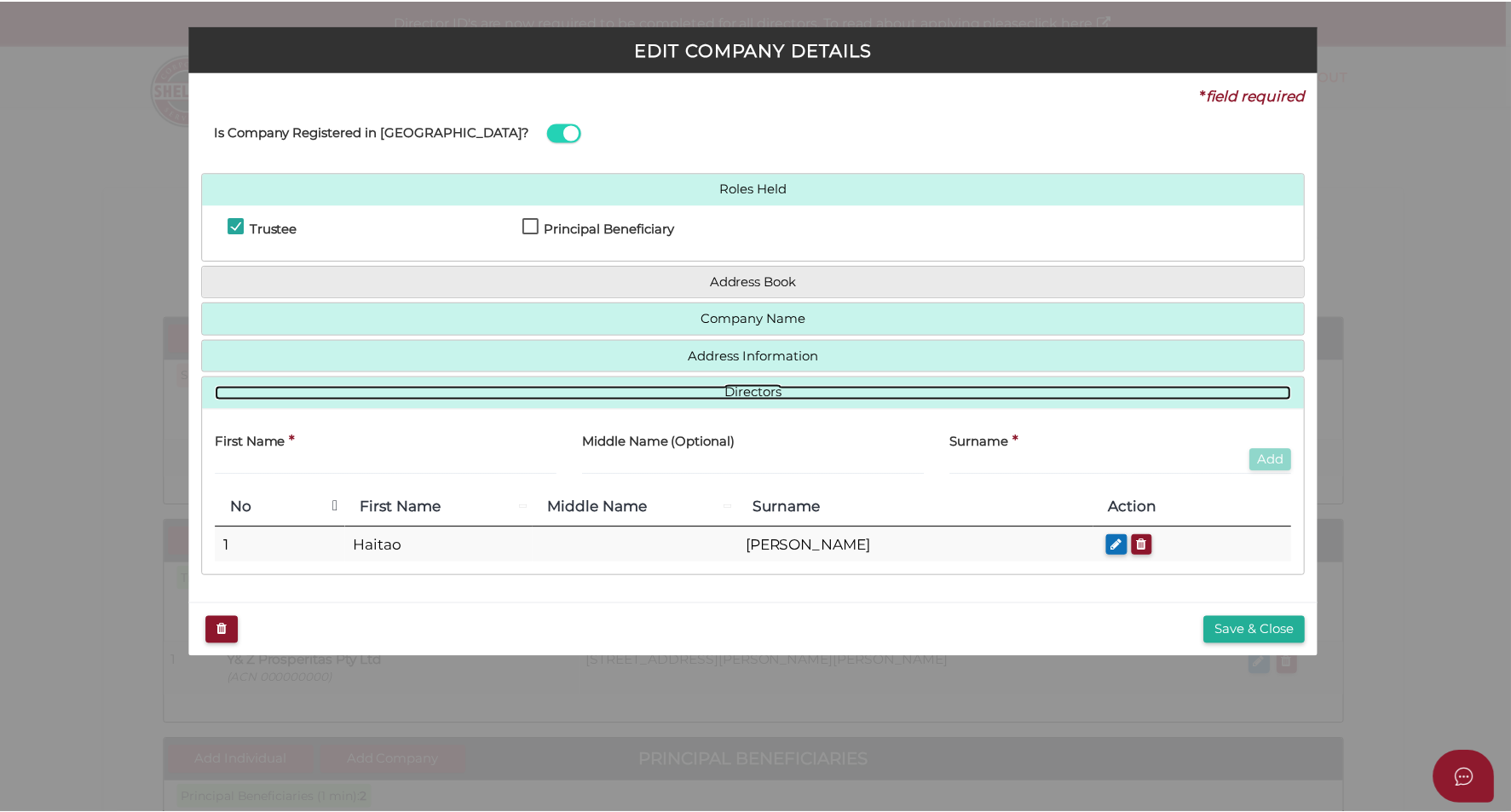 scroll, scrollTop: 0, scrollLeft: 0, axis: both 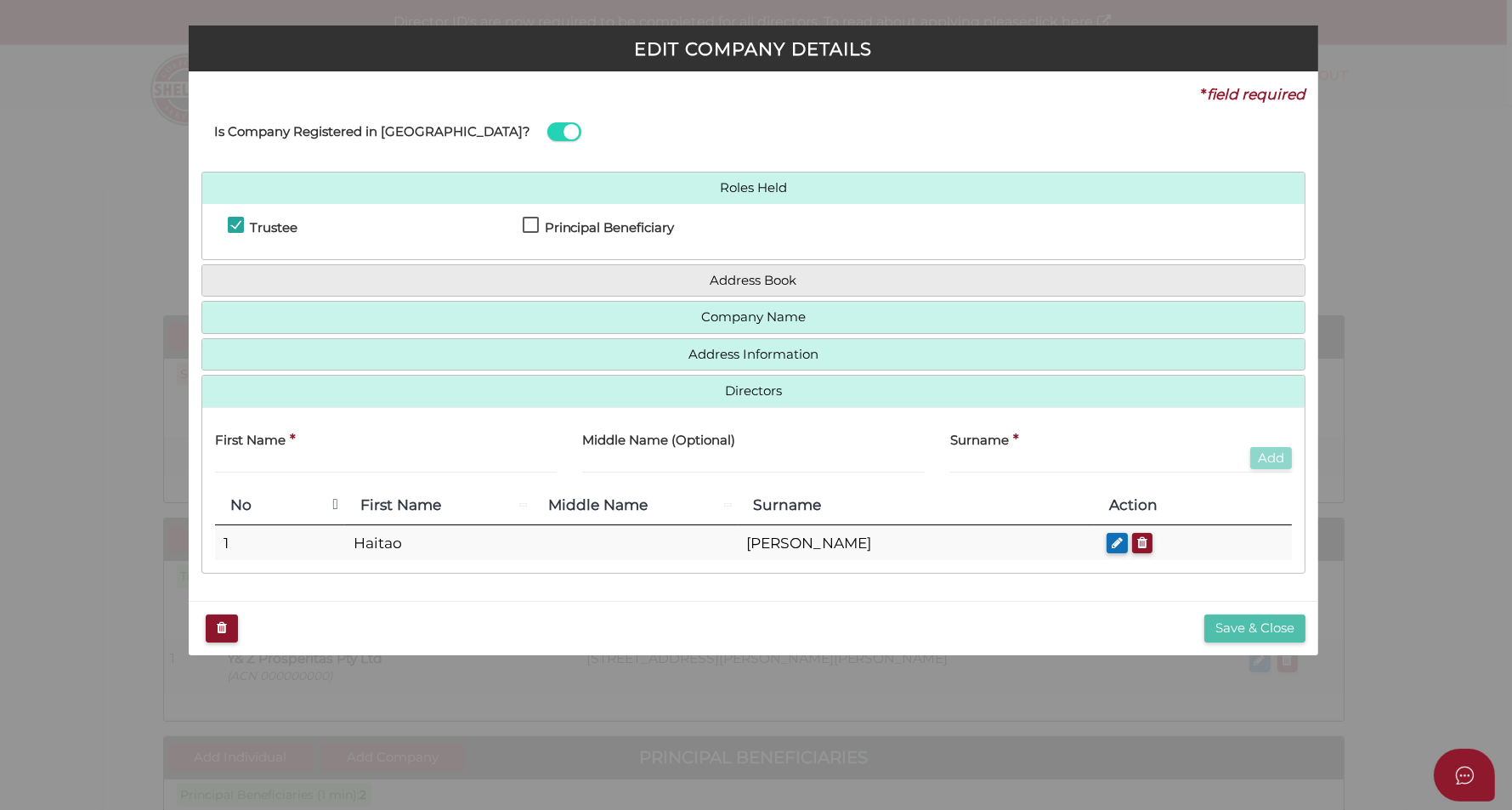 drag, startPoint x: 1231, startPoint y: 626, endPoint x: 1199, endPoint y: 583, distance: 53.600373 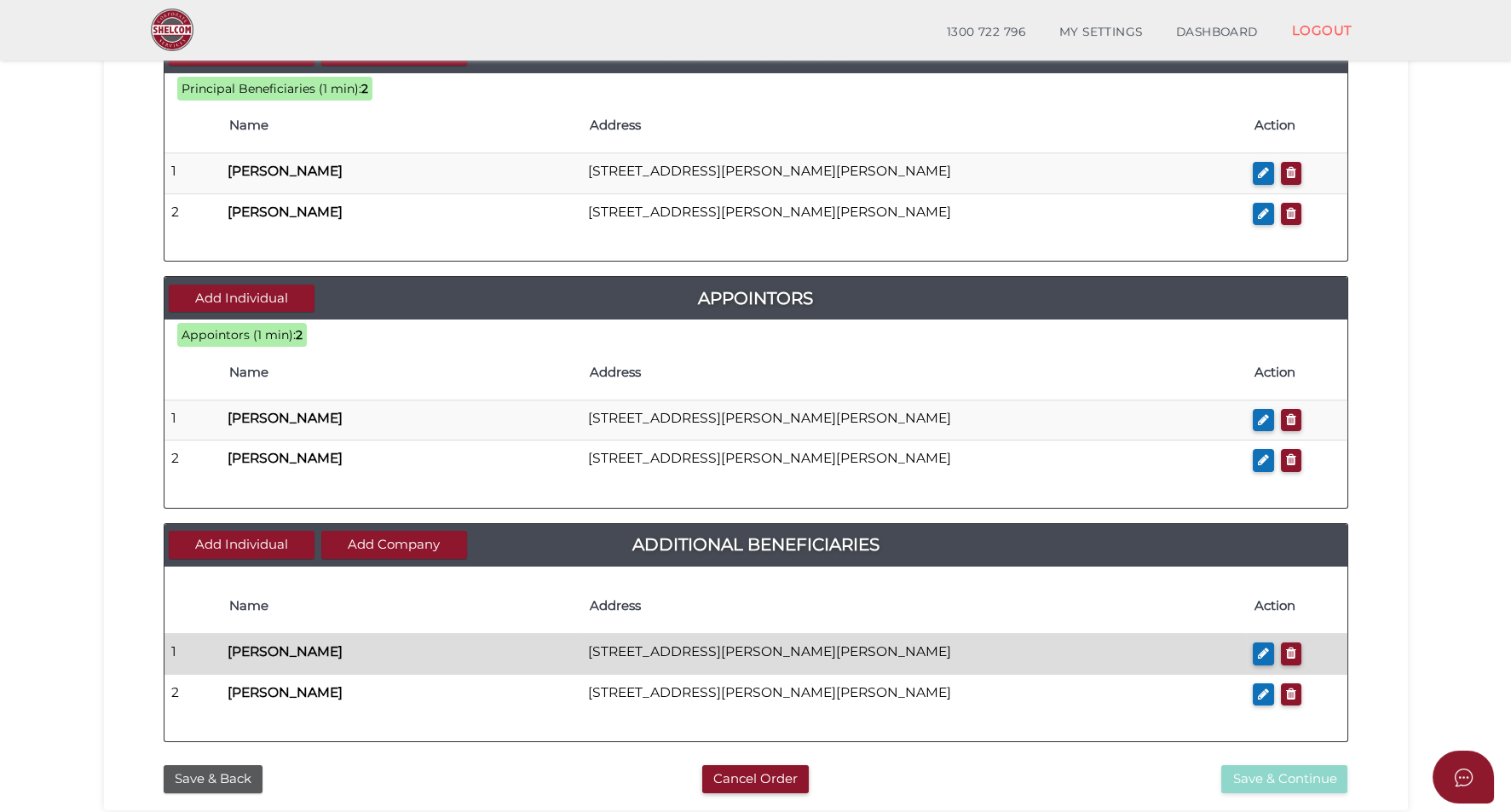 scroll, scrollTop: 639, scrollLeft: 0, axis: vertical 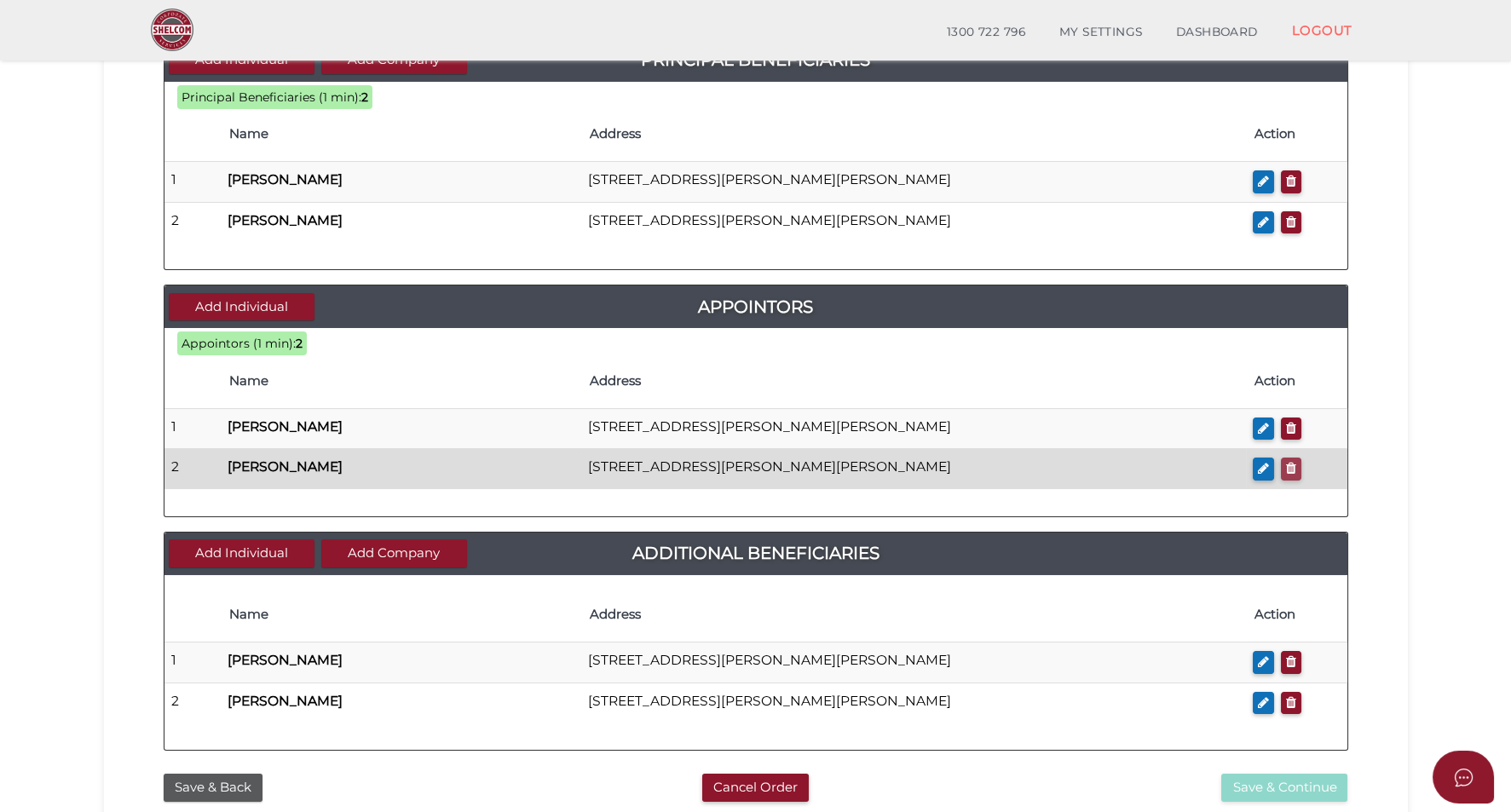 click at bounding box center [1291, 468] 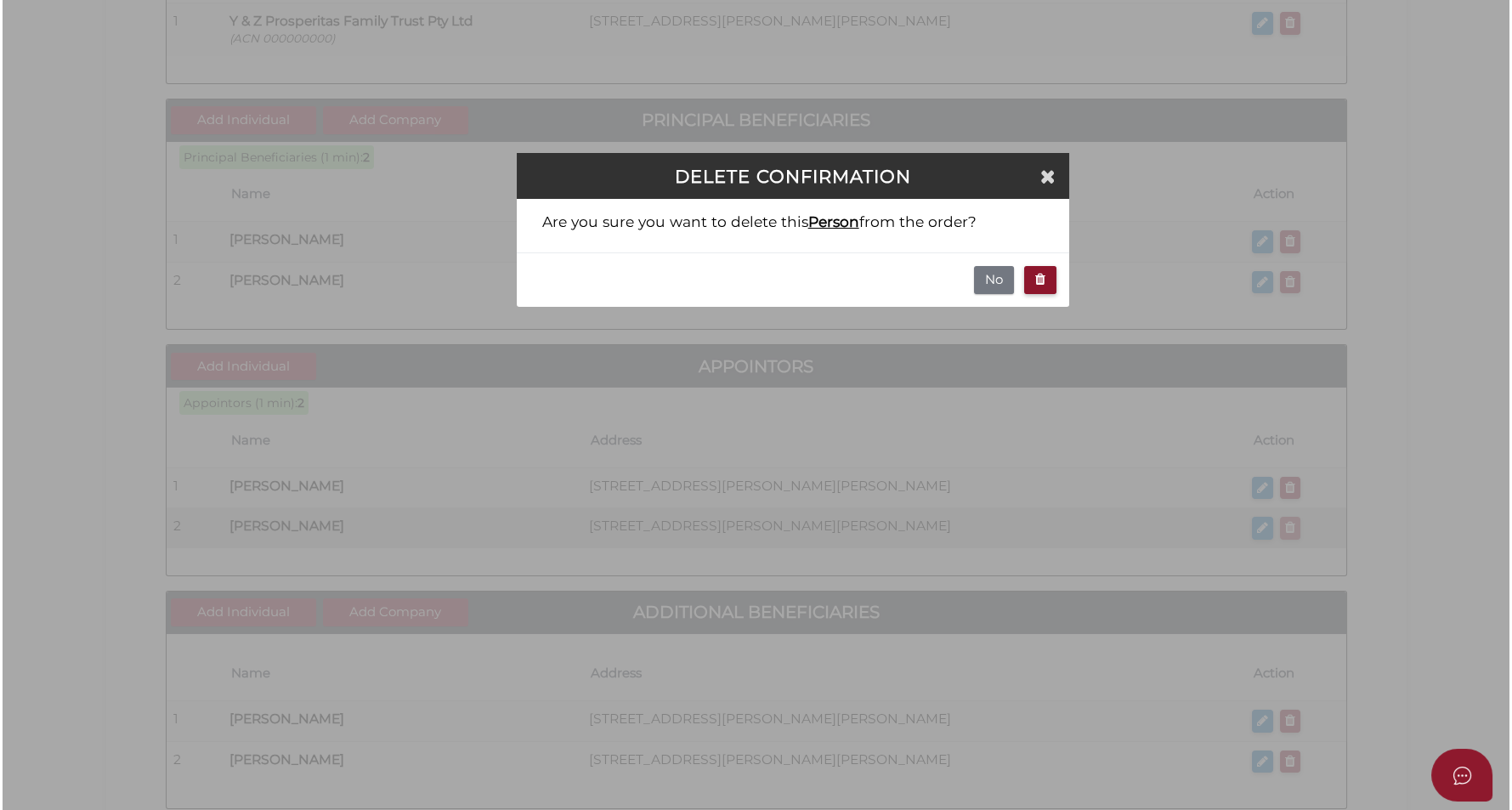 scroll, scrollTop: 0, scrollLeft: 0, axis: both 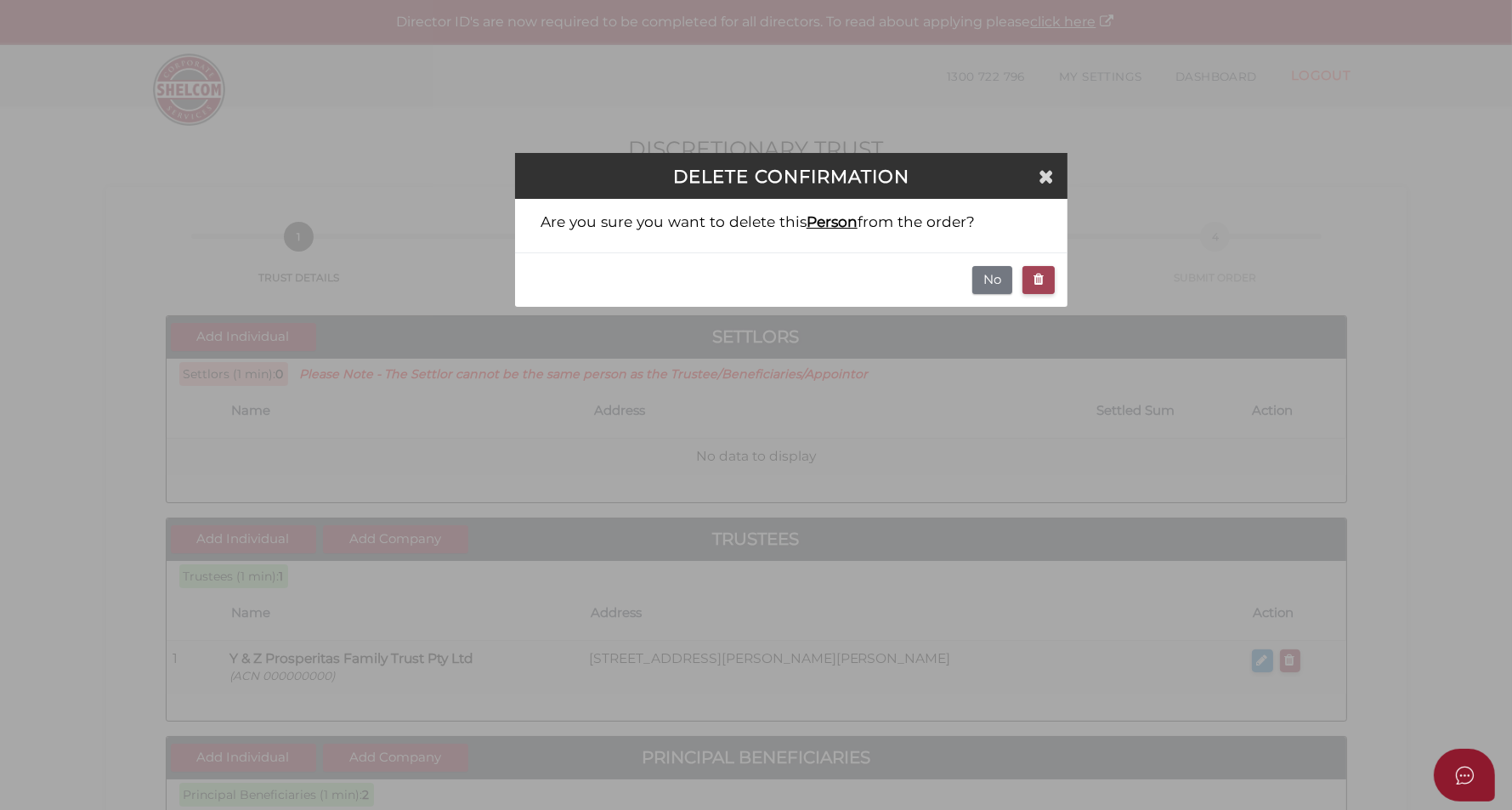 click at bounding box center (1039, 279) 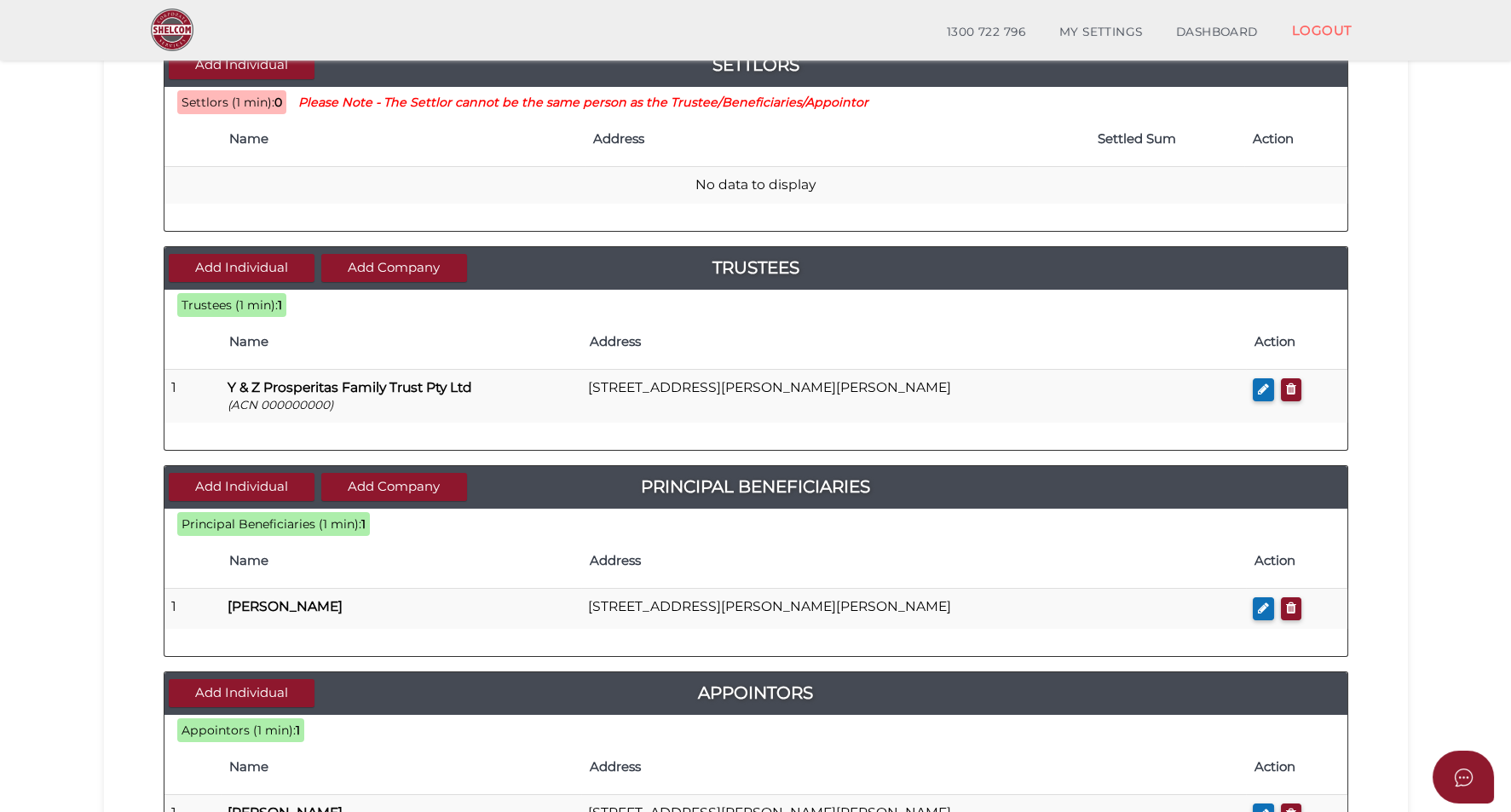 scroll, scrollTop: 639, scrollLeft: 0, axis: vertical 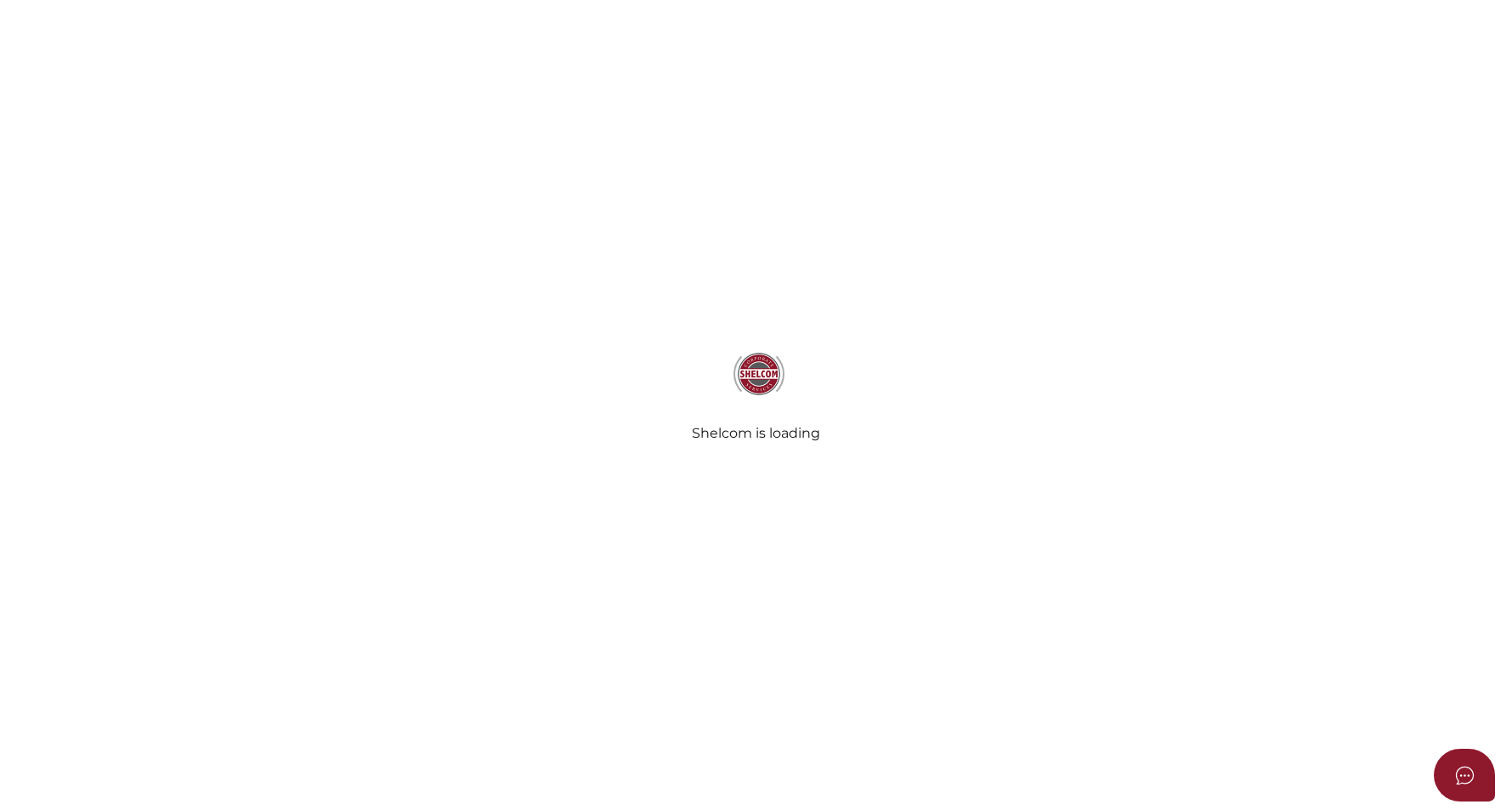 select on "TAS" 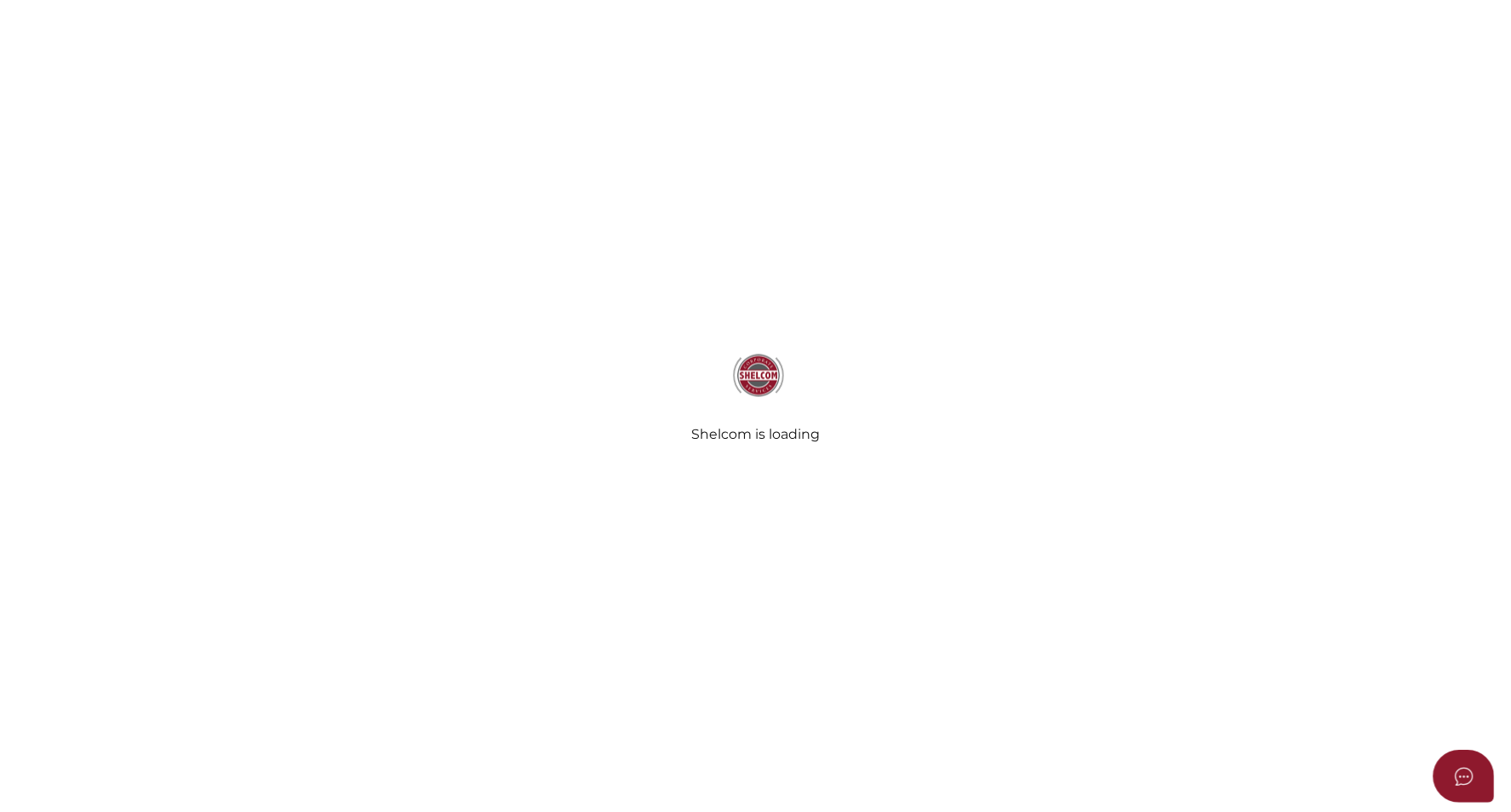 scroll, scrollTop: 0, scrollLeft: 0, axis: both 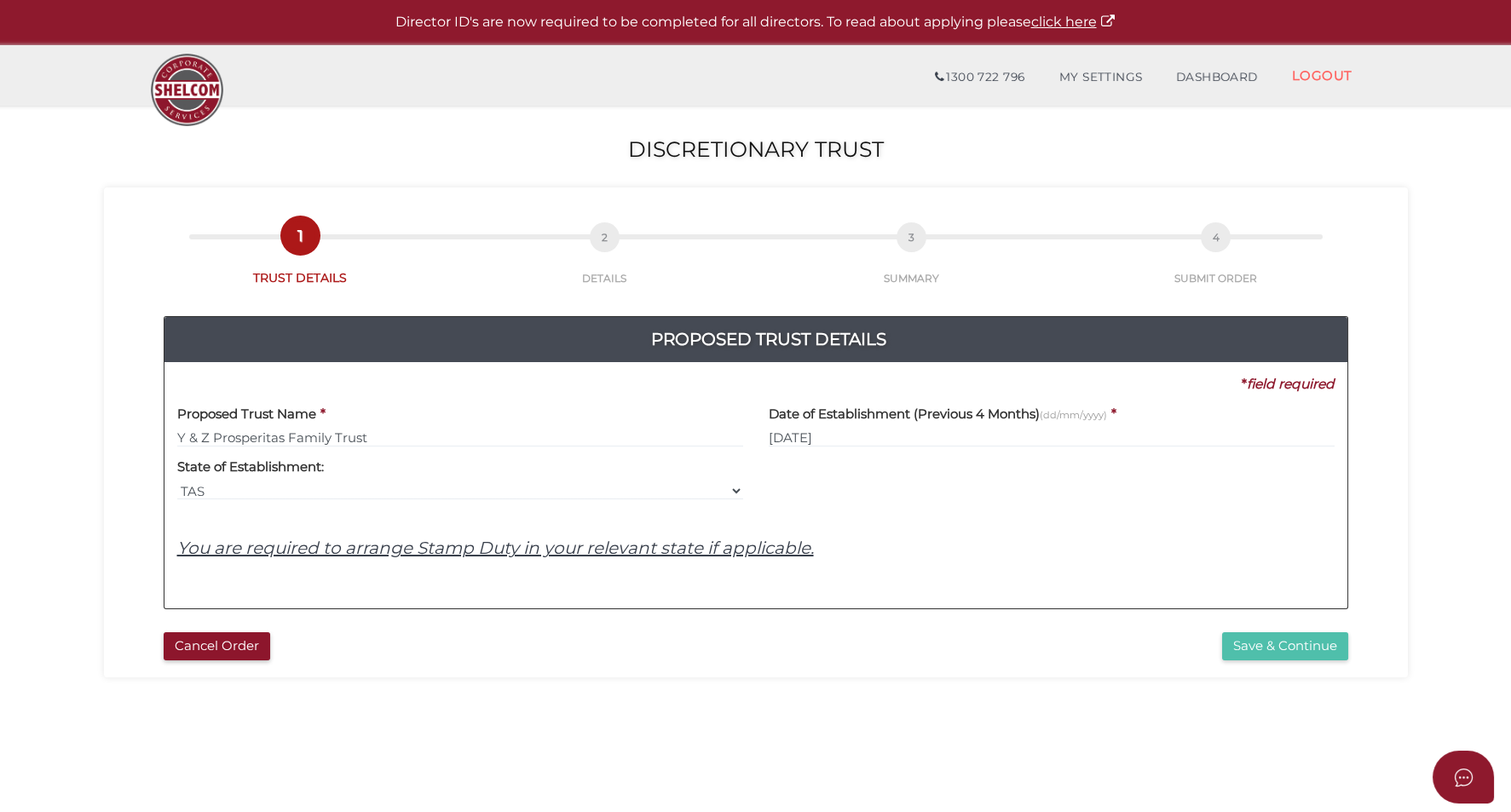 click on "Save & Continue" at bounding box center [1285, 646] 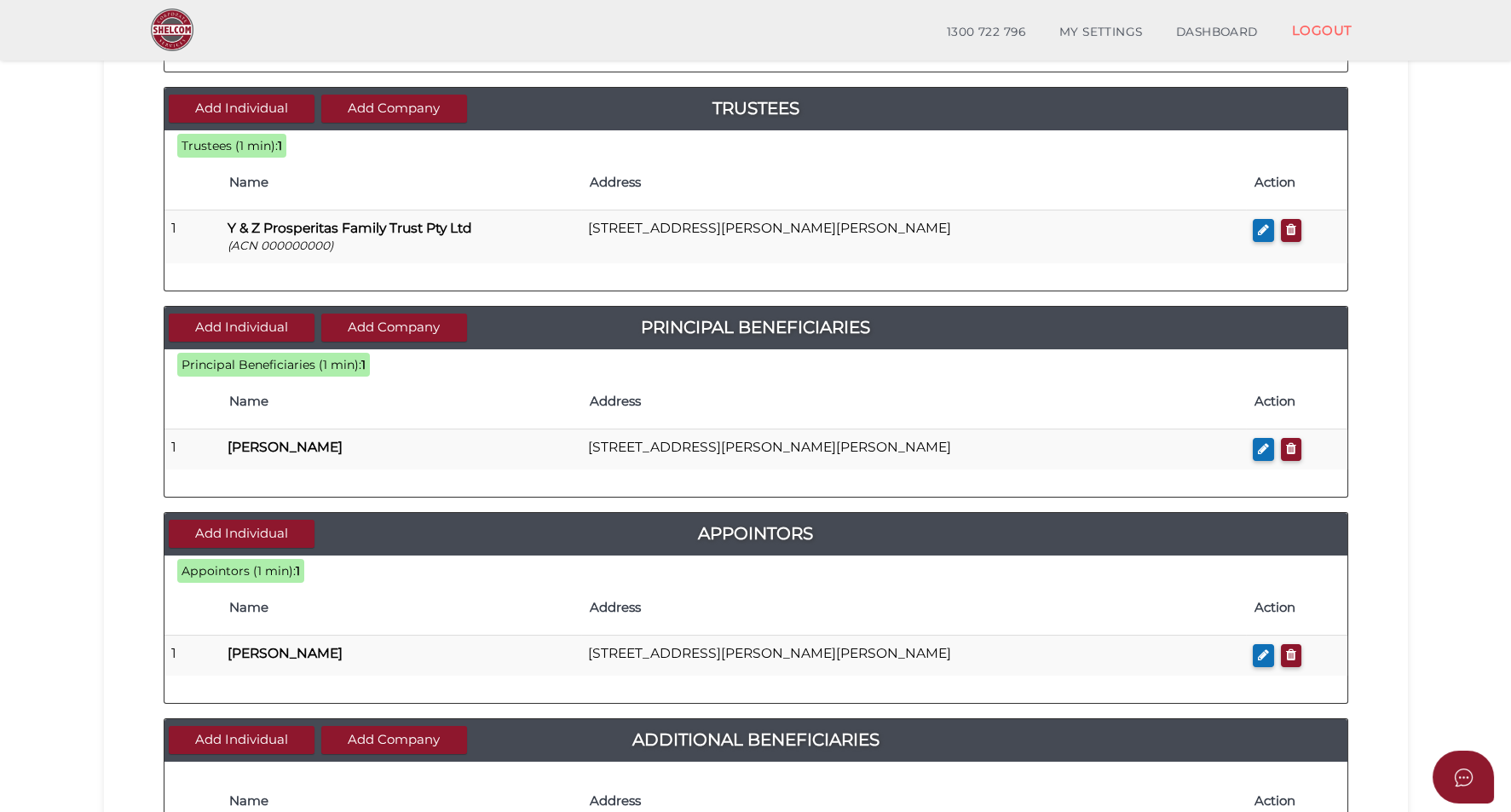 scroll, scrollTop: 158, scrollLeft: 0, axis: vertical 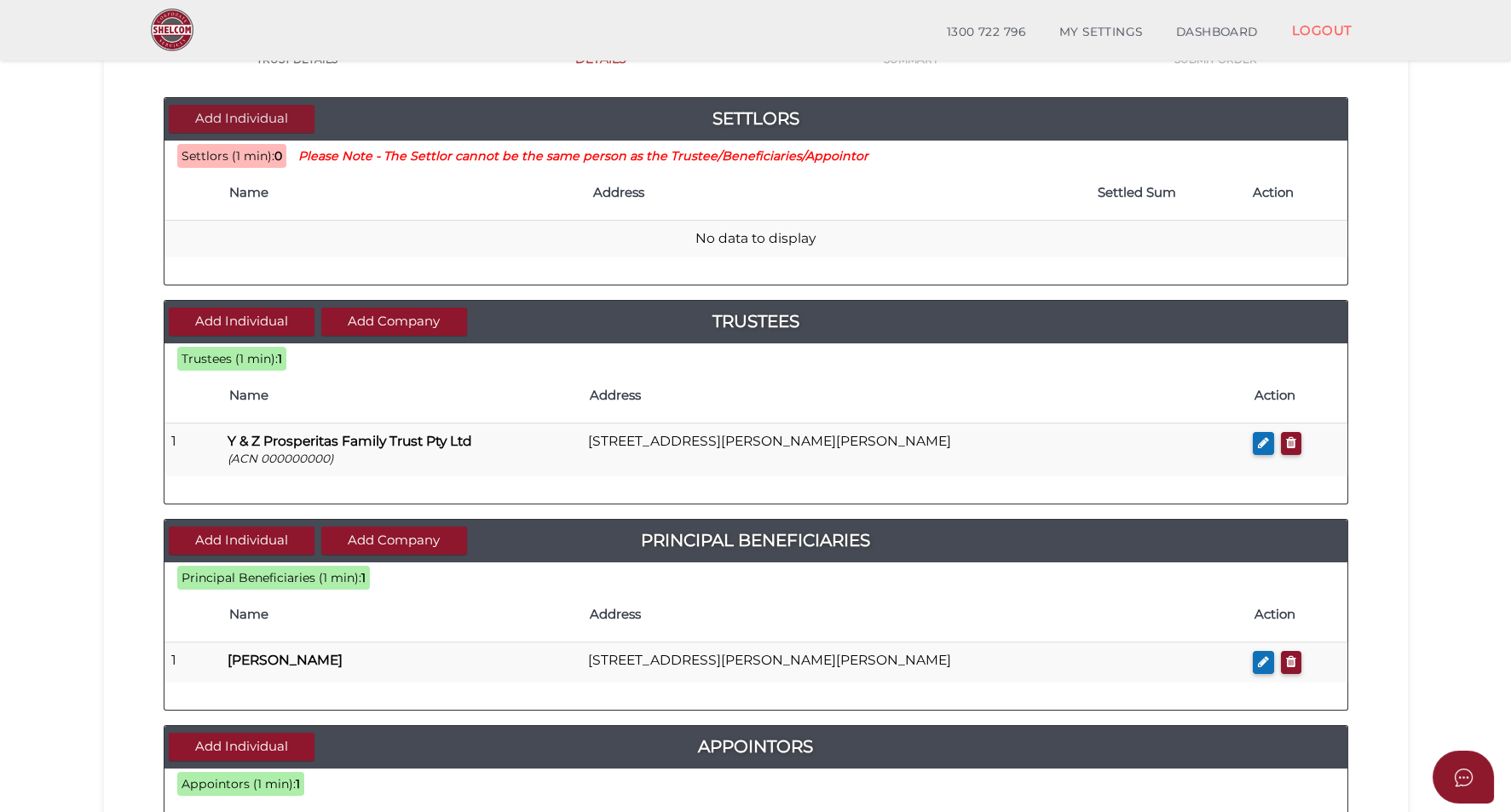 click on "Add Individual" at bounding box center [241, 118] 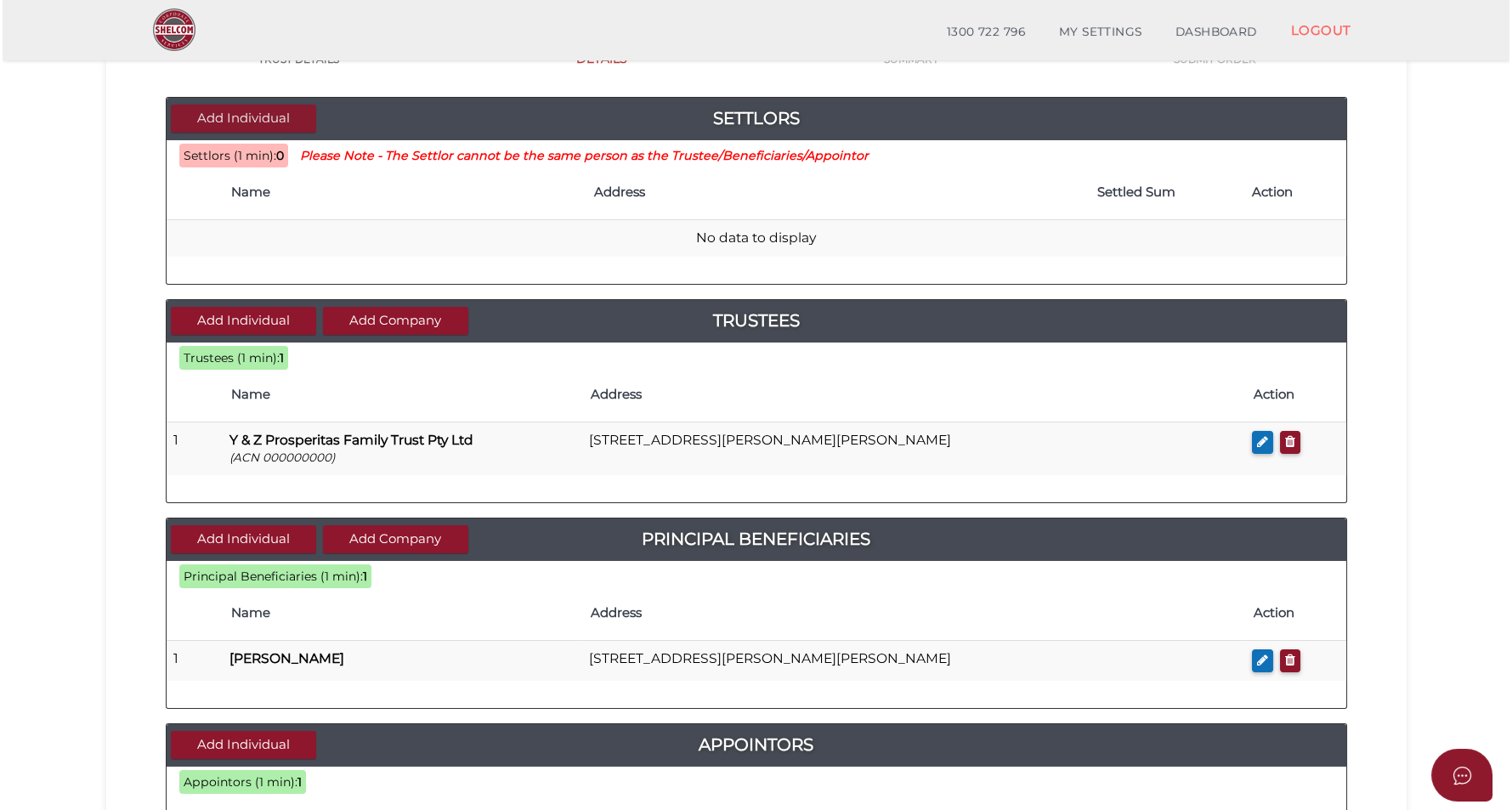 scroll, scrollTop: 0, scrollLeft: 0, axis: both 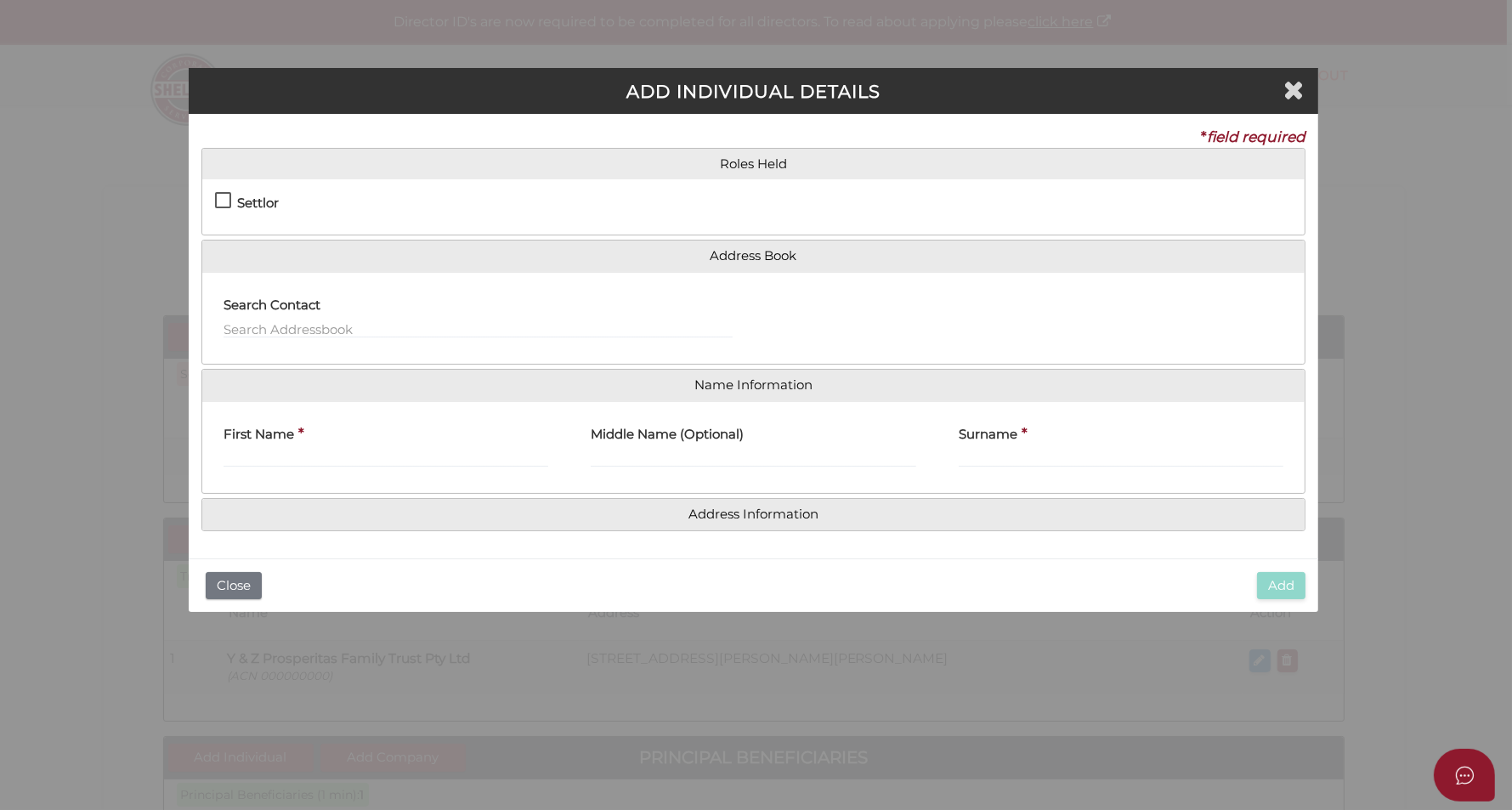 click on "Settlor" at bounding box center [246, 207] 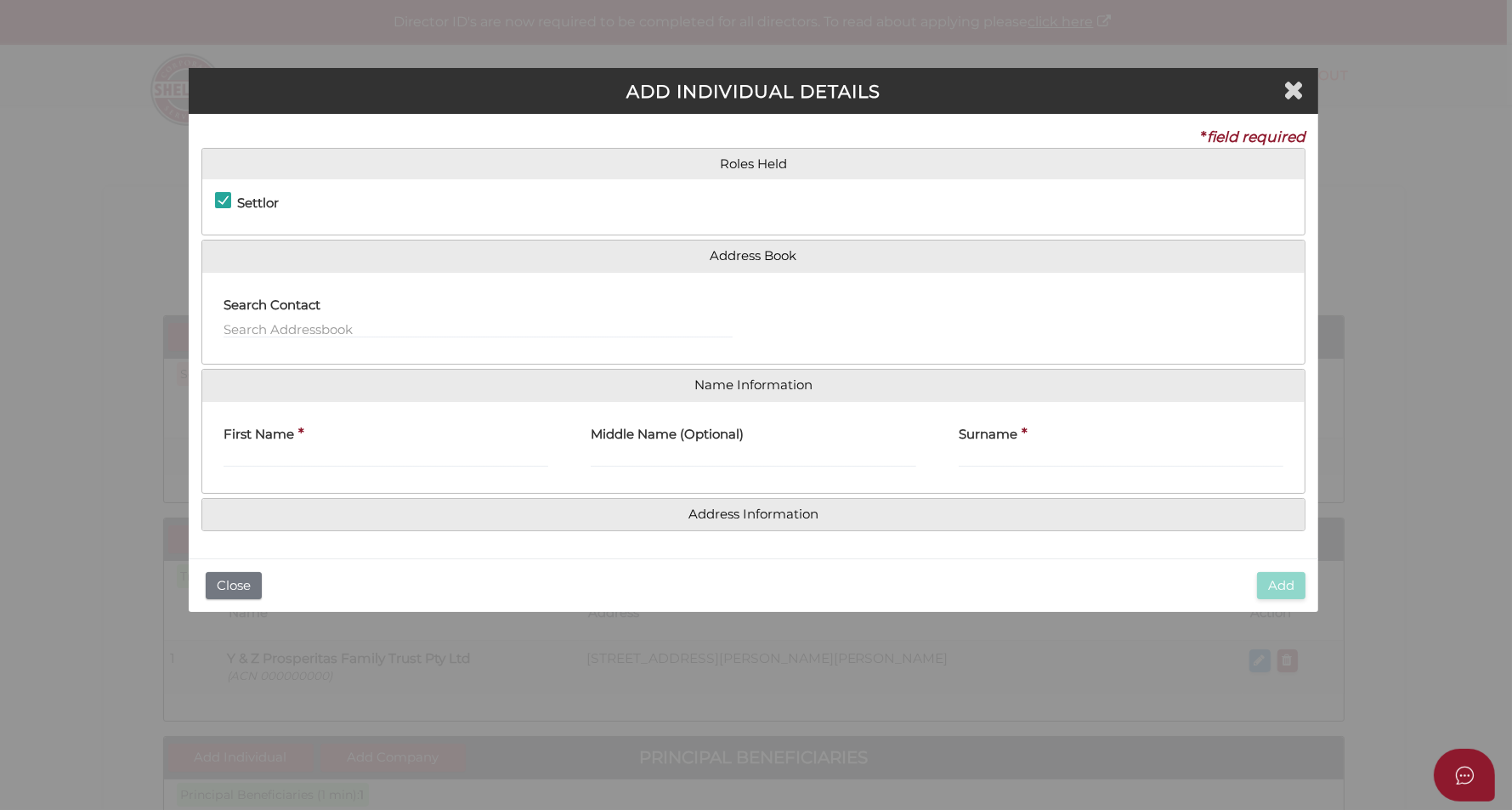 type on "10" 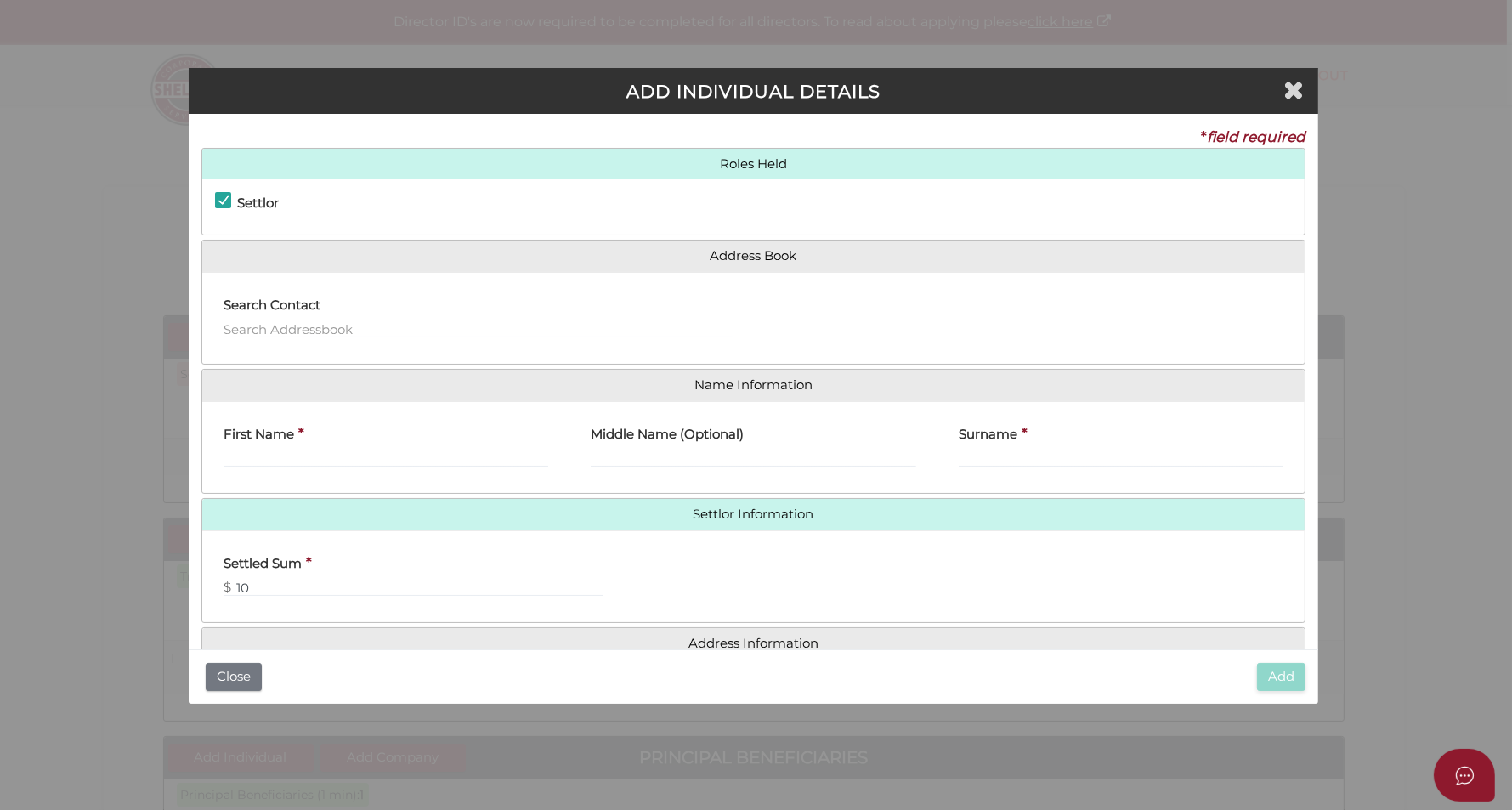 click on "ADD INDIVIDUAL DETAILS" at bounding box center (753, 91) 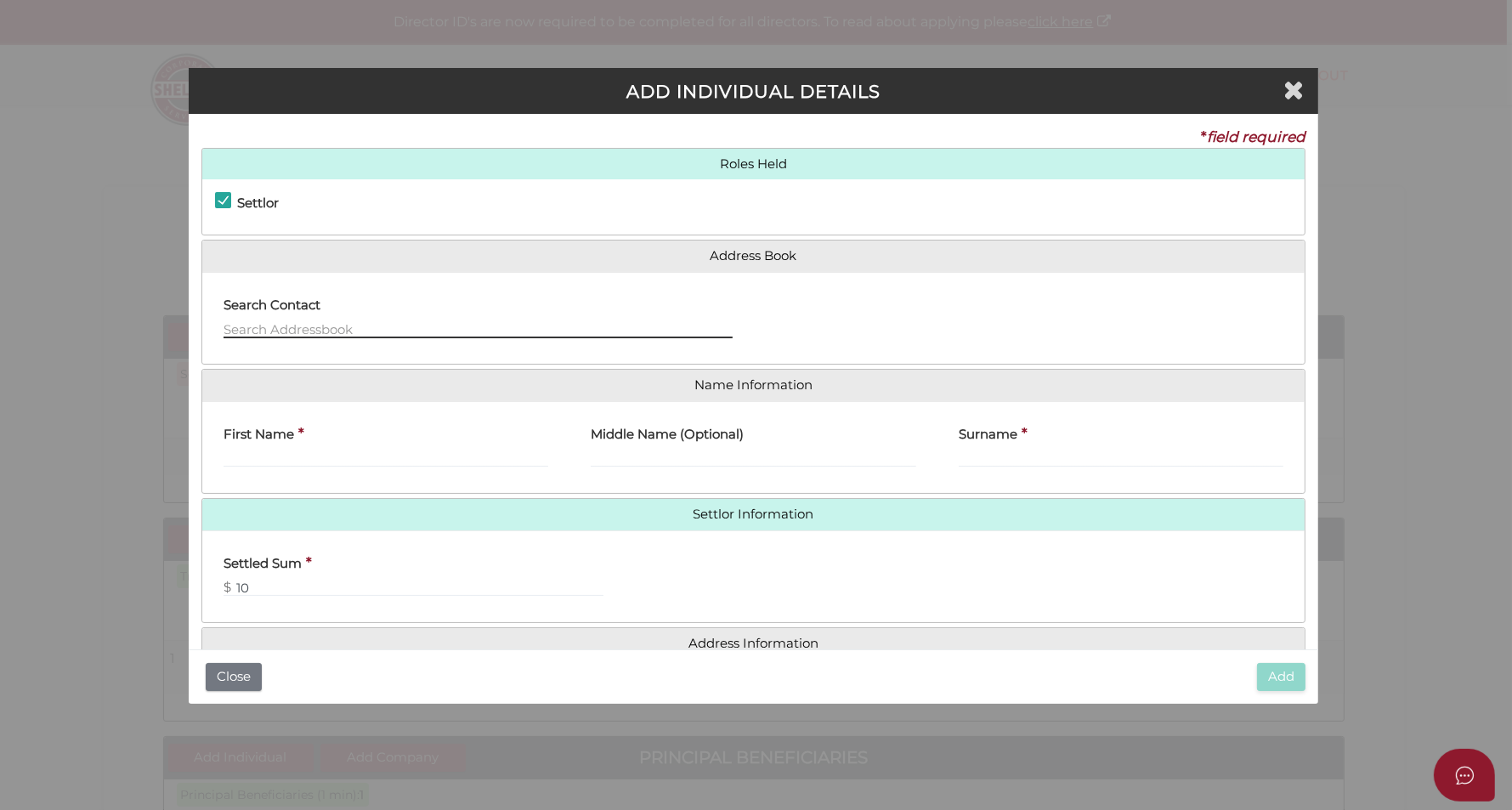 click at bounding box center (478, 329) 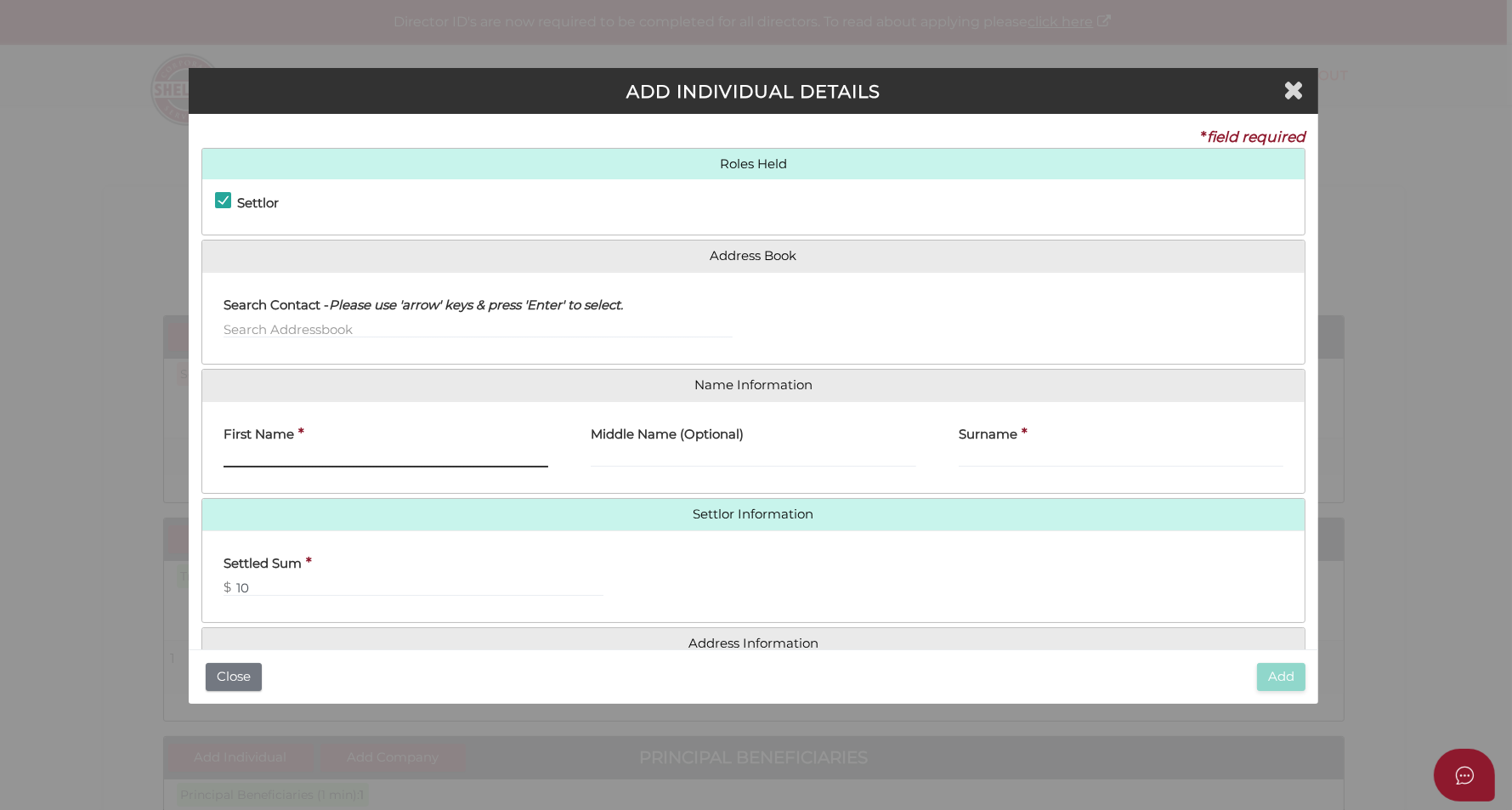 click on "First Name" at bounding box center [386, 458] 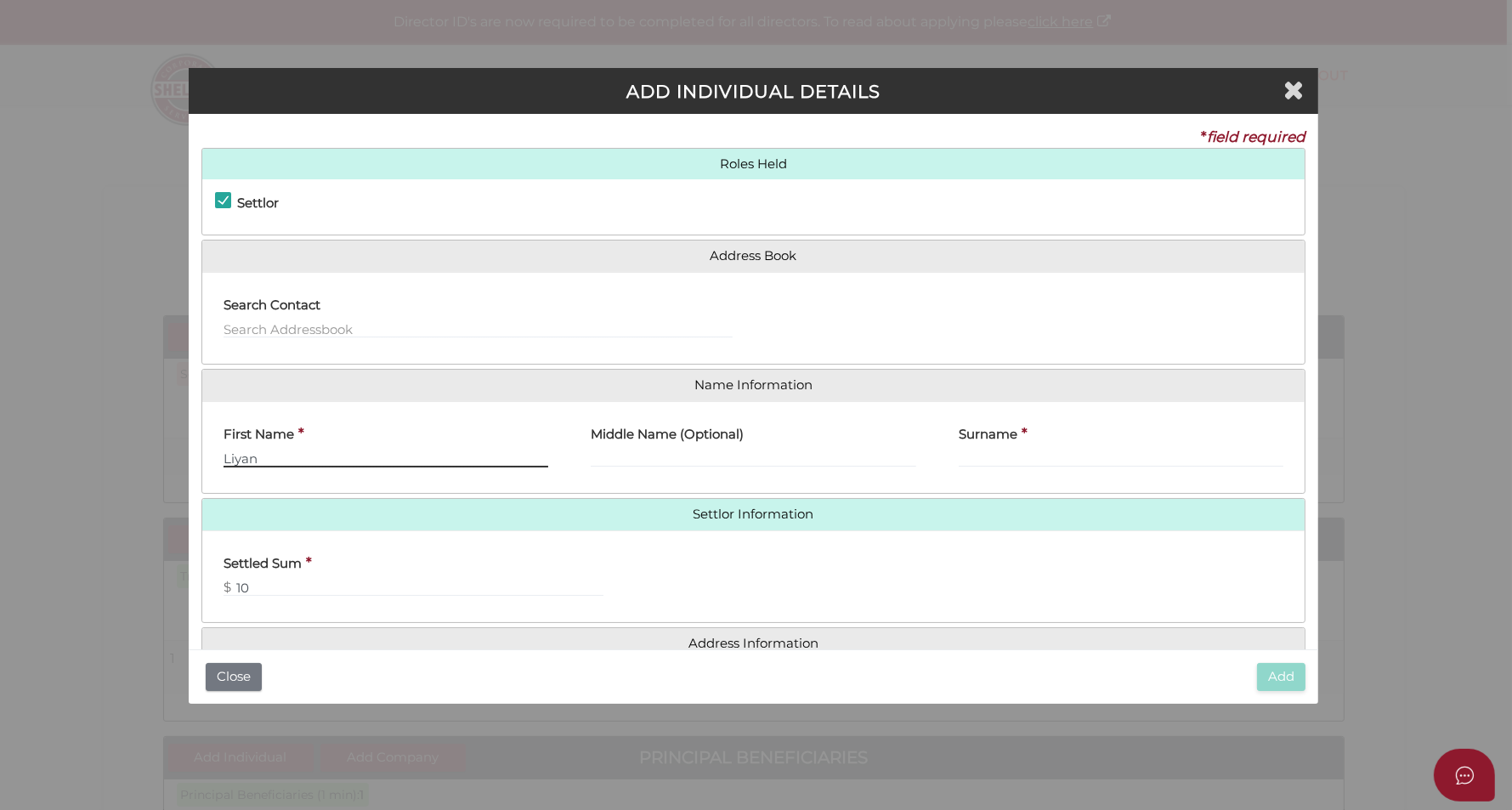 type on "Liyan" 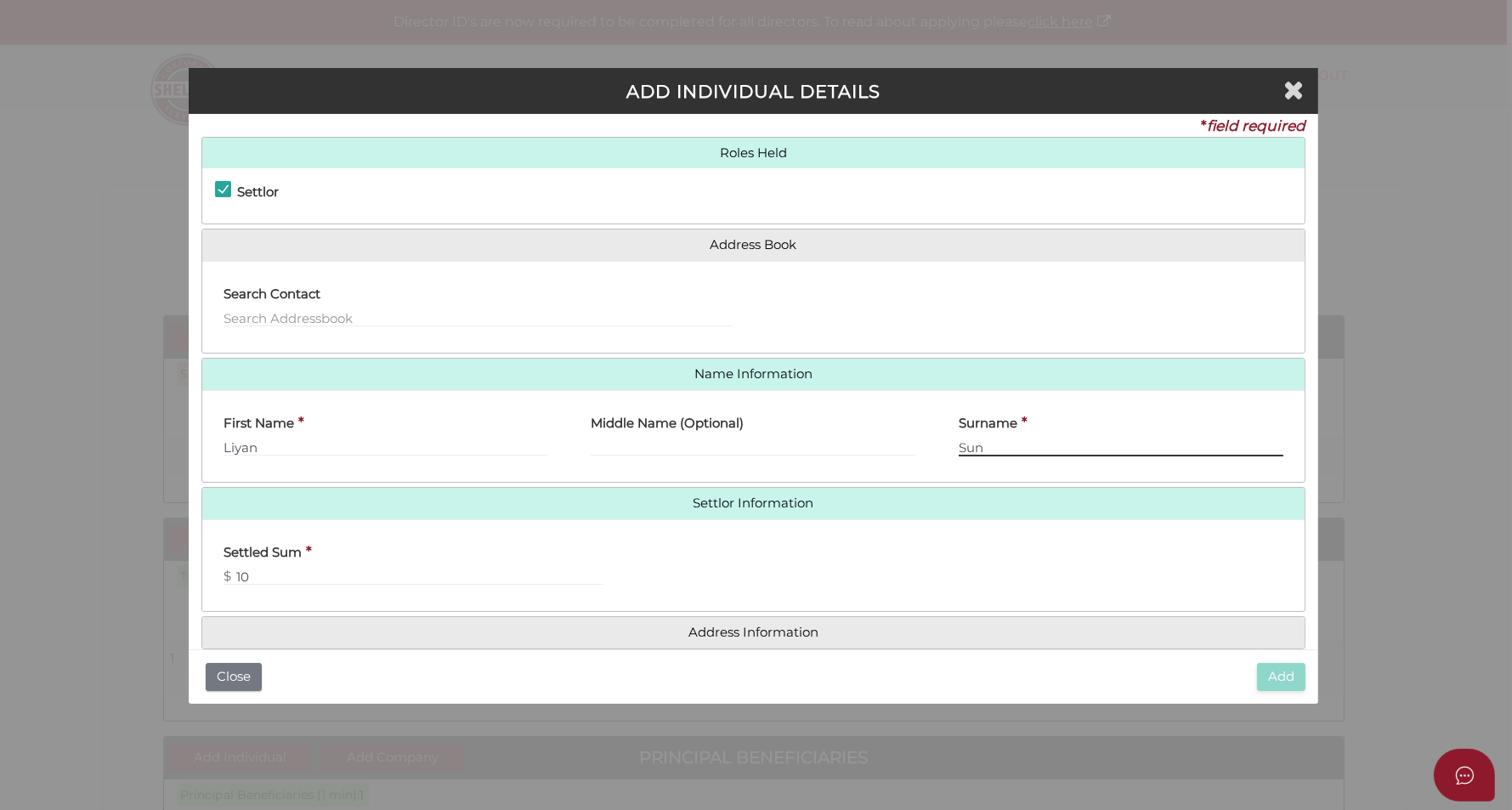 scroll, scrollTop: 34, scrollLeft: 0, axis: vertical 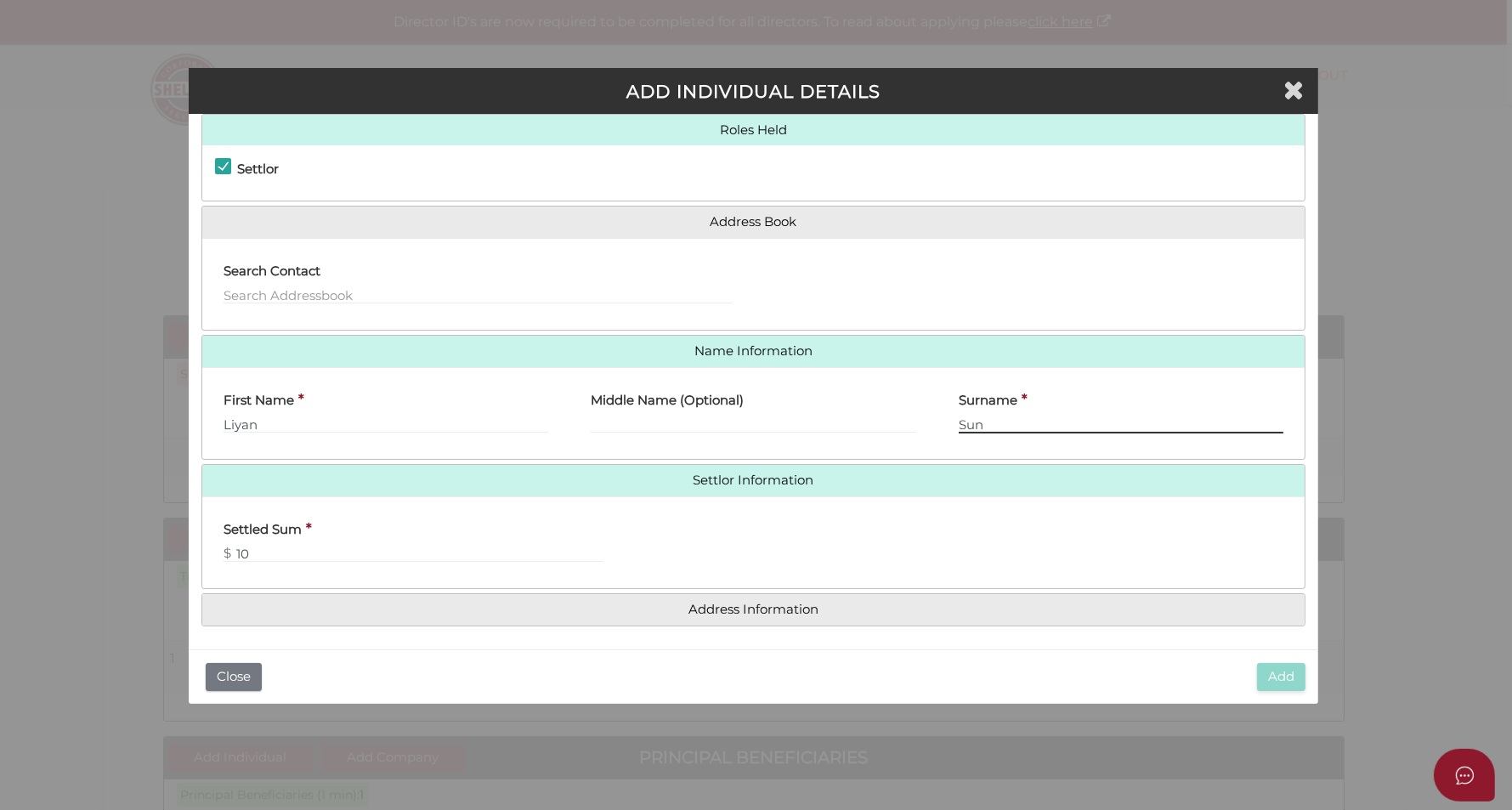 type on "Sun" 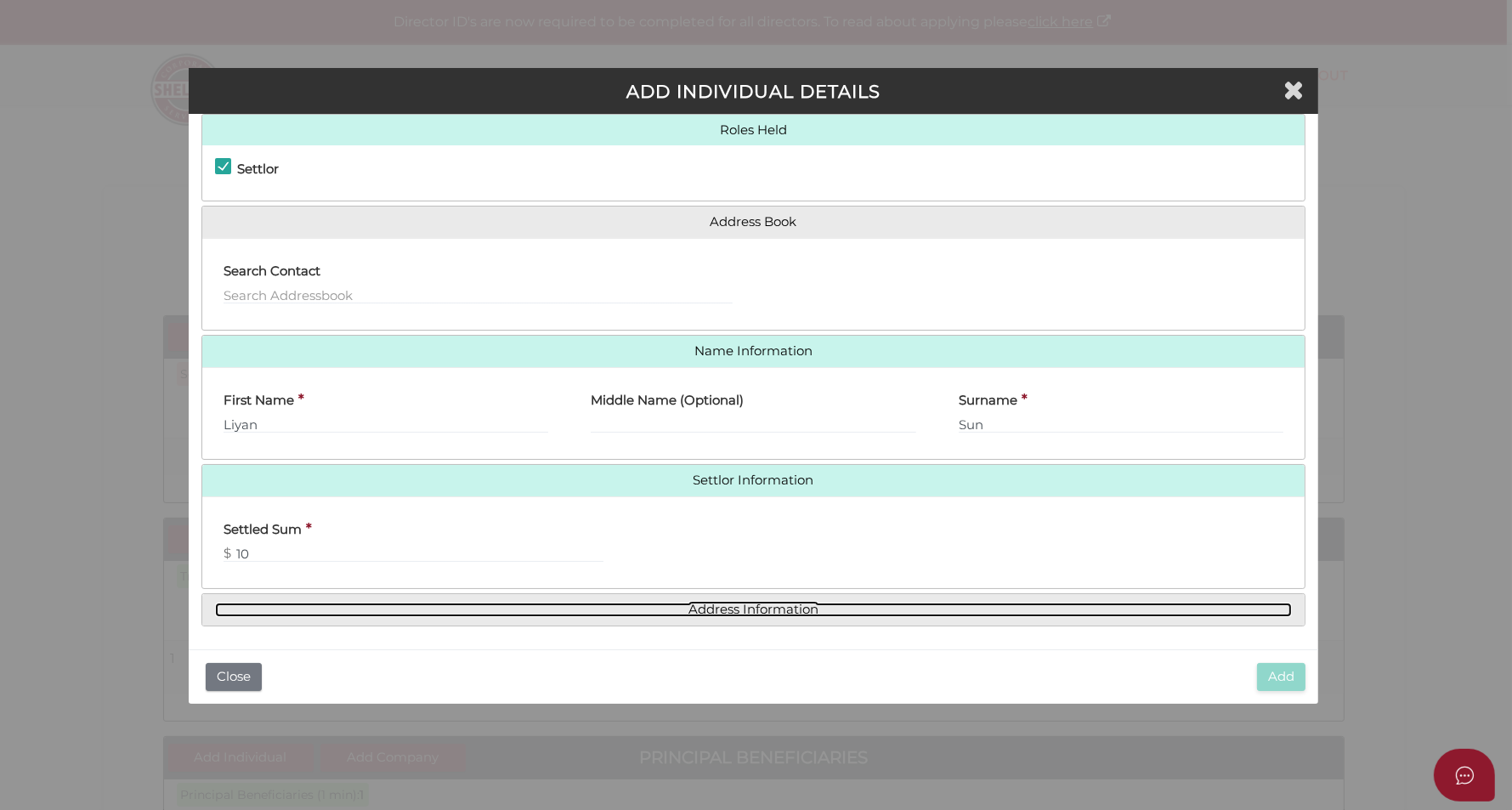 click on "Address Information" at bounding box center (754, 609) 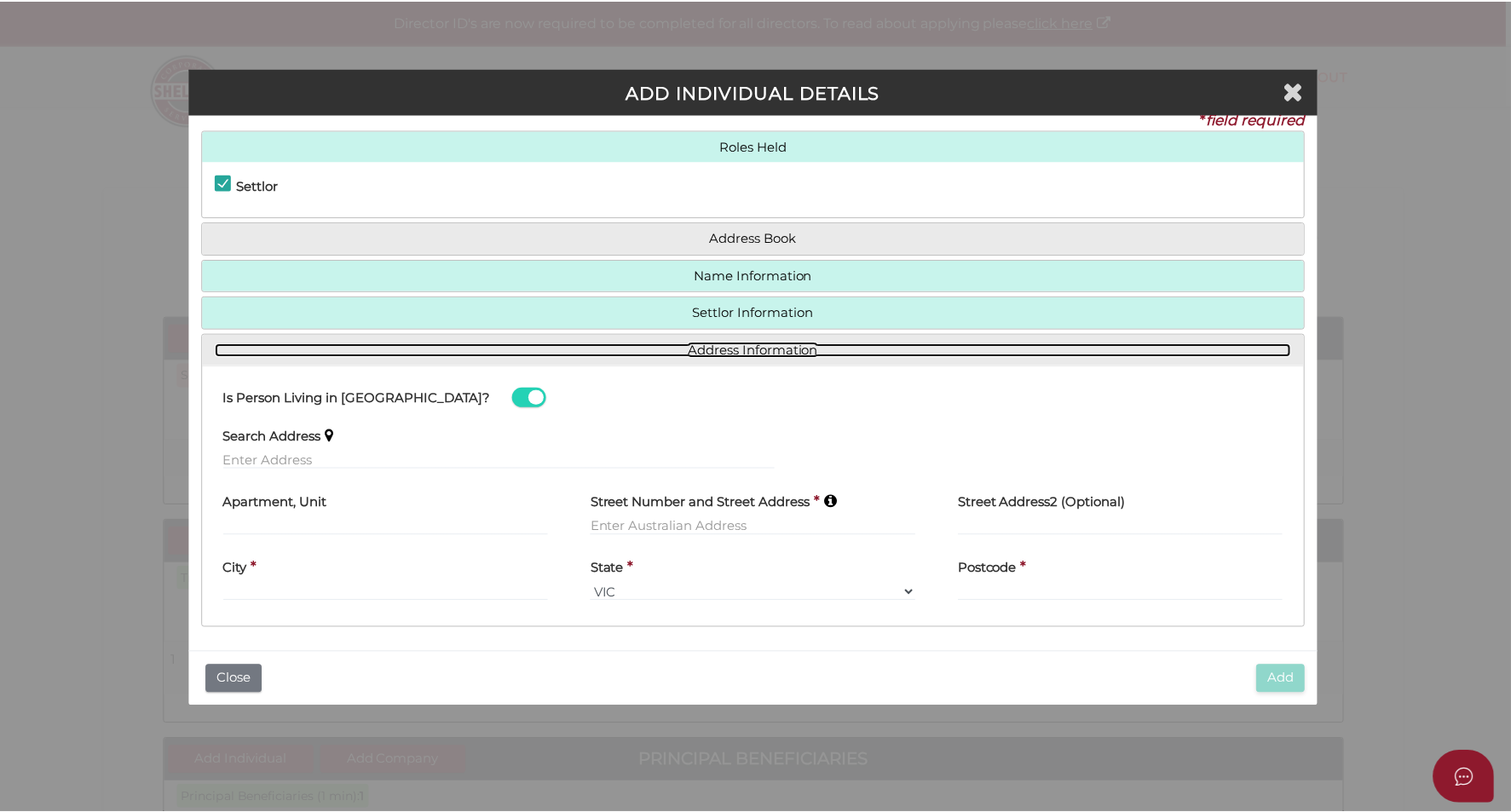 scroll, scrollTop: 19, scrollLeft: 0, axis: vertical 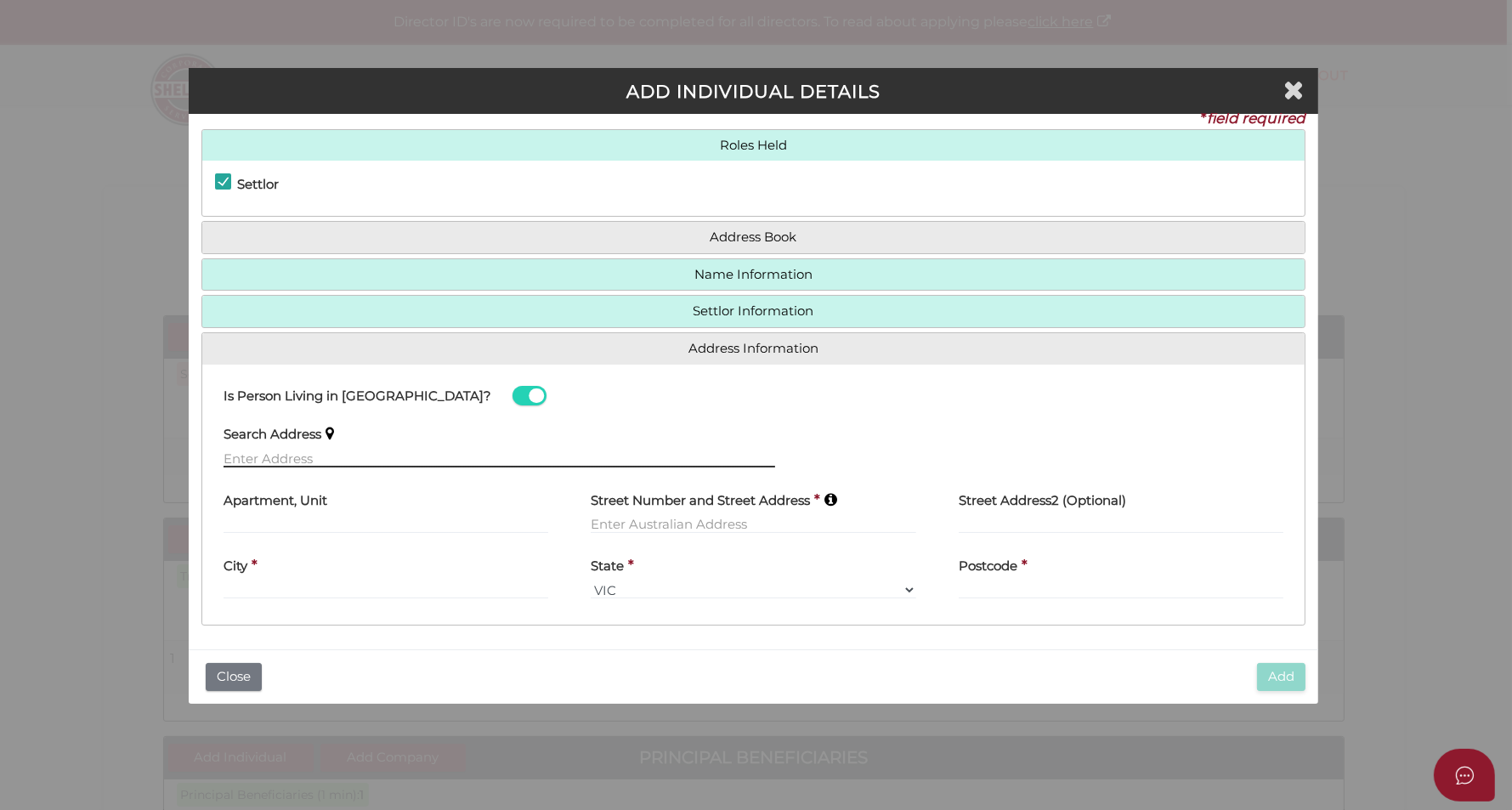 click at bounding box center [499, 458] 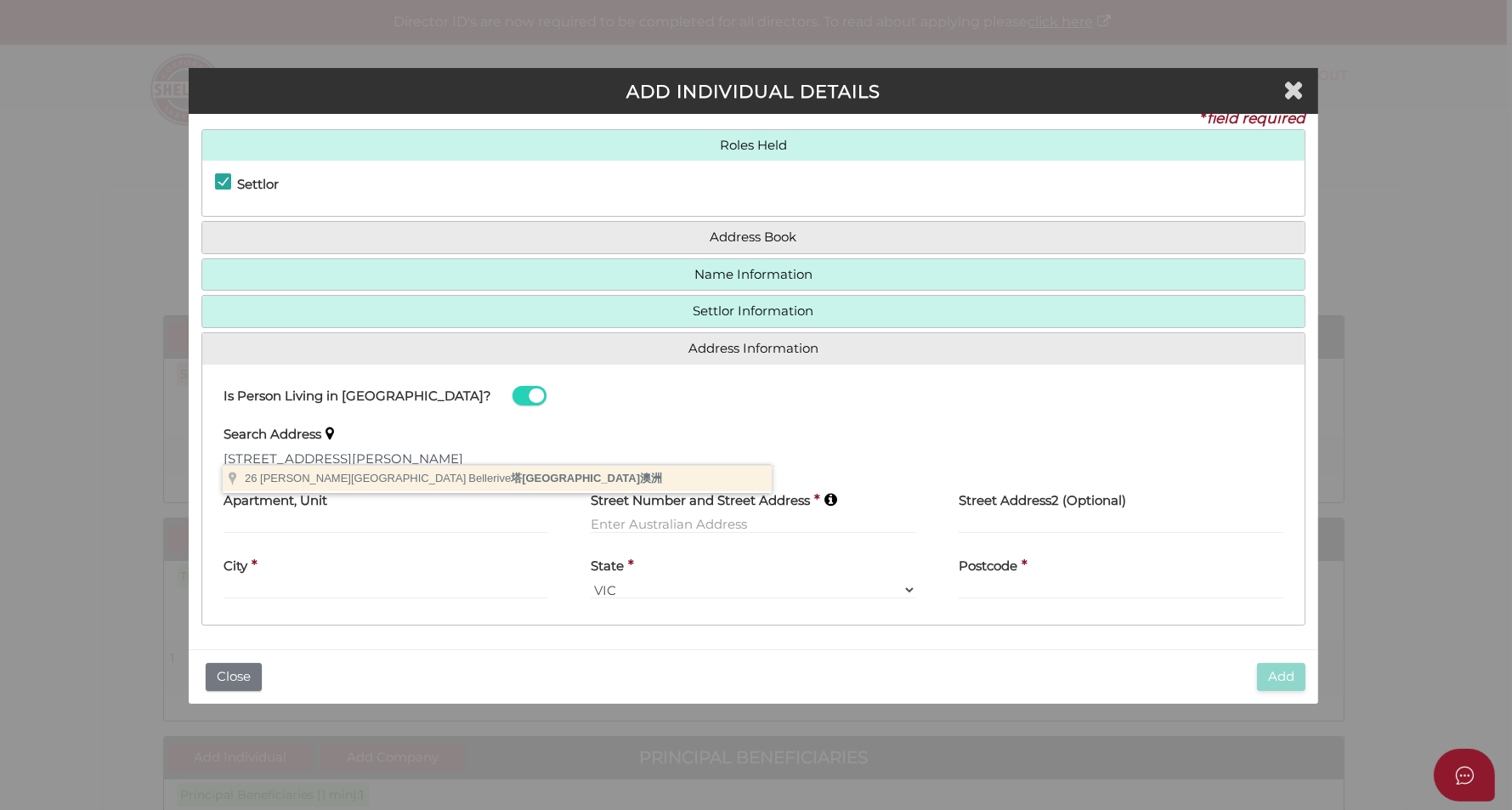 type on "26 Clarence Street, Bellerive 塔斯馬尼亞州澳洲" 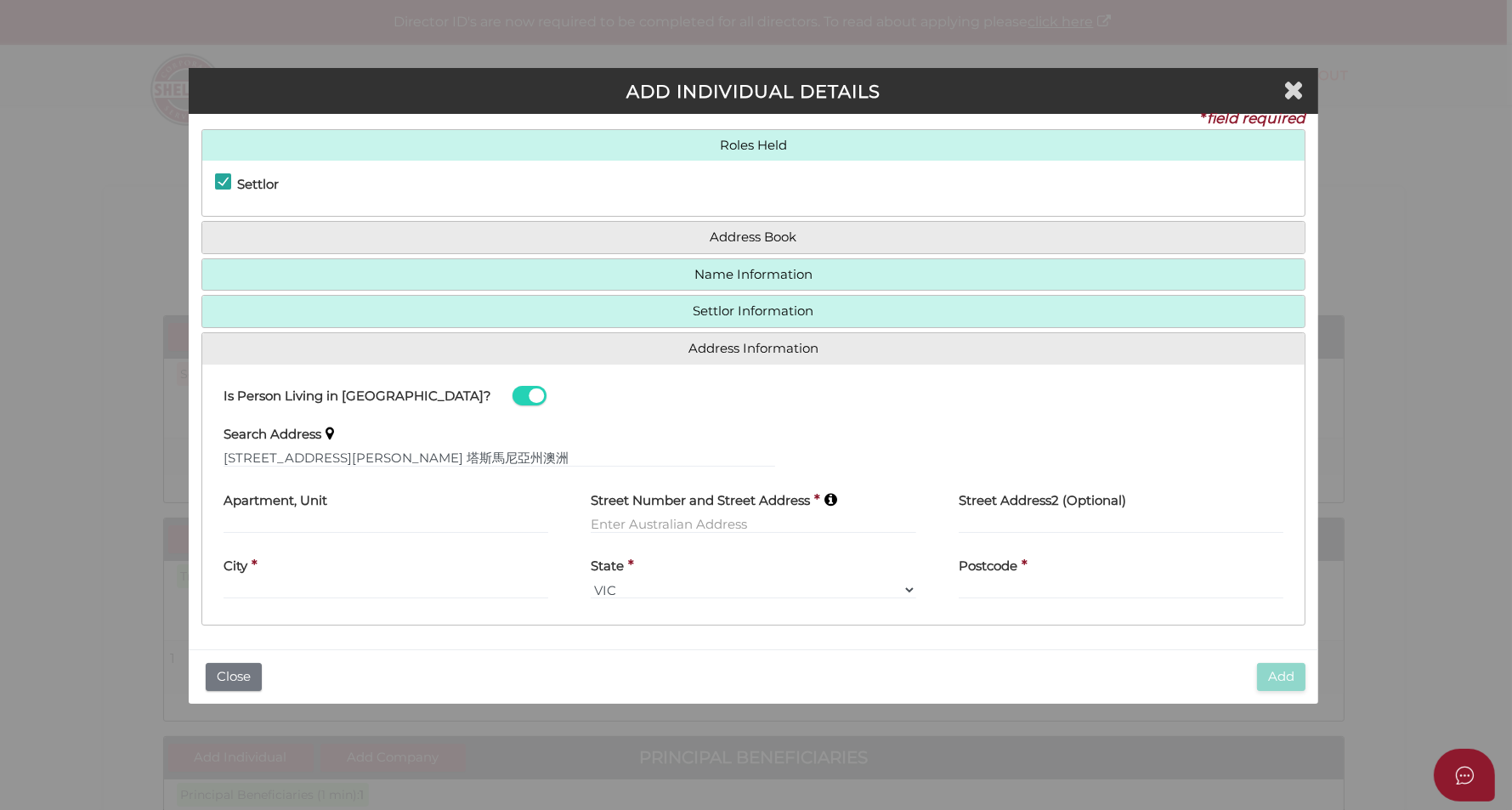 type 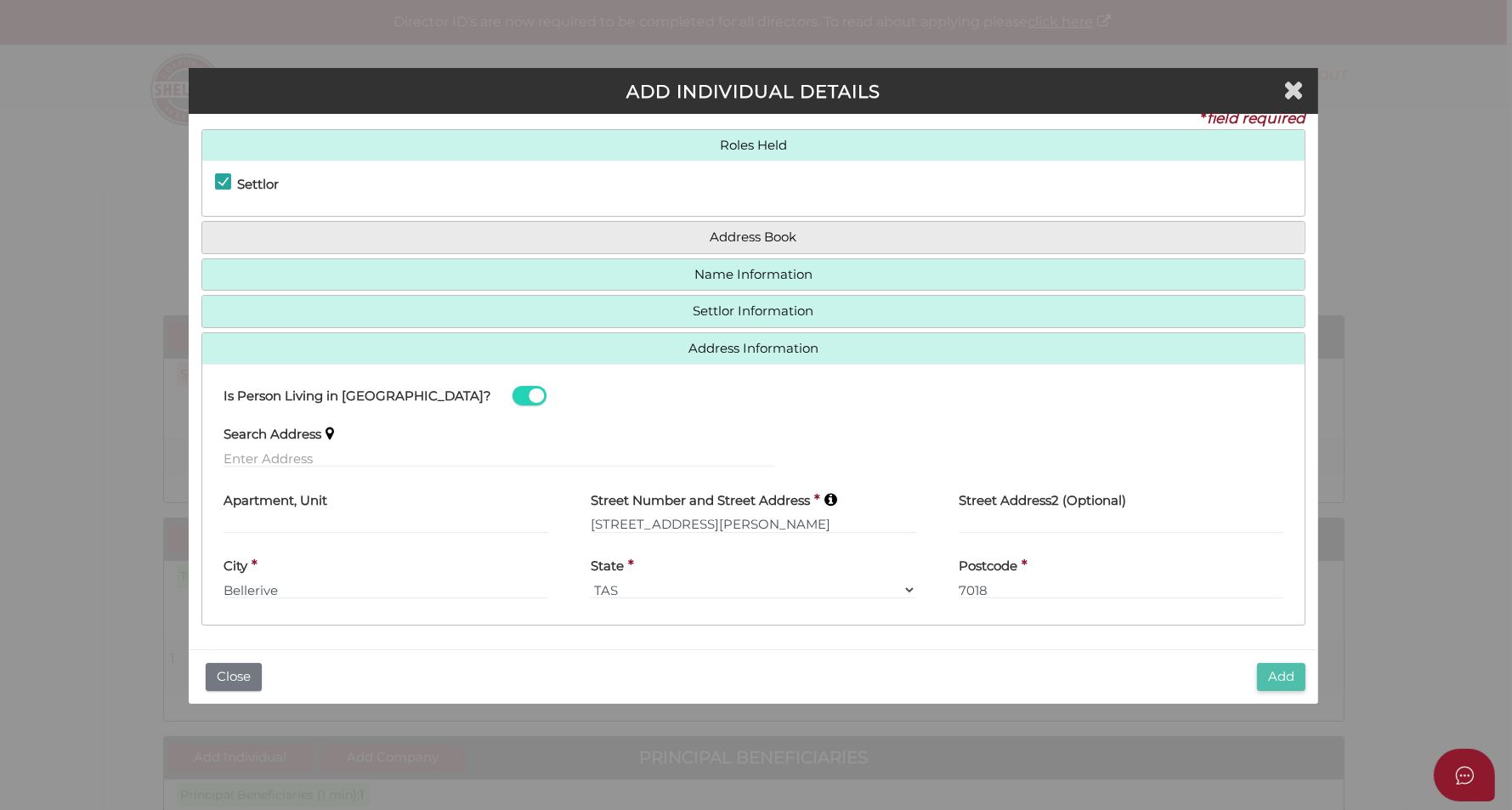 click on "Add" at bounding box center (1281, 677) 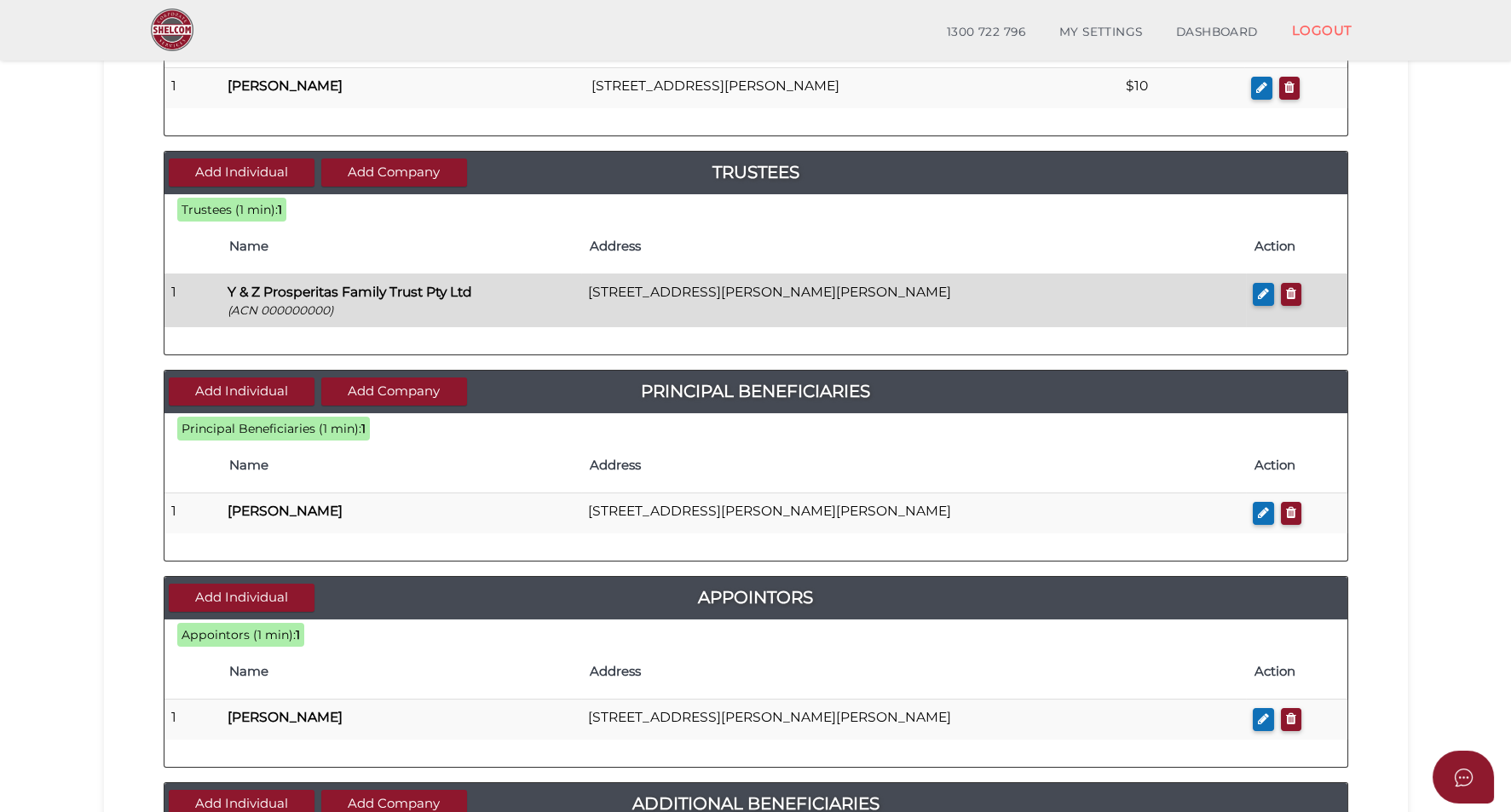 scroll, scrollTop: 320, scrollLeft: 0, axis: vertical 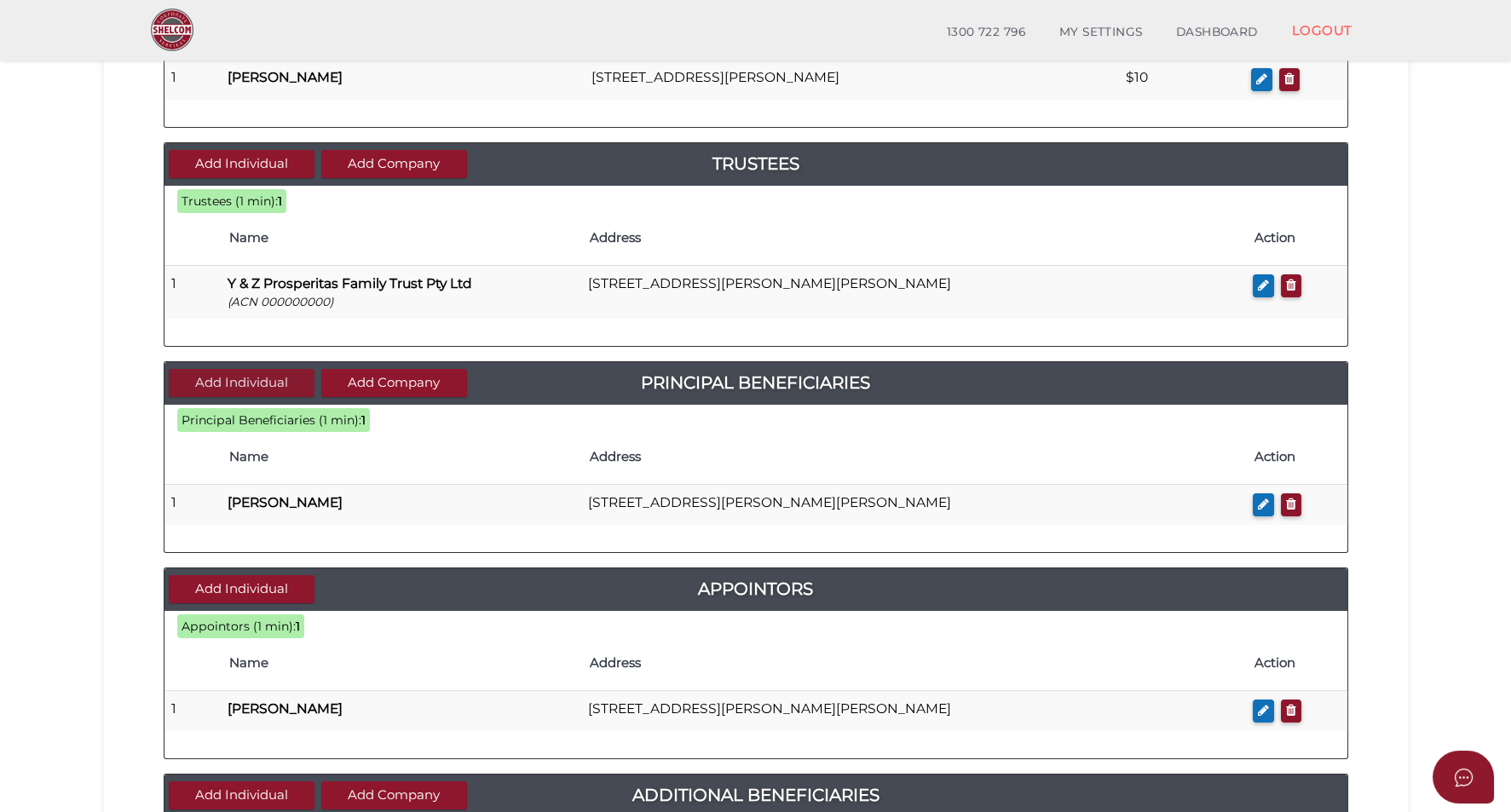 click on "Add Individual" at bounding box center (241, 383) 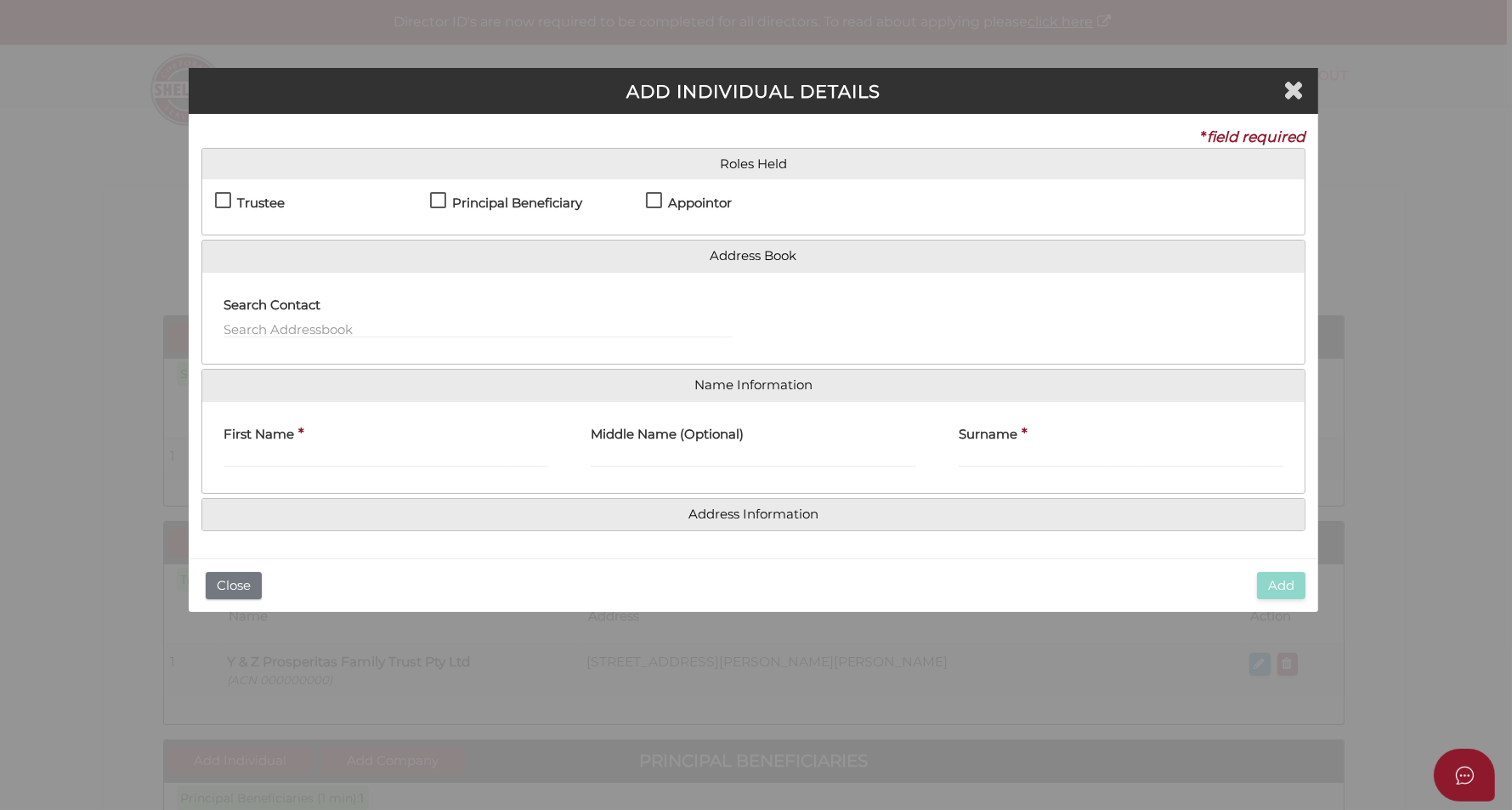 click on "Principal Beneficiary" at bounding box center [506, 207] 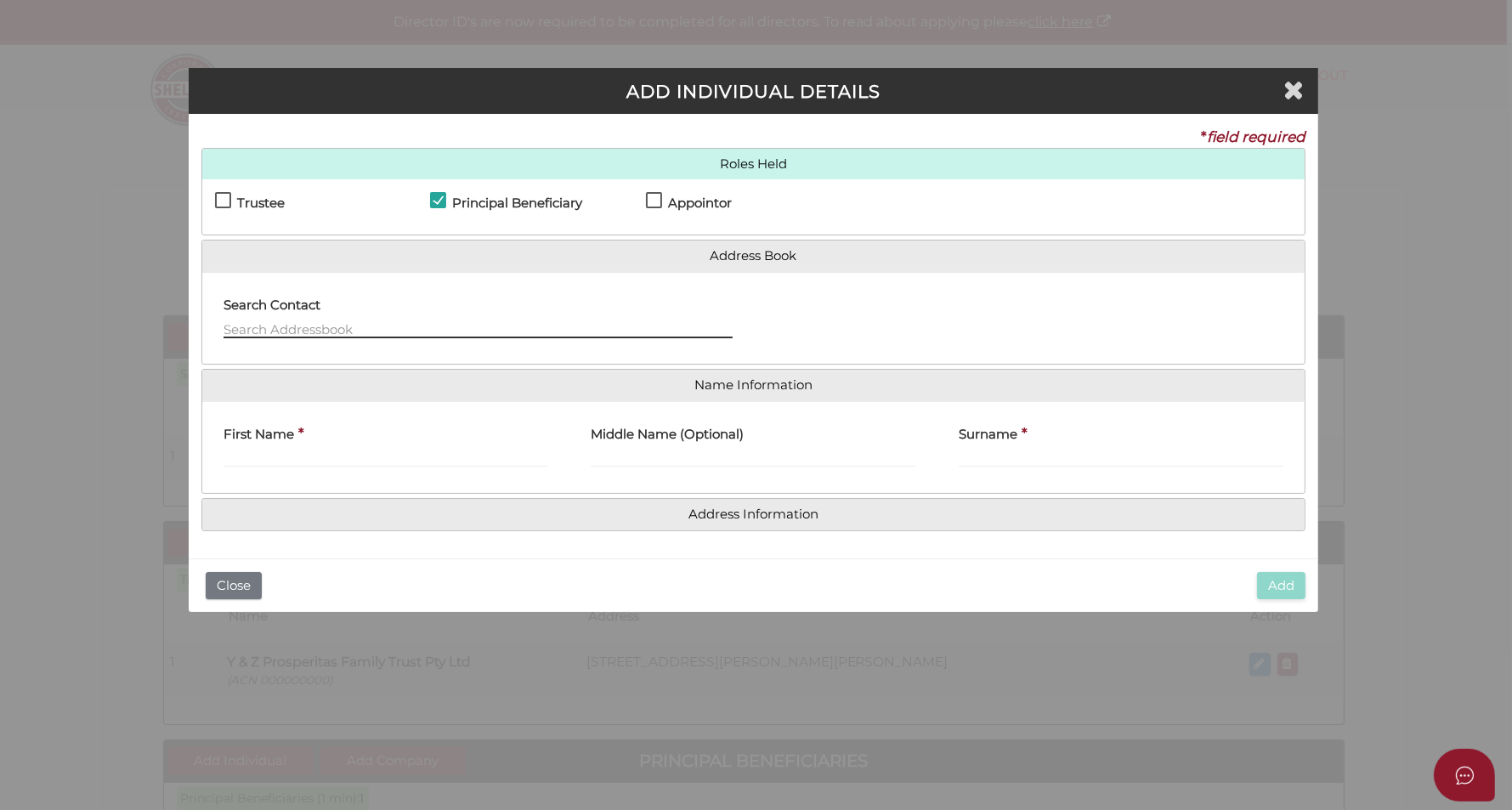 click at bounding box center [478, 329] 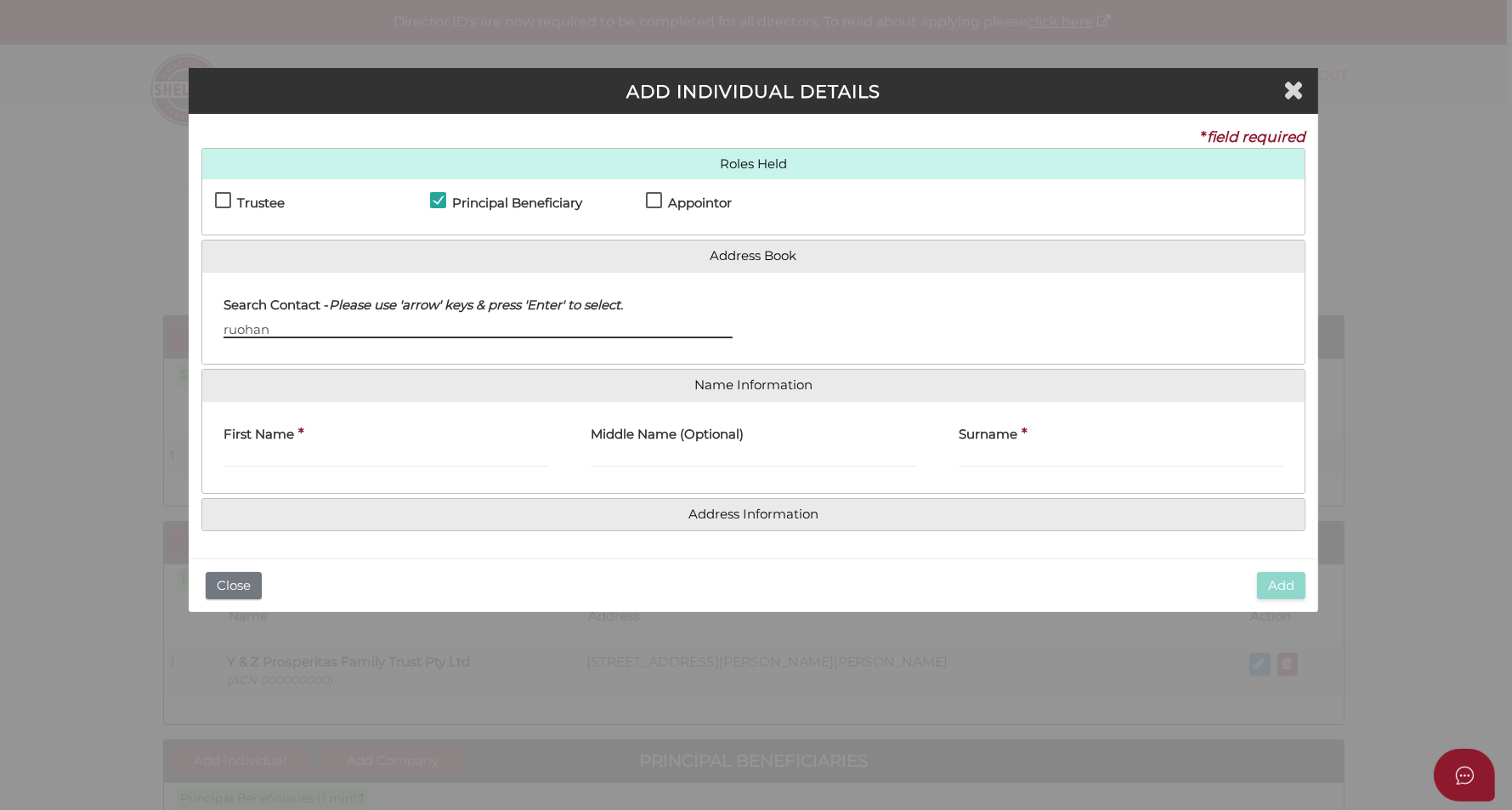 drag, startPoint x: 303, startPoint y: 323, endPoint x: 121, endPoint y: 311, distance: 182.39518 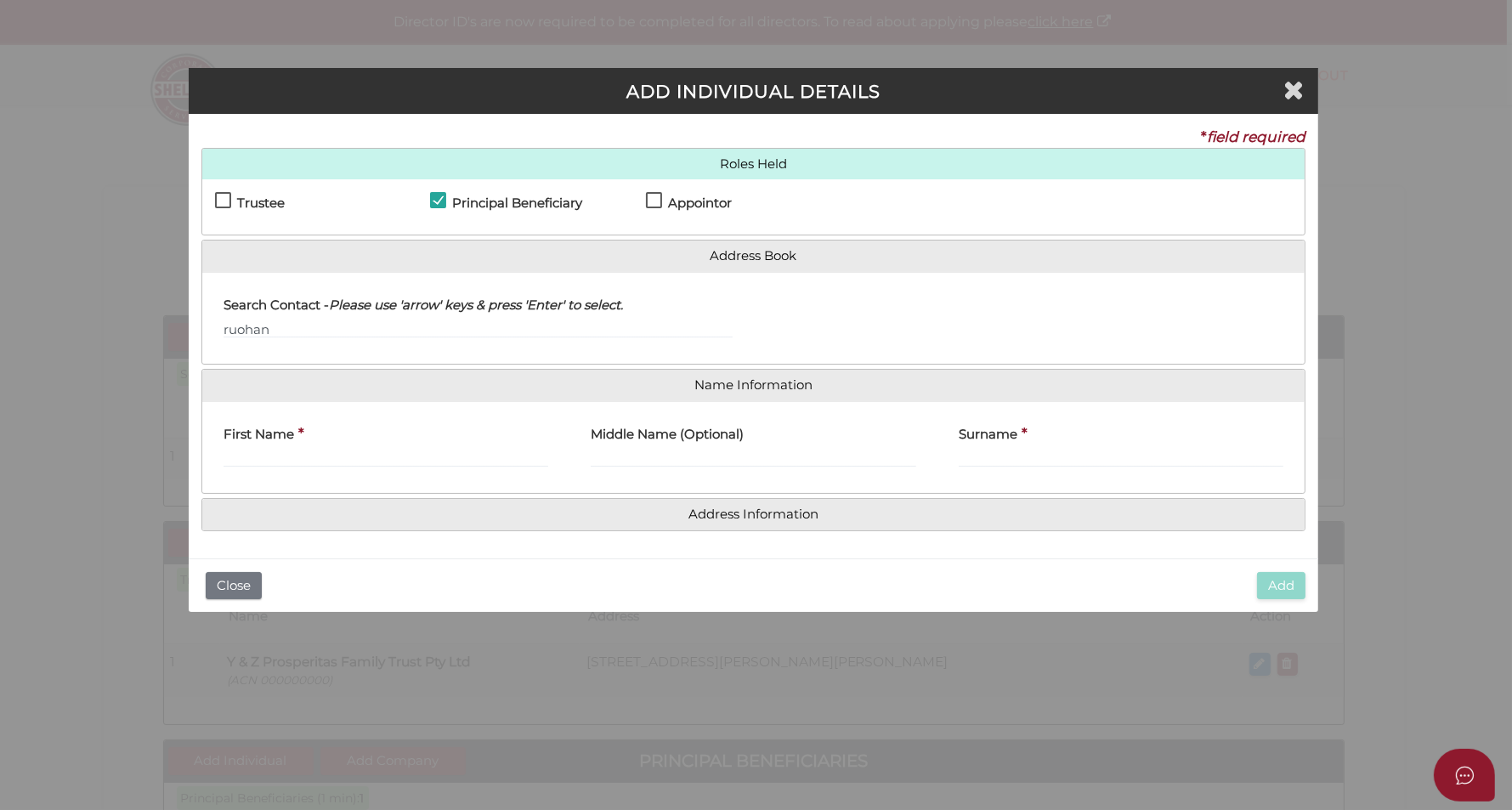 click on "Search Contact -  Please use 'arrow' keys & press 'Enter' to select.
ruohan" at bounding box center [478, 319] 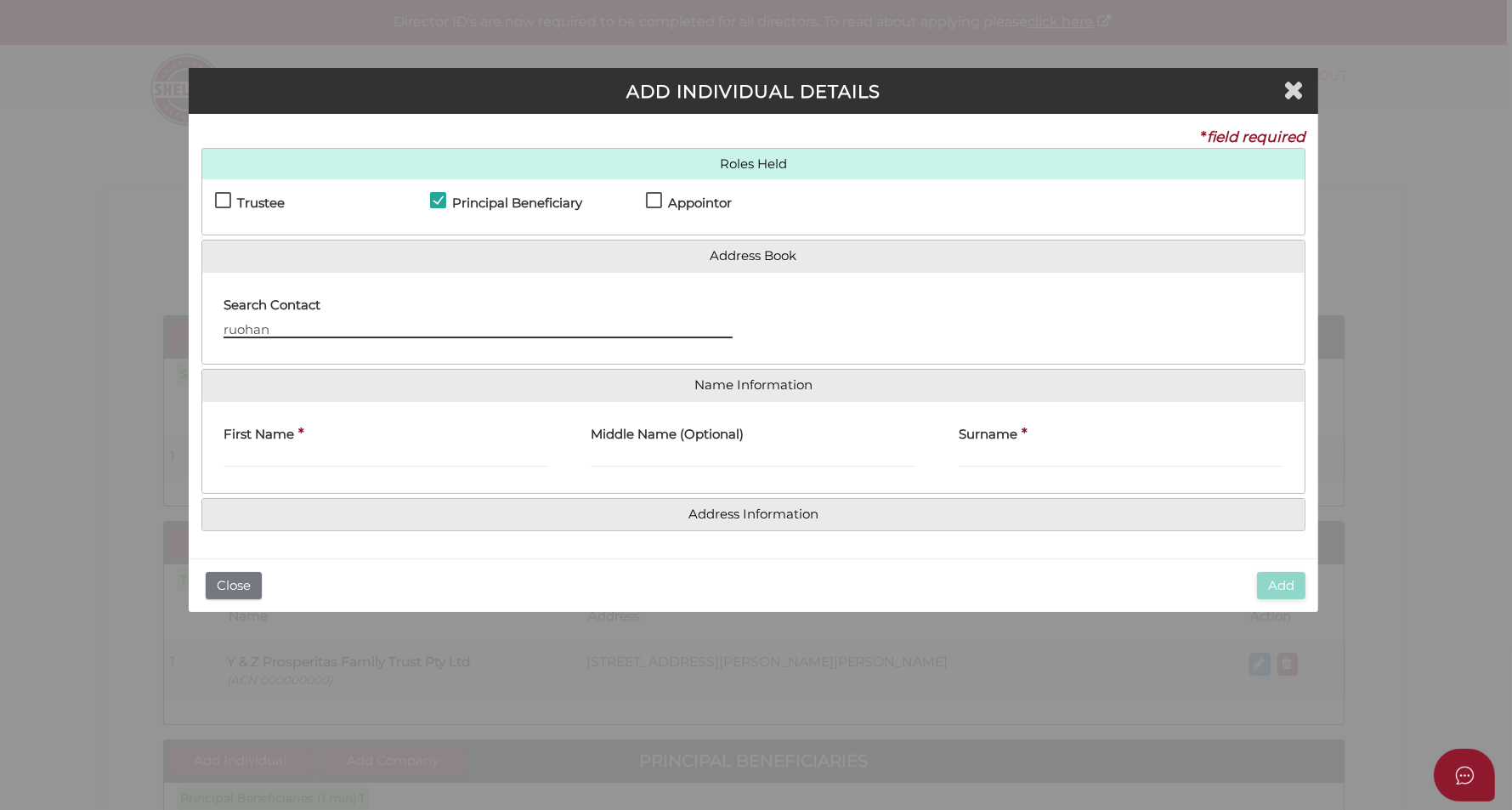 click on "ruohan" at bounding box center (478, 329) 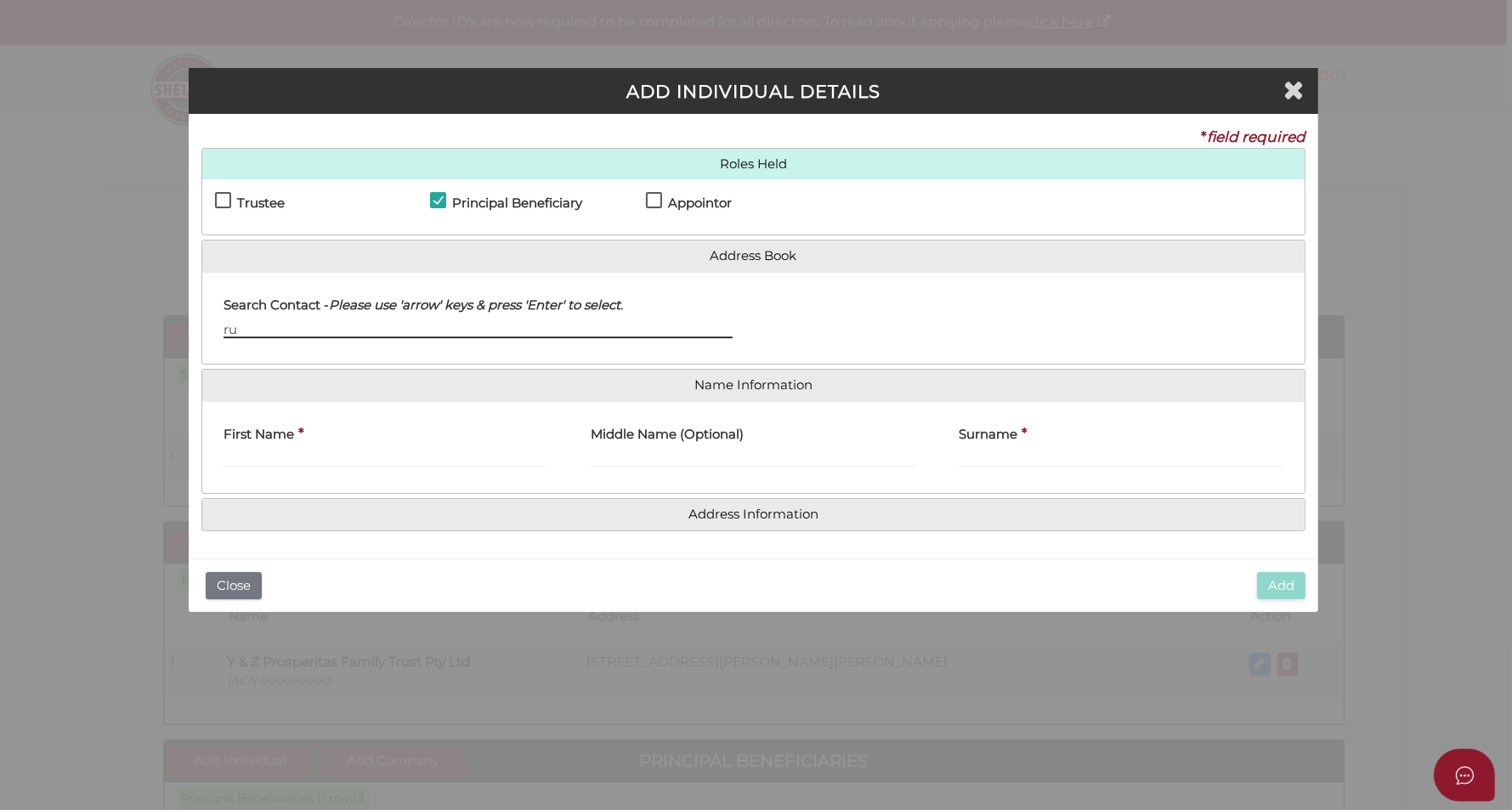 type on "r" 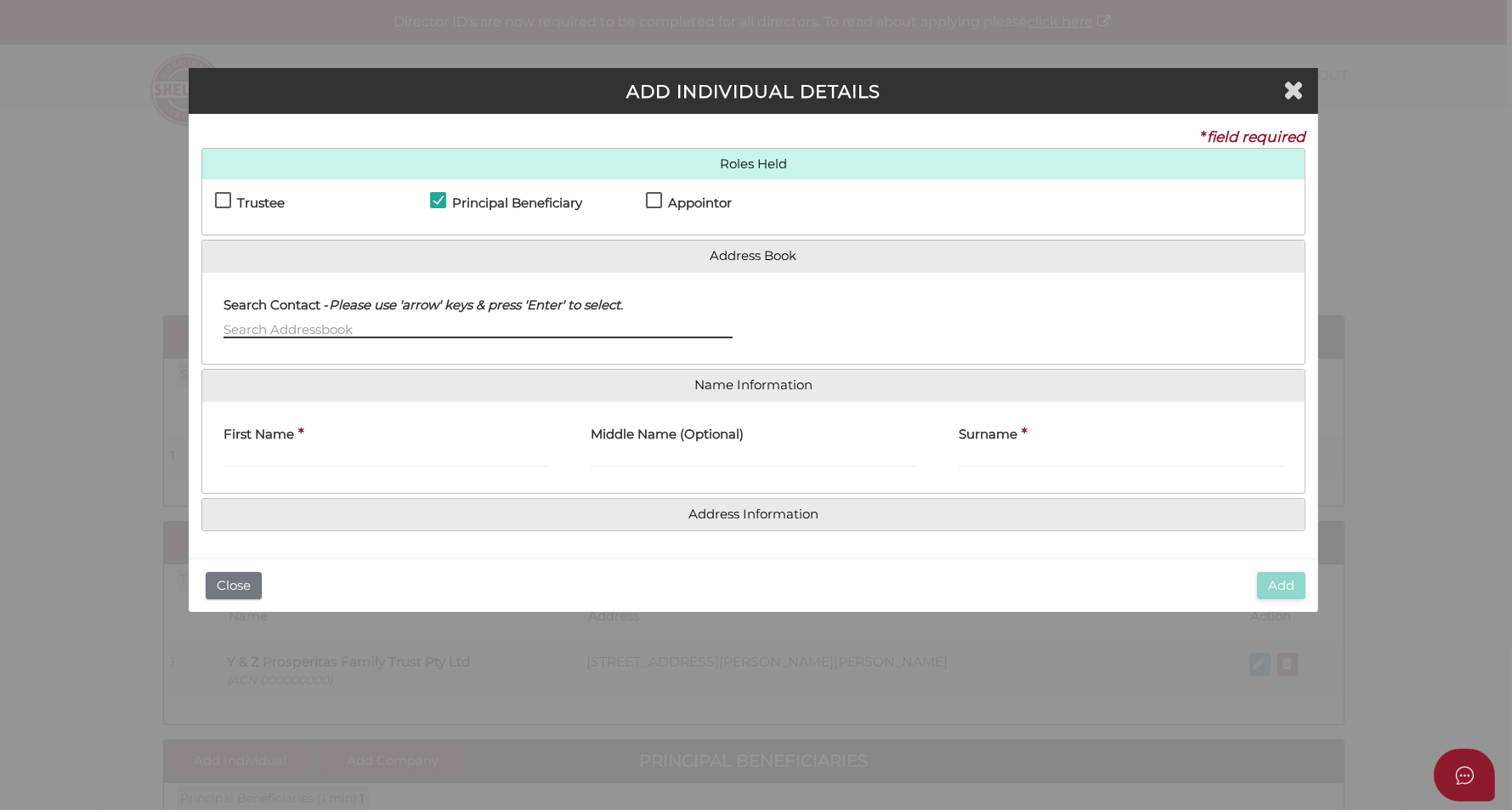 type 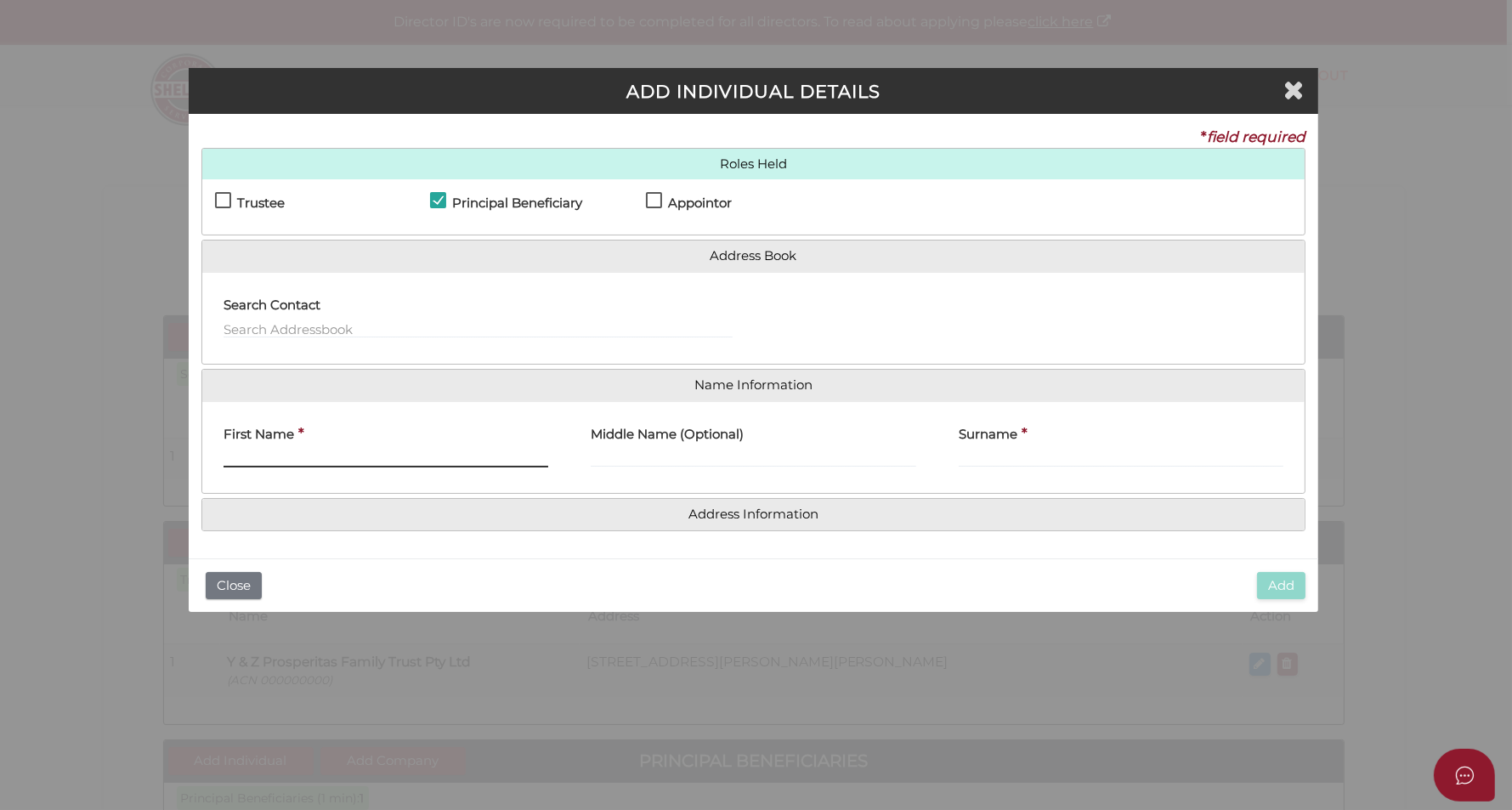 click on "First Name" at bounding box center (386, 458) 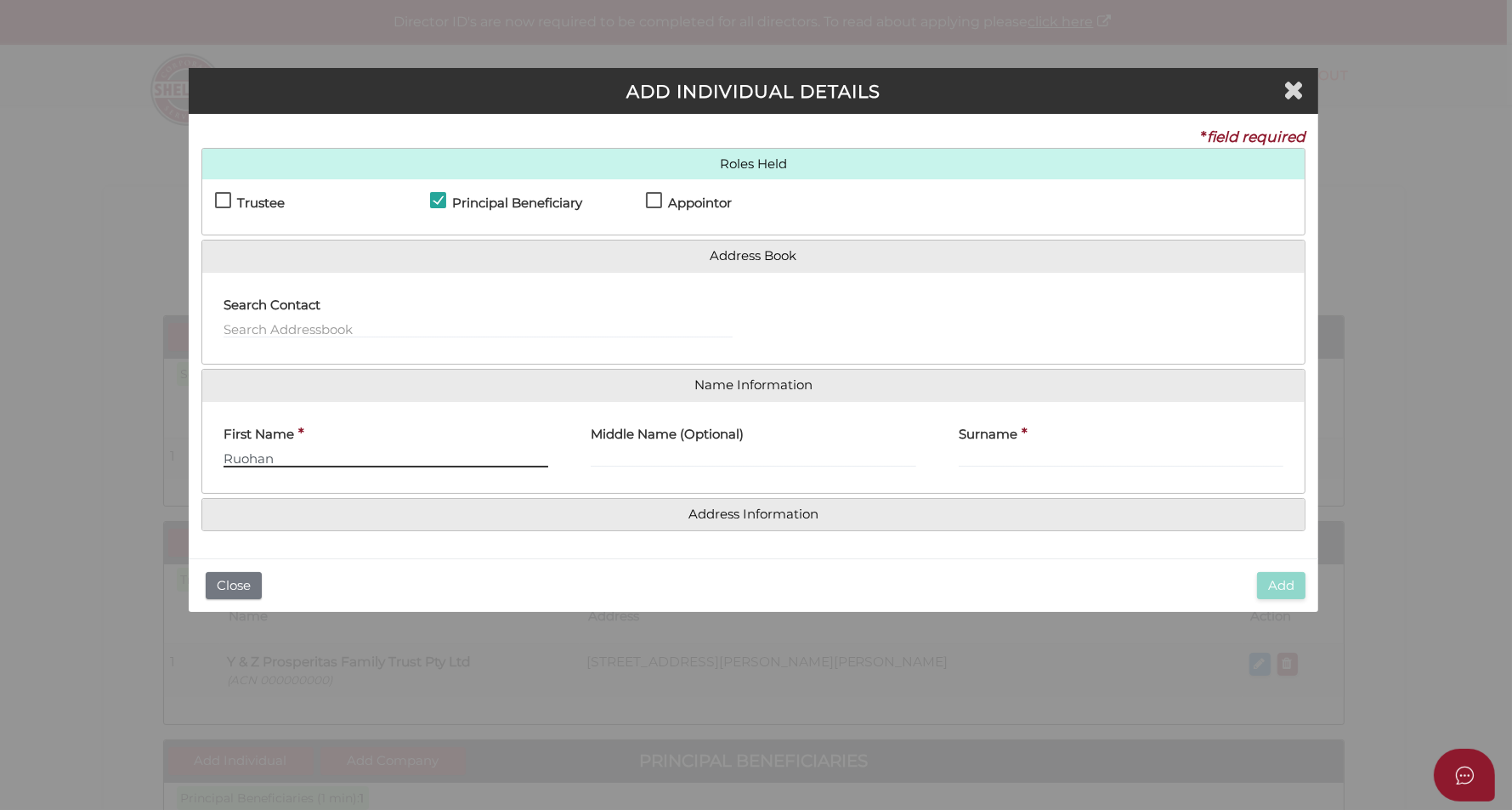 type on "Ruohan" 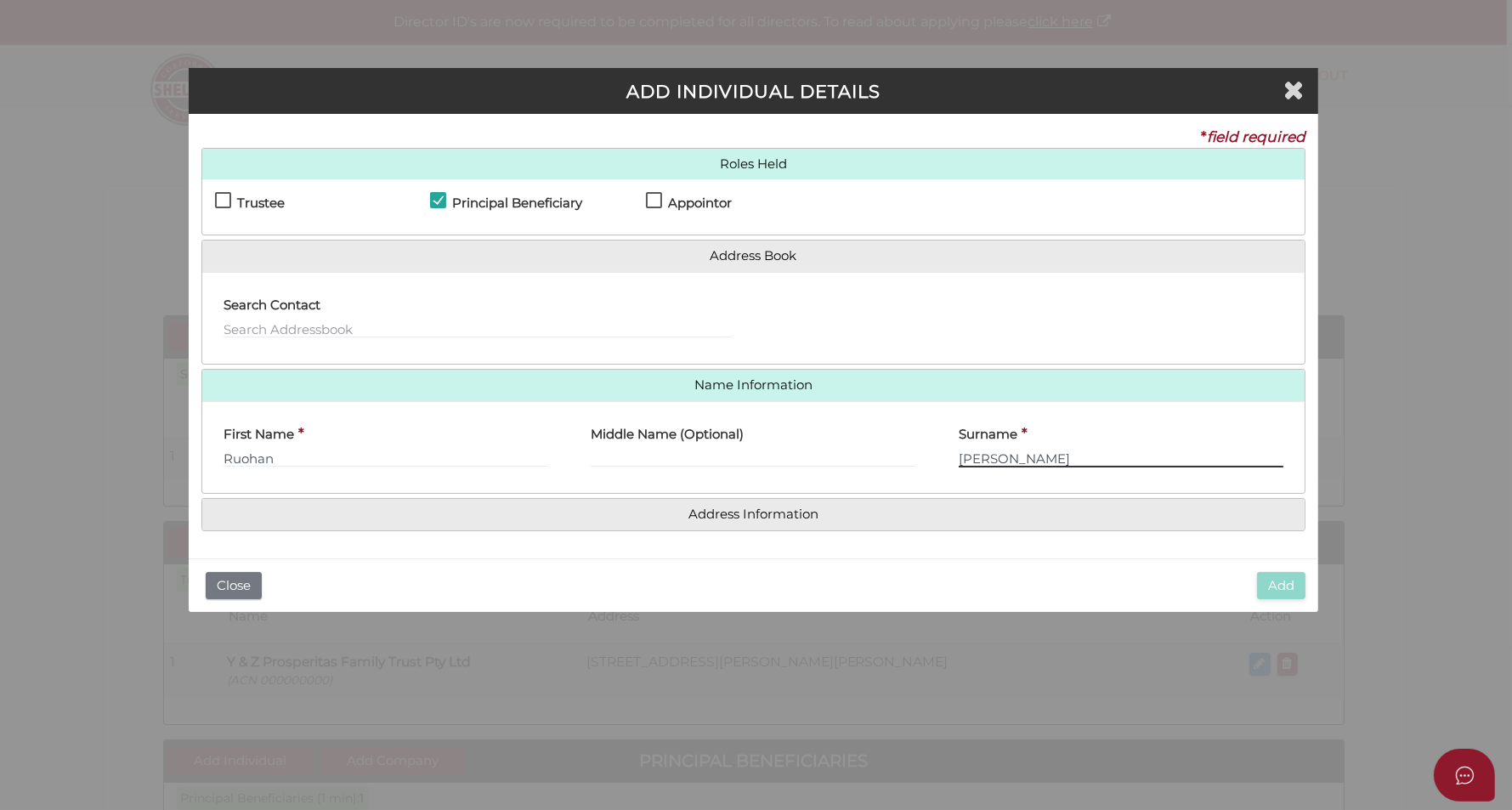 type on "Zhang" 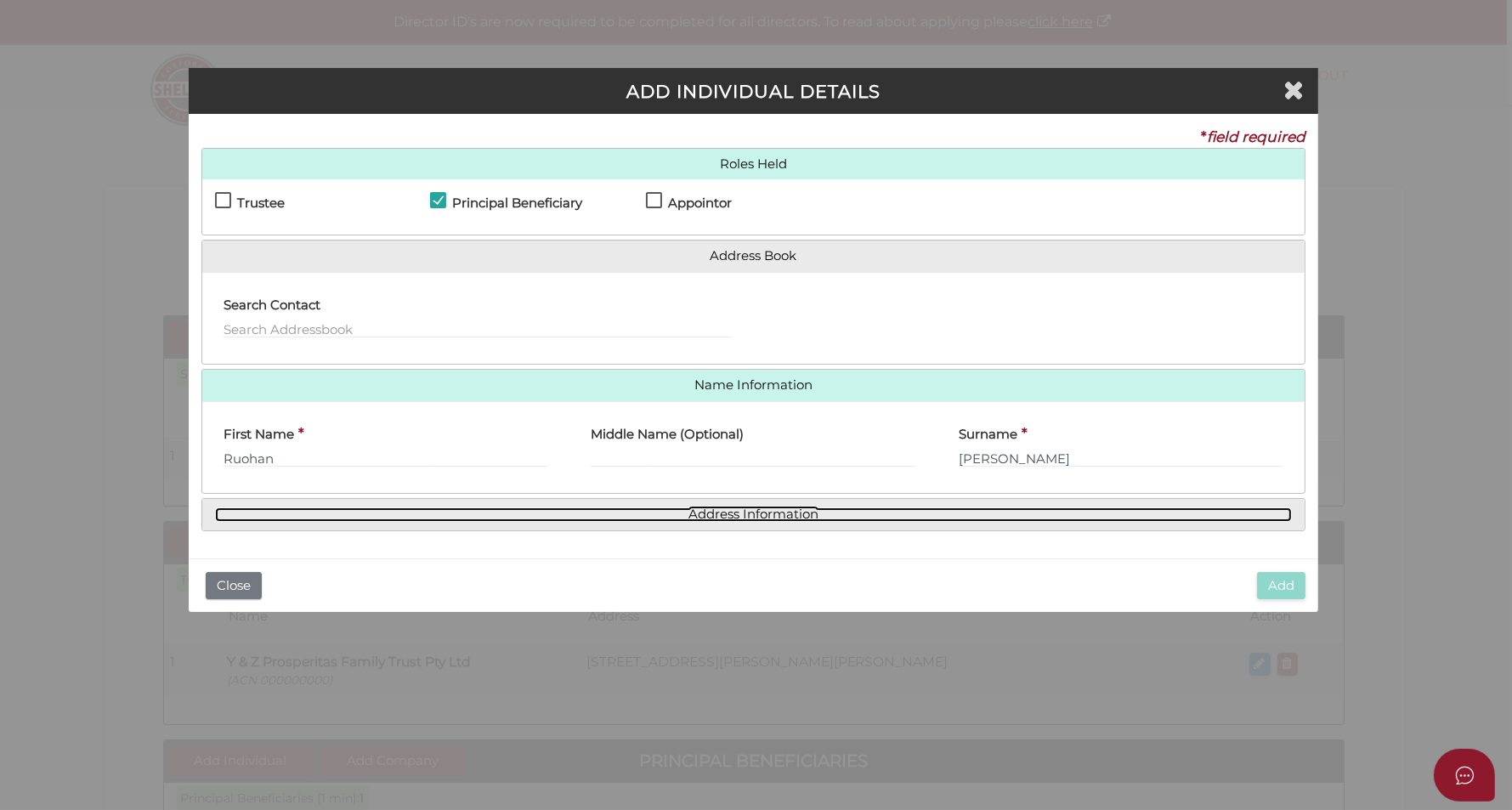 click on "Address Information" at bounding box center [754, 514] 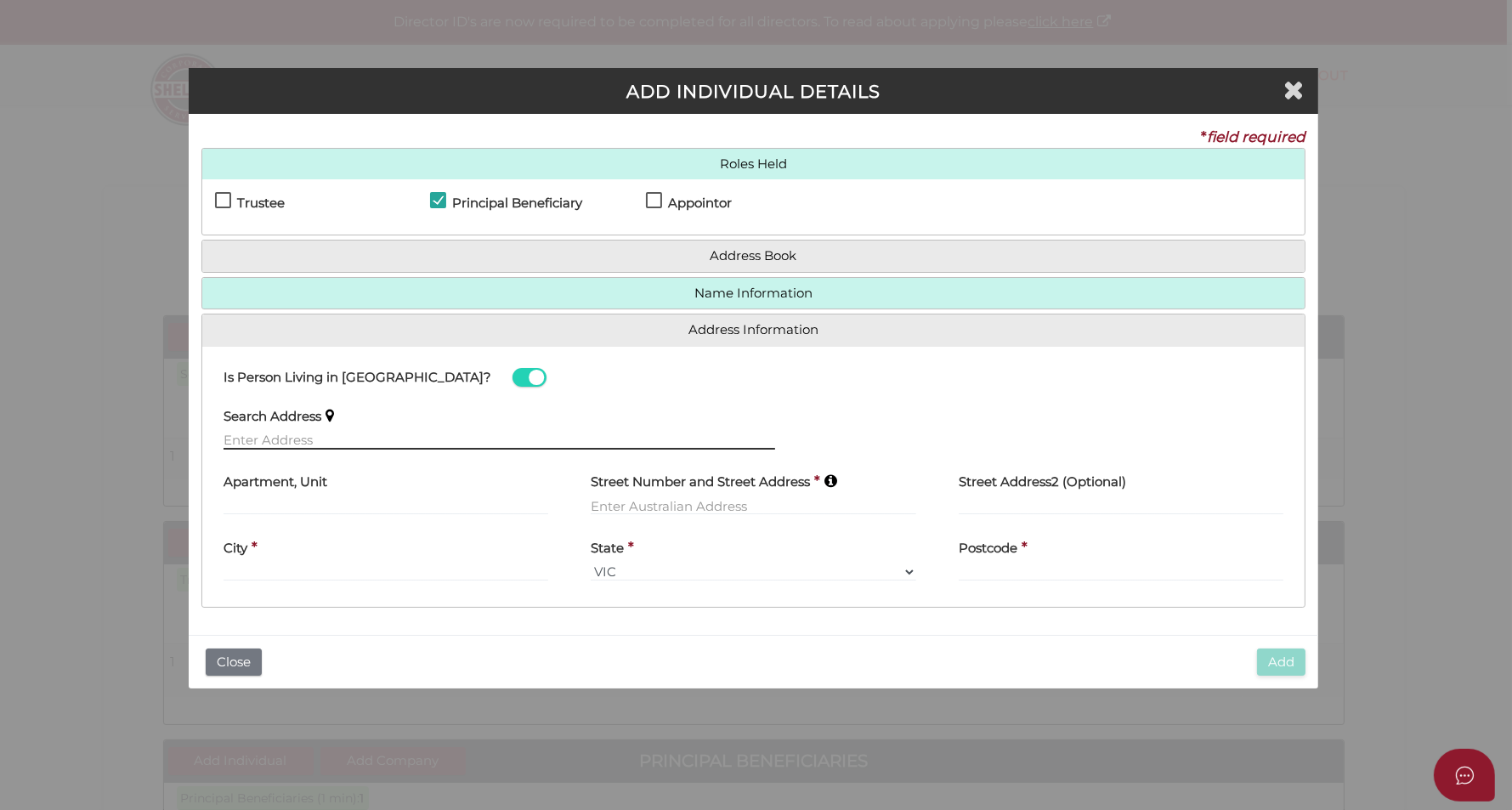 click at bounding box center [499, 440] 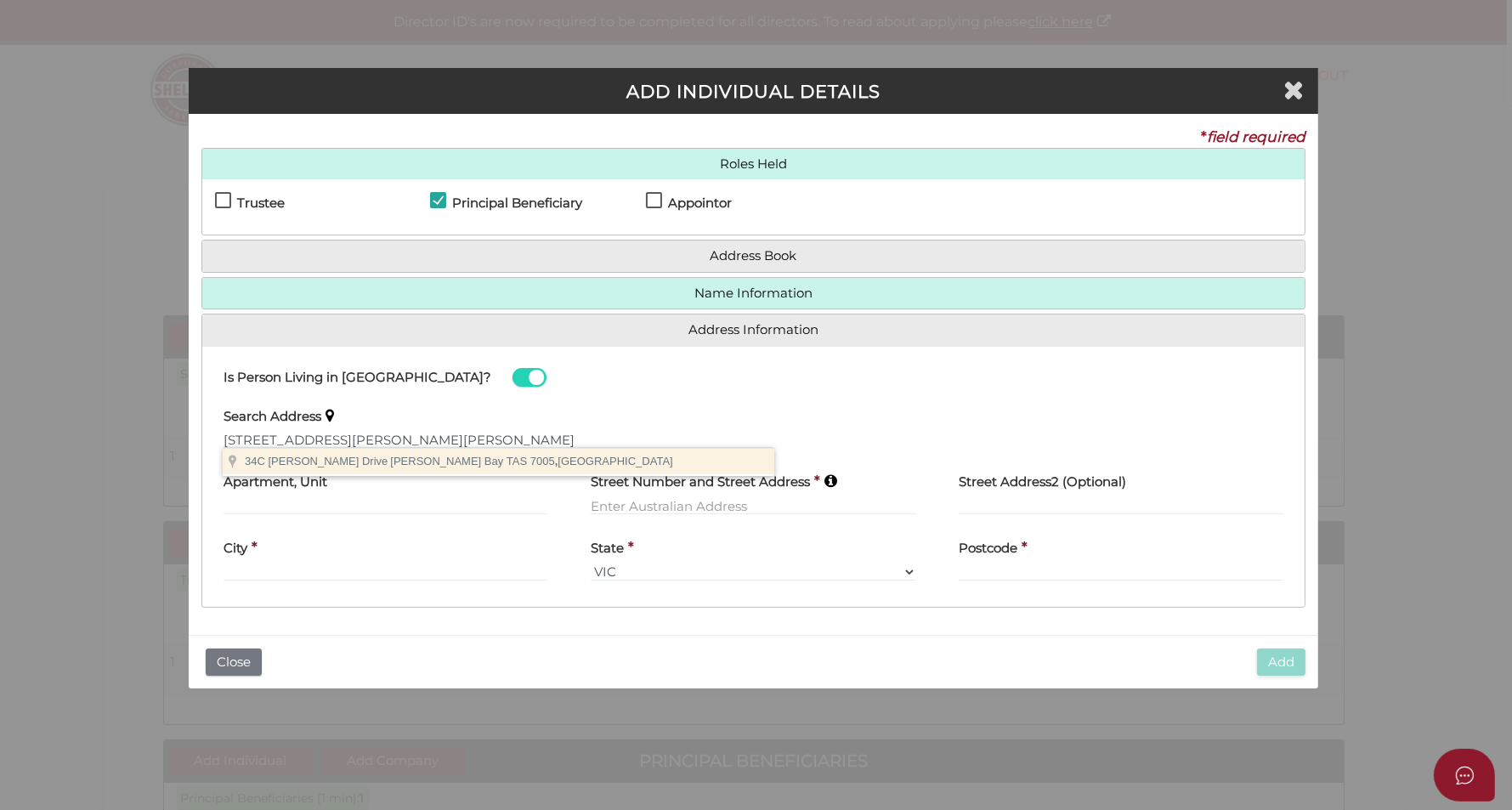 type on "34C Nicholas Drive, Sandy Bay TAS 7005, Australia" 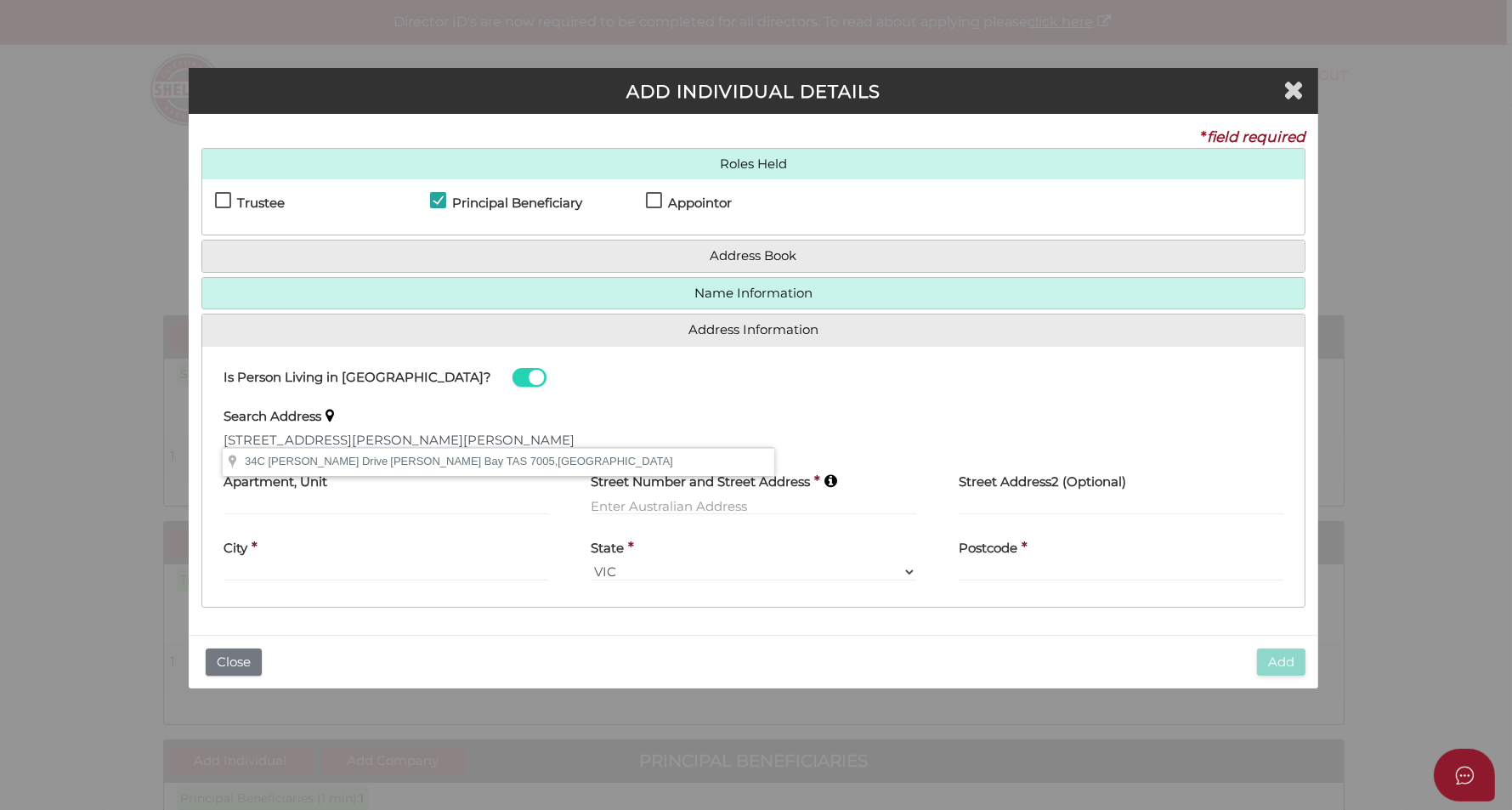 type 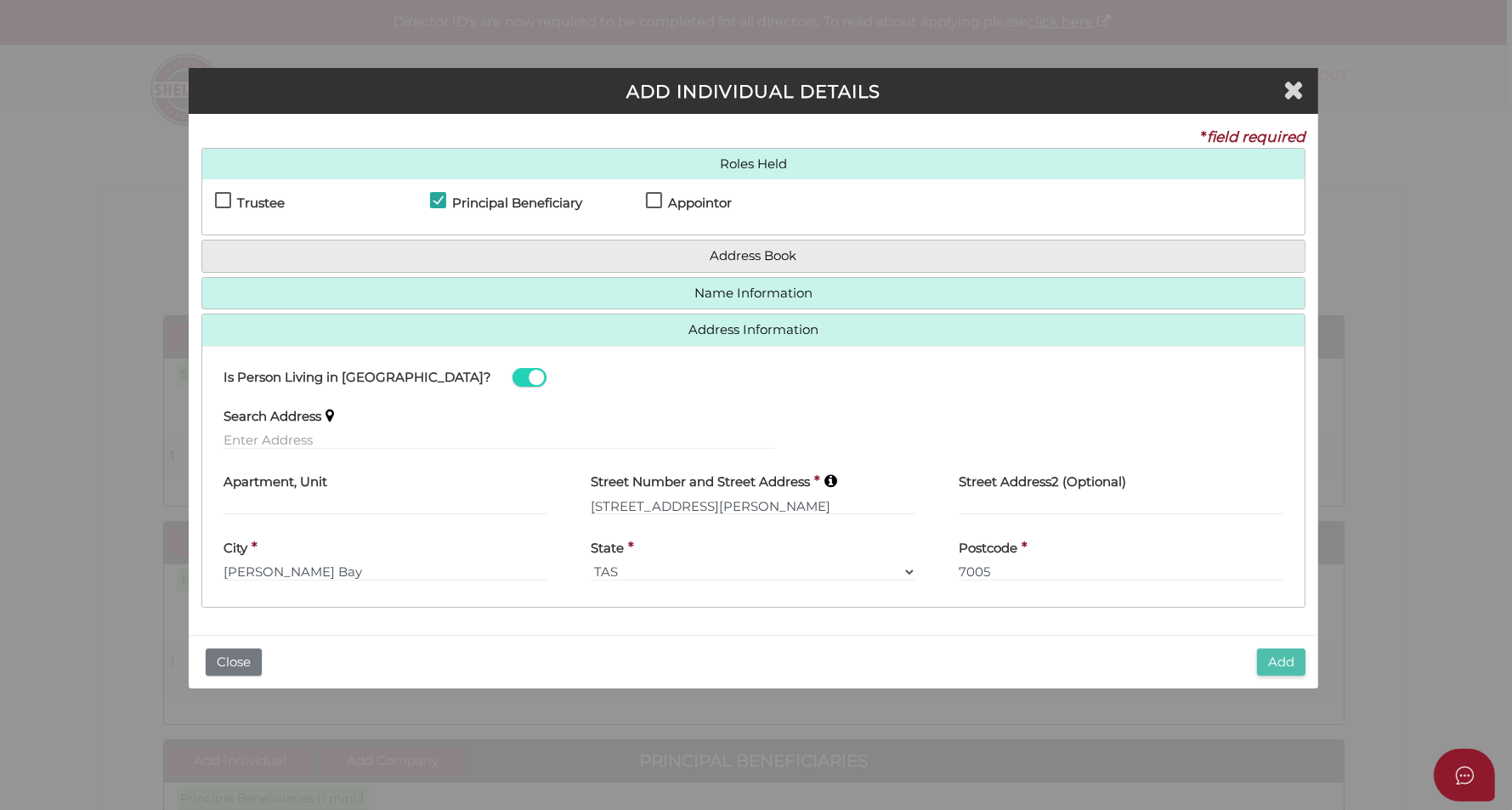 click on "Add" at bounding box center [1281, 662] 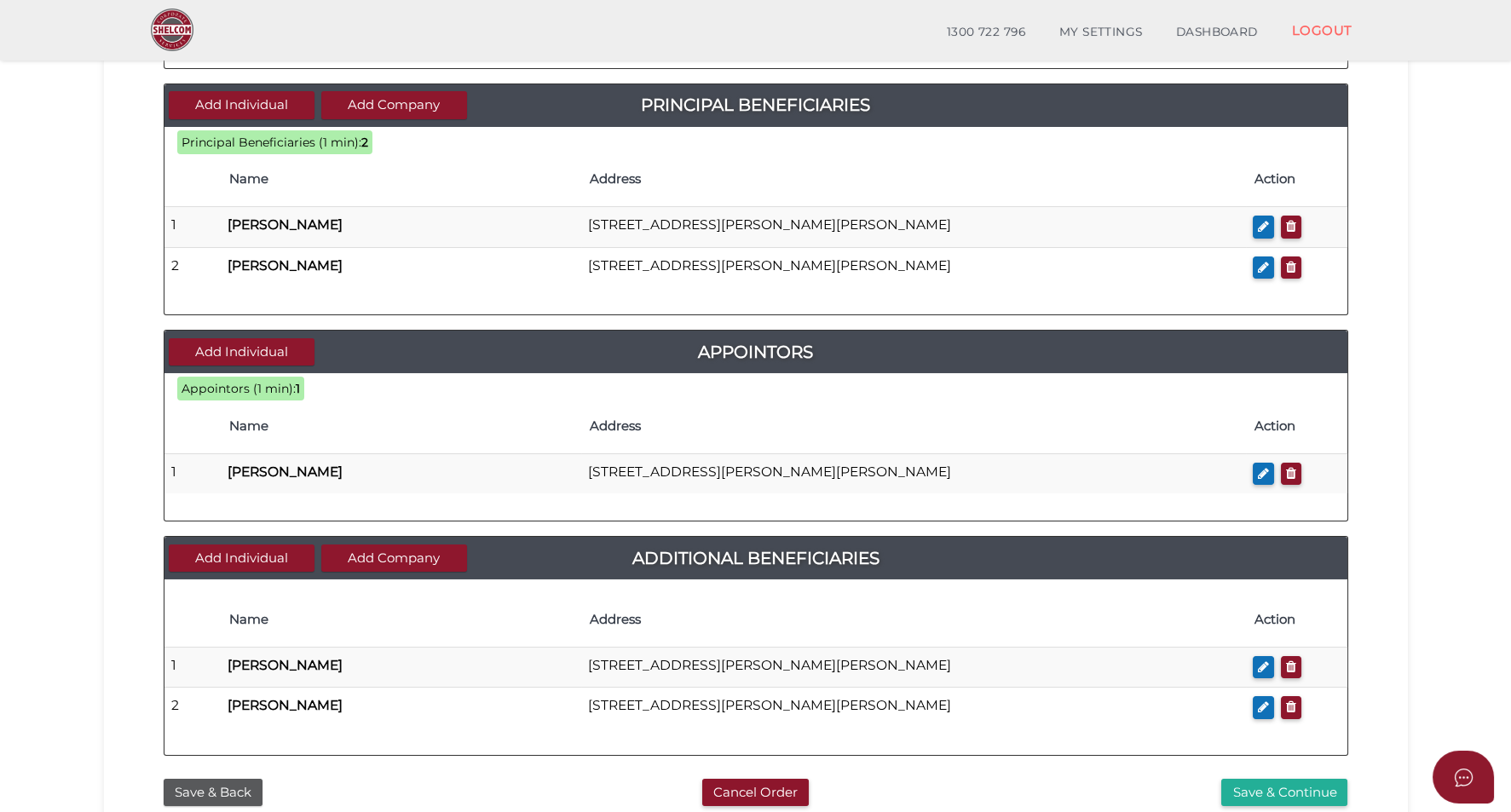 scroll, scrollTop: 734, scrollLeft: 0, axis: vertical 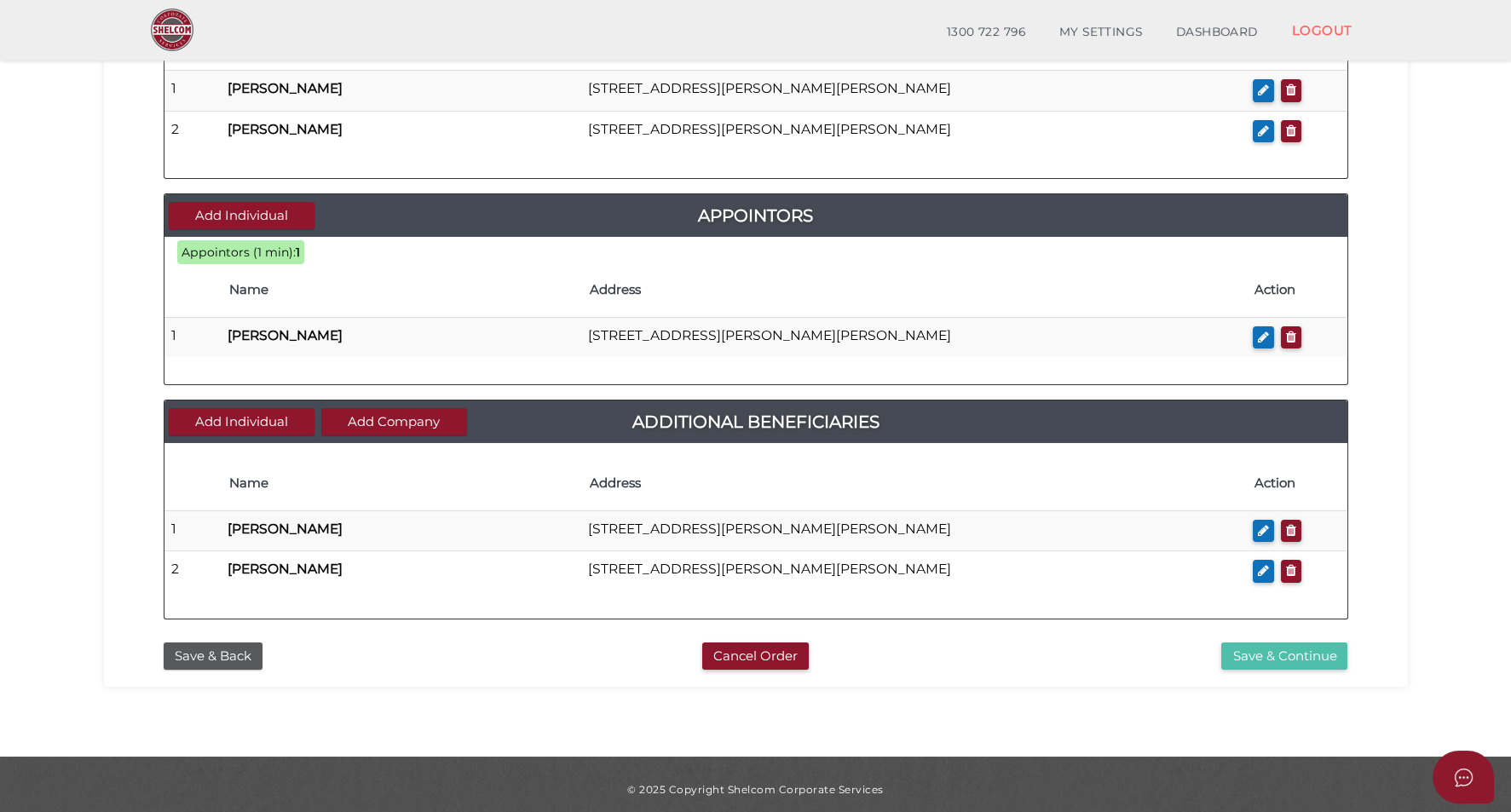 click on "Save & Continue" at bounding box center (1284, 656) 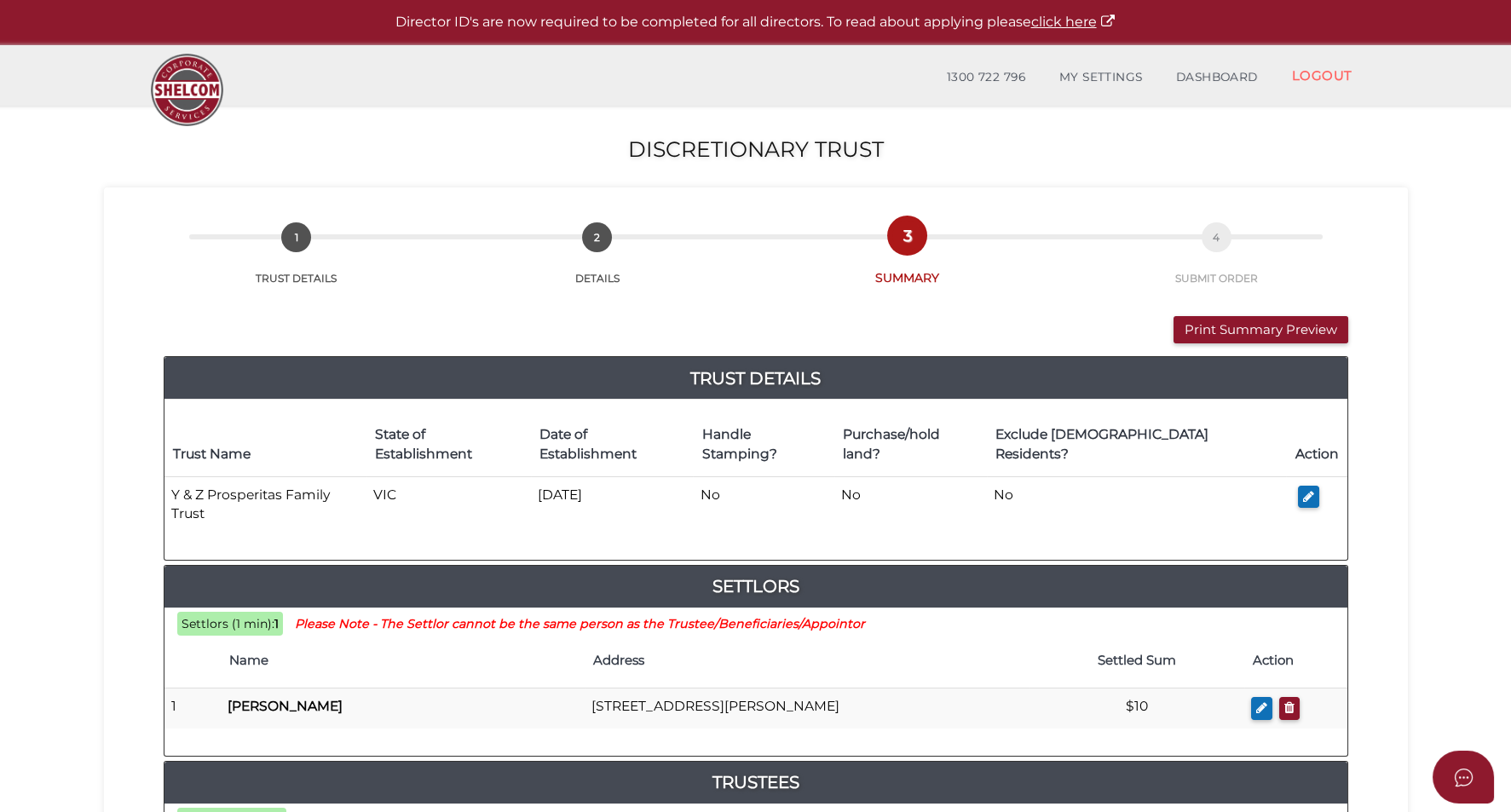 scroll, scrollTop: 106, scrollLeft: 0, axis: vertical 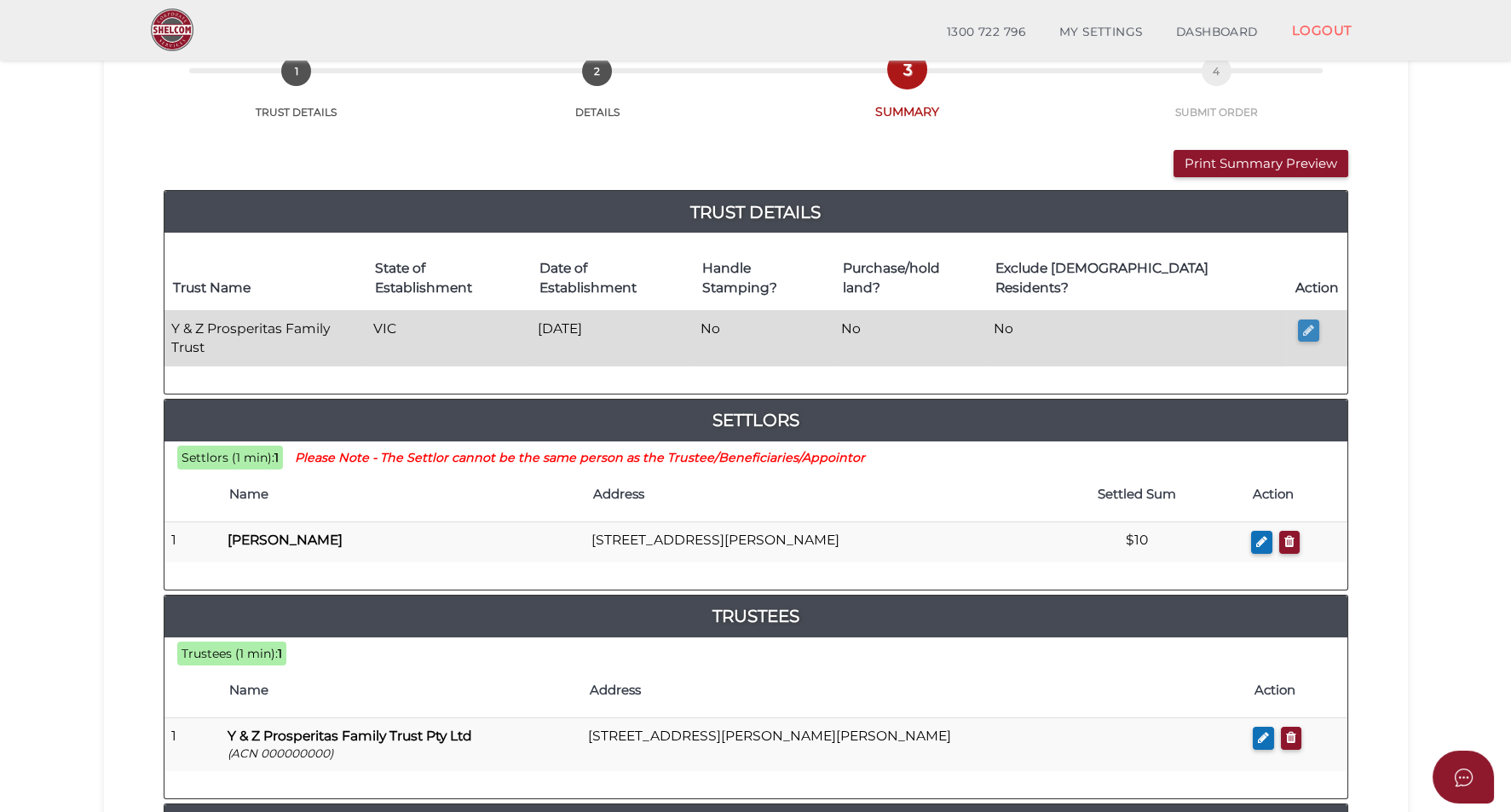 click at bounding box center (1308, 330) 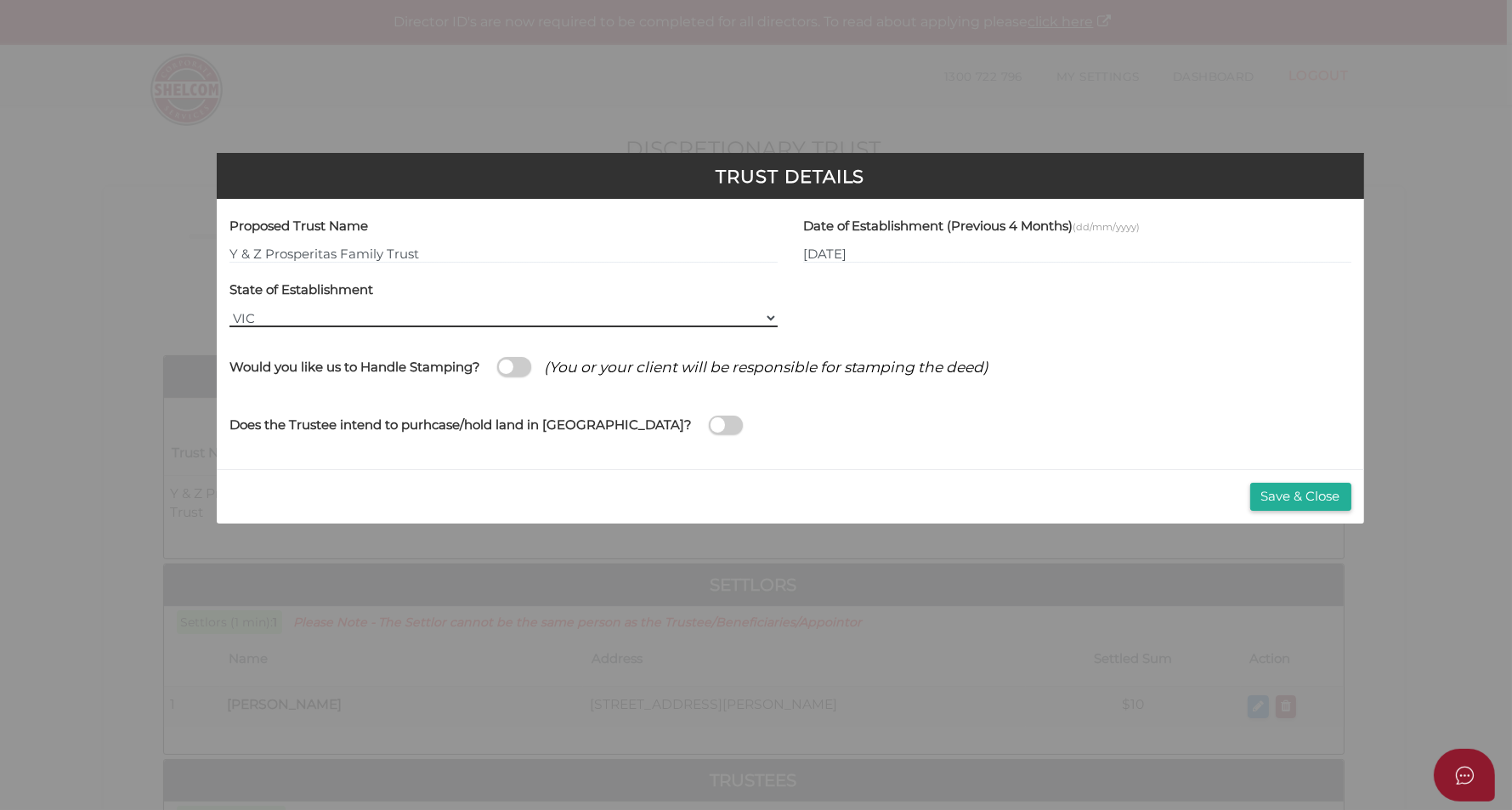 click on "VIC
ACT
[GEOGRAPHIC_DATA]
[GEOGRAPHIC_DATA]
QLD
[GEOGRAPHIC_DATA]
[GEOGRAPHIC_DATA]
SA" at bounding box center [503, 318] 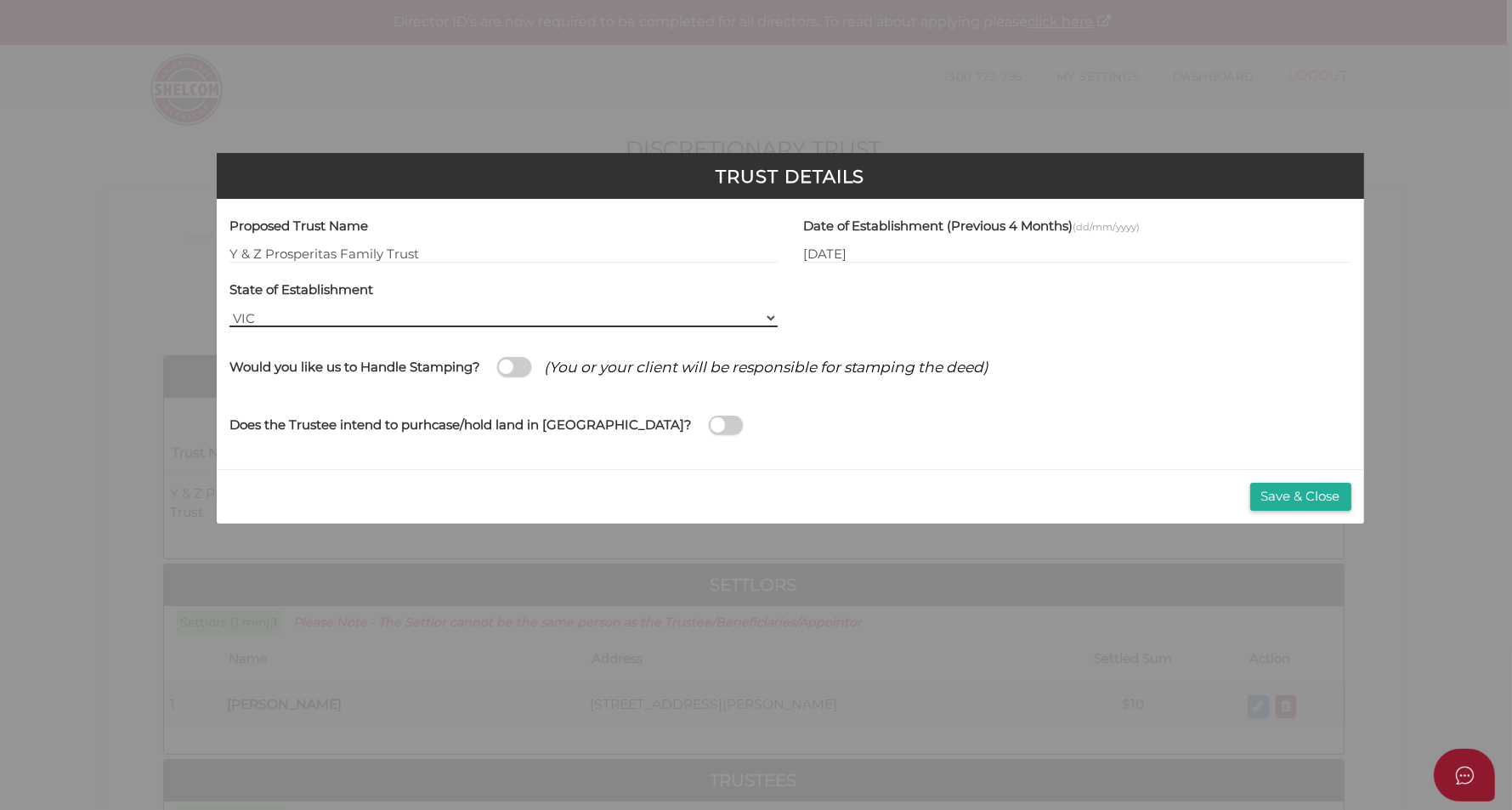 select on "TAS" 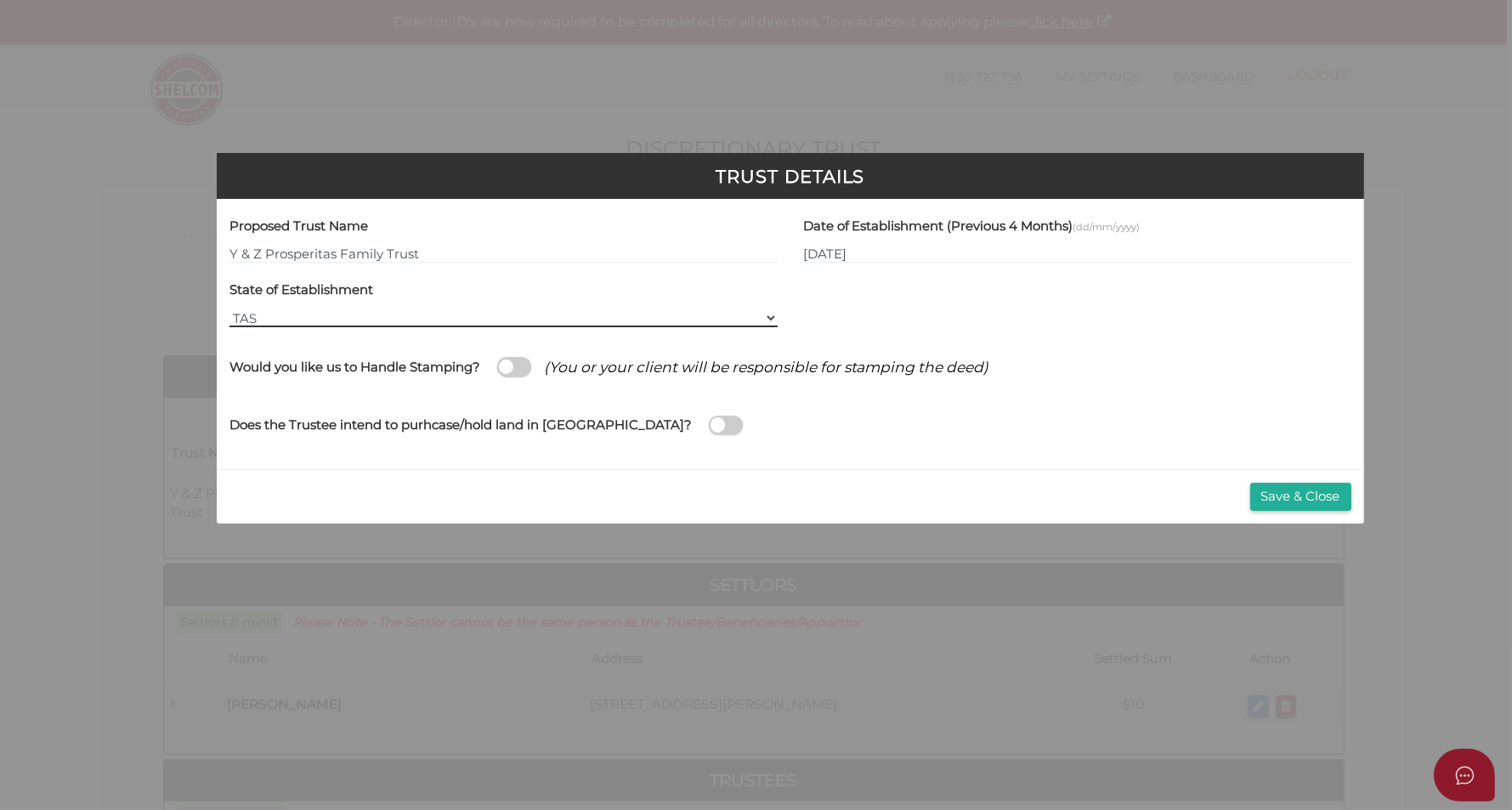 click on "VIC
ACT
[GEOGRAPHIC_DATA]
[GEOGRAPHIC_DATA]
QLD
[GEOGRAPHIC_DATA]
[GEOGRAPHIC_DATA]
SA" at bounding box center (503, 318) 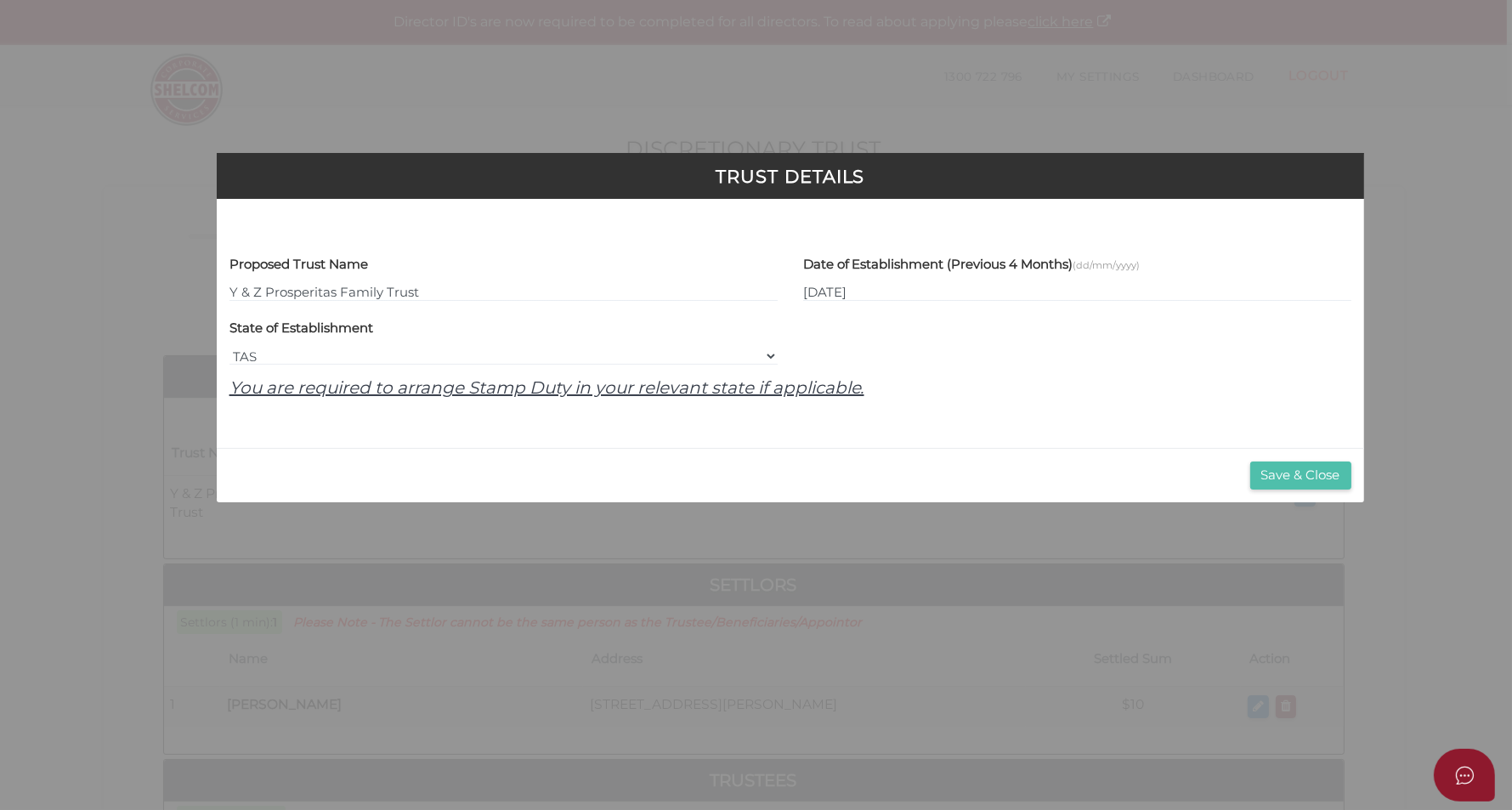 click on "Save & Close" at bounding box center (1300, 475) 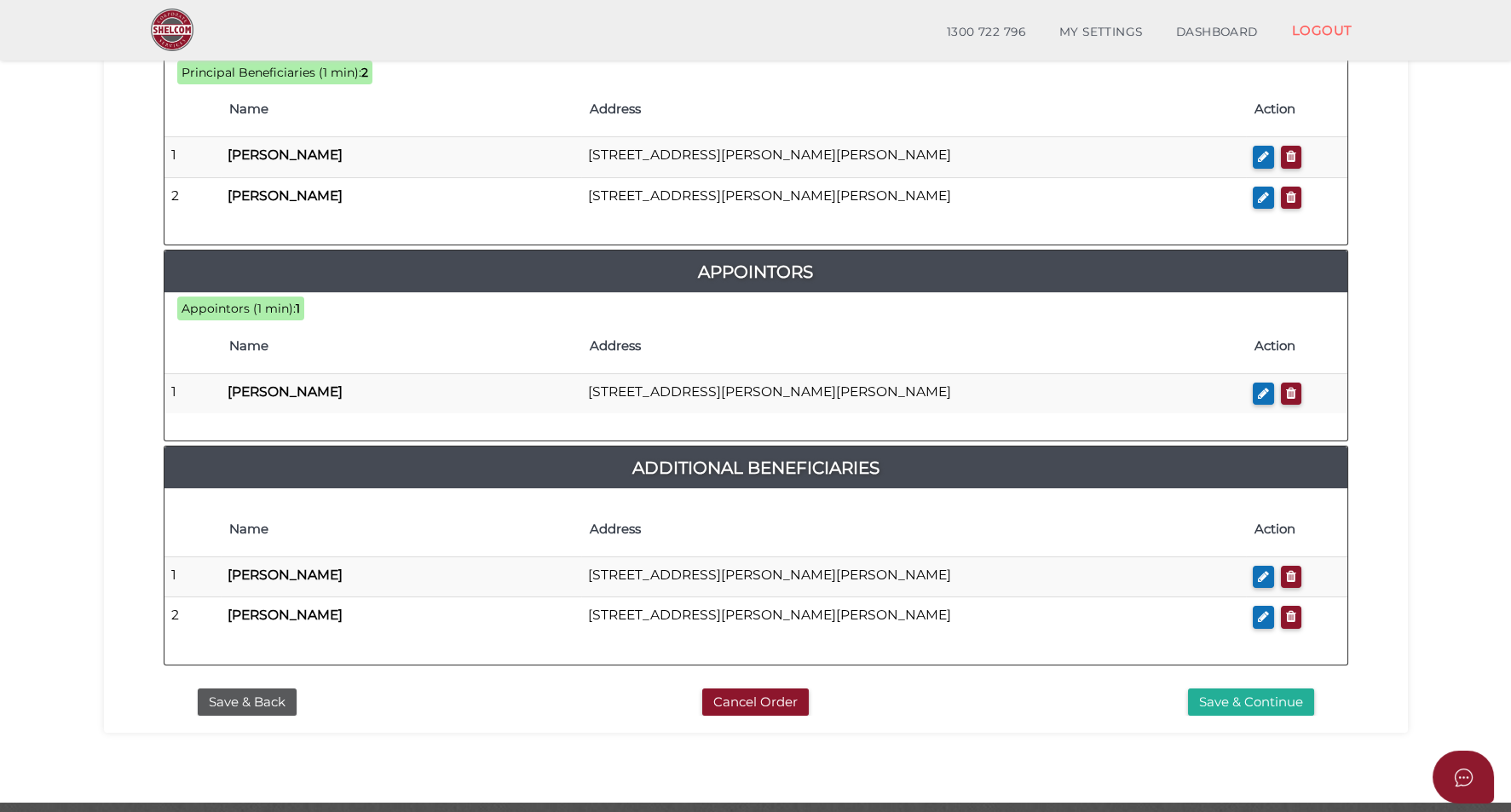 scroll, scrollTop: 902, scrollLeft: 0, axis: vertical 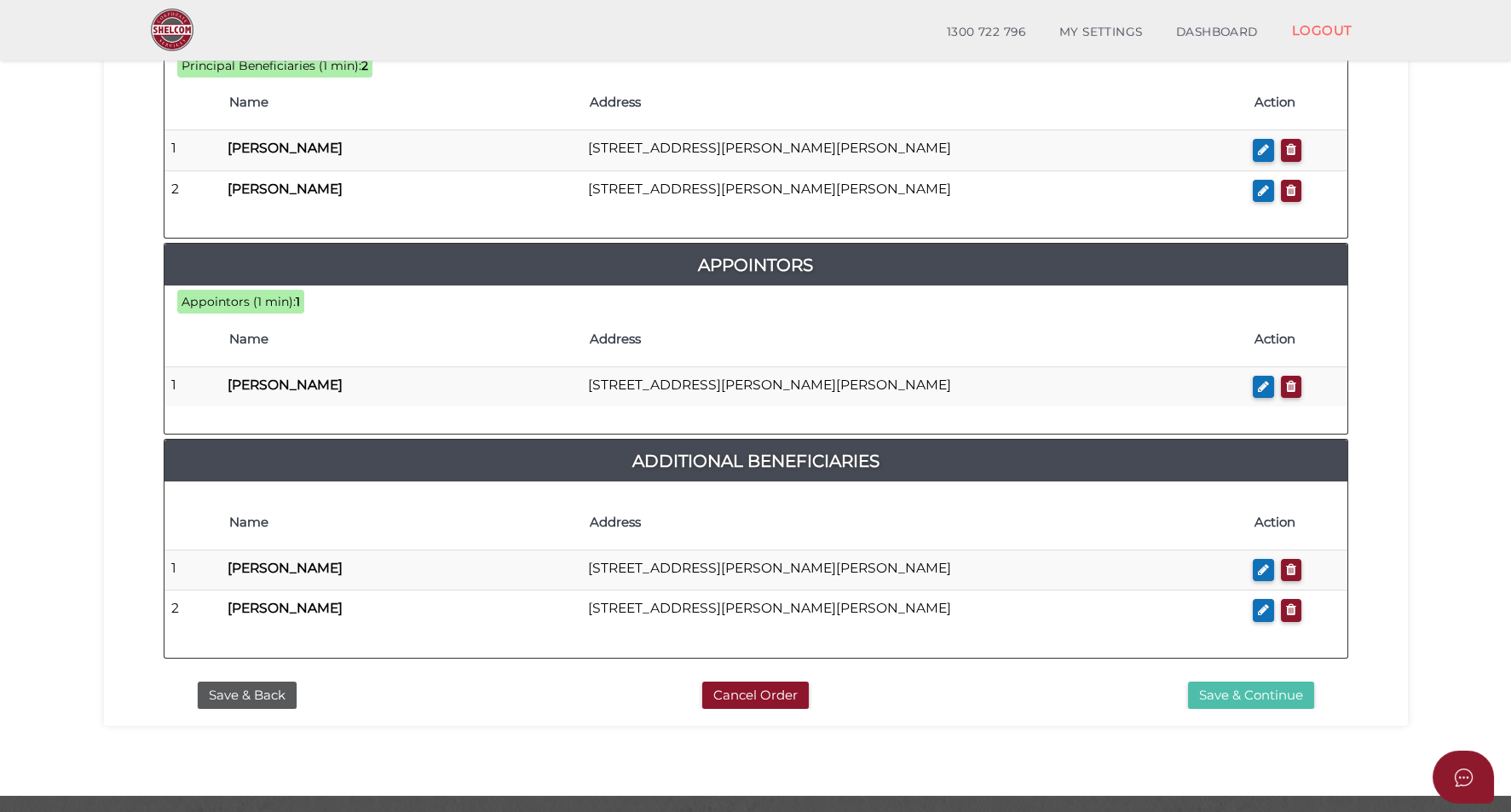 click on "Save & Continue" at bounding box center (1251, 695) 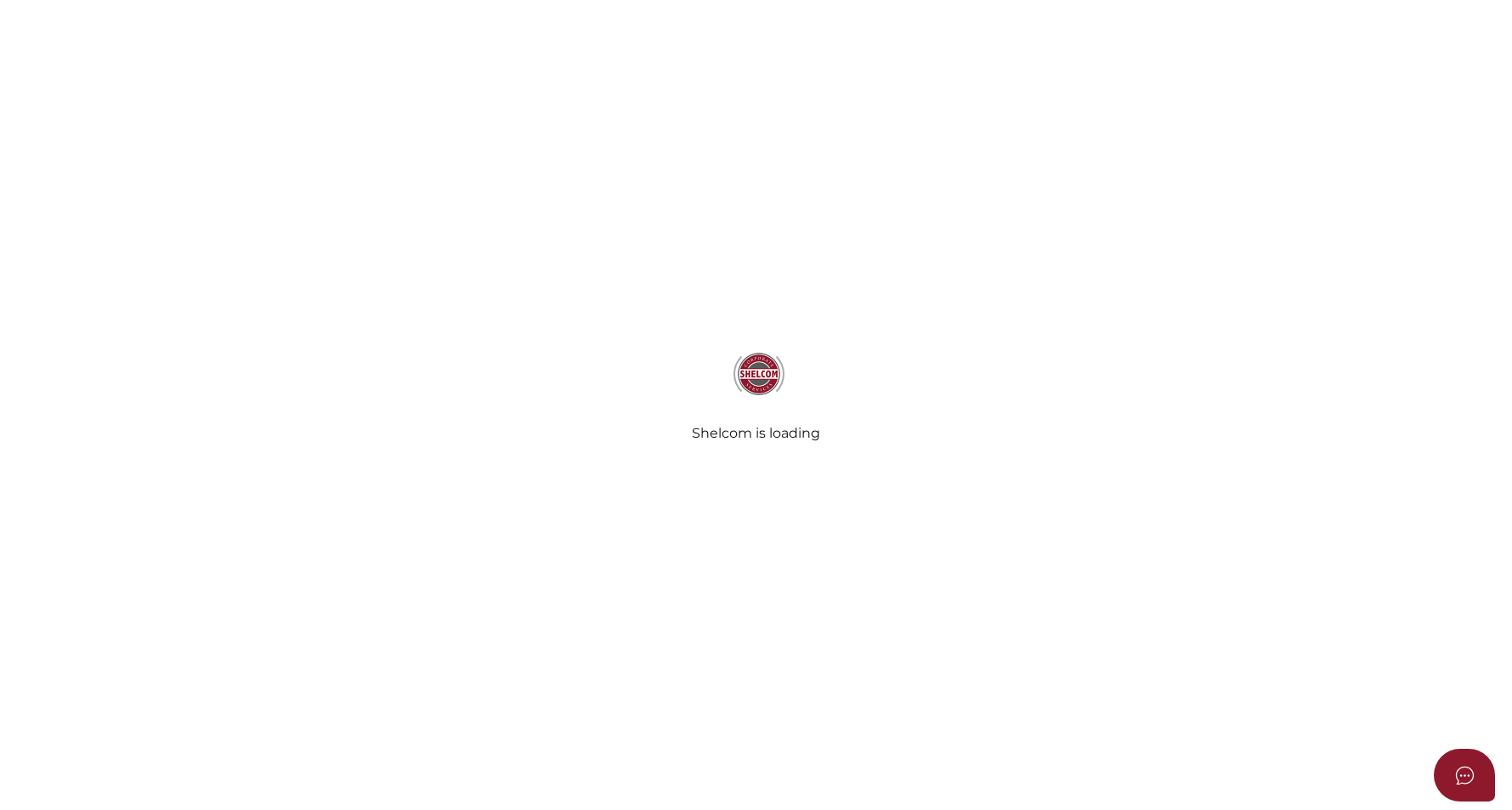 select on "Comb Binding" 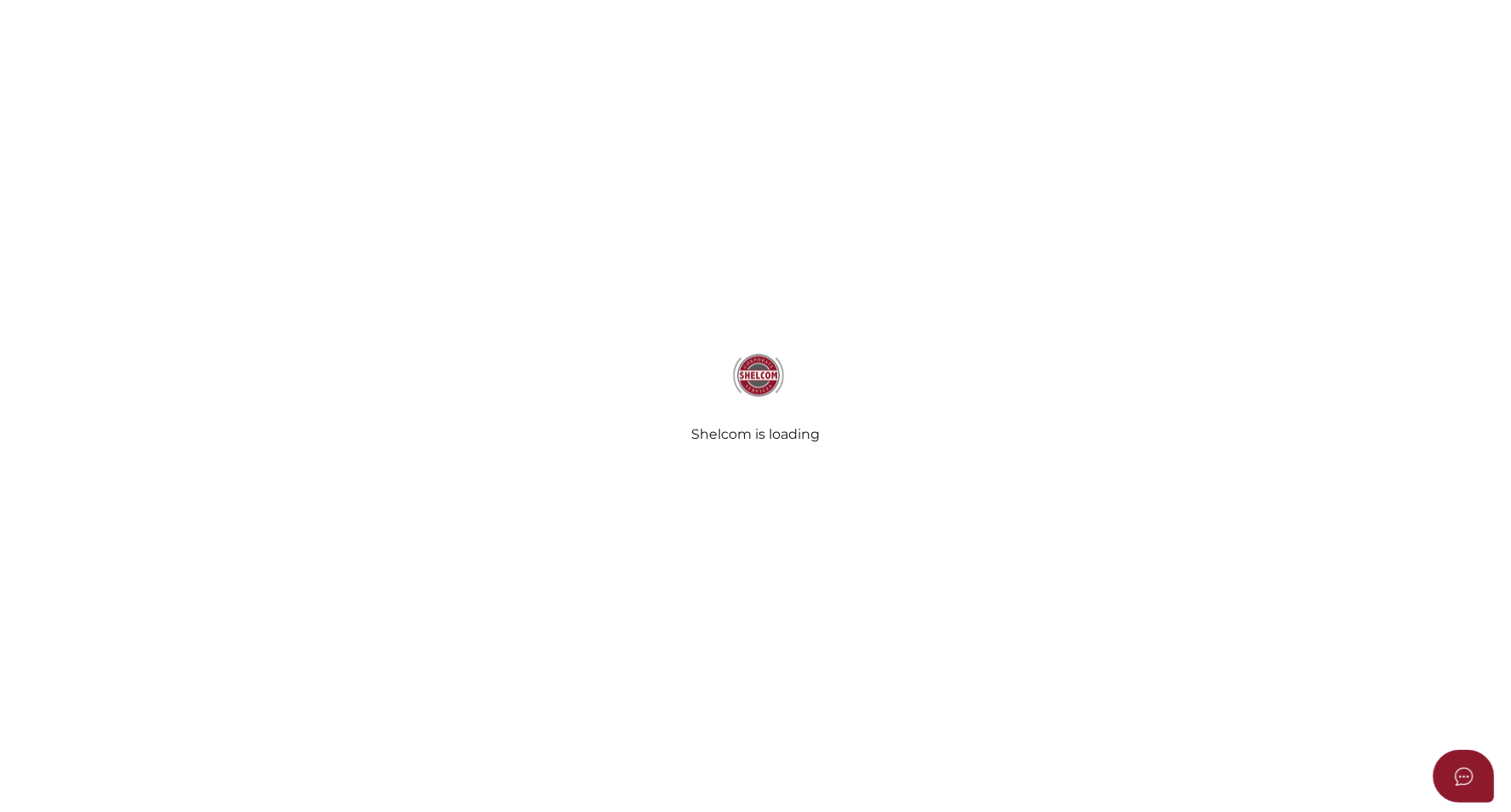 scroll, scrollTop: 0, scrollLeft: 0, axis: both 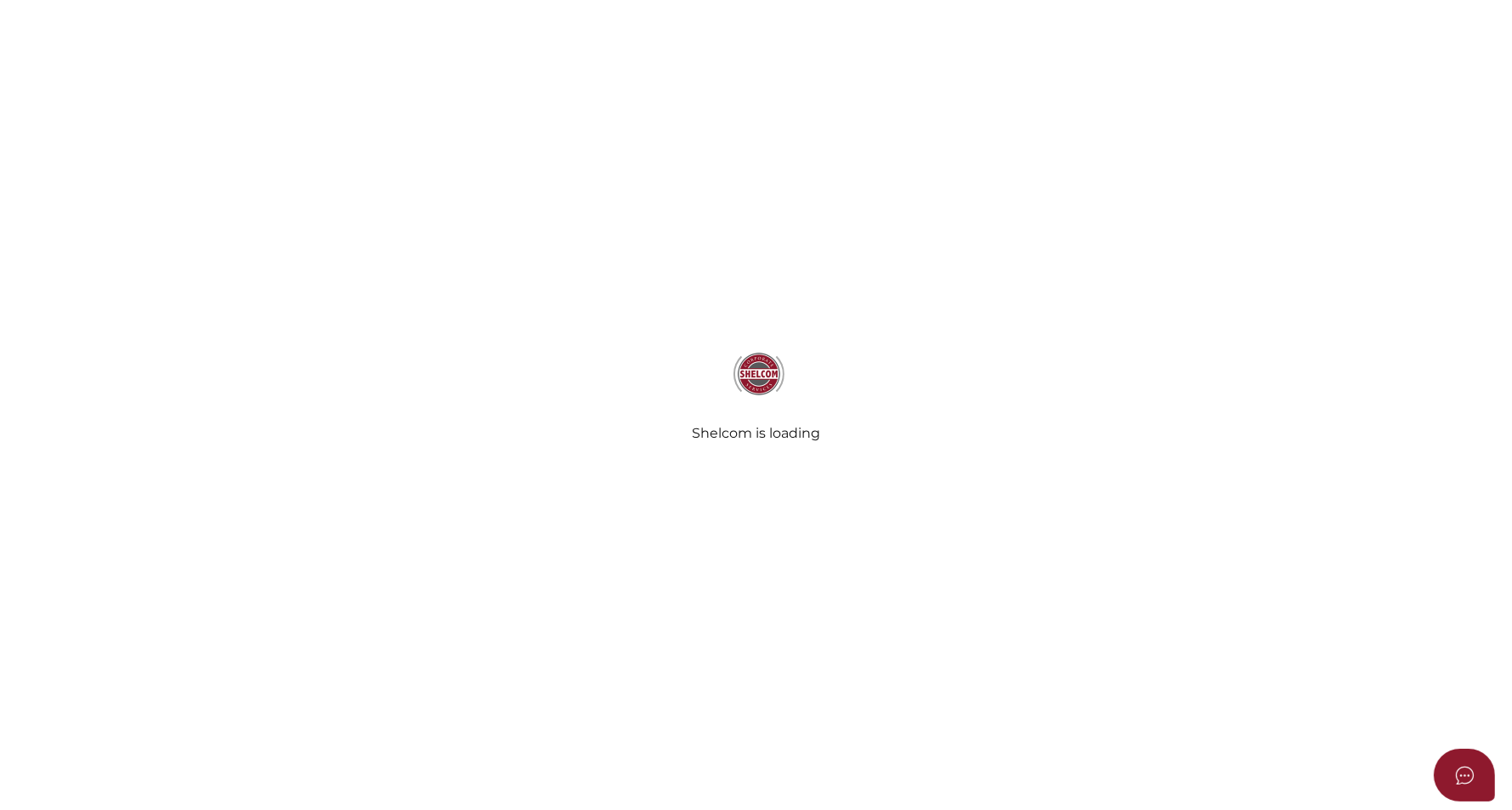 radio on "true" 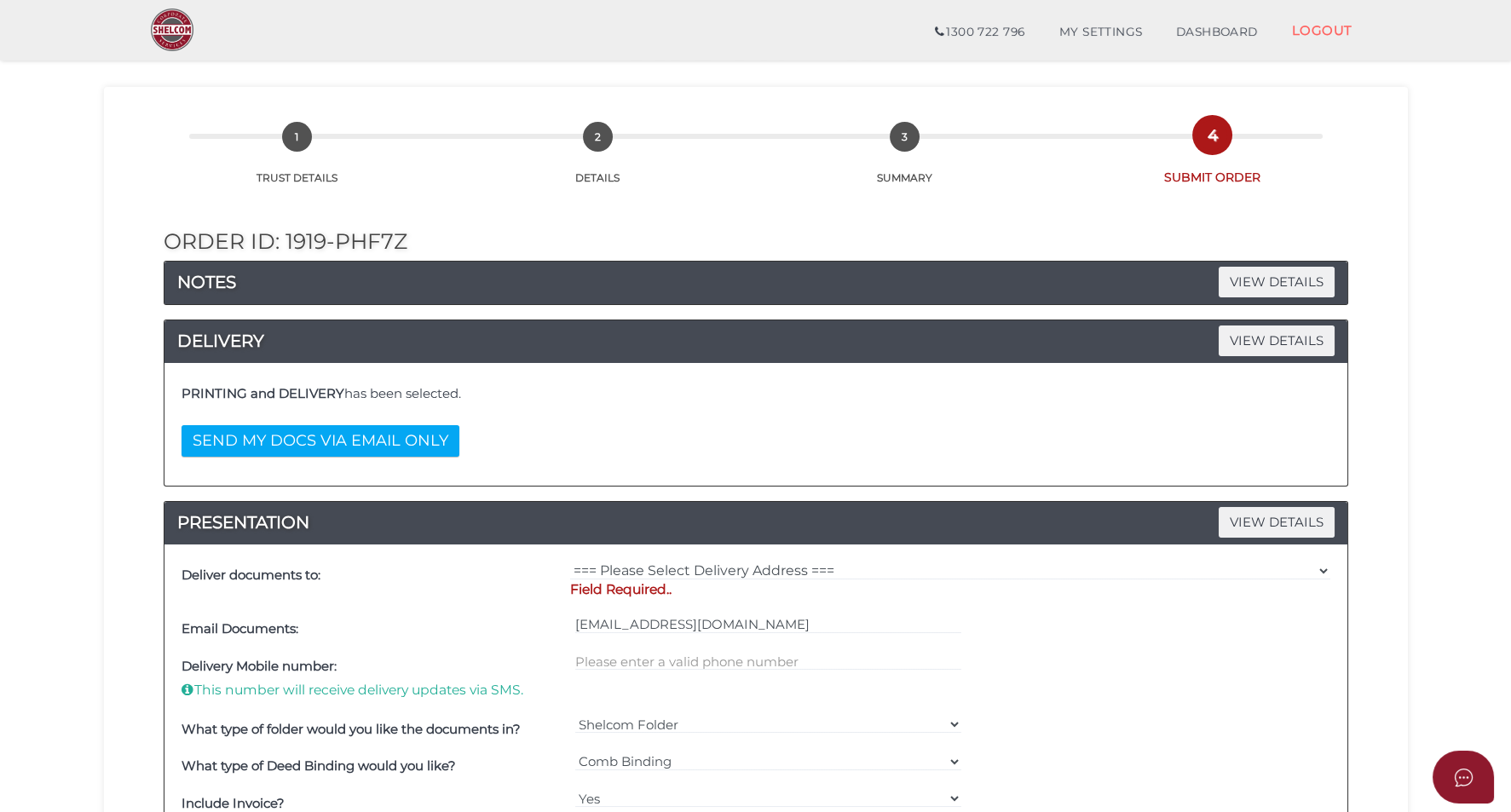 scroll, scrollTop: 320, scrollLeft: 0, axis: vertical 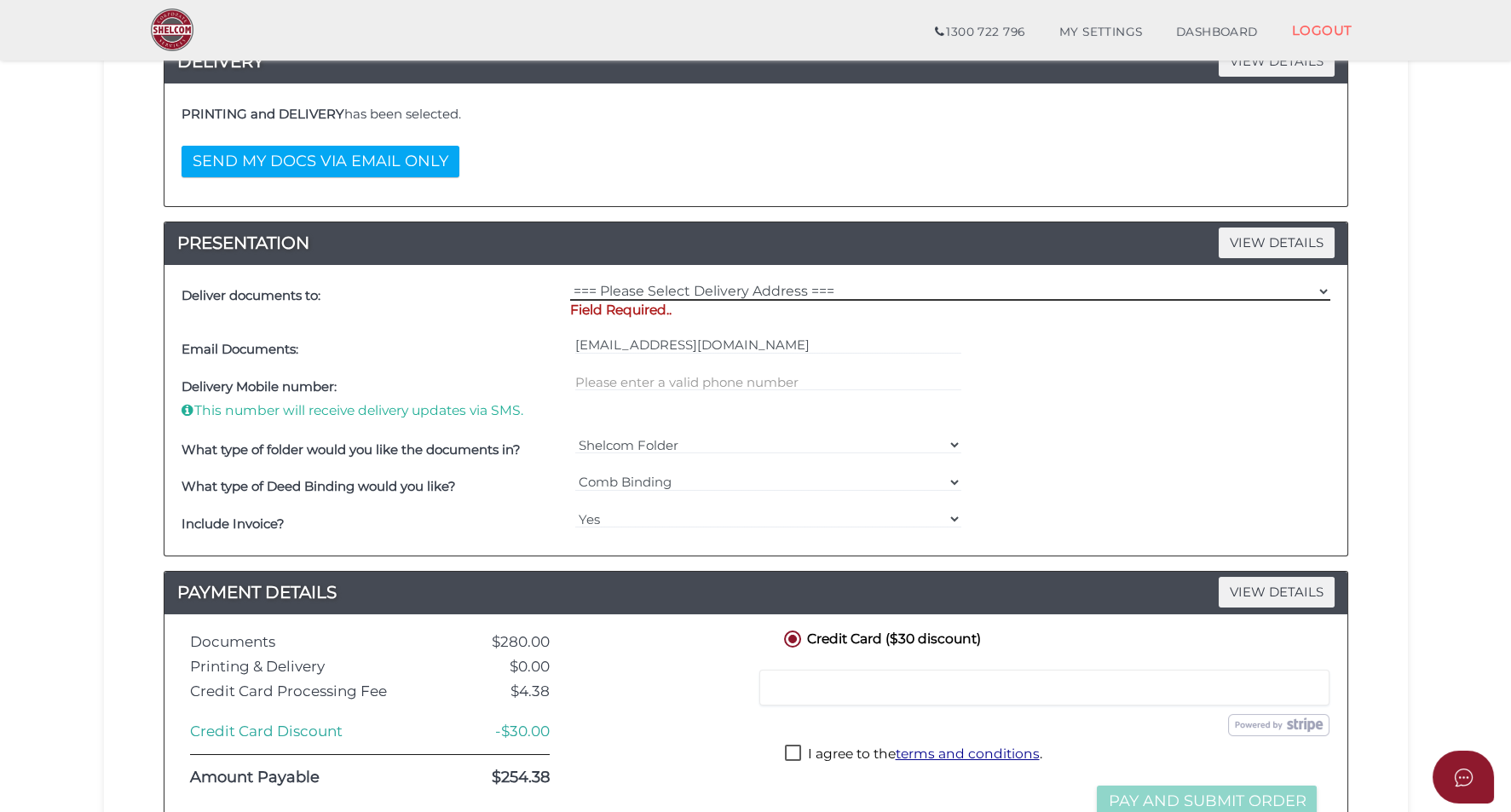 click on "=== Please Select Delivery Address ===
(User Address - [PERSON_NAME])  [STREET_ADDRESS][PERSON_NAME][PERSON_NAME]" at bounding box center [950, 291] 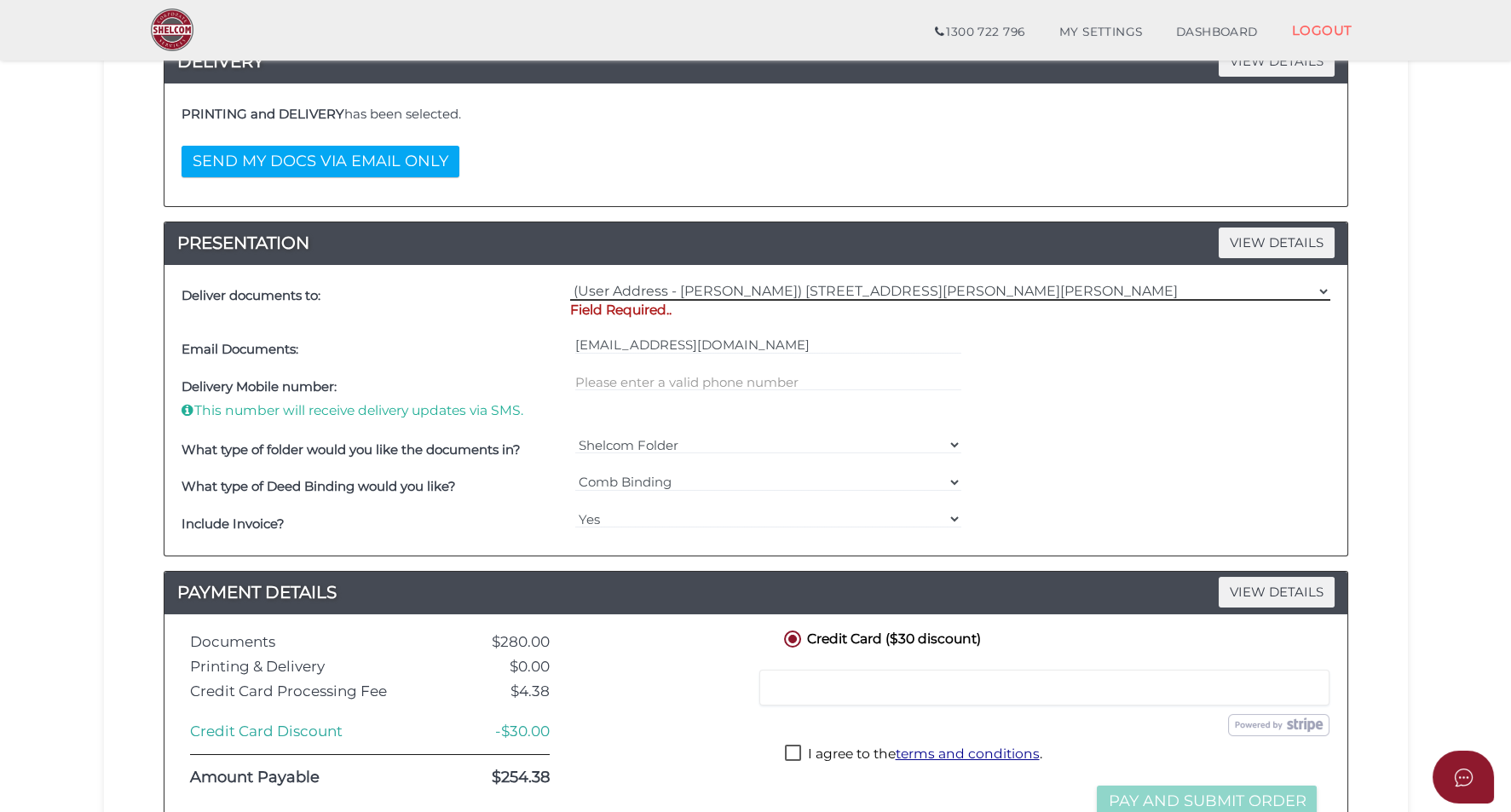 click on "=== Please Select Delivery Address ===
(User Address - [PERSON_NAME])  [STREET_ADDRESS][PERSON_NAME][PERSON_NAME]" at bounding box center [950, 291] 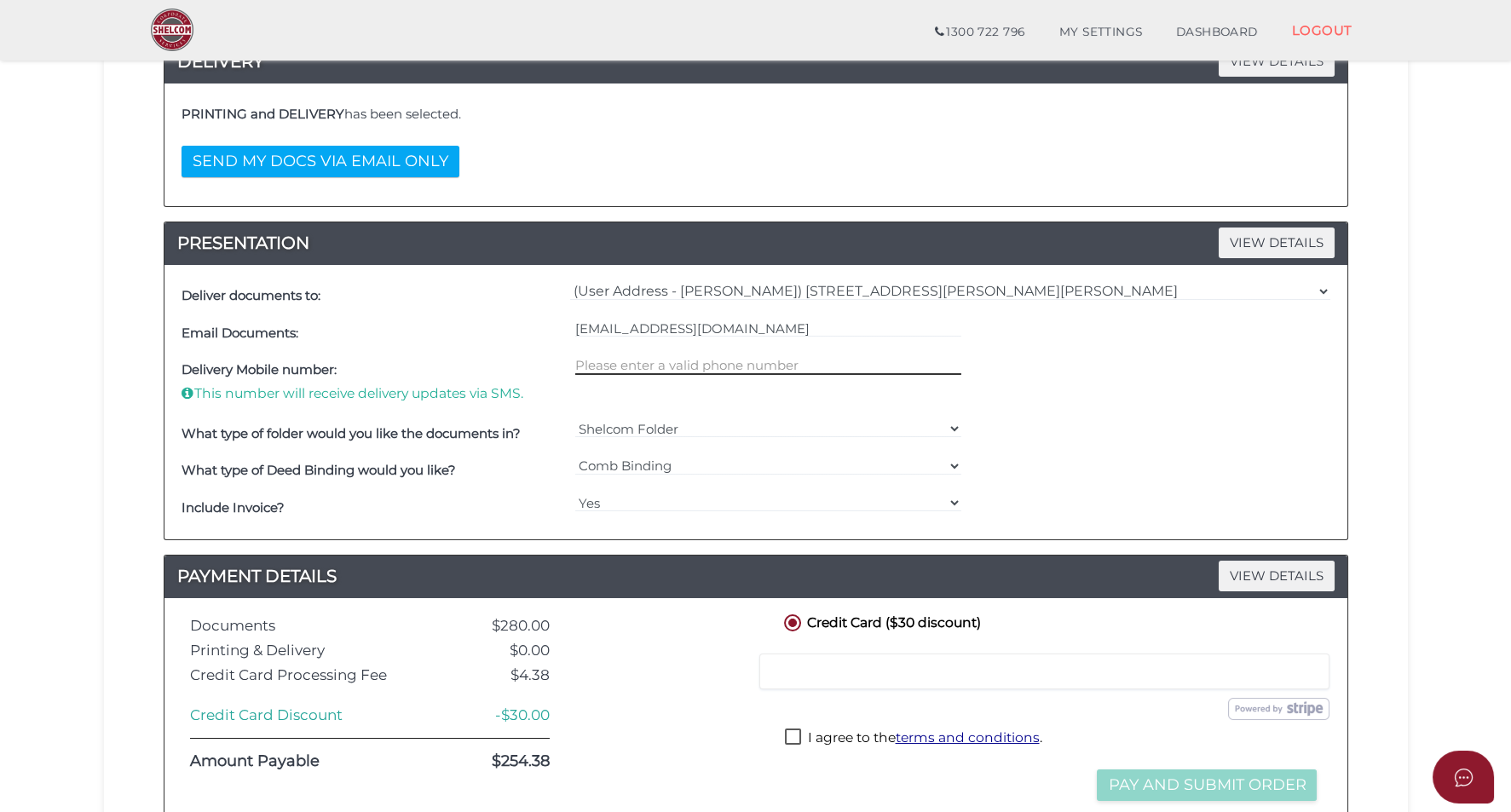 click at bounding box center [768, 366] 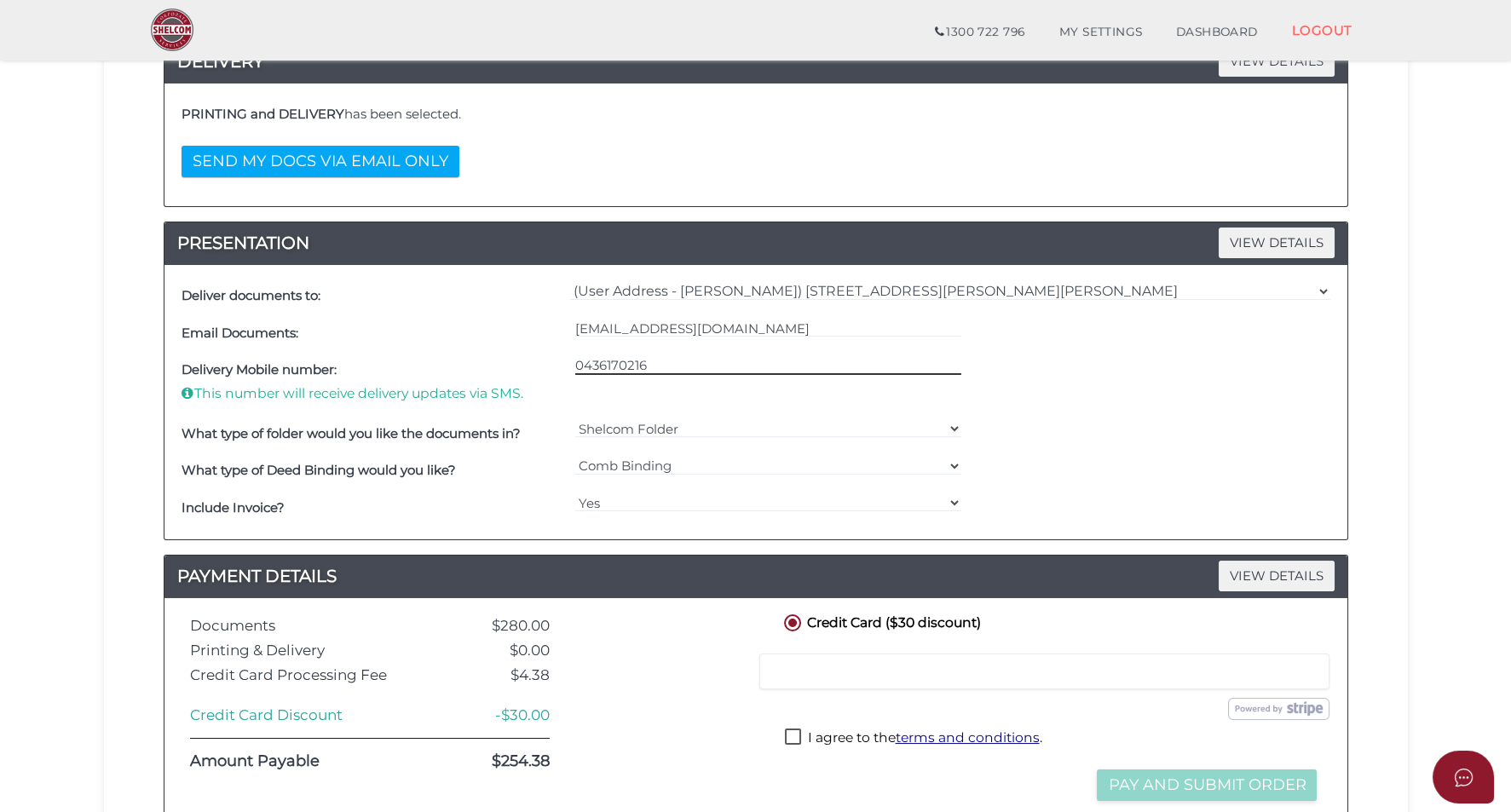 drag, startPoint x: 660, startPoint y: 366, endPoint x: 495, endPoint y: 363, distance: 165.02727 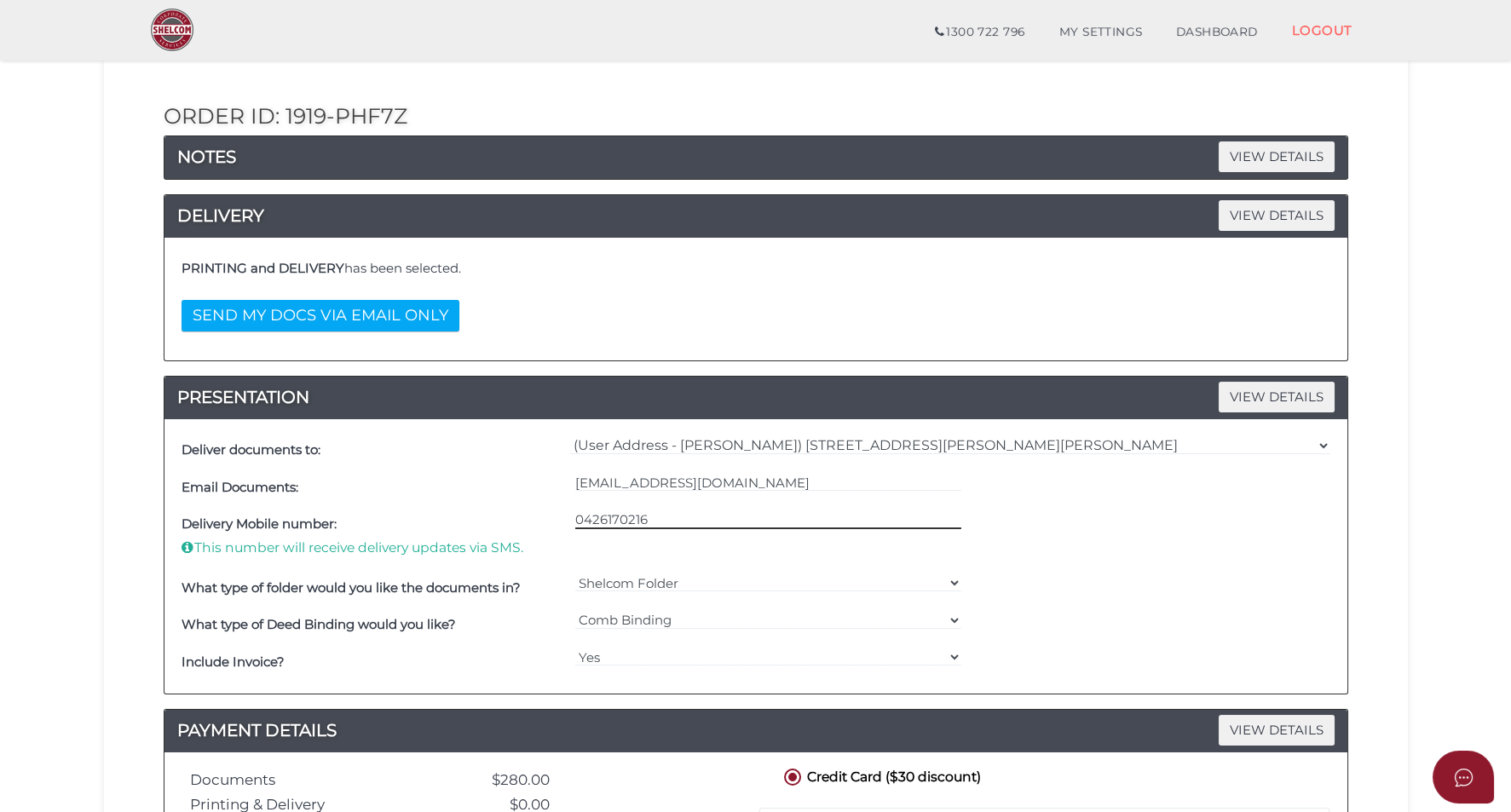 scroll, scrollTop: 0, scrollLeft: 0, axis: both 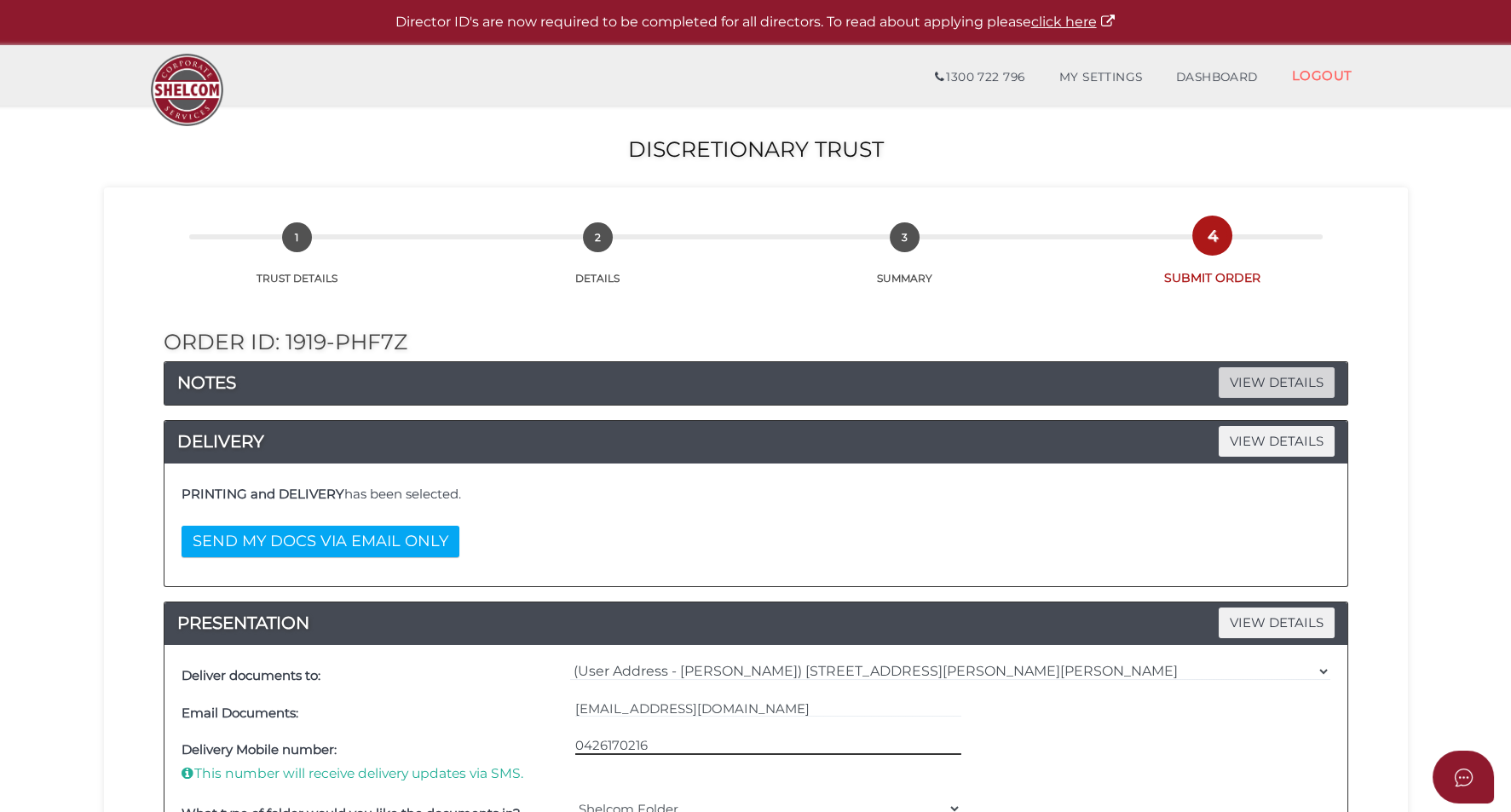 type on "0426170216" 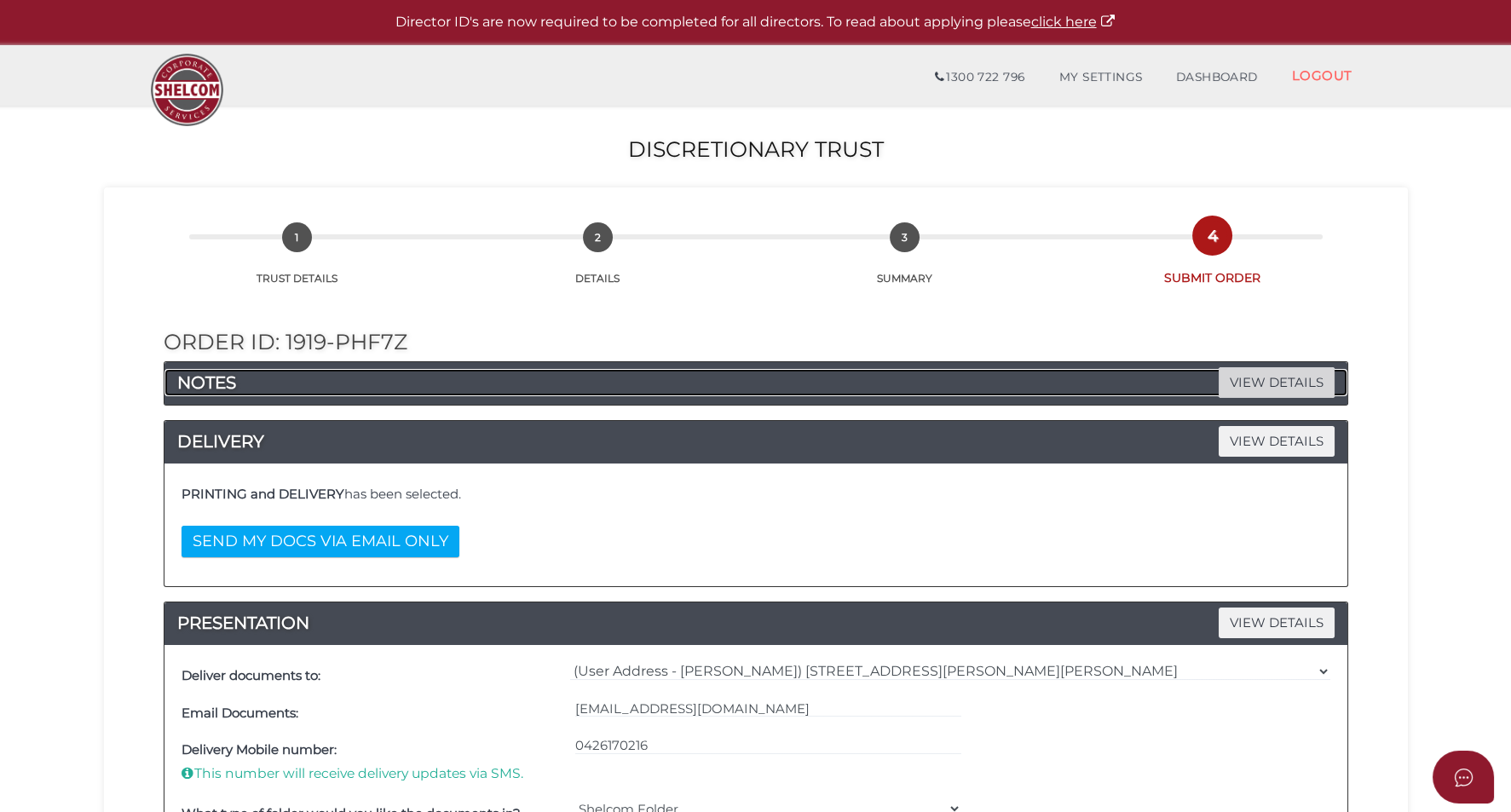 click on "VIEW DETAILS" at bounding box center (1277, 382) 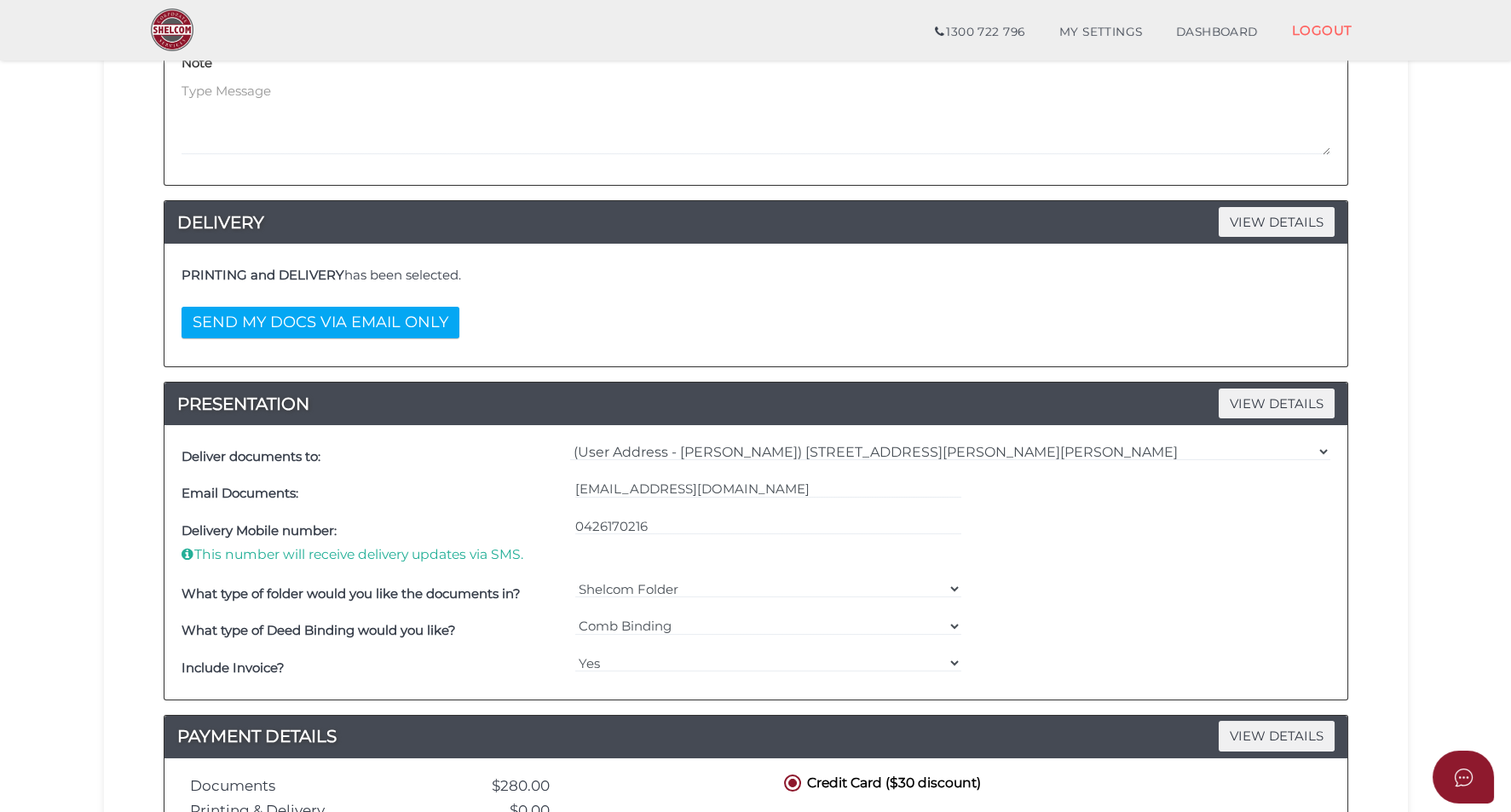 scroll, scrollTop: 320, scrollLeft: 0, axis: vertical 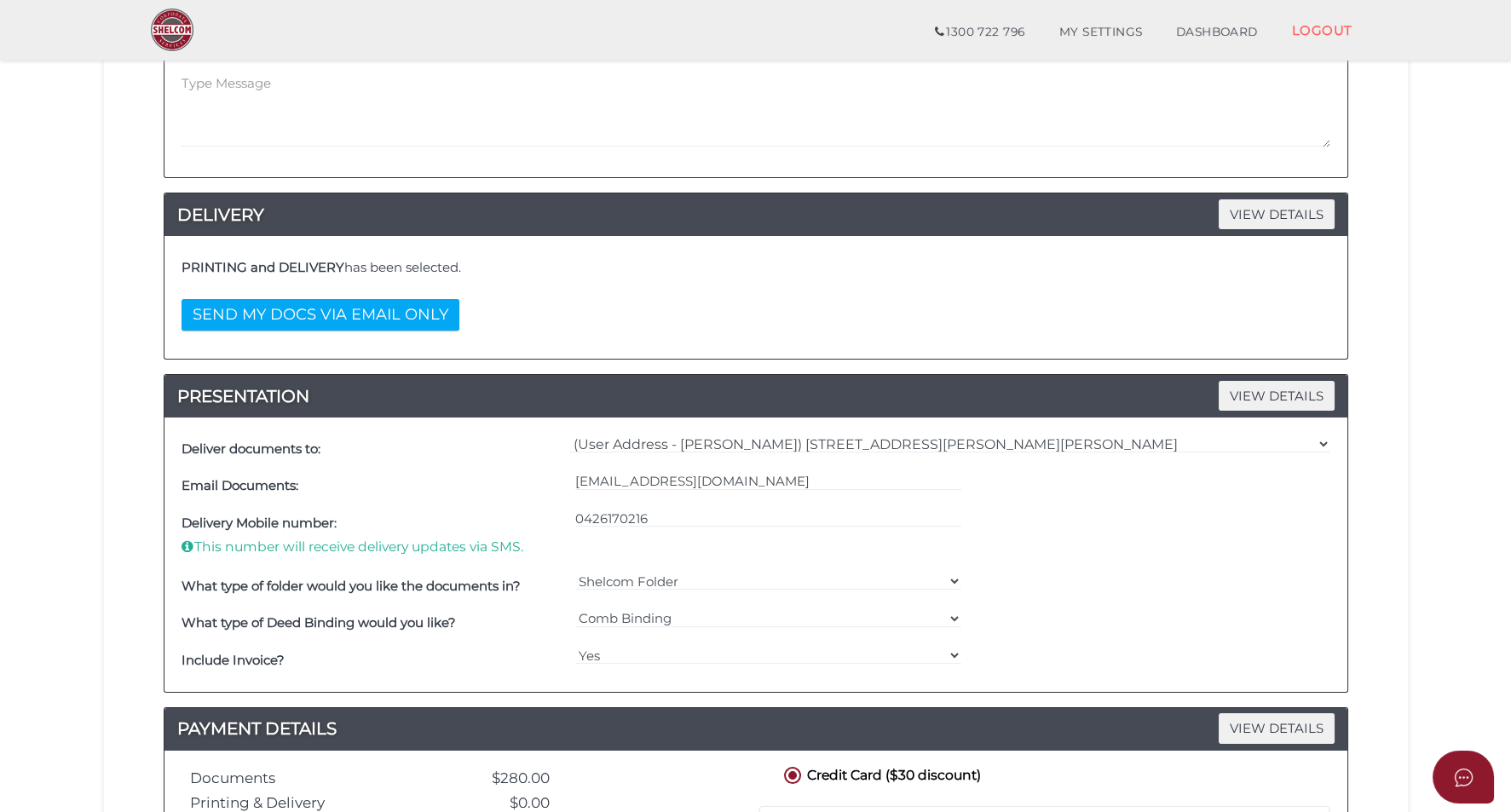 click on "Shelcom Folder === Please Select ===
Shelcom Folder
Client Supplied Folder
No Folder" at bounding box center (768, 586) 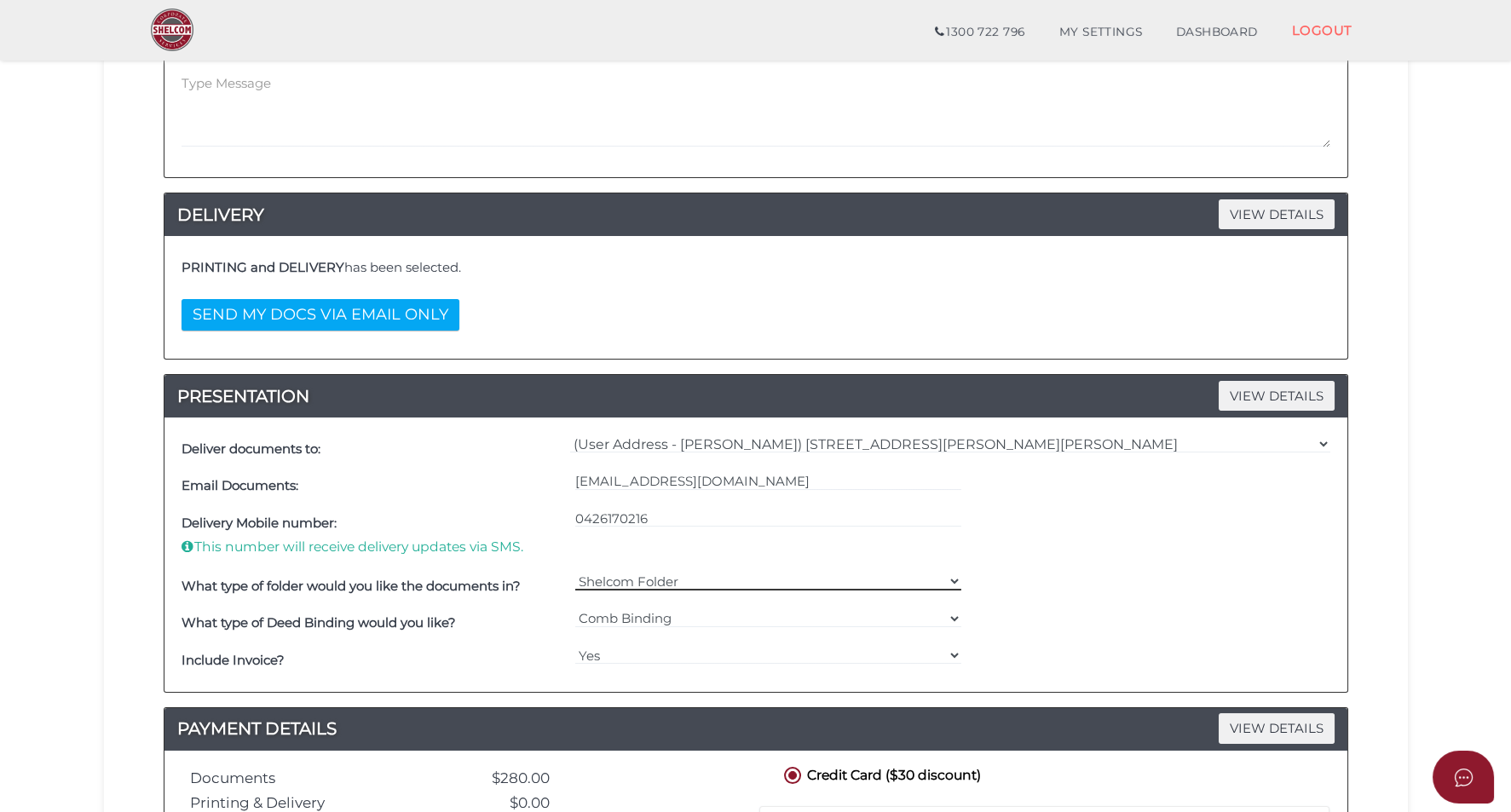 click on "Shelcom Folder === Please Select ===
Shelcom Folder
Client Supplied Folder
No Folder" at bounding box center [768, 581] 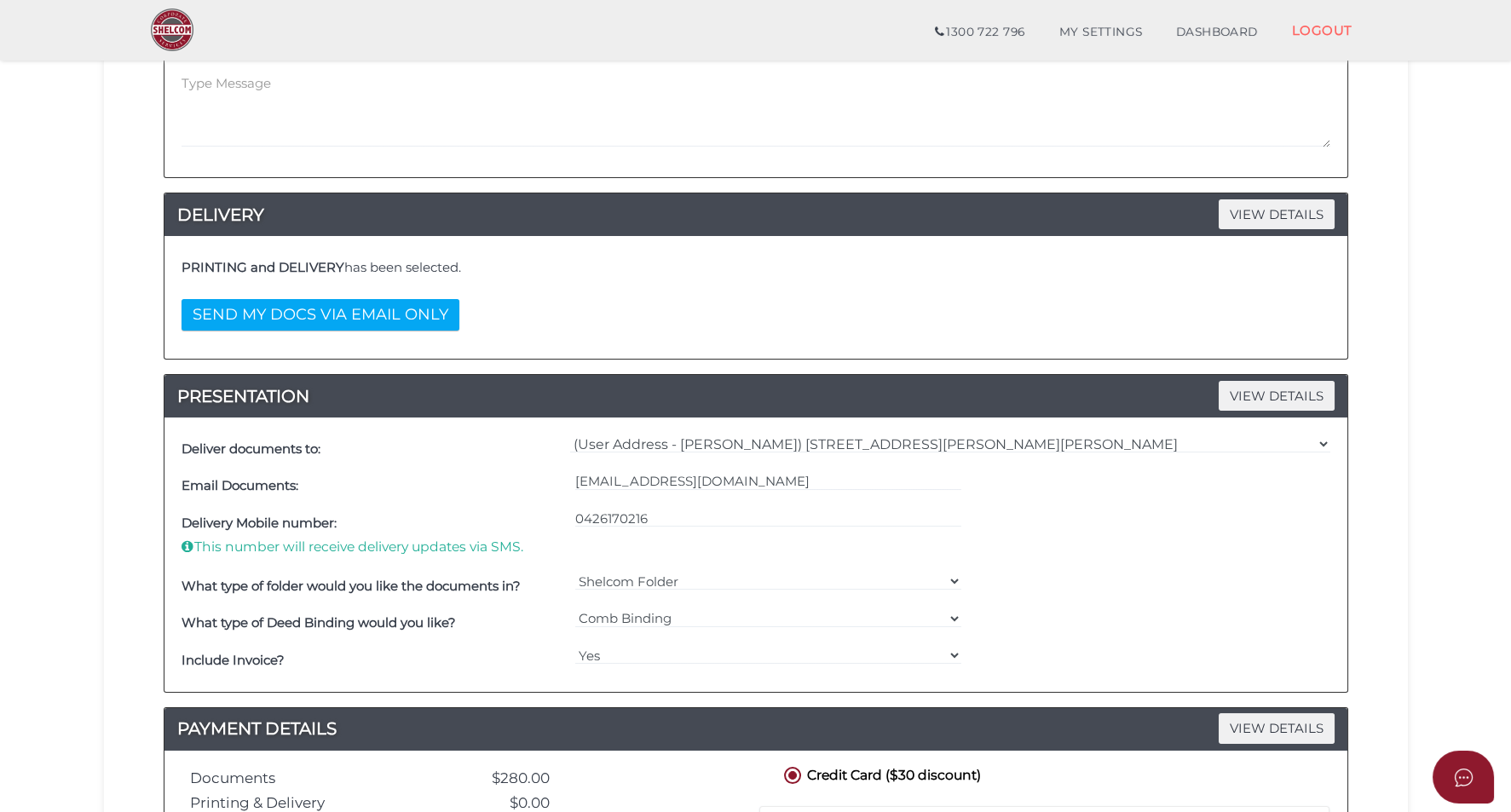click on "Delivery Mobile number:
This number will receive delivery updates via SMS.
0426170216" at bounding box center (756, 536) 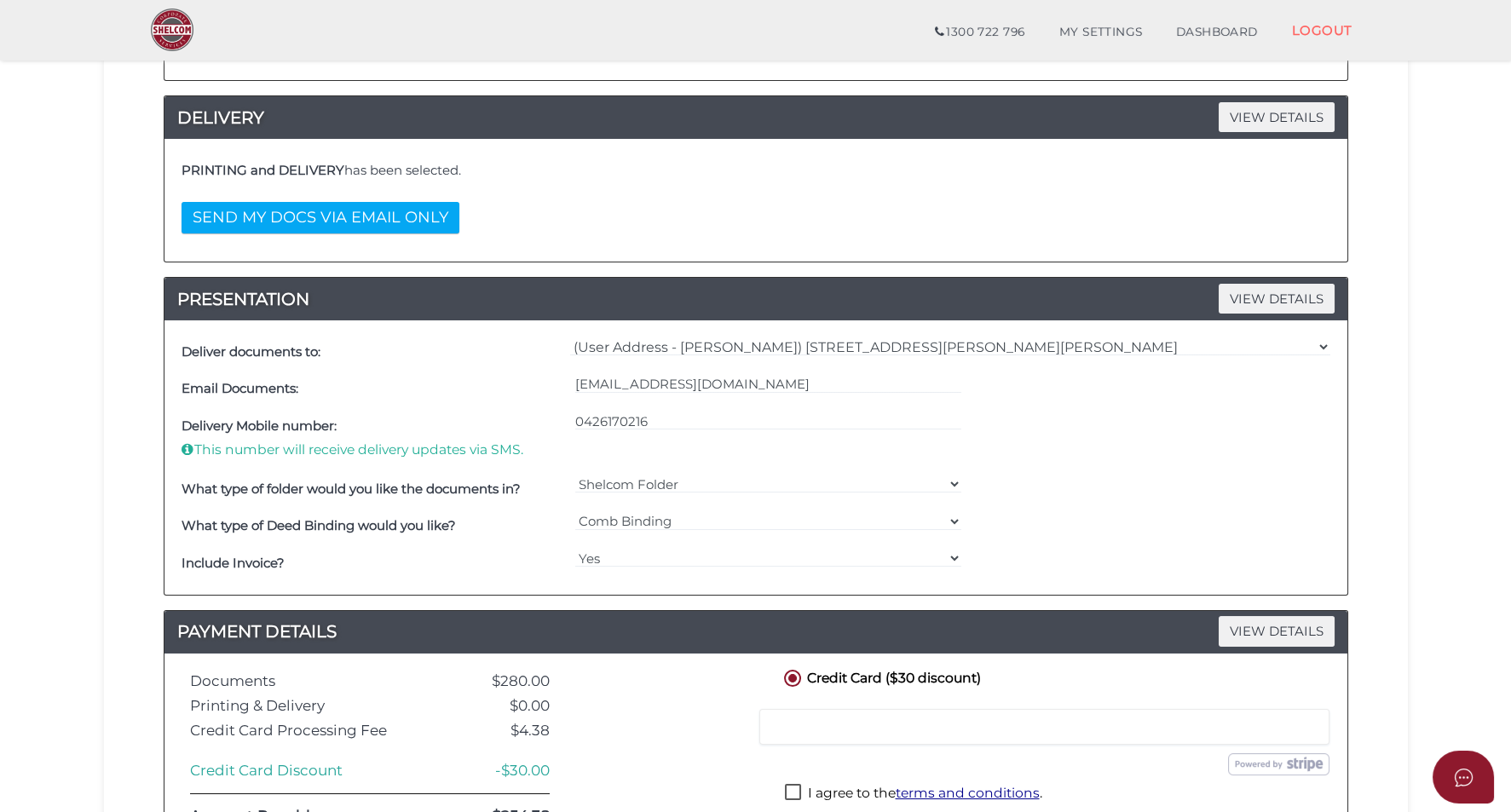 scroll, scrollTop: 425, scrollLeft: 0, axis: vertical 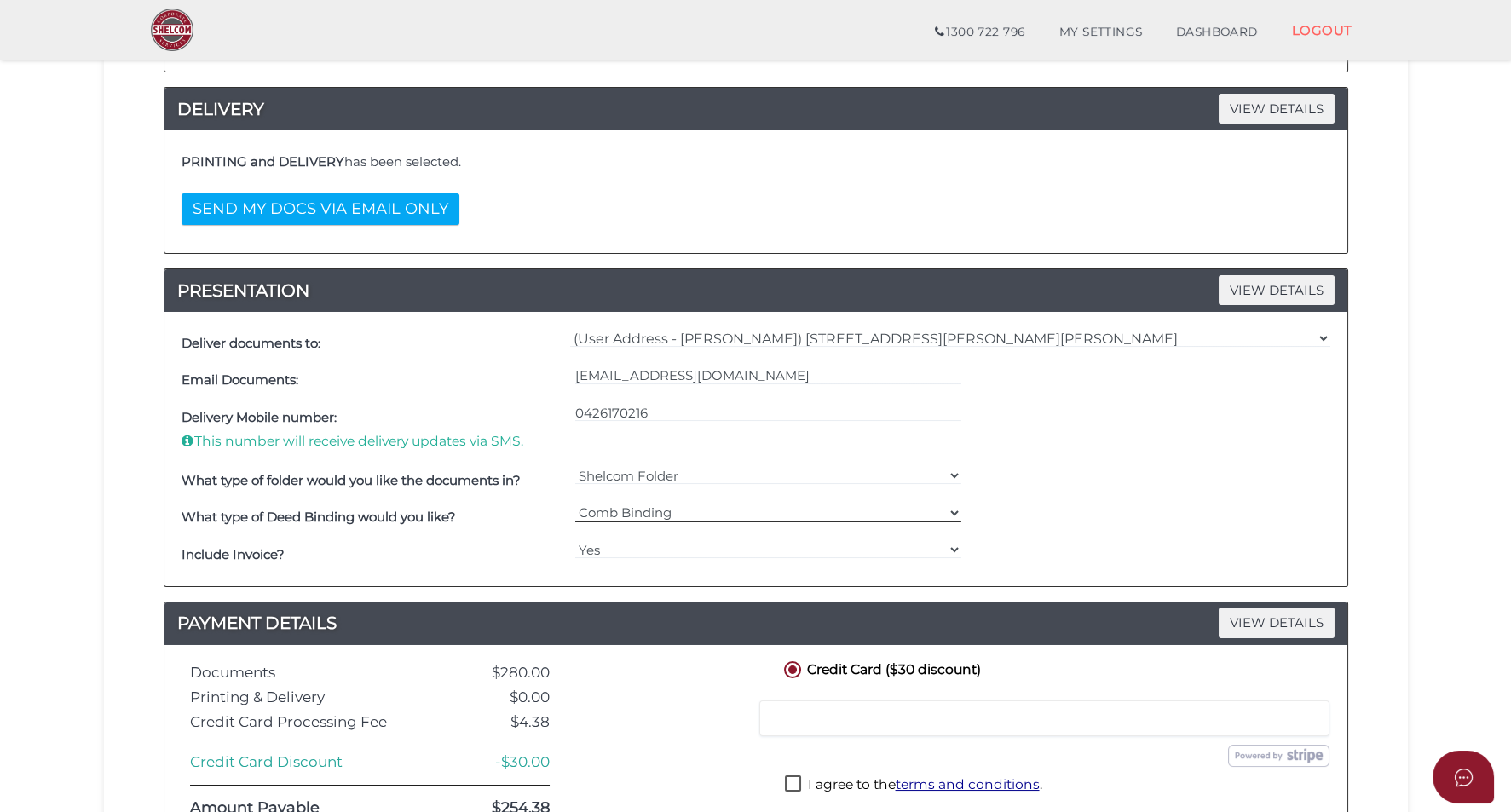 click on "=== Please Select ===
Comb Binding
No Binding" at bounding box center [768, 513] 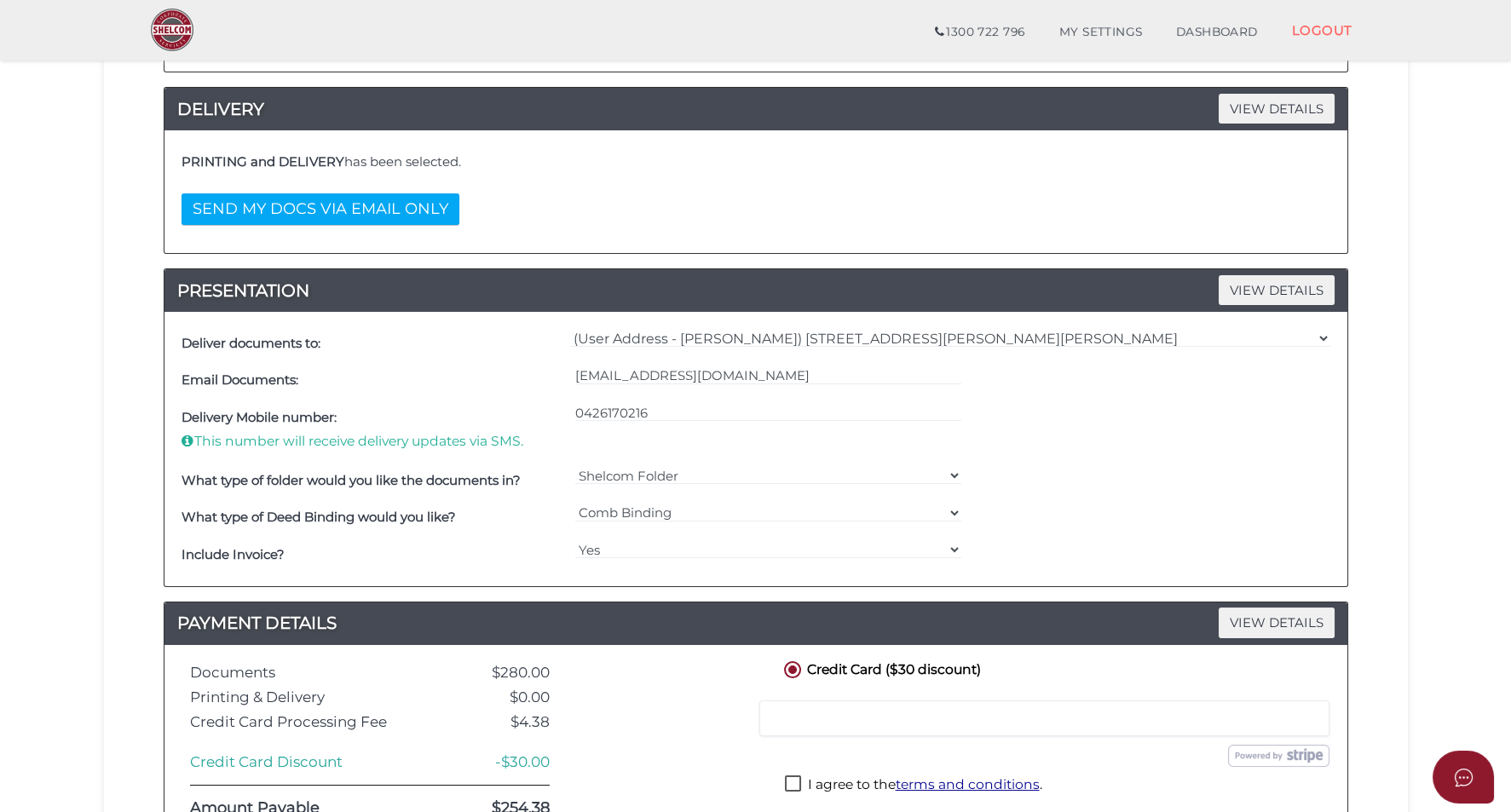 click on "What type of Deed Binding would you like?
=== Please Select ===
Comb Binding
No Binding" at bounding box center (756, 518) 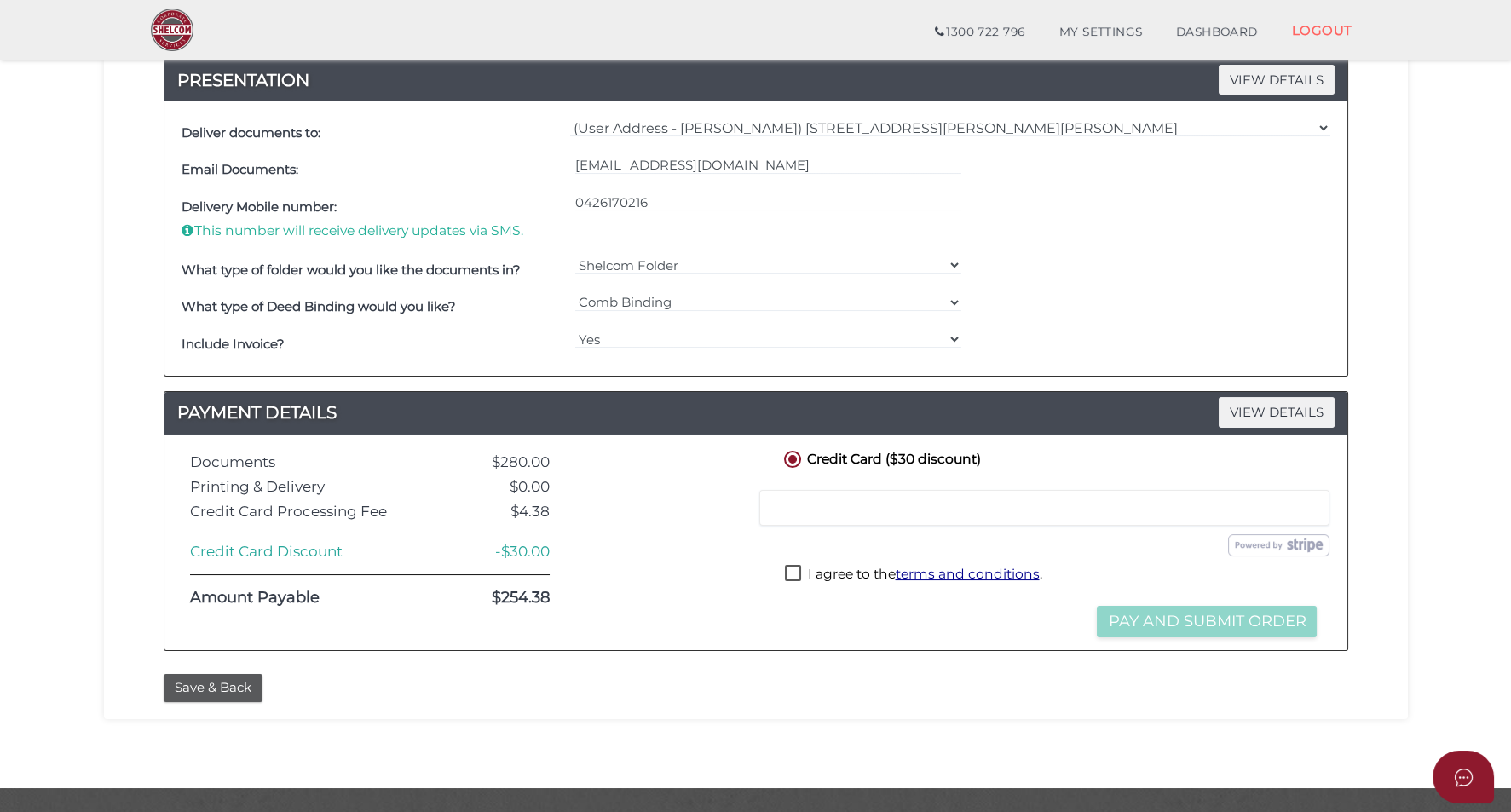 scroll, scrollTop: 639, scrollLeft: 0, axis: vertical 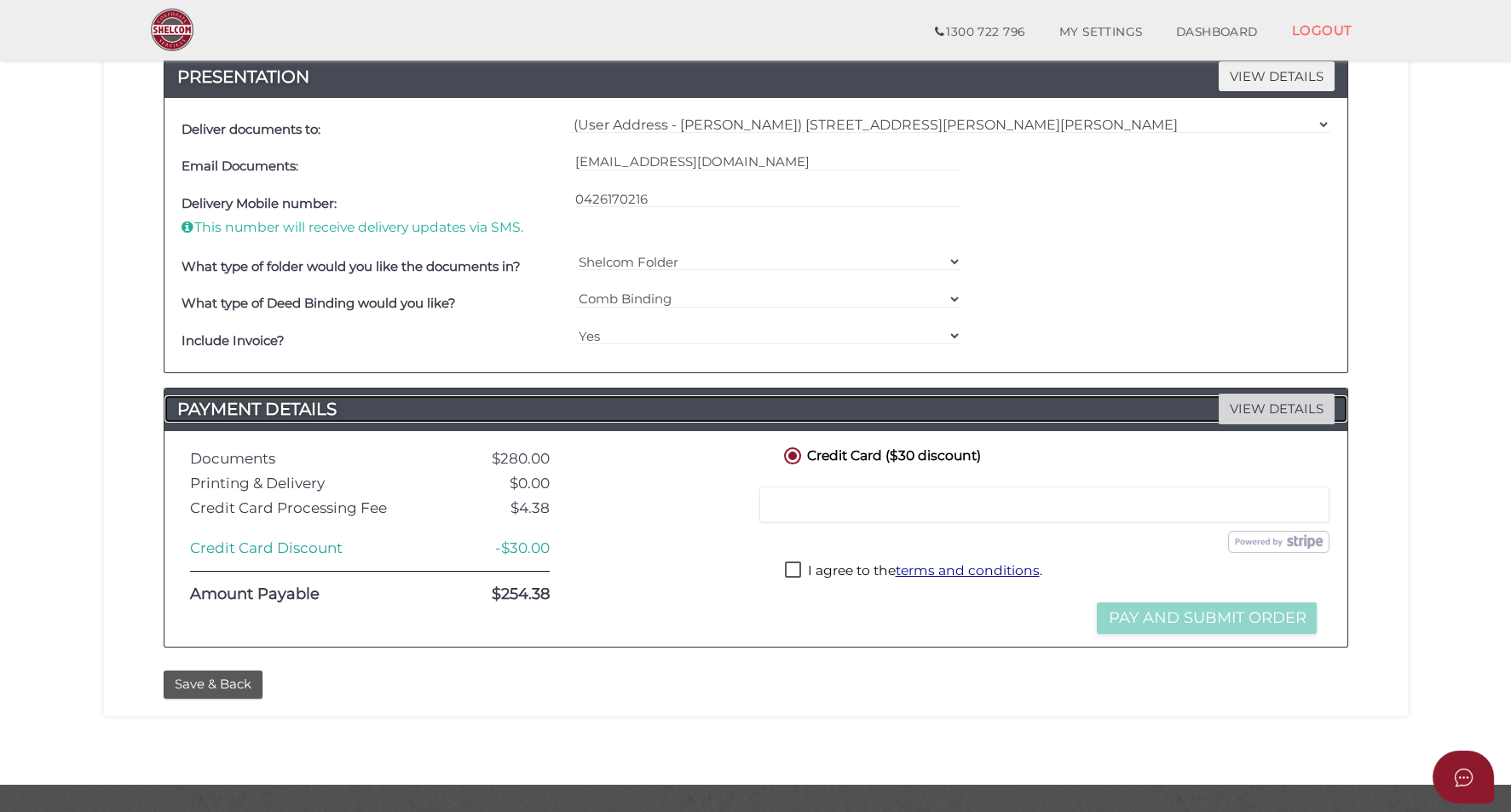 click on "VIEW DETAILS" at bounding box center (1277, 408) 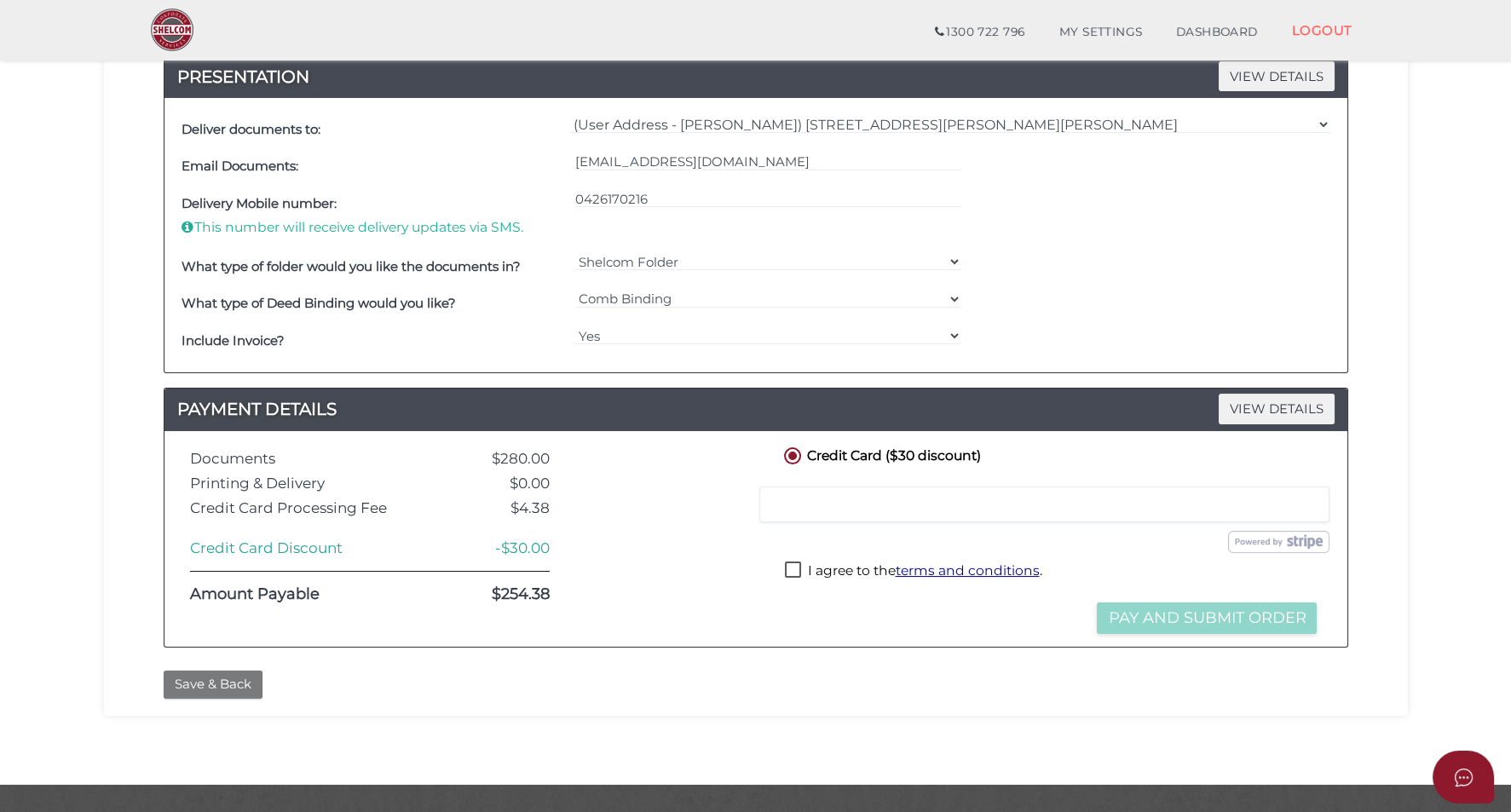 click on "Save & Back" at bounding box center [213, 684] 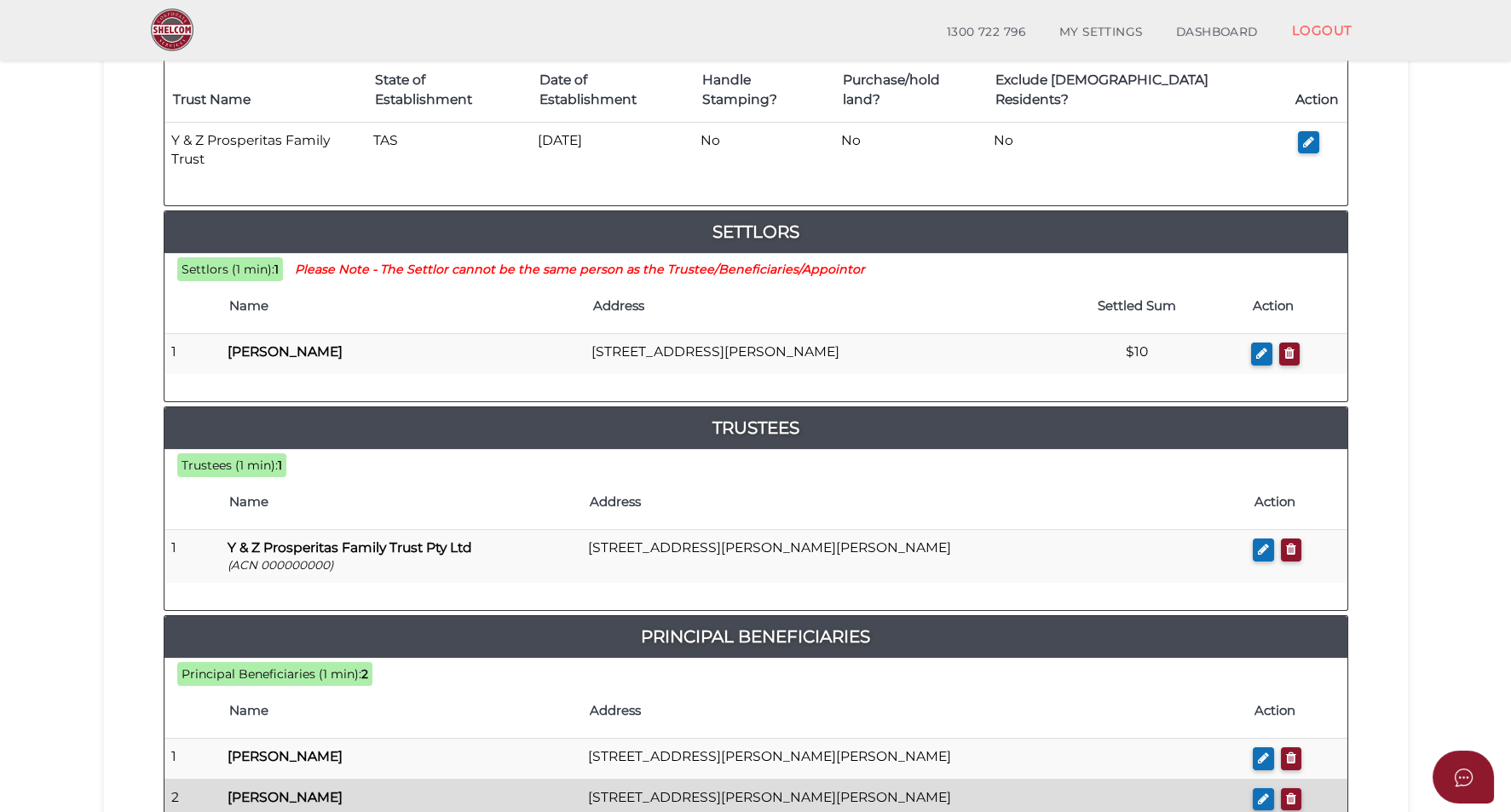 scroll, scrollTop: 0, scrollLeft: 0, axis: both 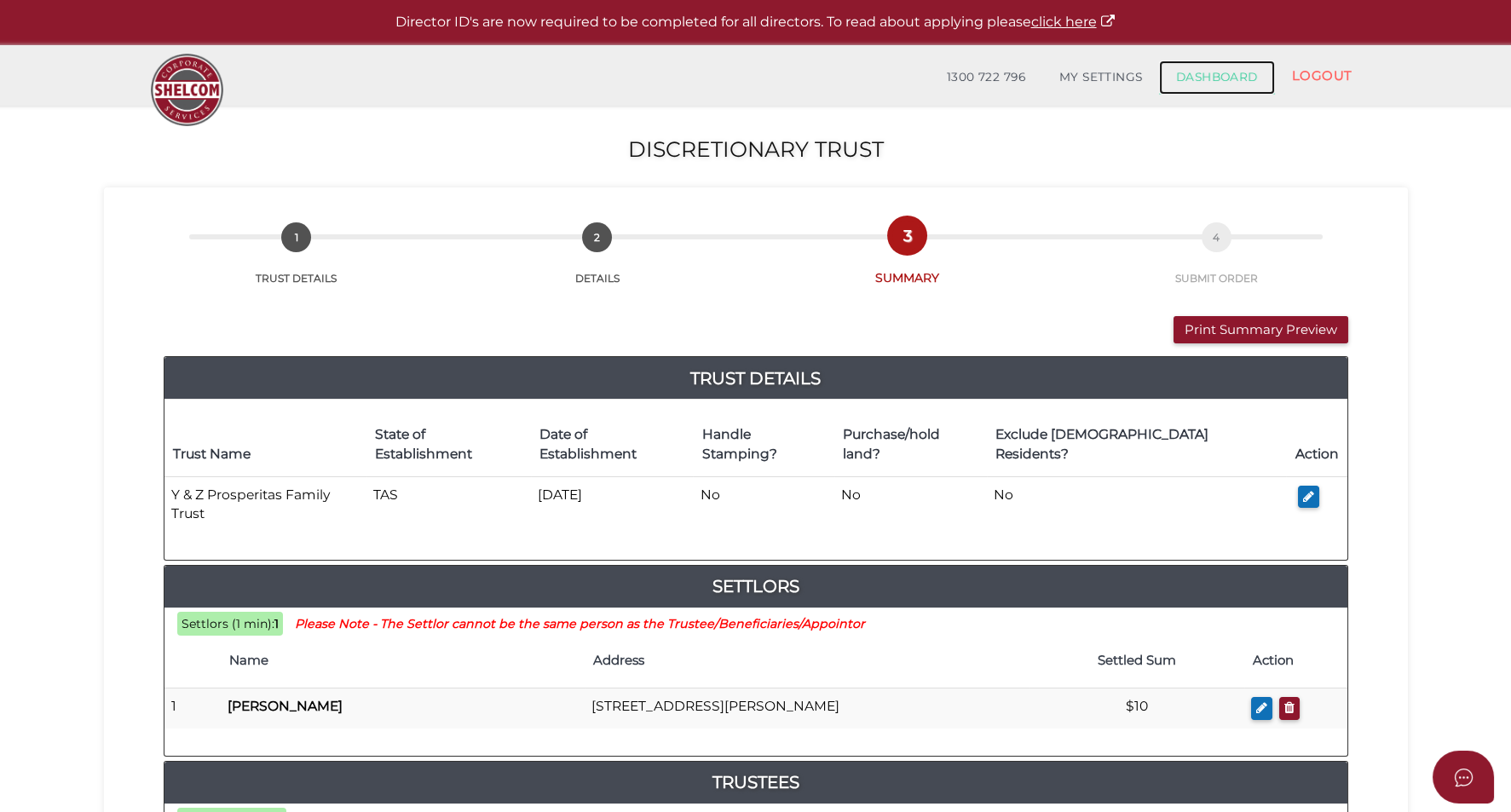 click on "DASHBOARD" at bounding box center [1217, 78] 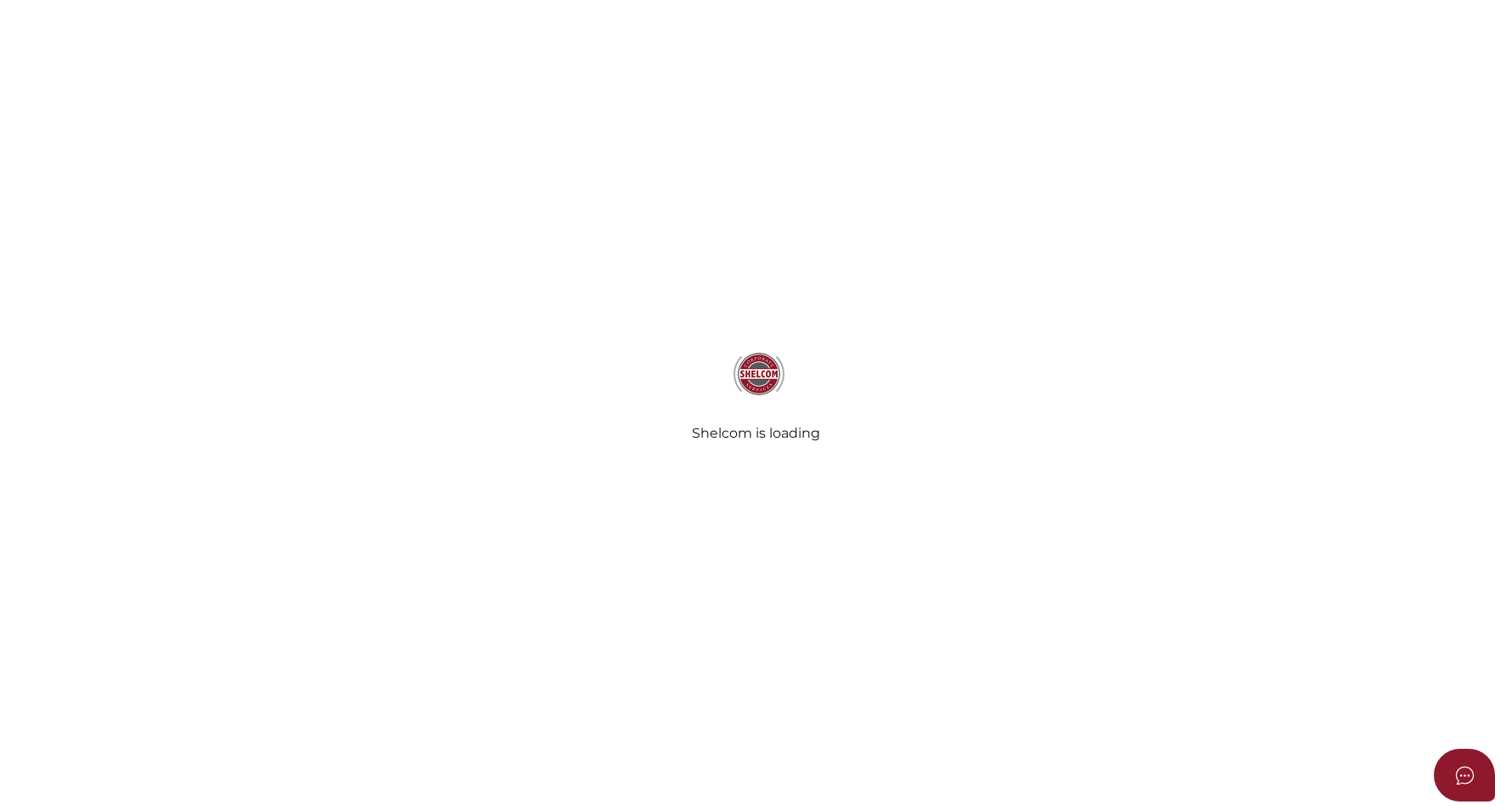 select on "Comb Binding" 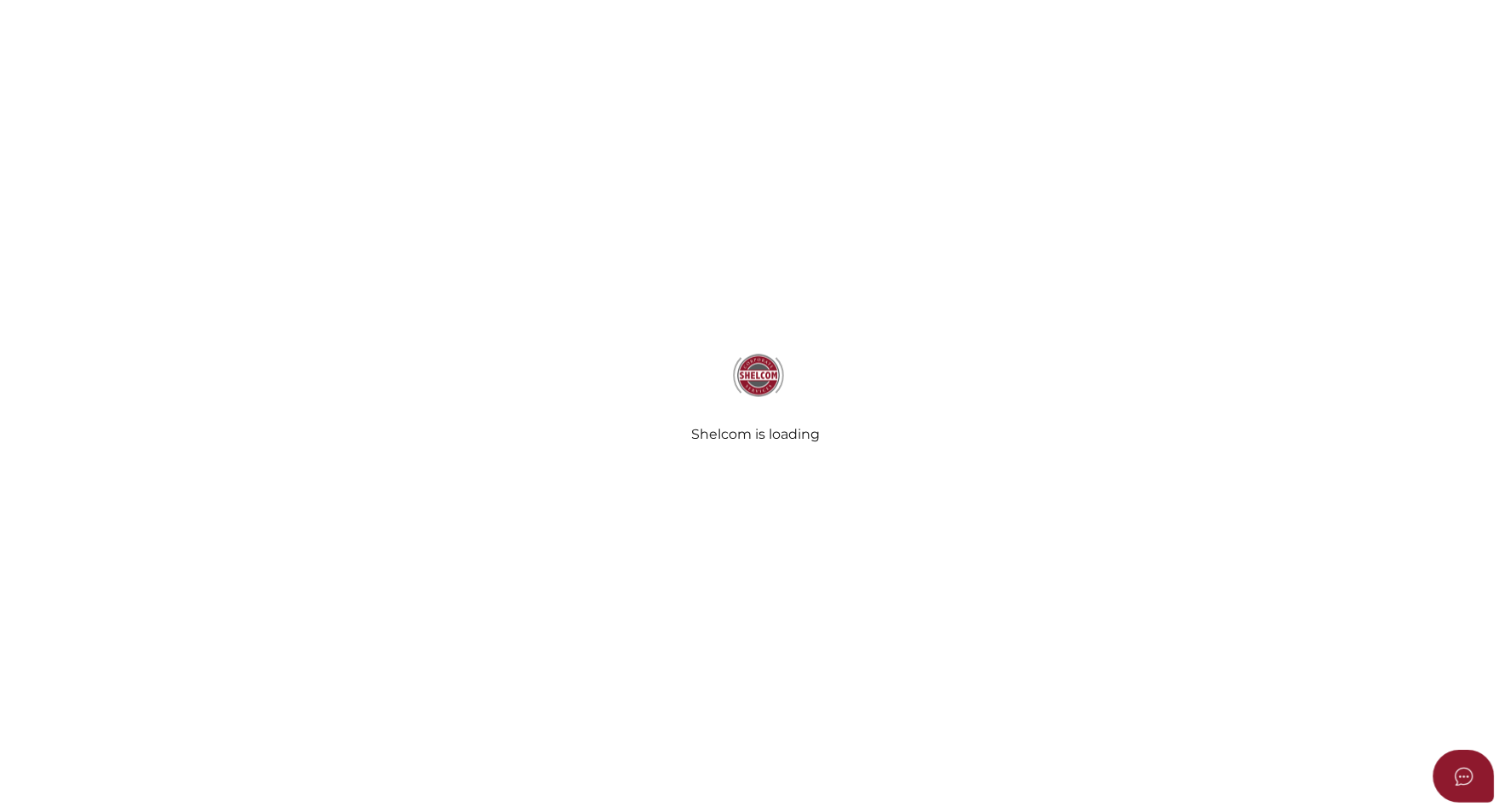 scroll, scrollTop: 0, scrollLeft: 0, axis: both 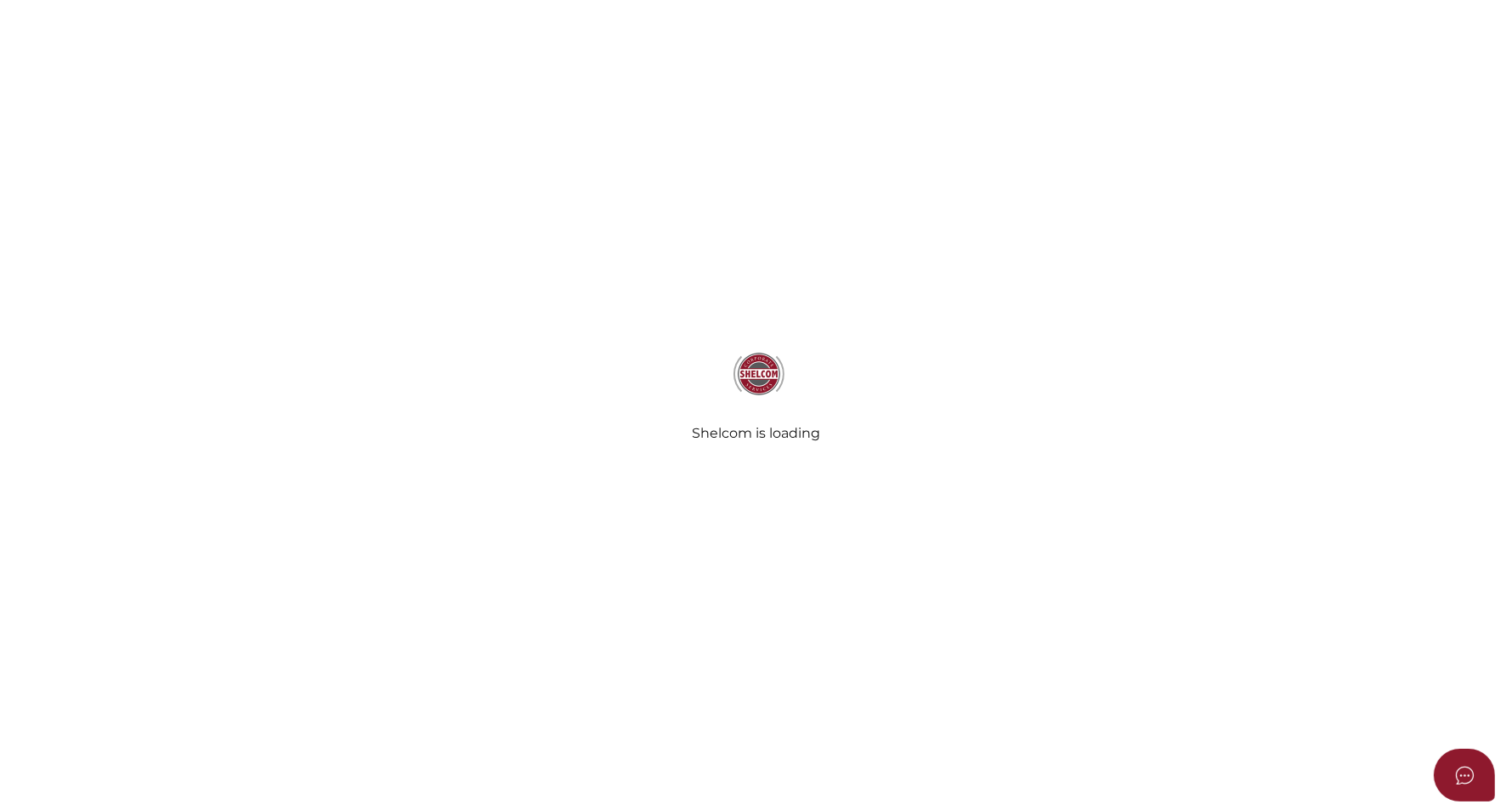 radio on "true" 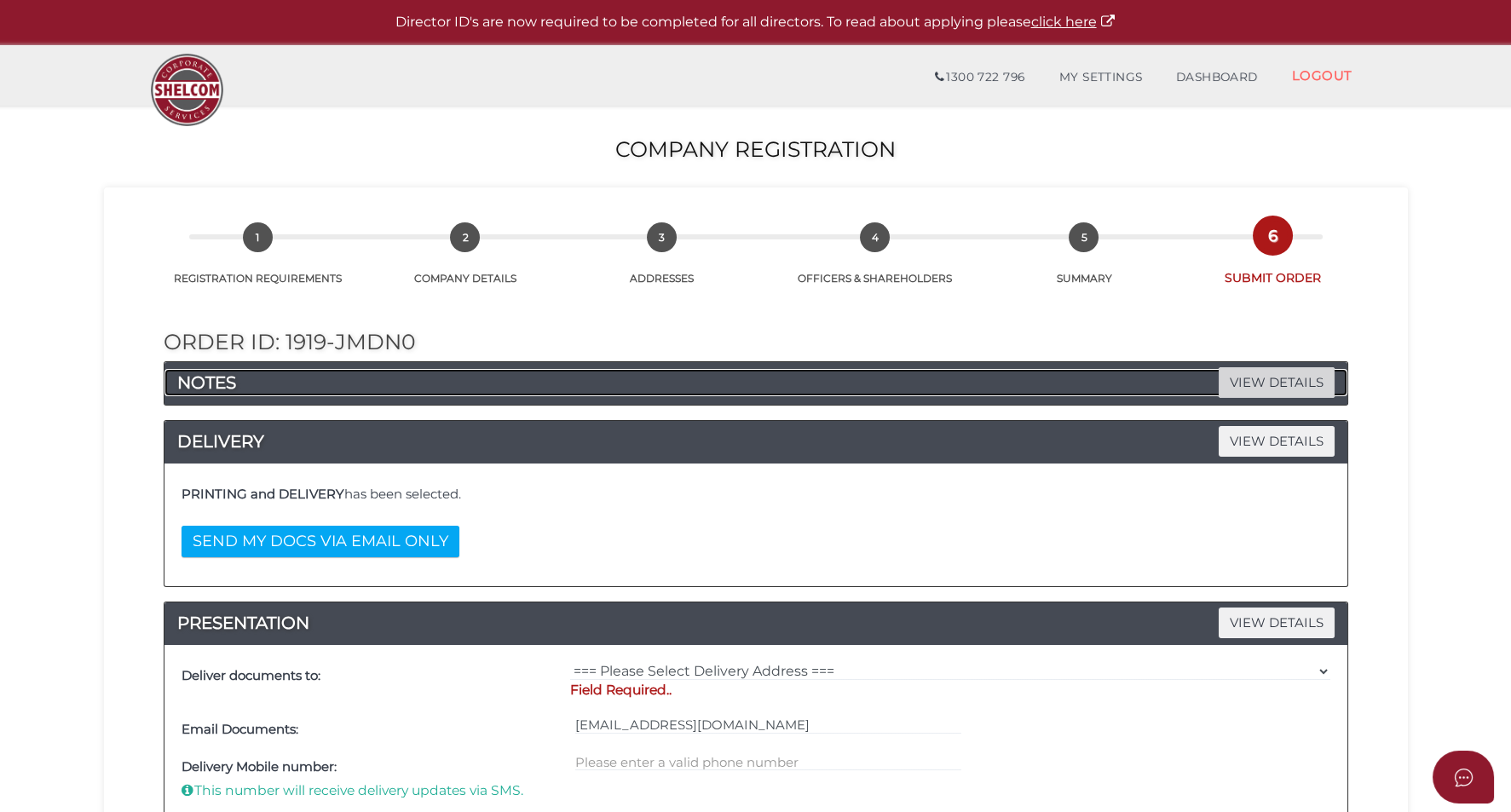 click on "VIEW DETAILS" at bounding box center [1277, 382] 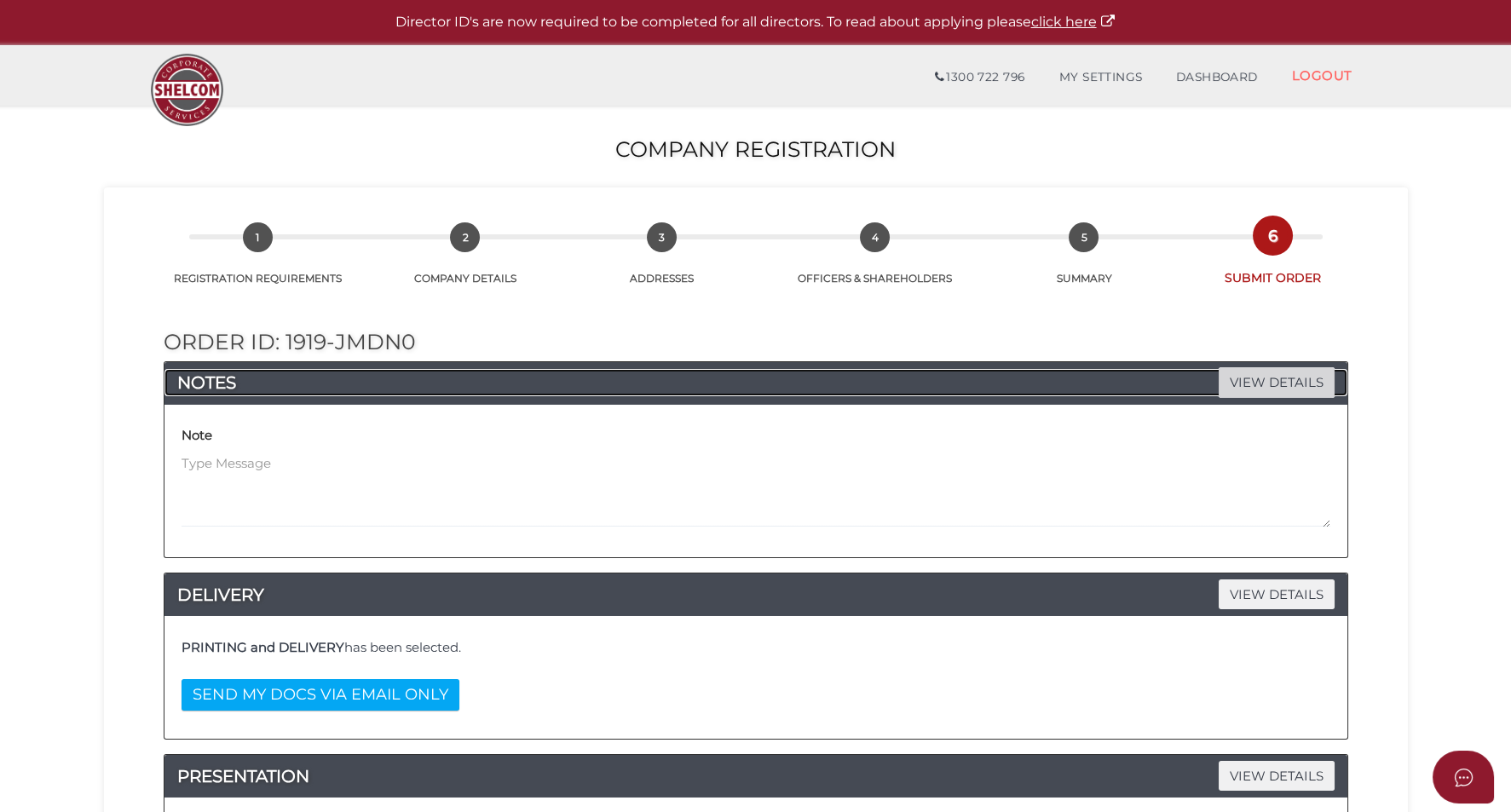 click on "VIEW DETAILS" at bounding box center [1277, 382] 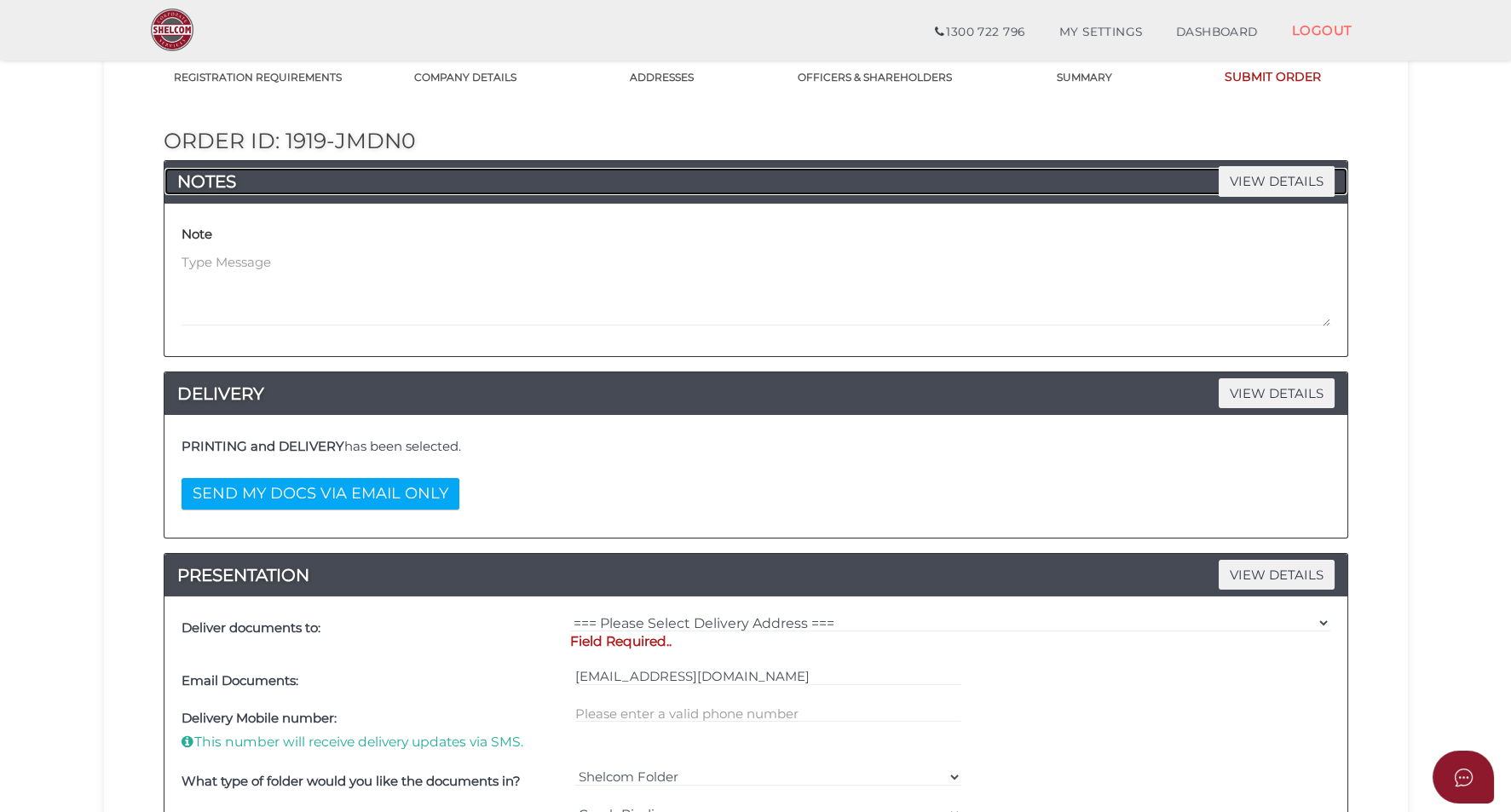 scroll, scrollTop: 320, scrollLeft: 0, axis: vertical 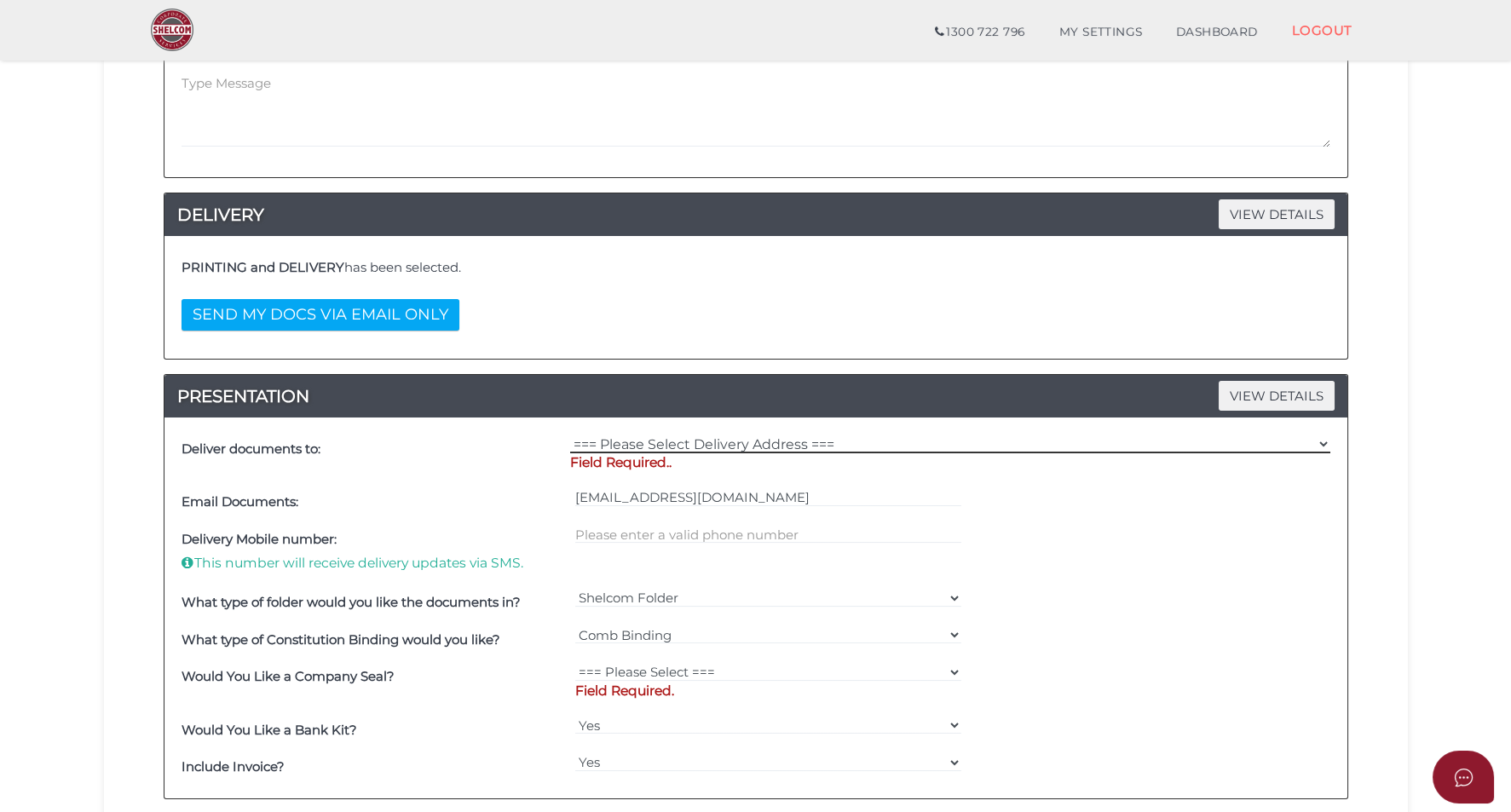click on "=== Please Select Delivery Address ===
(User Address - HAITAO YANG)  34 Nicholas Drive Sandy Bay, TAS, 7005 Other" at bounding box center (950, 444) 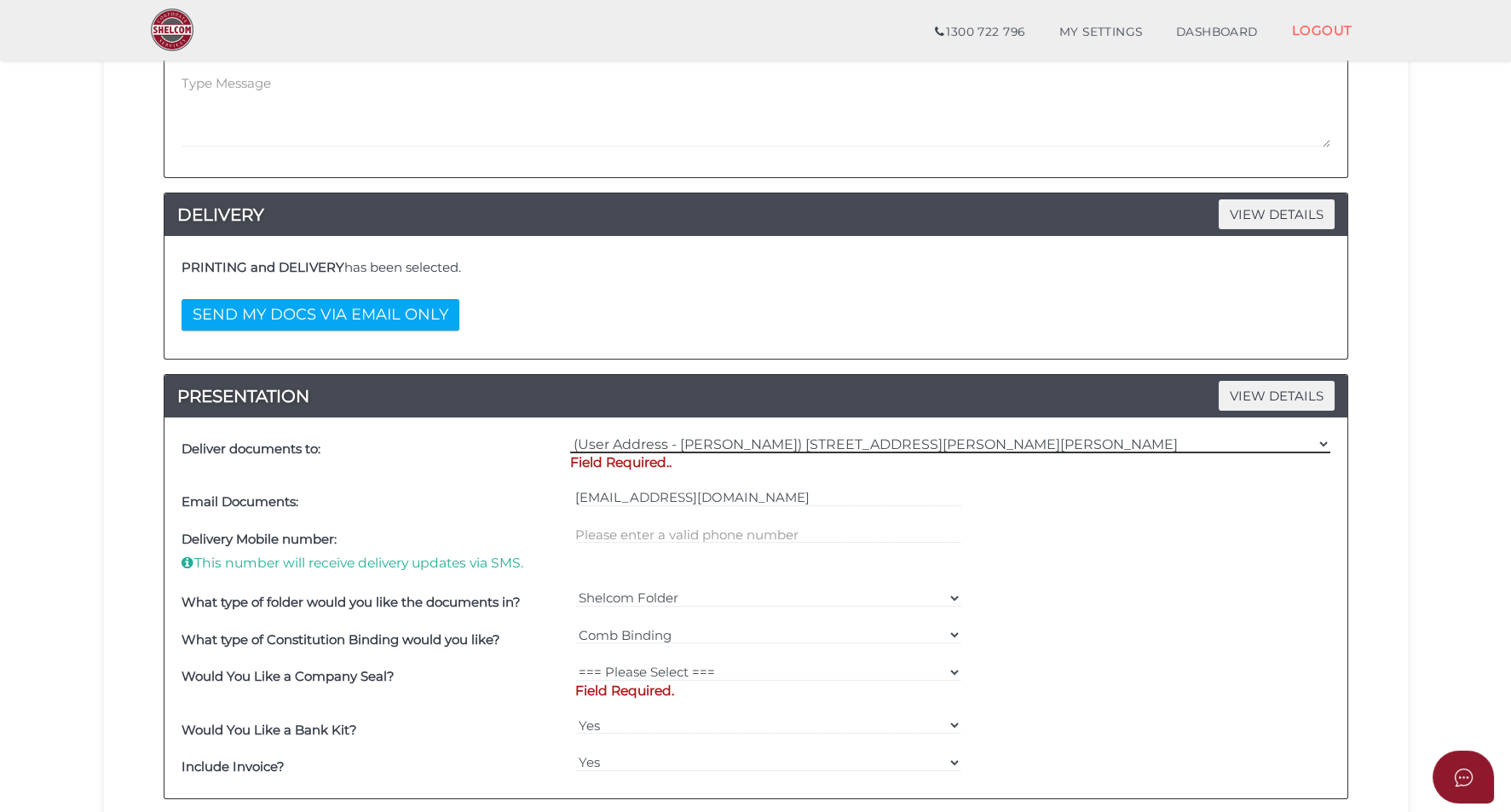 click on "=== Please Select Delivery Address ===
(User Address - HAITAO YANG)  34 Nicholas Drive Sandy Bay, TAS, 7005 Other" at bounding box center [950, 444] 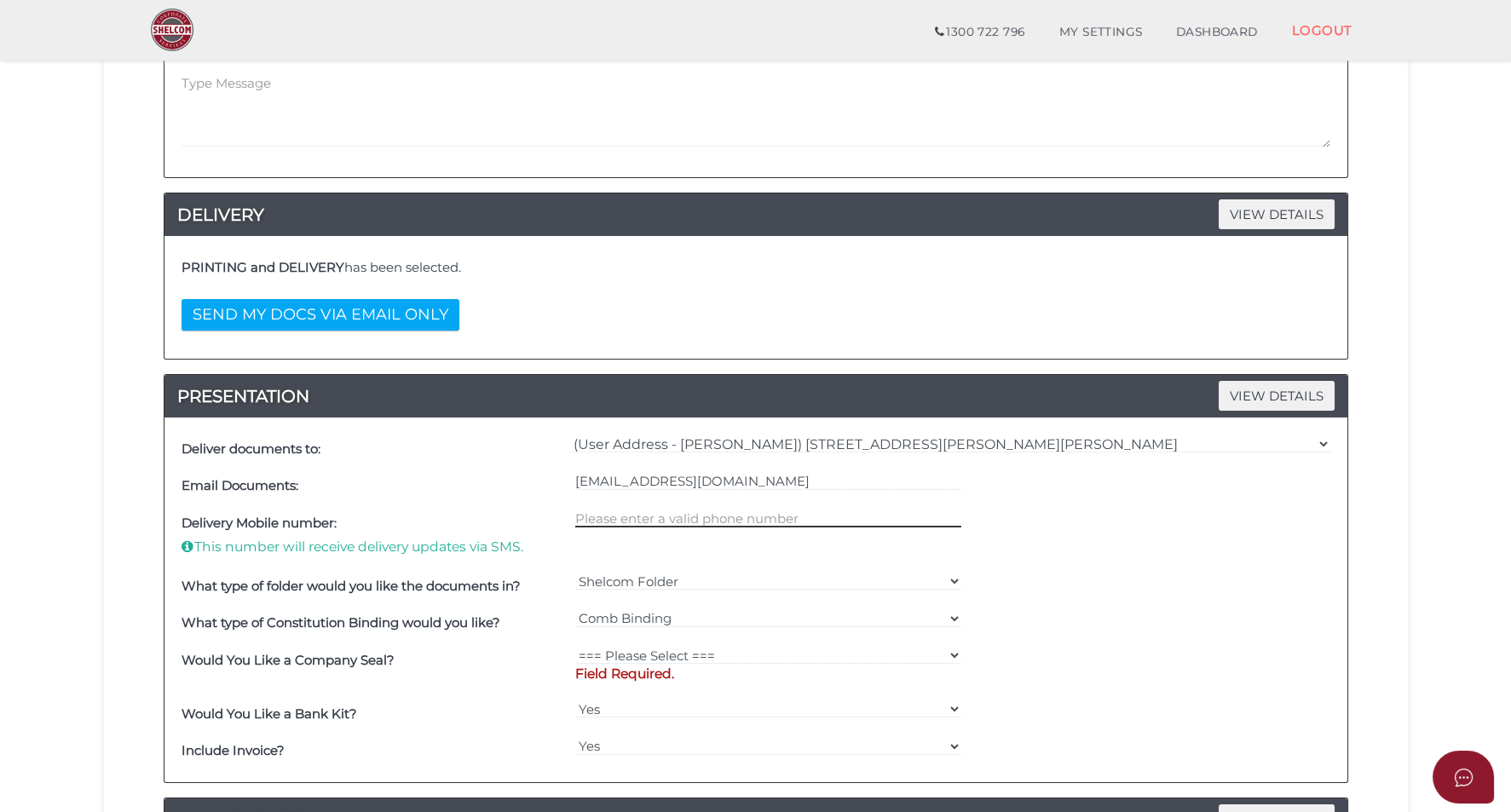 click at bounding box center [768, 518] 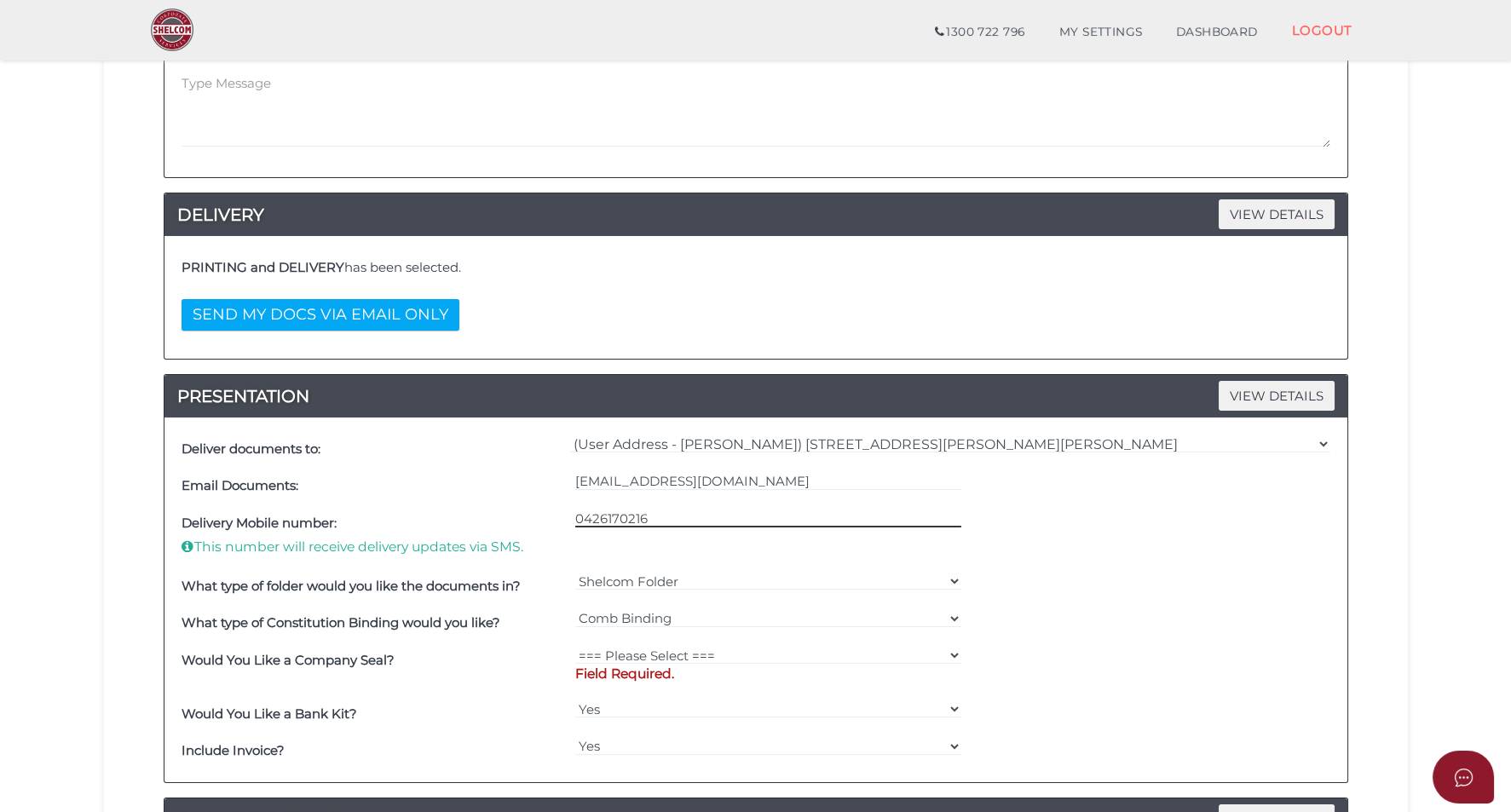 type on "0426170216" 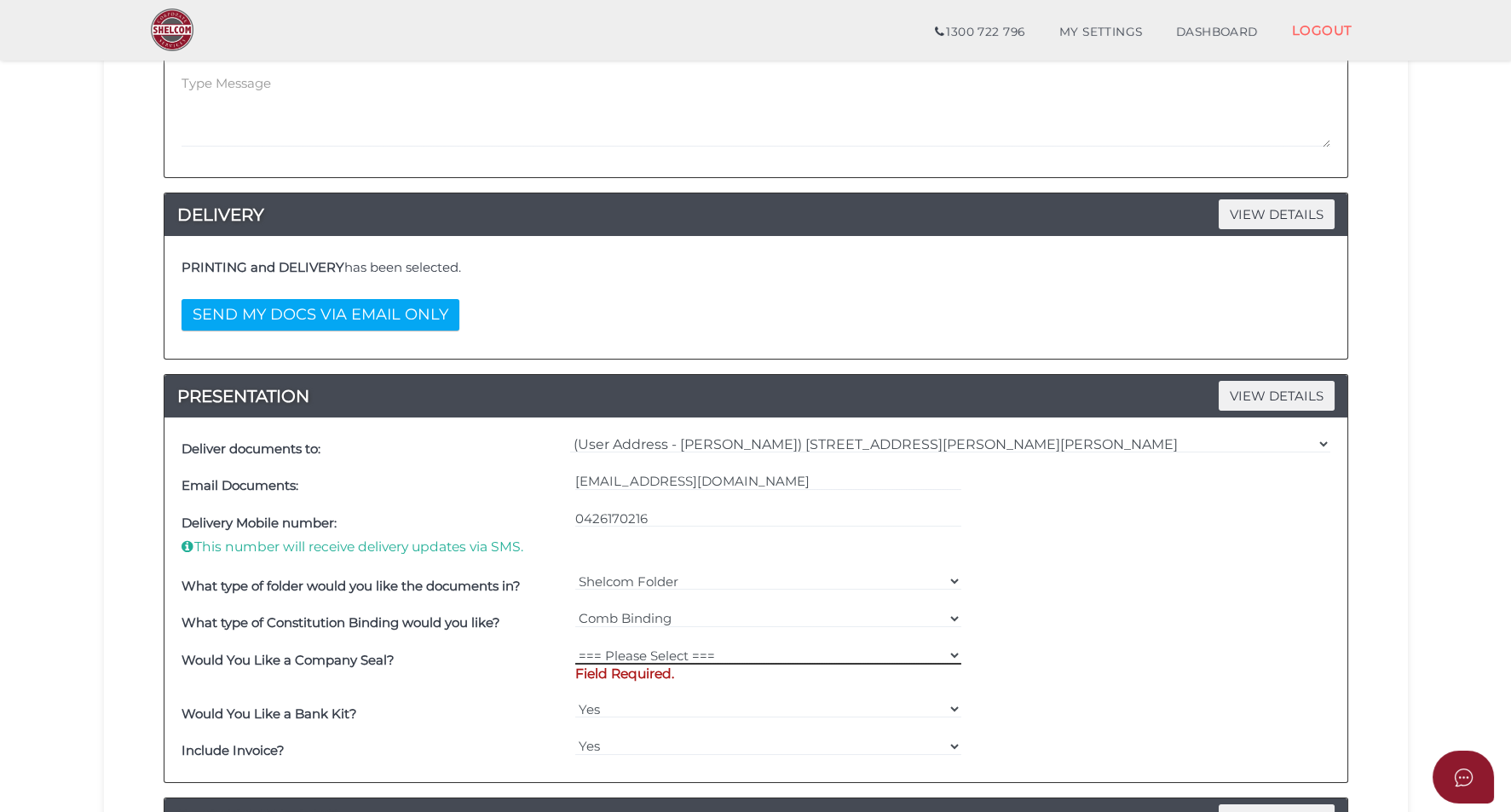 click on "=== Please Select ===
Fold Seal $50 No Seal" at bounding box center [768, 655] 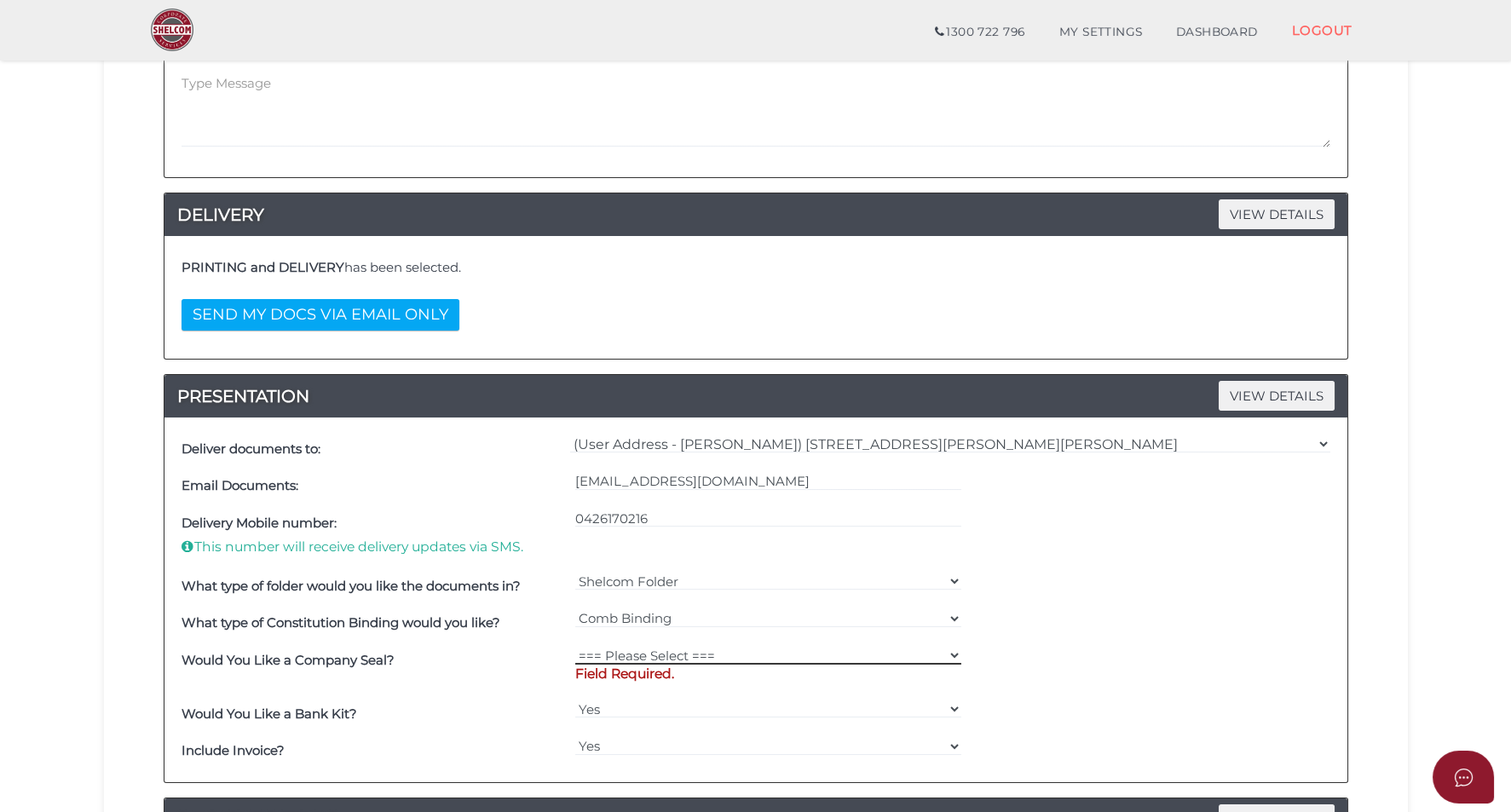 select on "0" 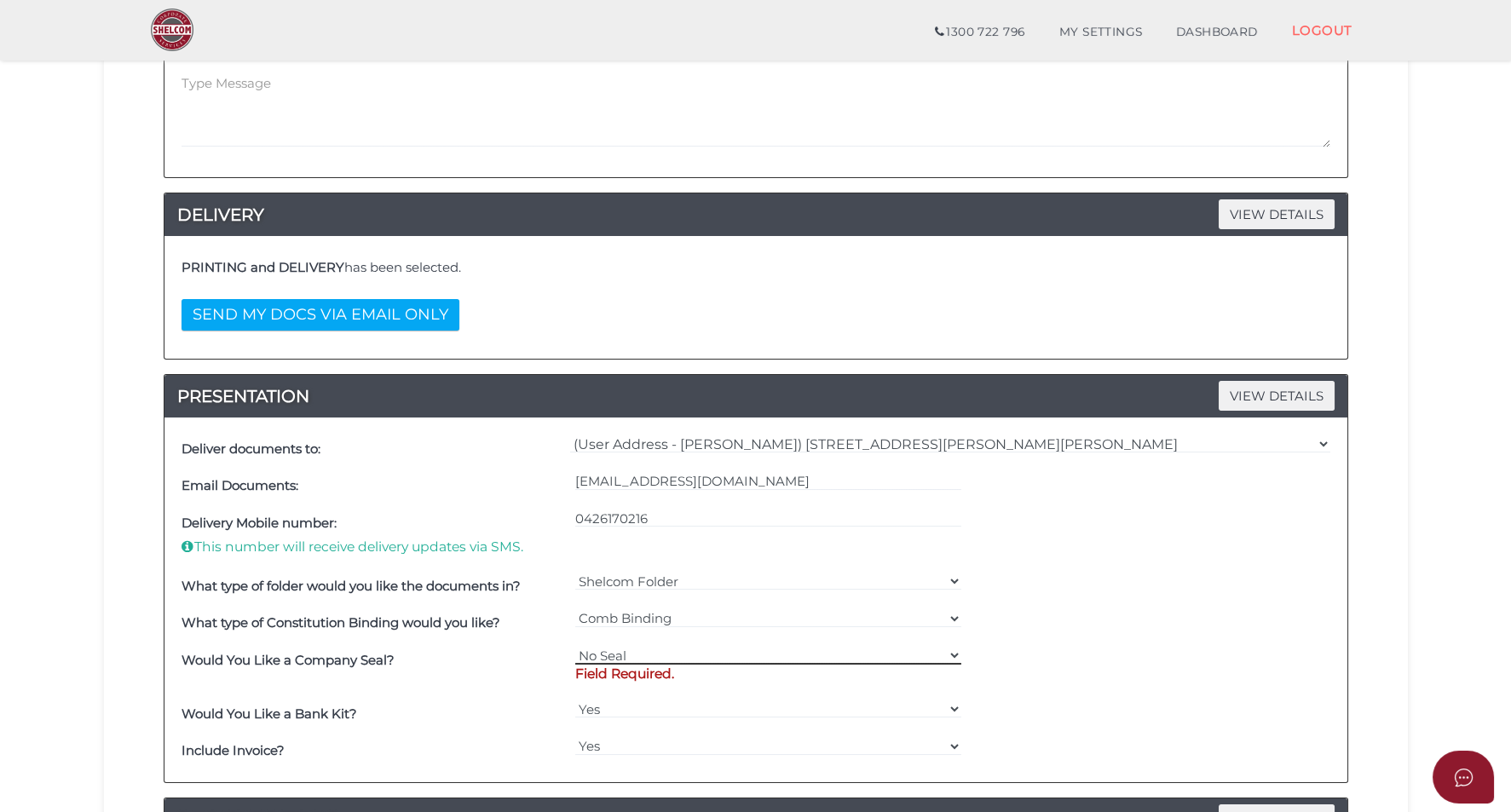 click on "=== Please Select ===
Fold Seal $50 No Seal" at bounding box center [768, 655] 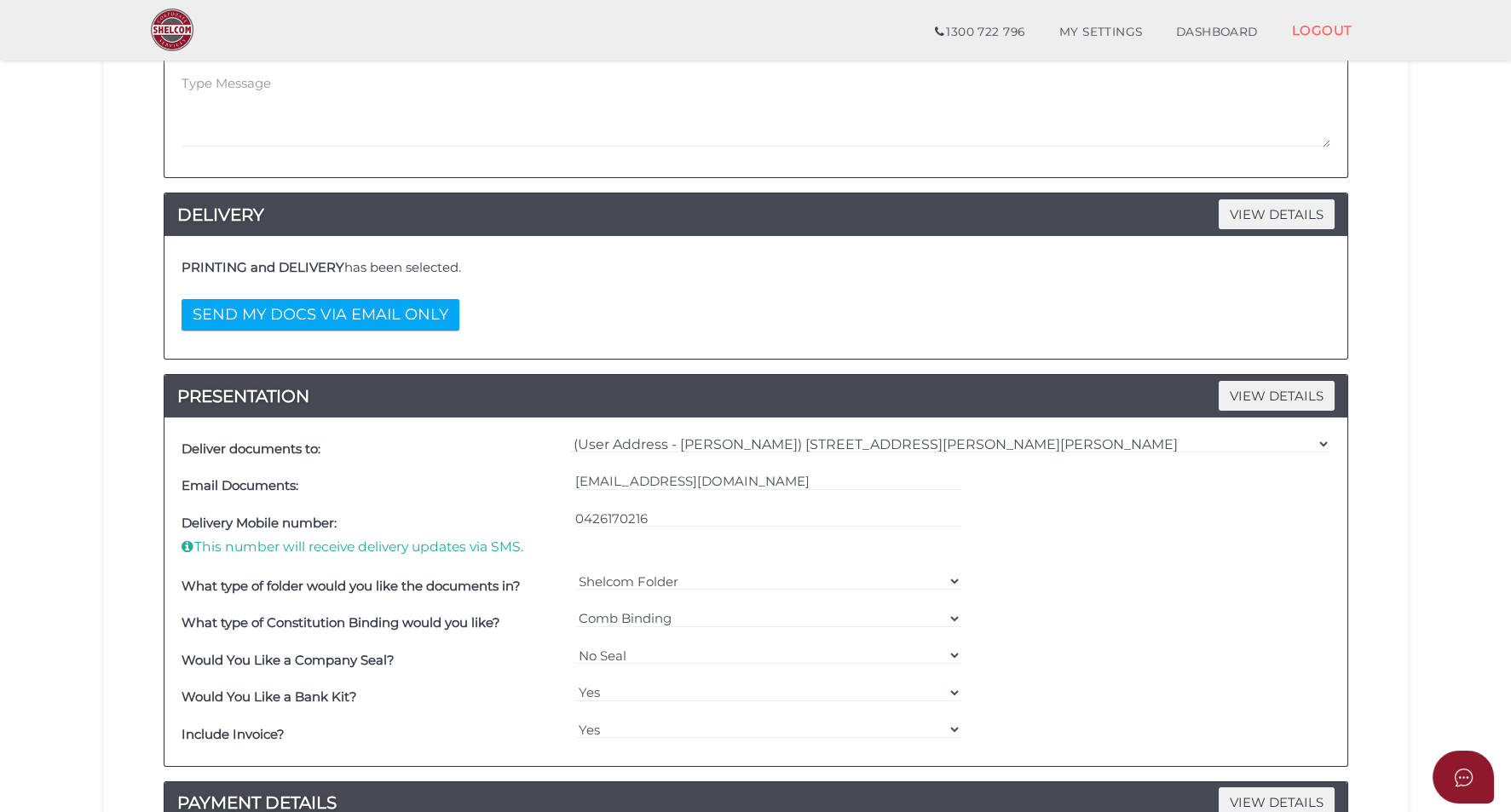 click on "What type of folder would you like the documents in?
Shelcom Folder === Please Select ===
Shelcom Folder
Client Supplied Folder
No Folder" at bounding box center [756, 586] 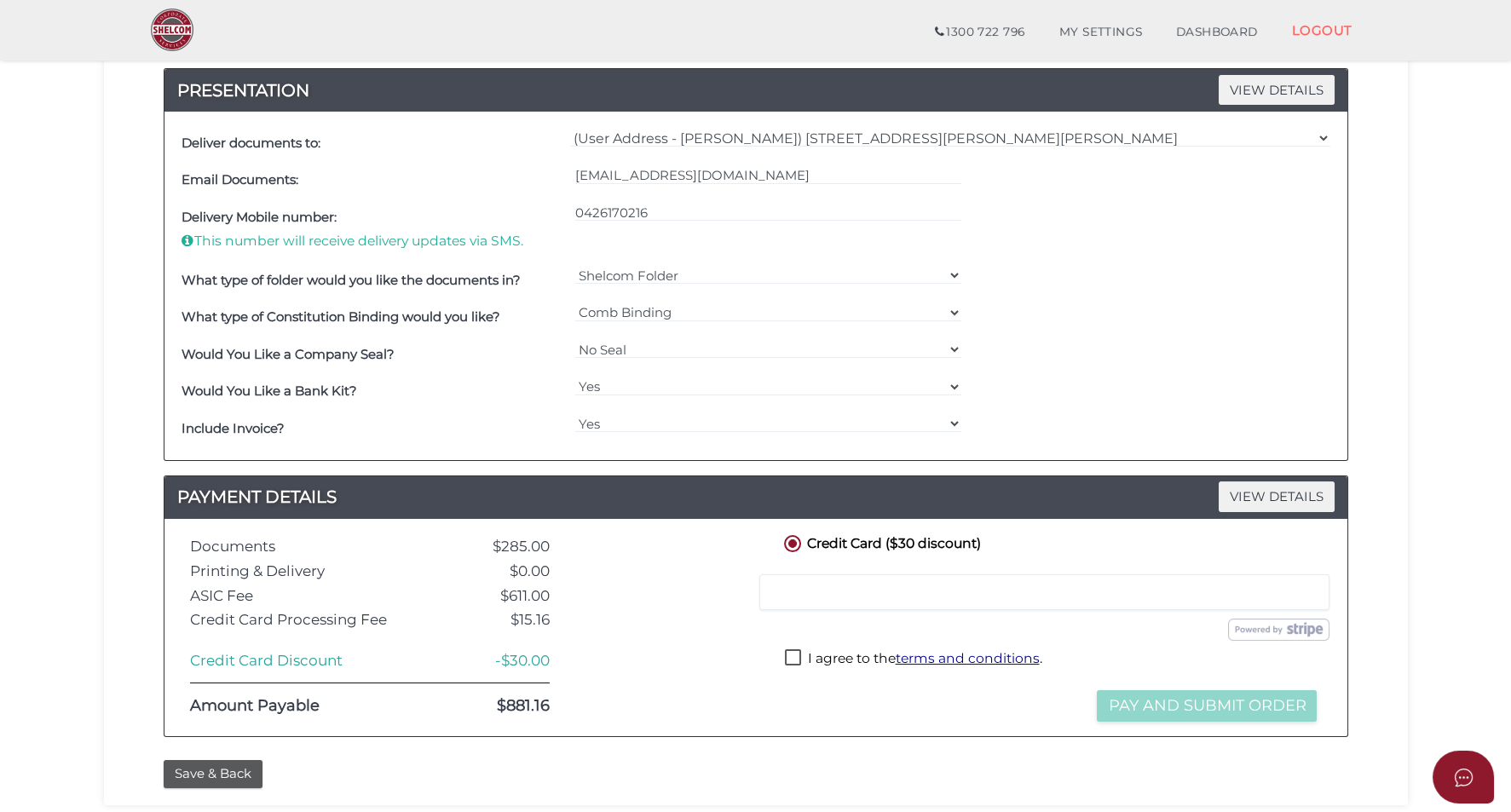 scroll, scrollTop: 639, scrollLeft: 0, axis: vertical 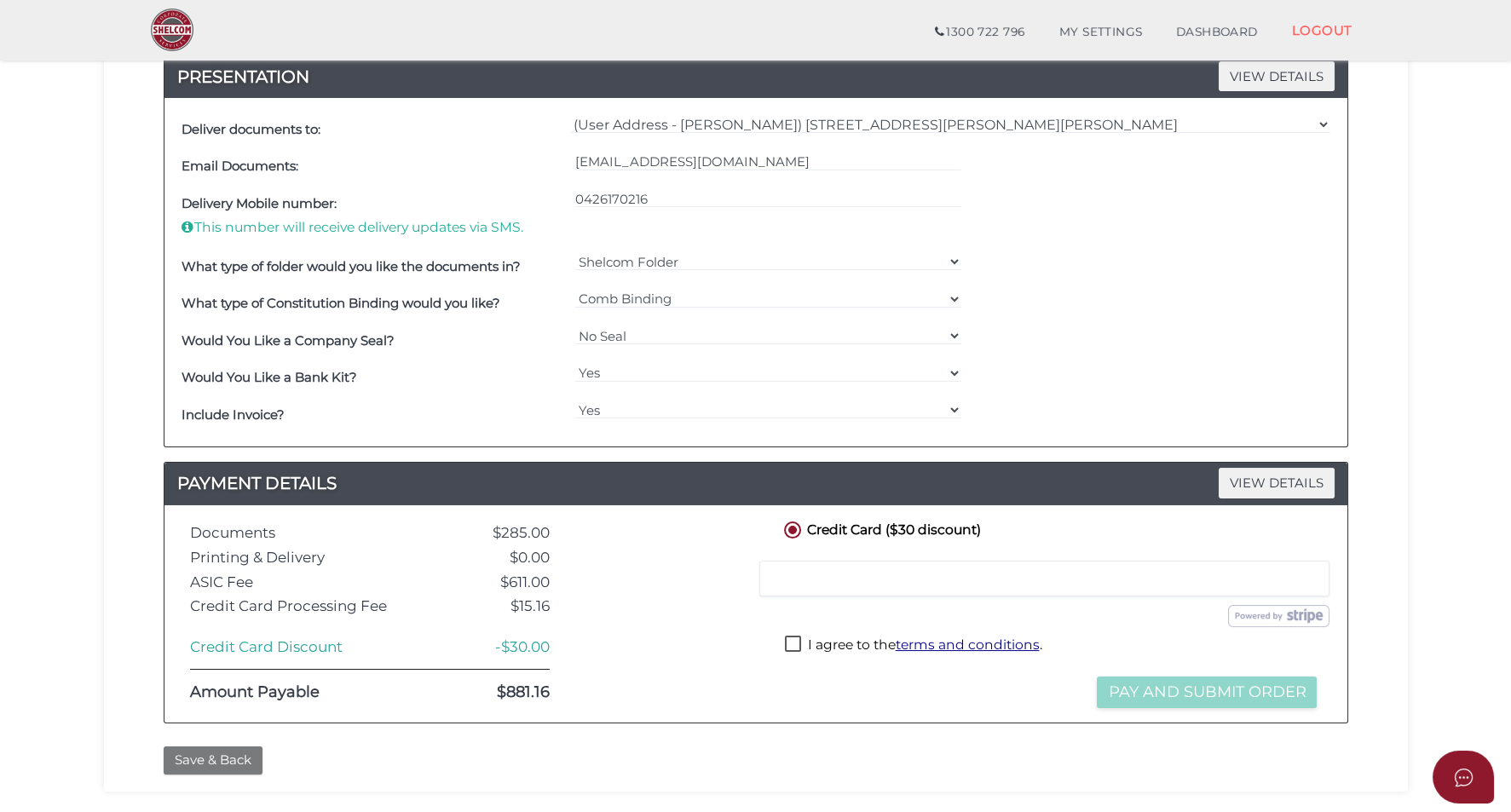 click on "Save & Back" at bounding box center (213, 760) 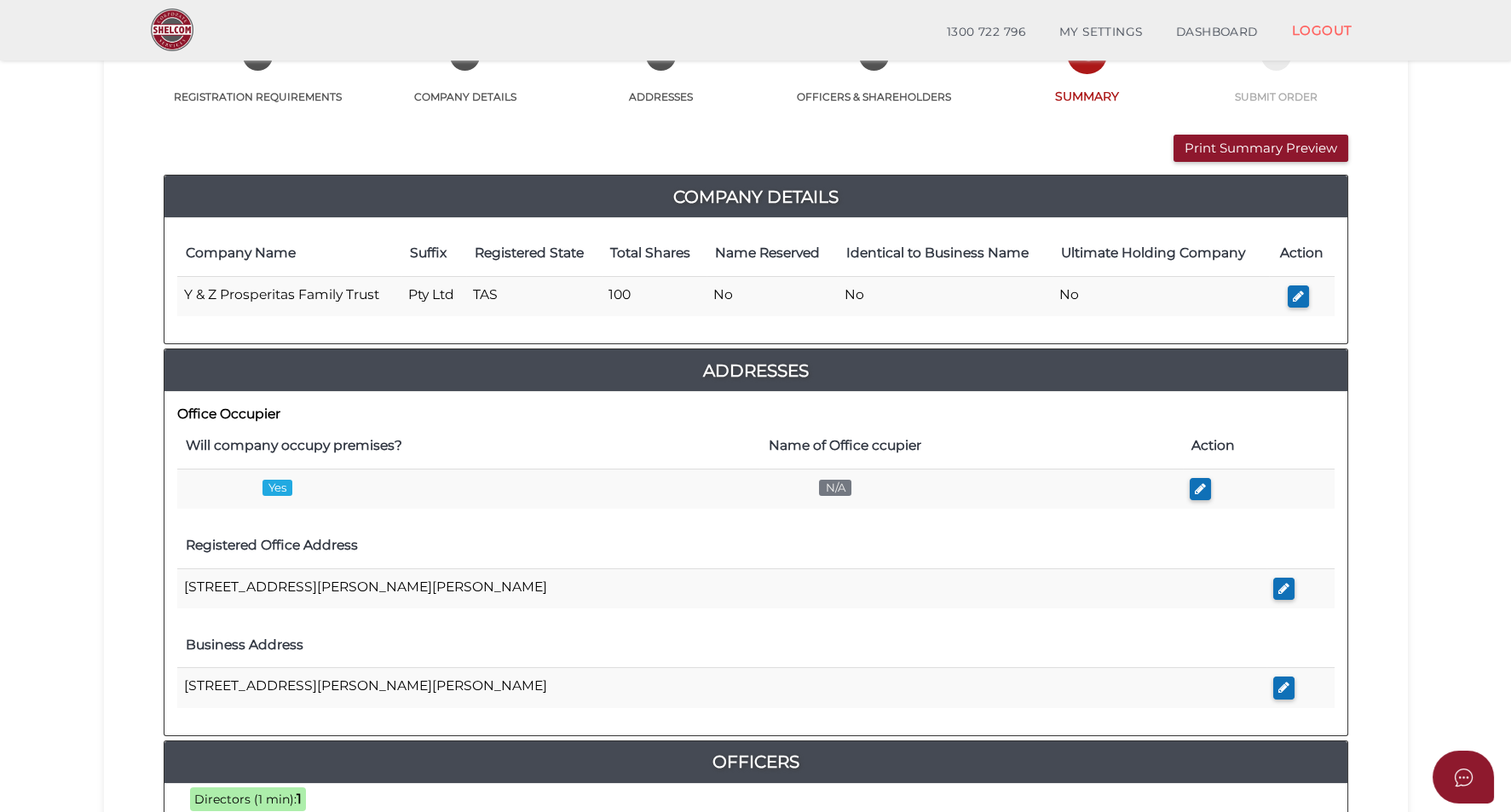 scroll, scrollTop: 0, scrollLeft: 0, axis: both 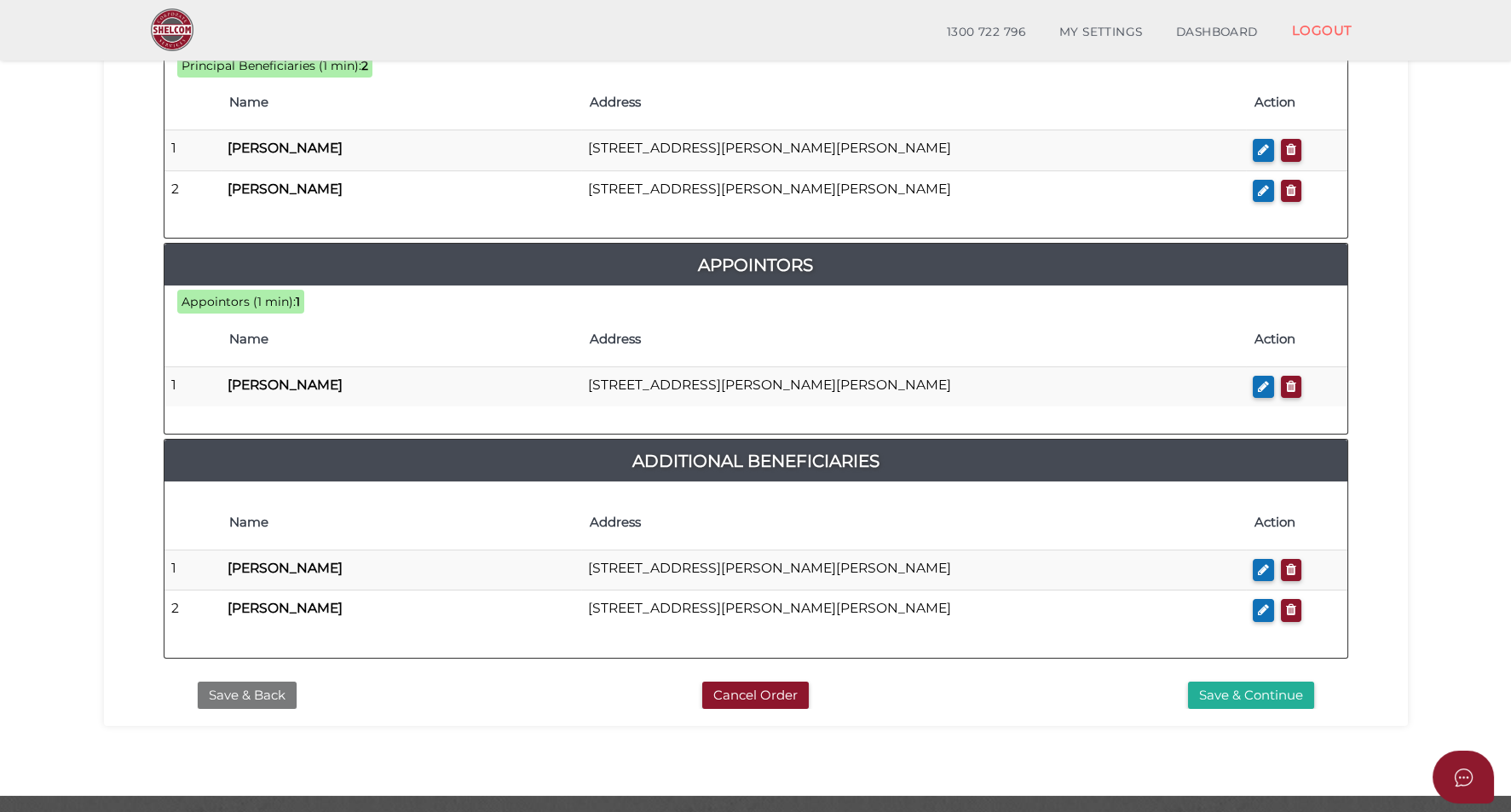 click on "Save & Back" at bounding box center [247, 695] 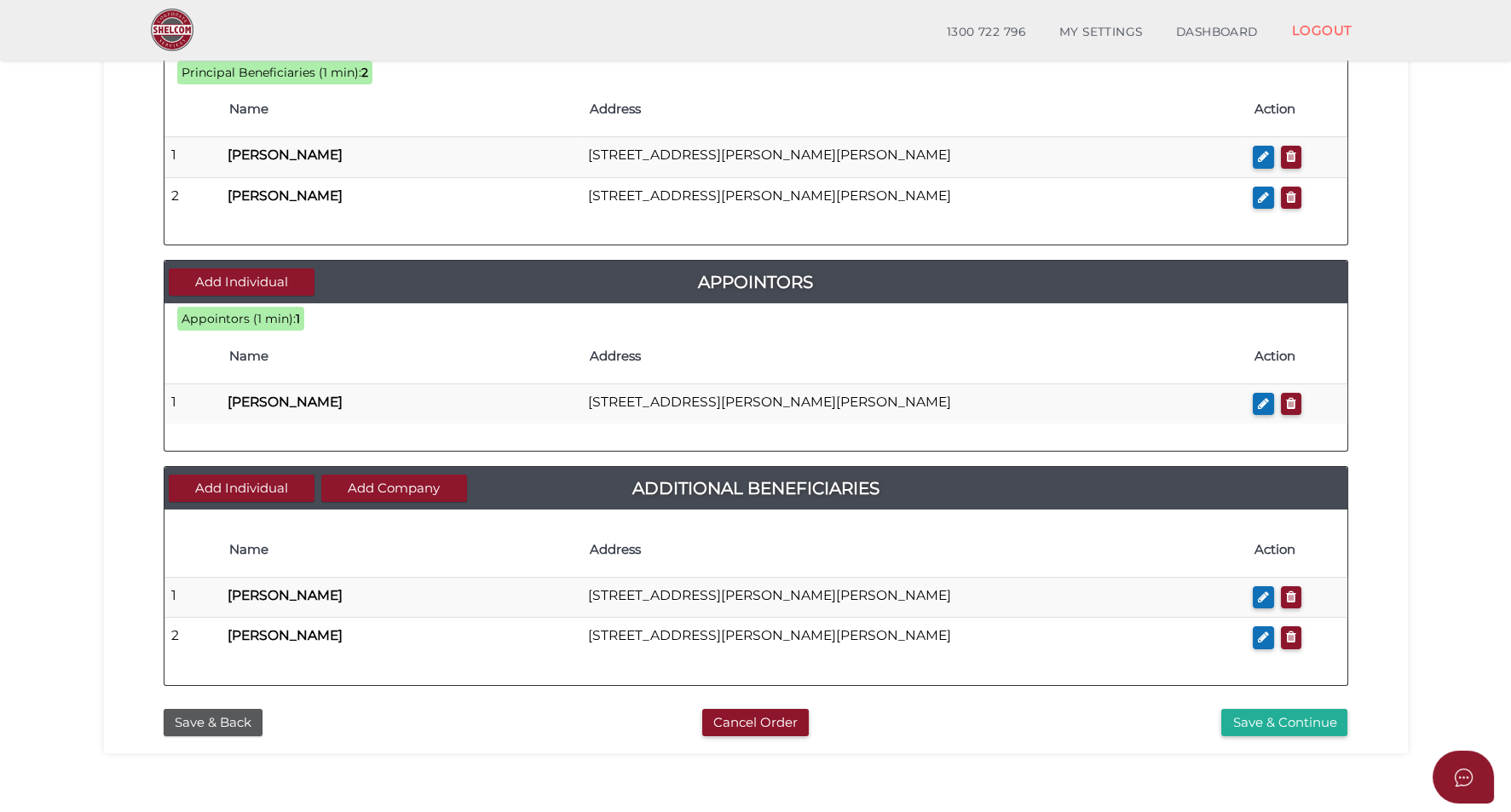 scroll, scrollTop: 734, scrollLeft: 0, axis: vertical 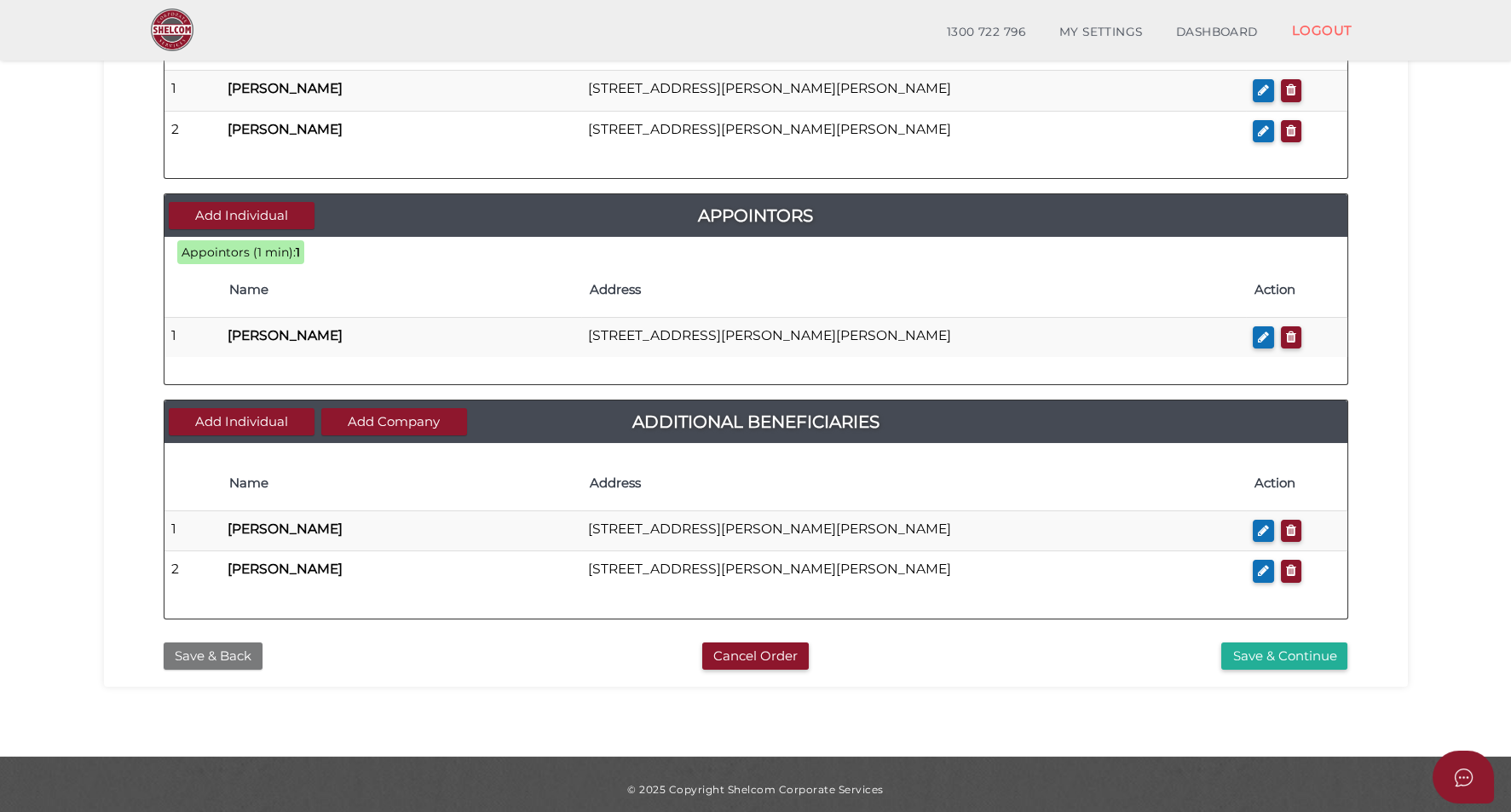 click on "Save & Back" at bounding box center (213, 656) 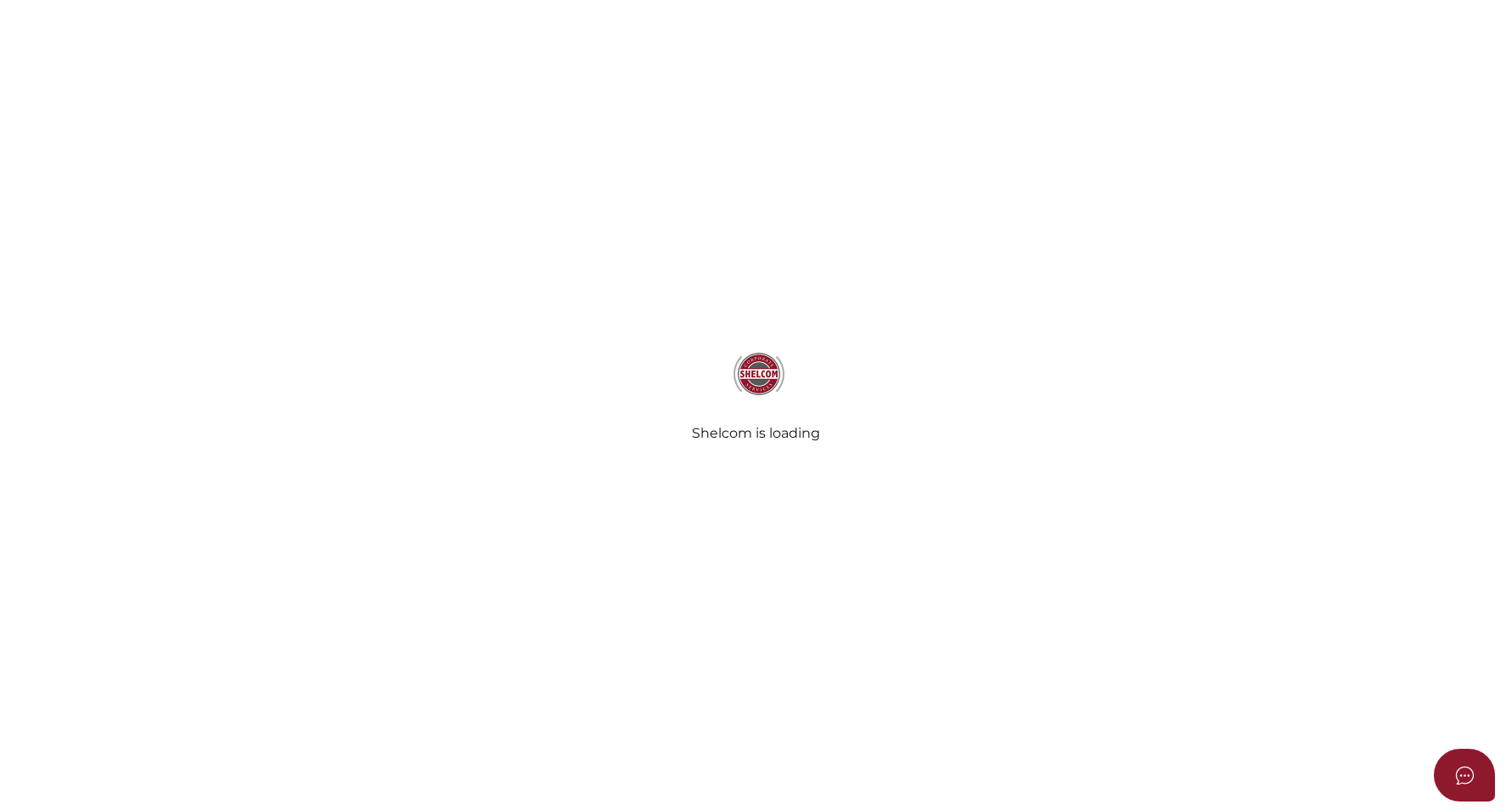 select on "TAS" 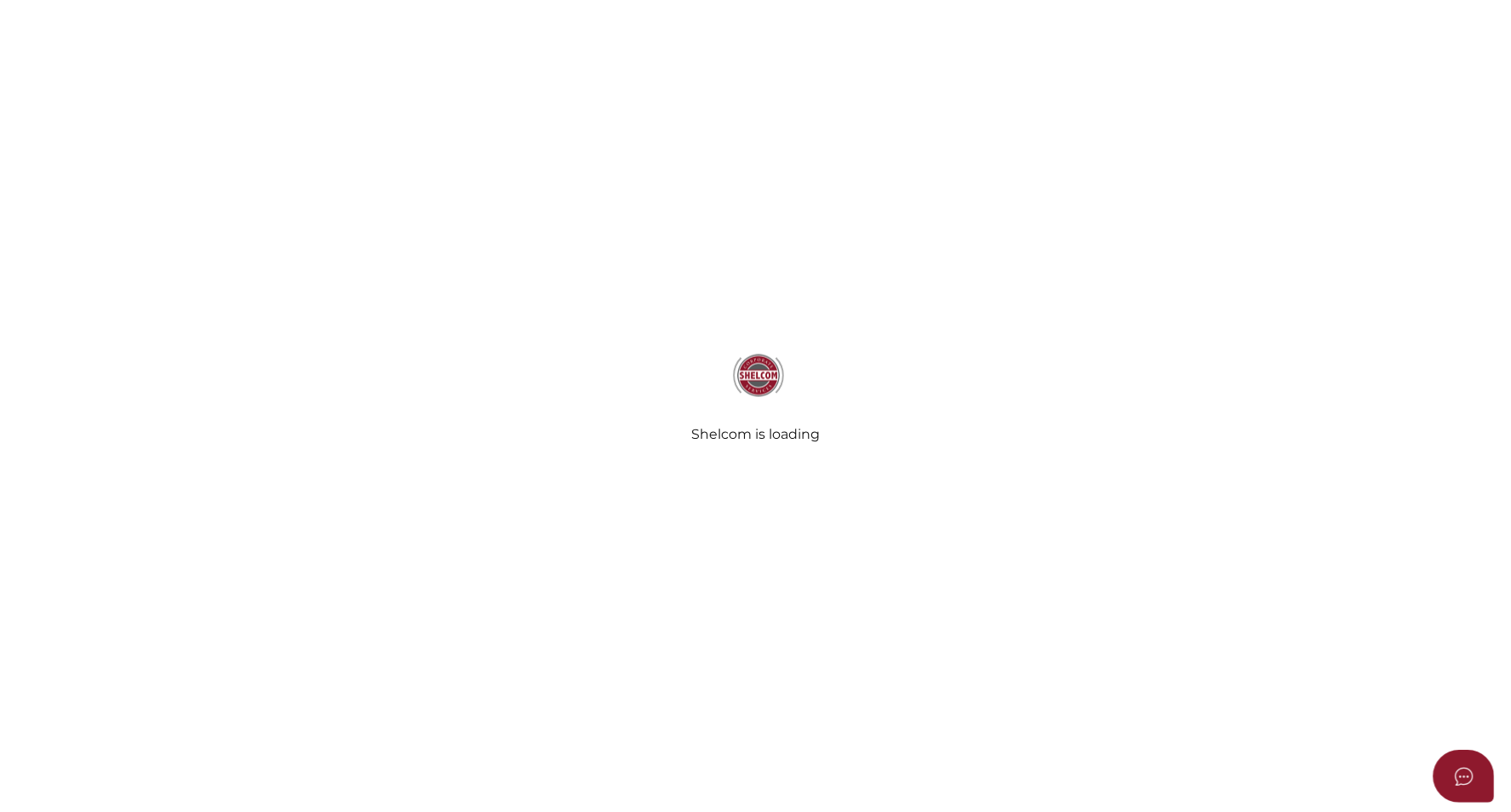 scroll, scrollTop: 0, scrollLeft: 0, axis: both 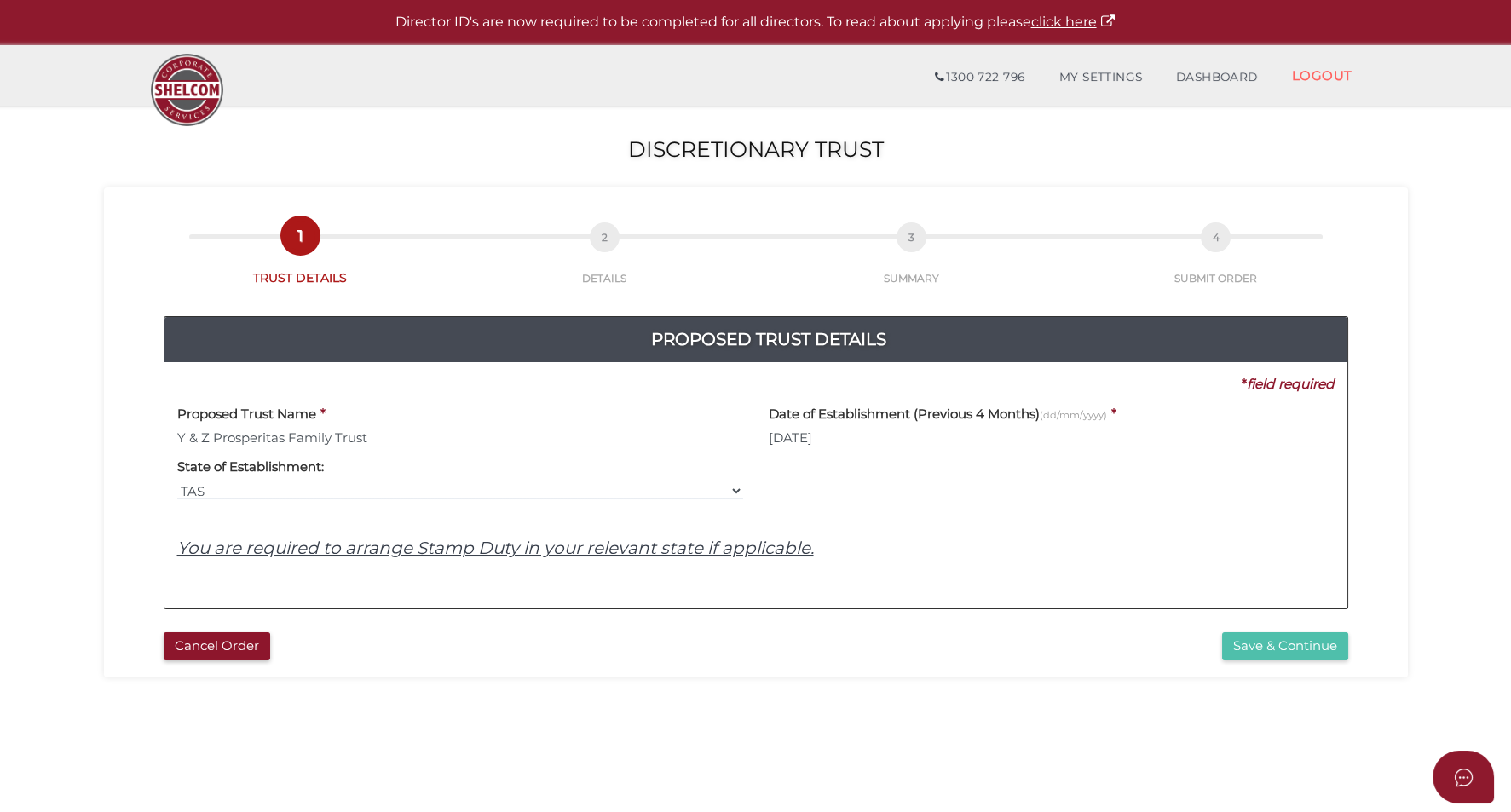 click on "Save & Continue" at bounding box center [1285, 646] 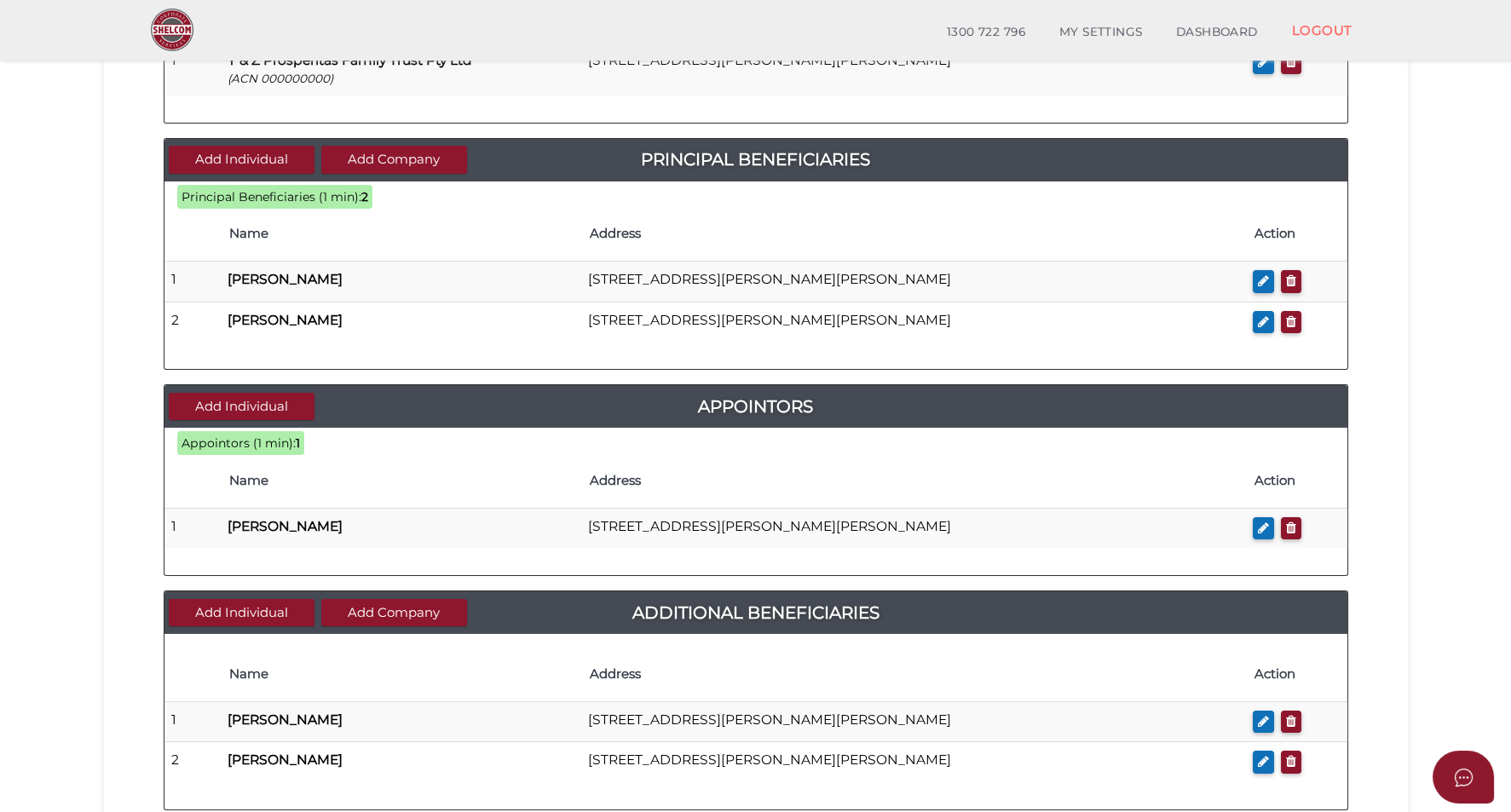 scroll, scrollTop: 212, scrollLeft: 0, axis: vertical 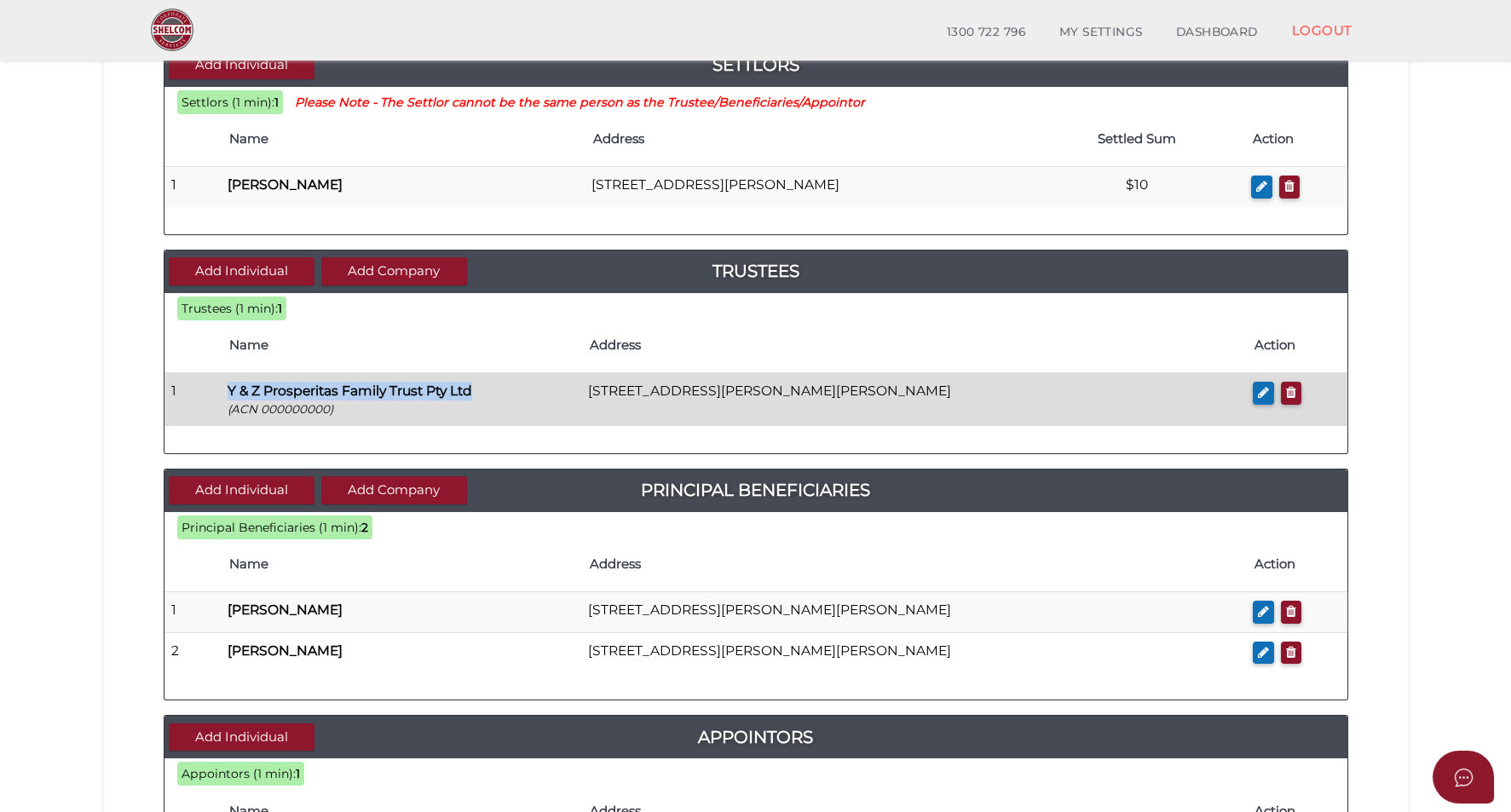 drag, startPoint x: 487, startPoint y: 391, endPoint x: 226, endPoint y: 393, distance: 261.00766 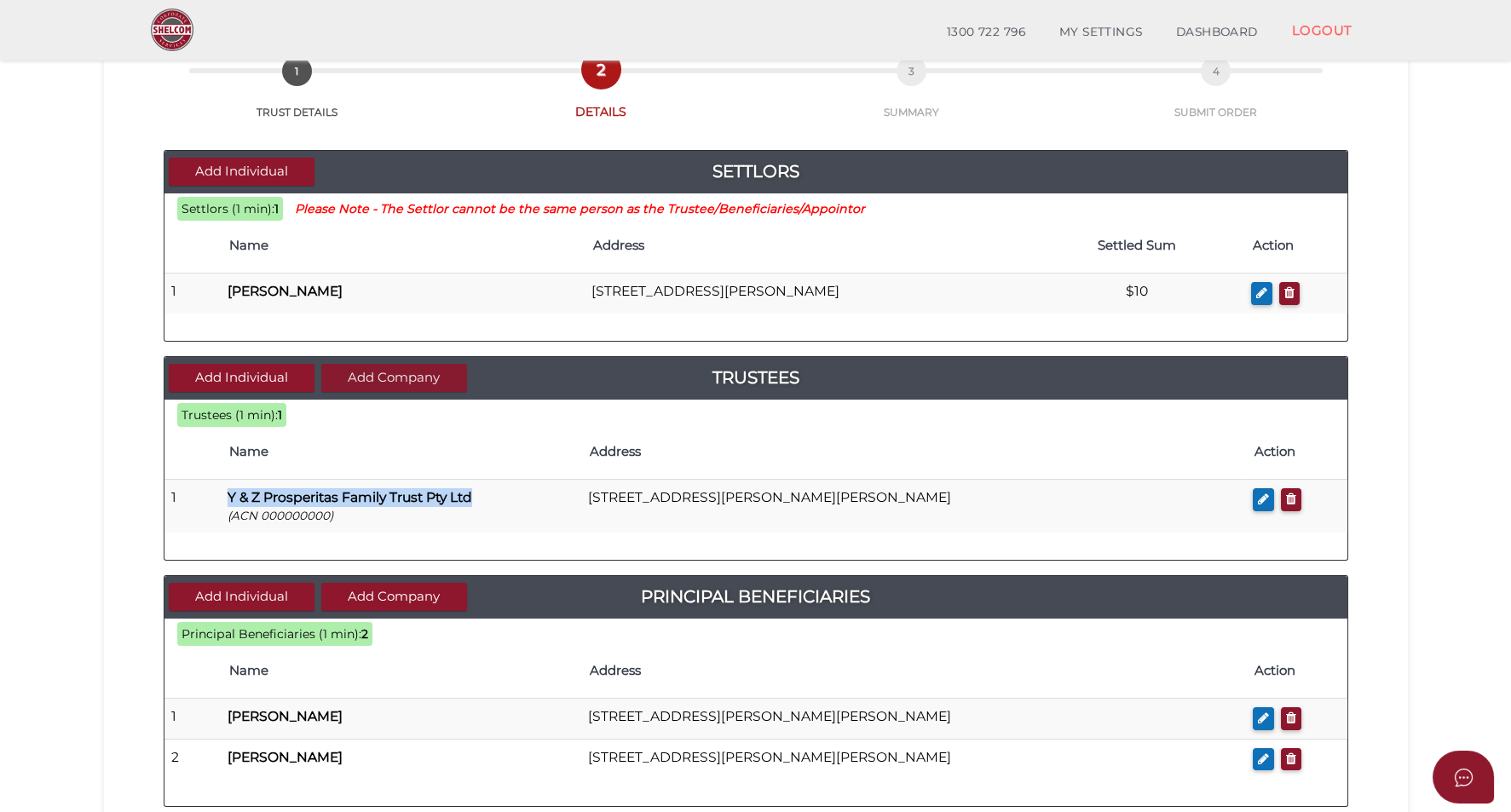 scroll, scrollTop: 212, scrollLeft: 0, axis: vertical 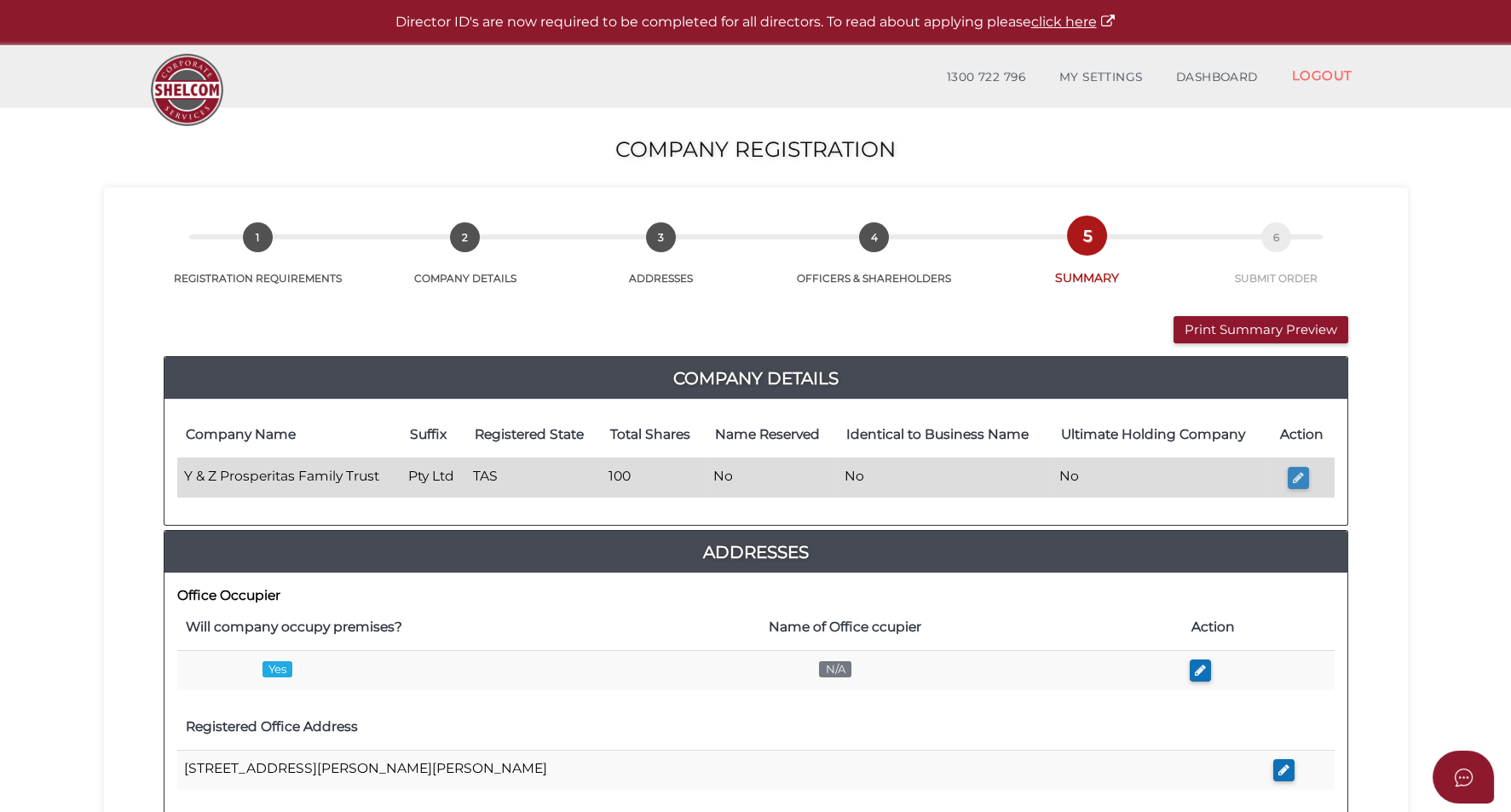 click at bounding box center (1298, 477) 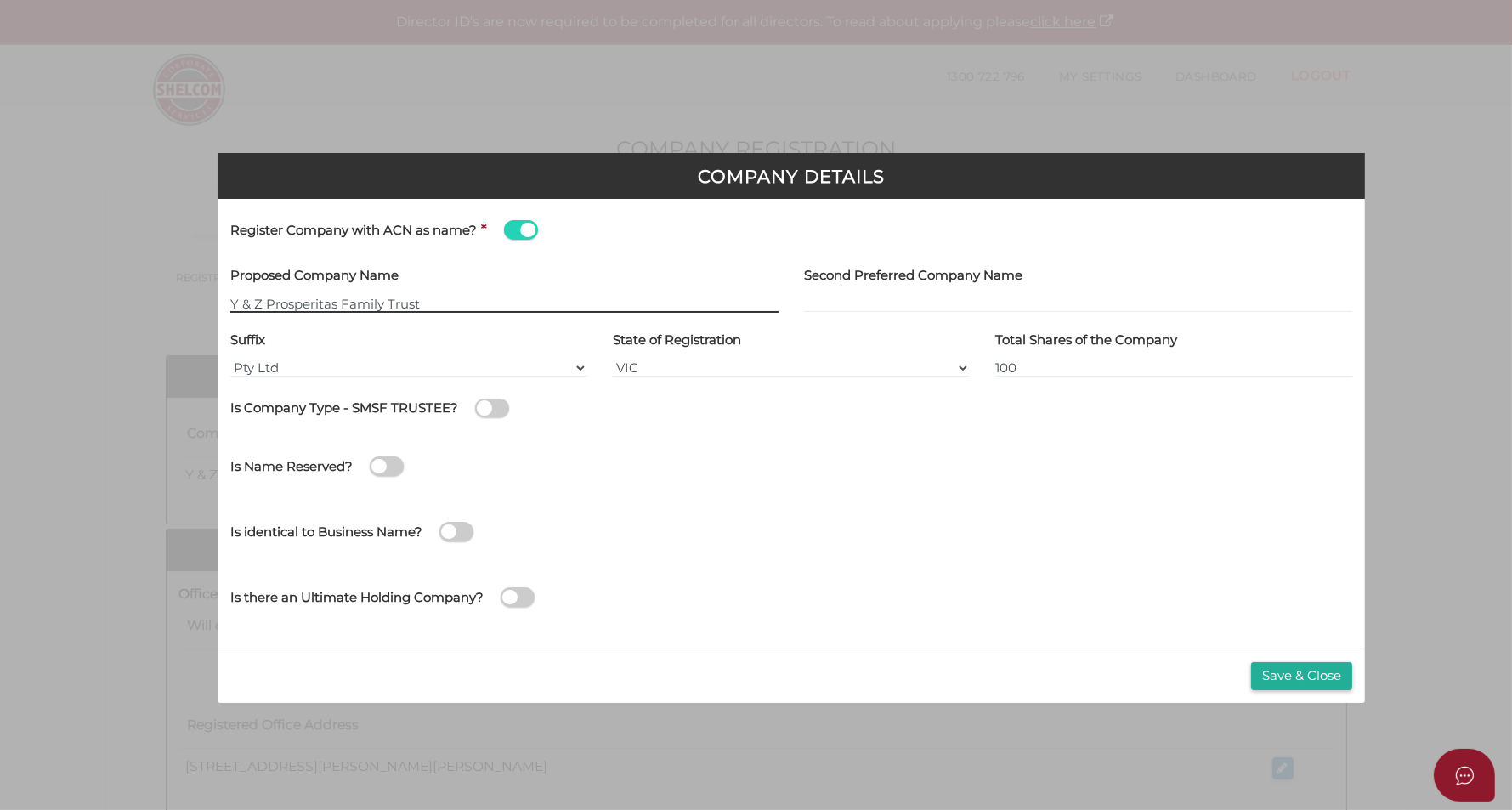 type on "[[ACN Number]]" 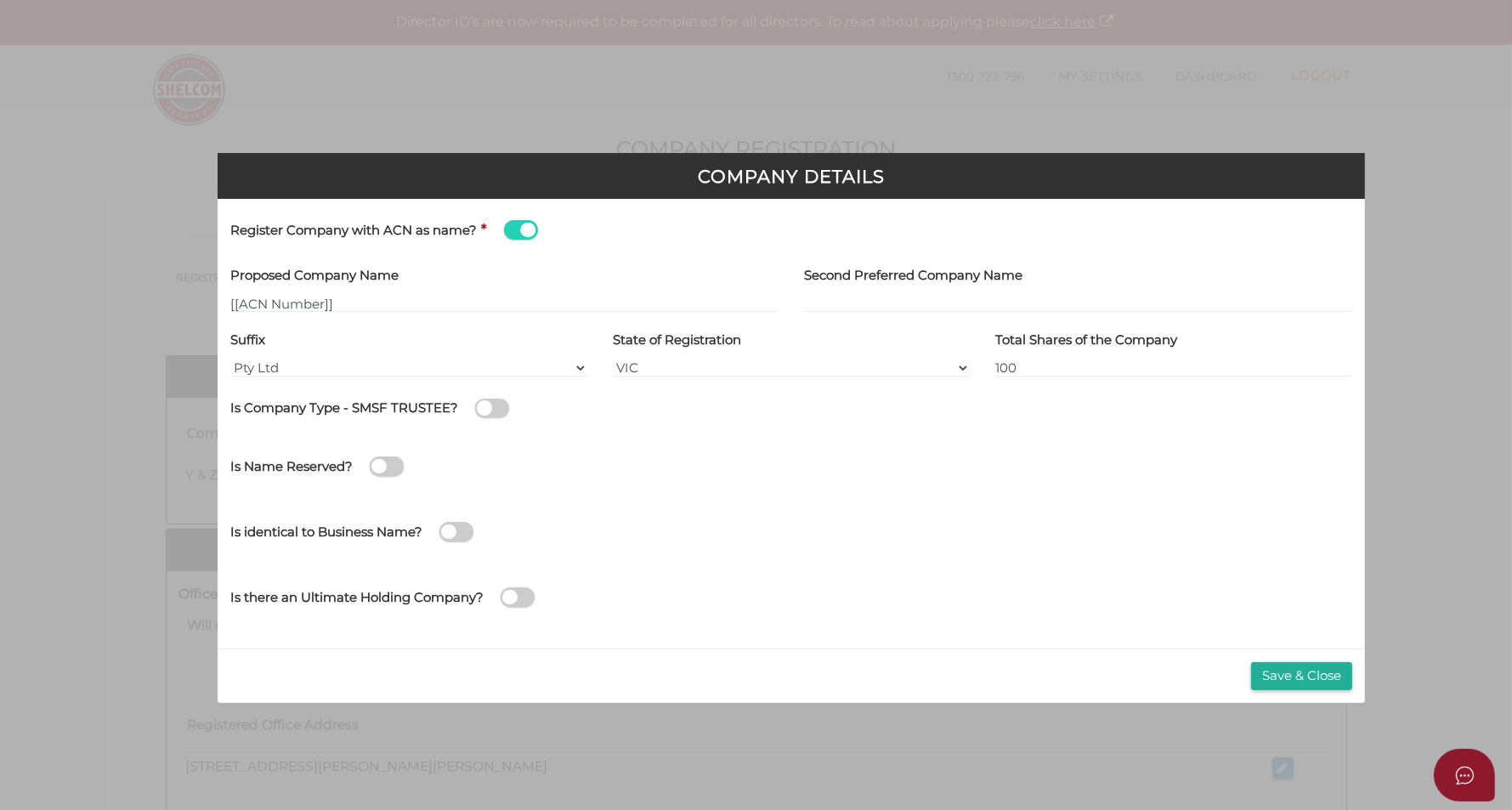 click at bounding box center [521, 229] 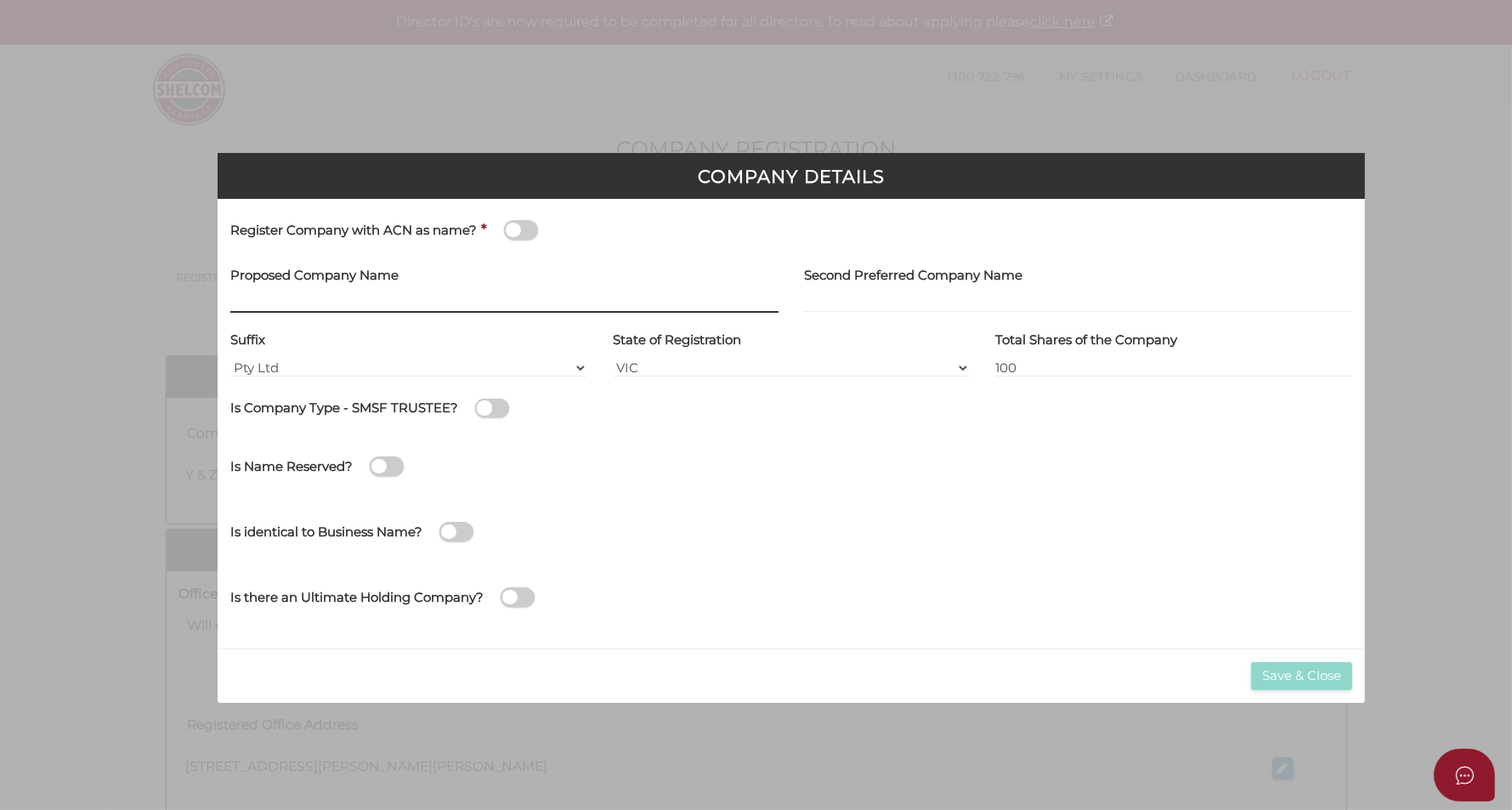 click at bounding box center (504, 303) 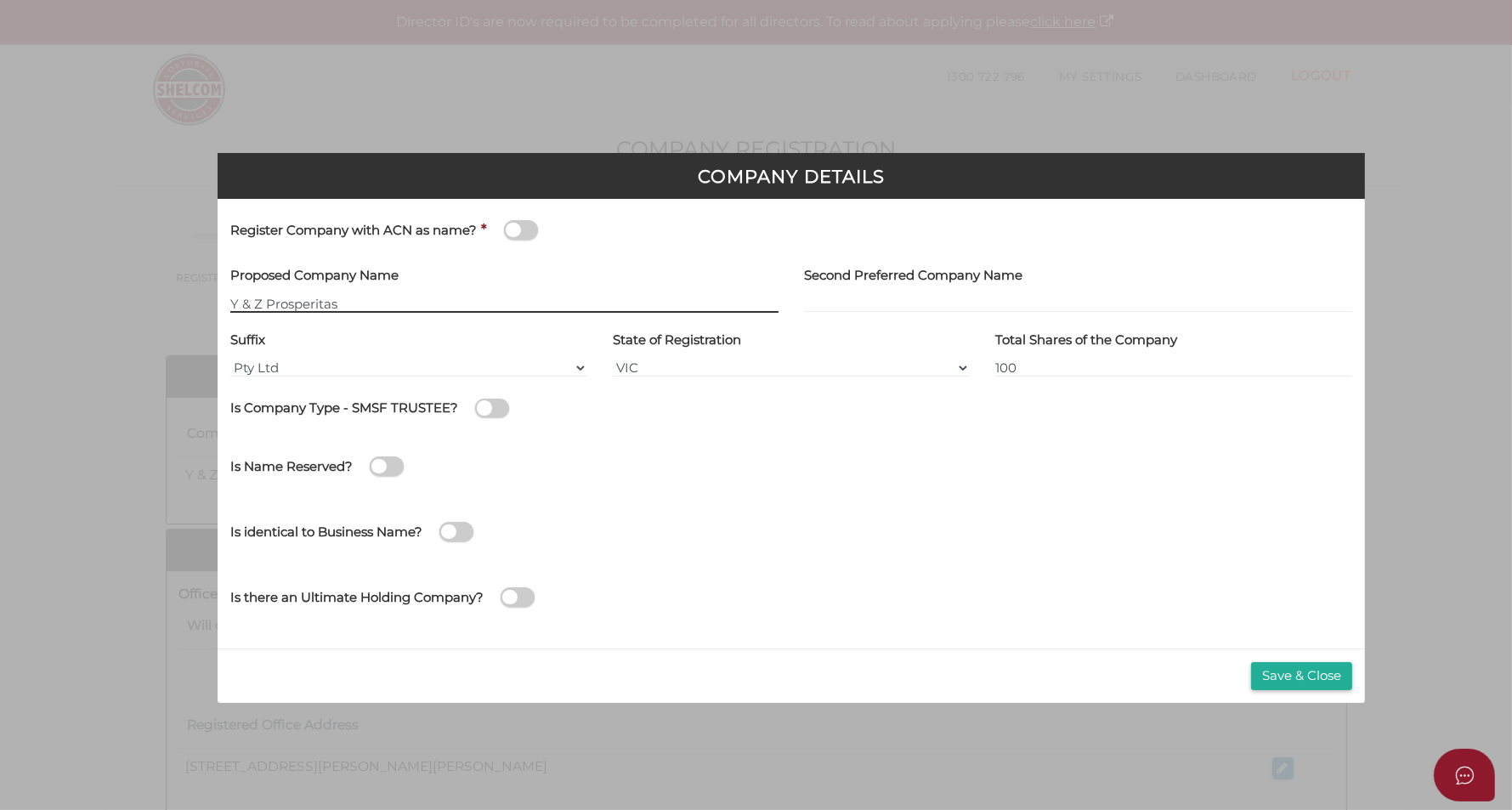 type on "Y & Z Prosperitas" 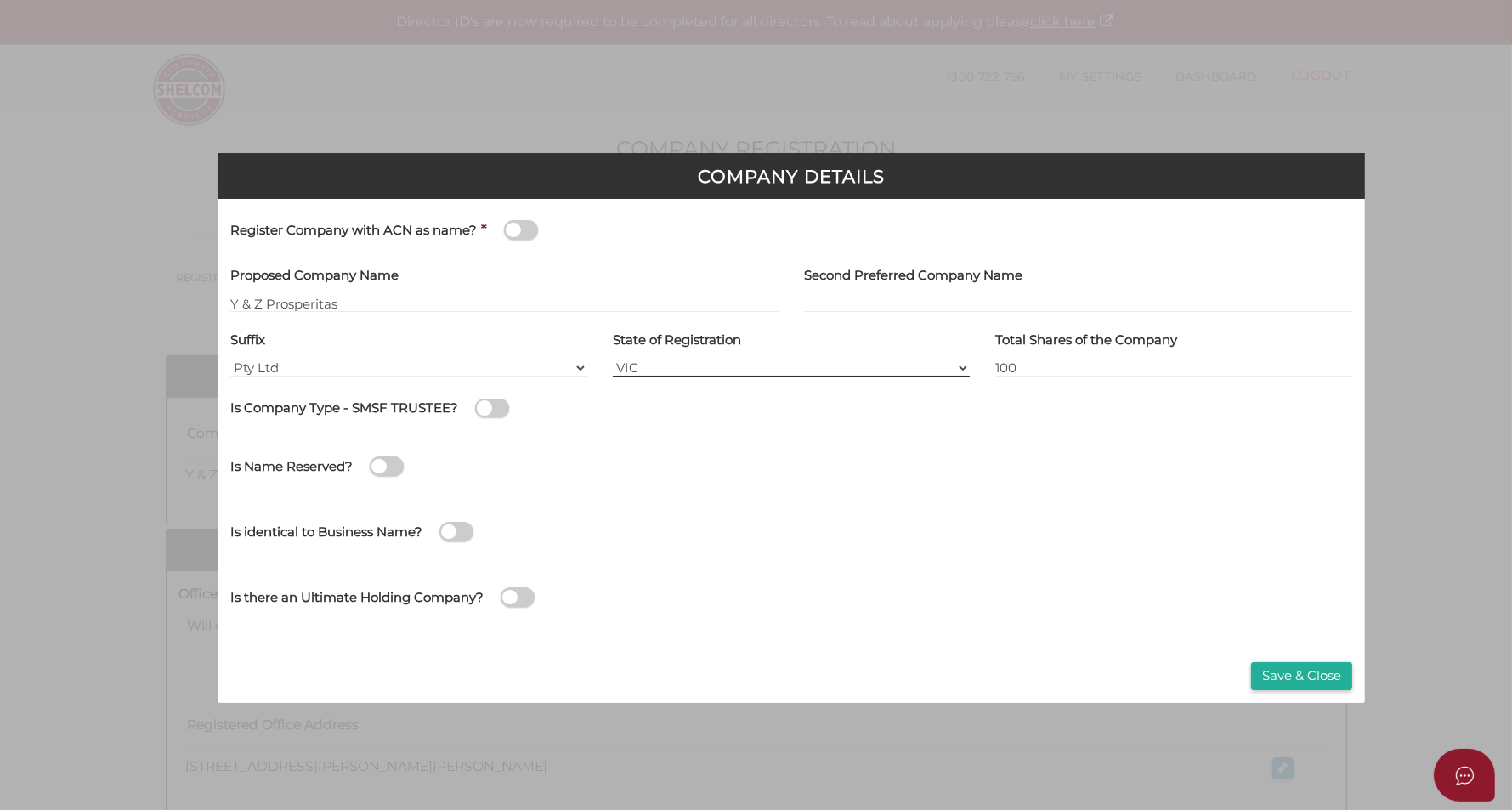 click on "VIC
ACT
NSW
NT
QLD
TAS
WA
SA" at bounding box center [791, 368] 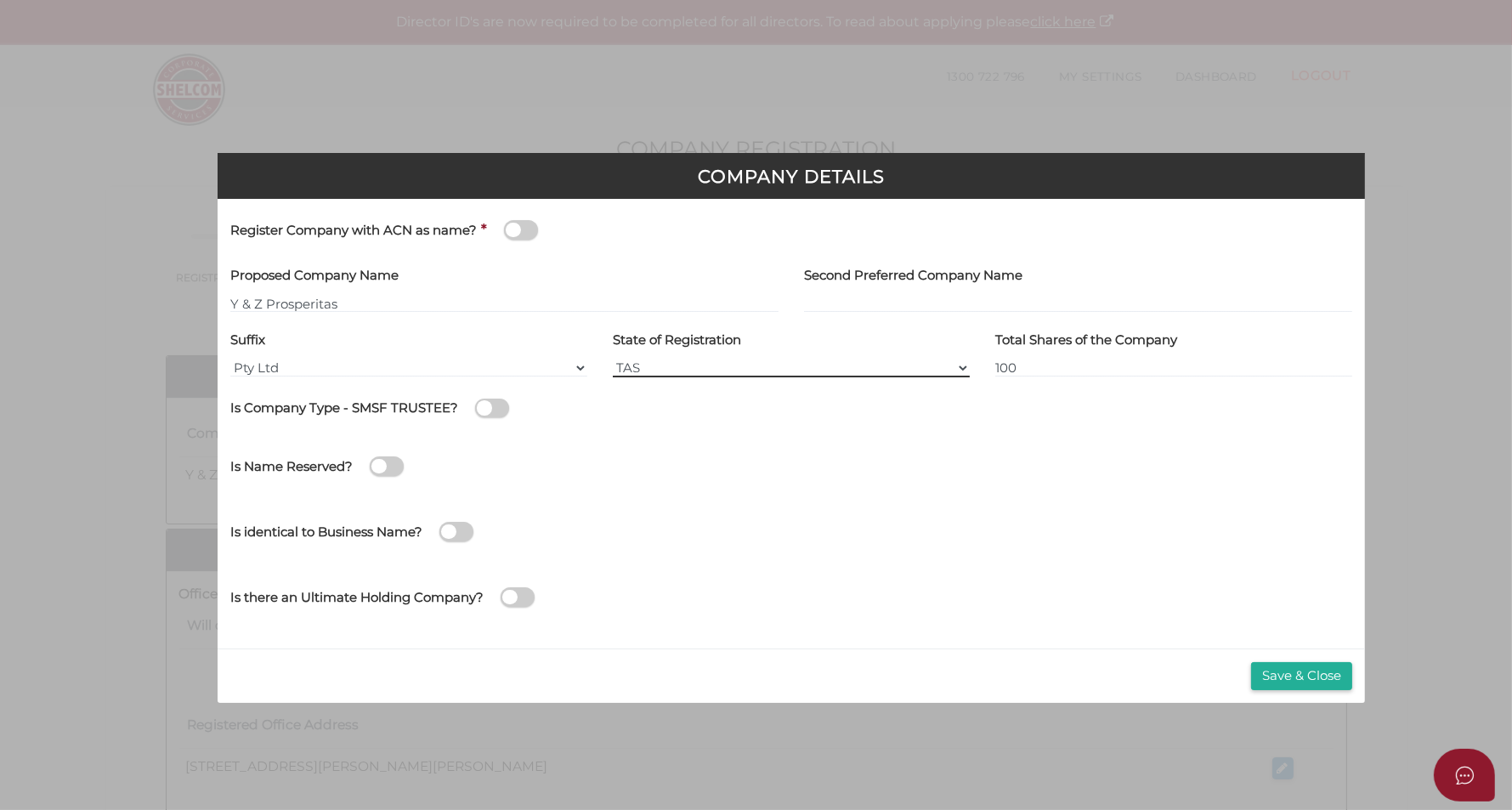 click on "VIC
ACT
NSW
NT
QLD
TAS
WA
SA" at bounding box center [791, 368] 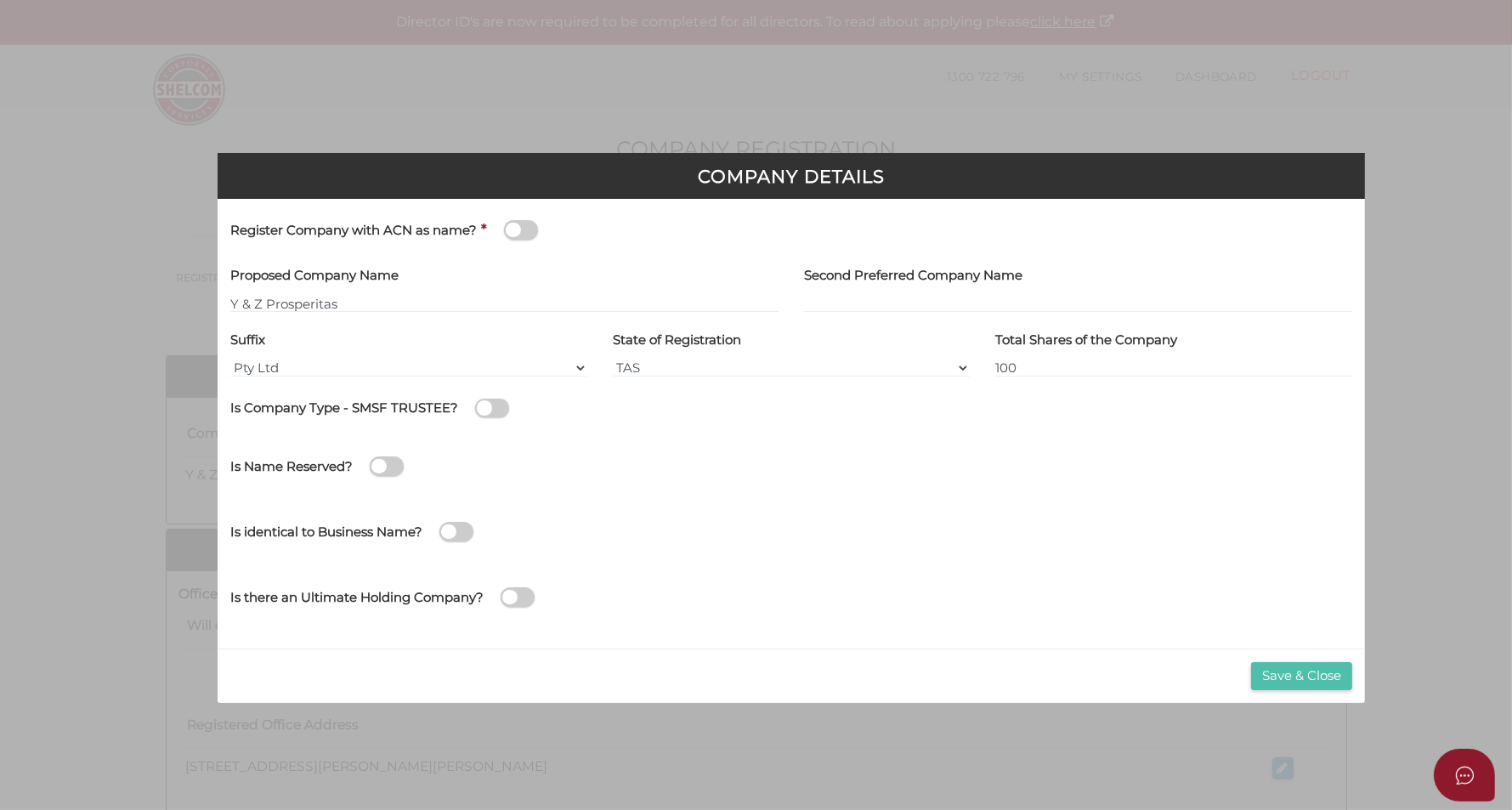 click on "Save & Close" at bounding box center [1301, 676] 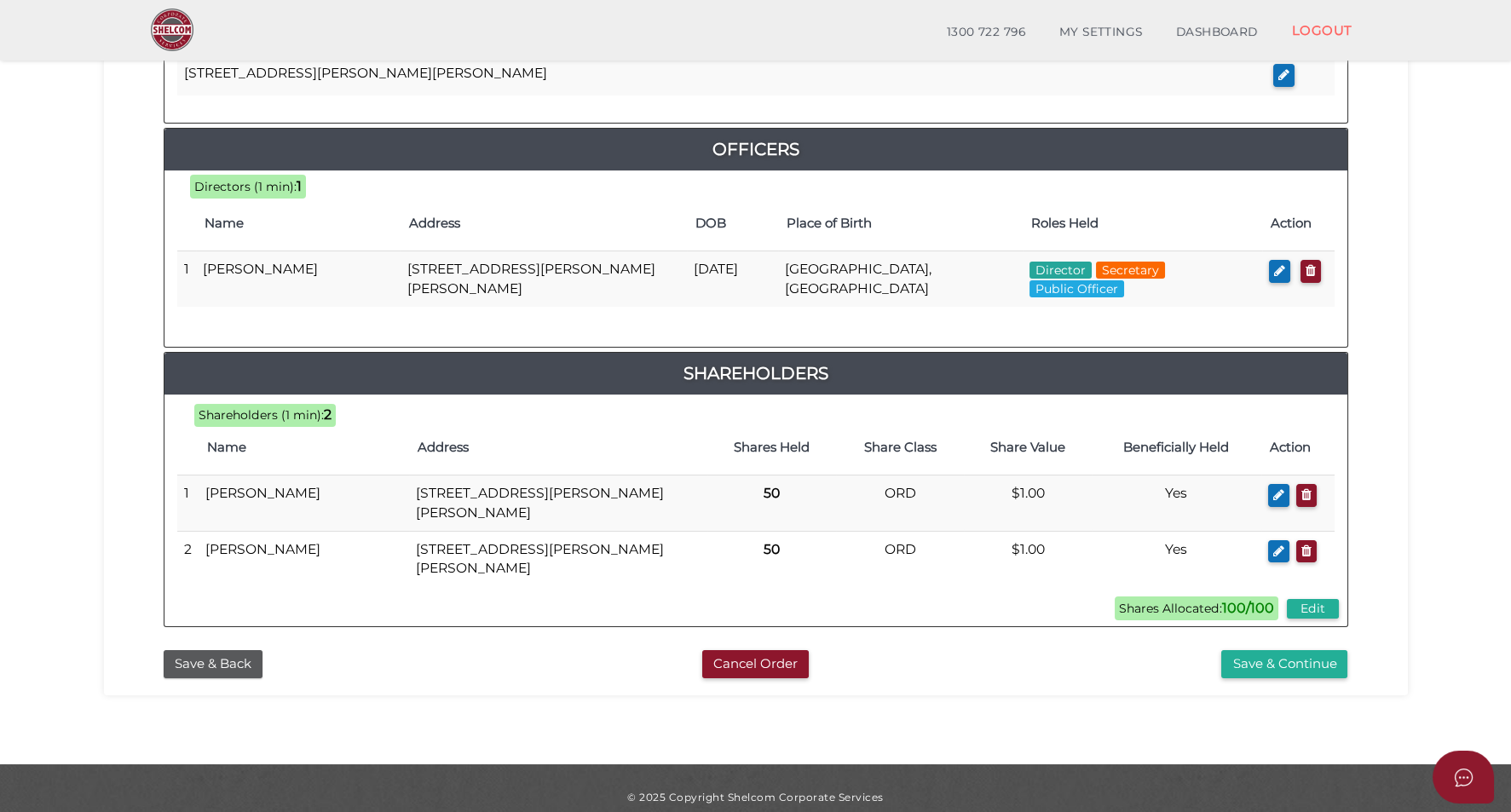 scroll, scrollTop: 743, scrollLeft: 0, axis: vertical 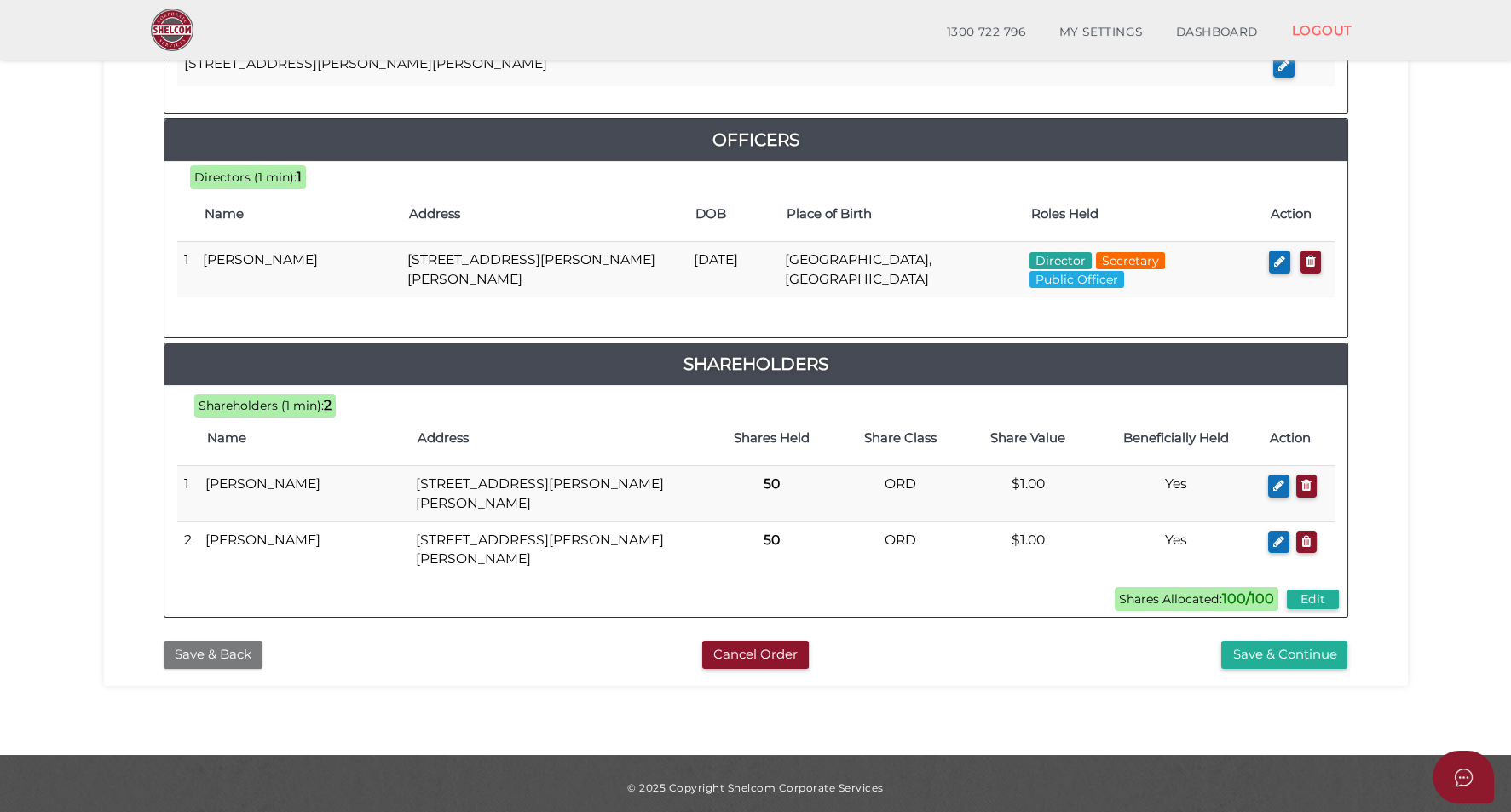 click on "Save & Back" at bounding box center [213, 654] 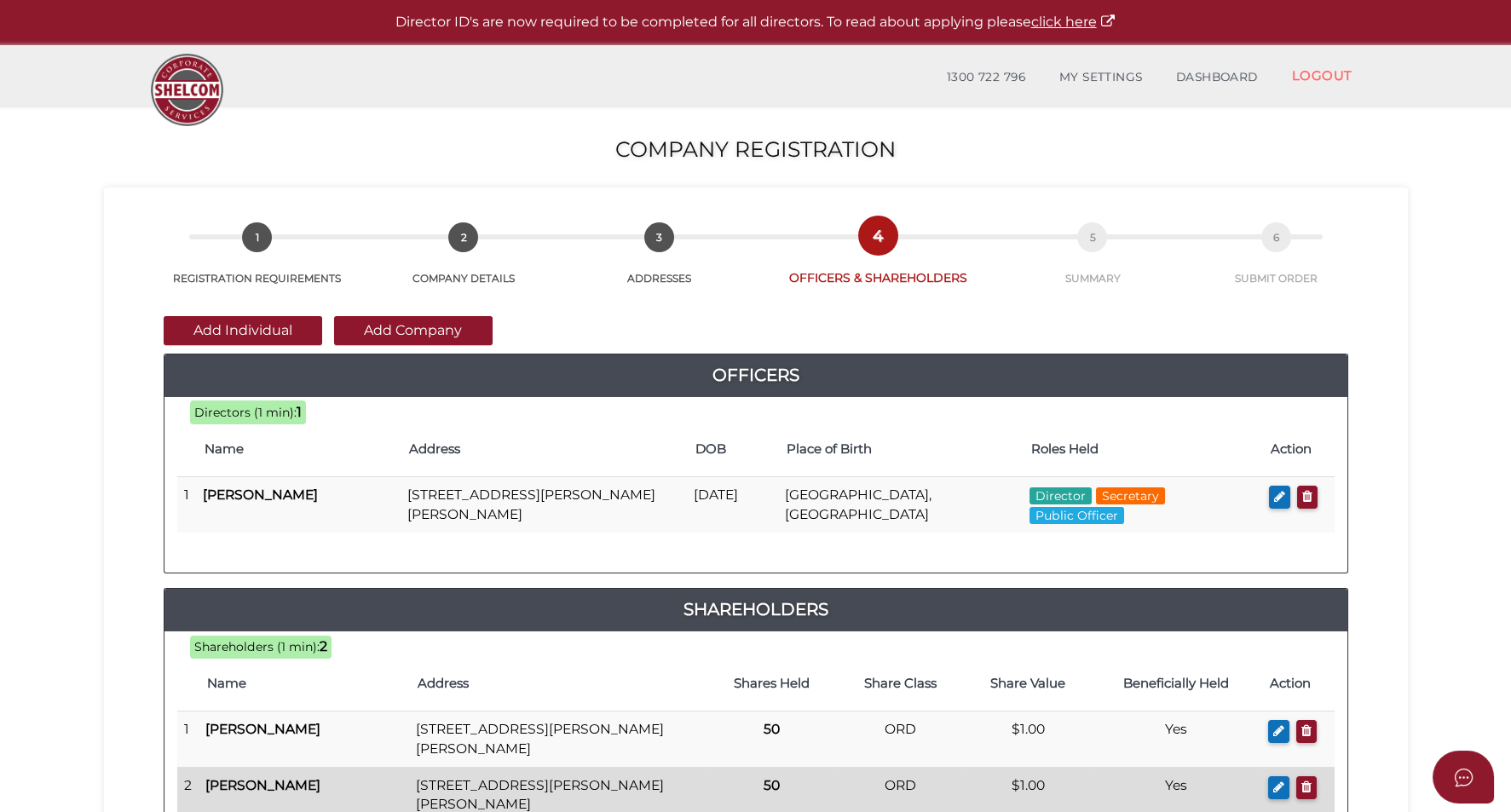 scroll, scrollTop: 212, scrollLeft: 0, axis: vertical 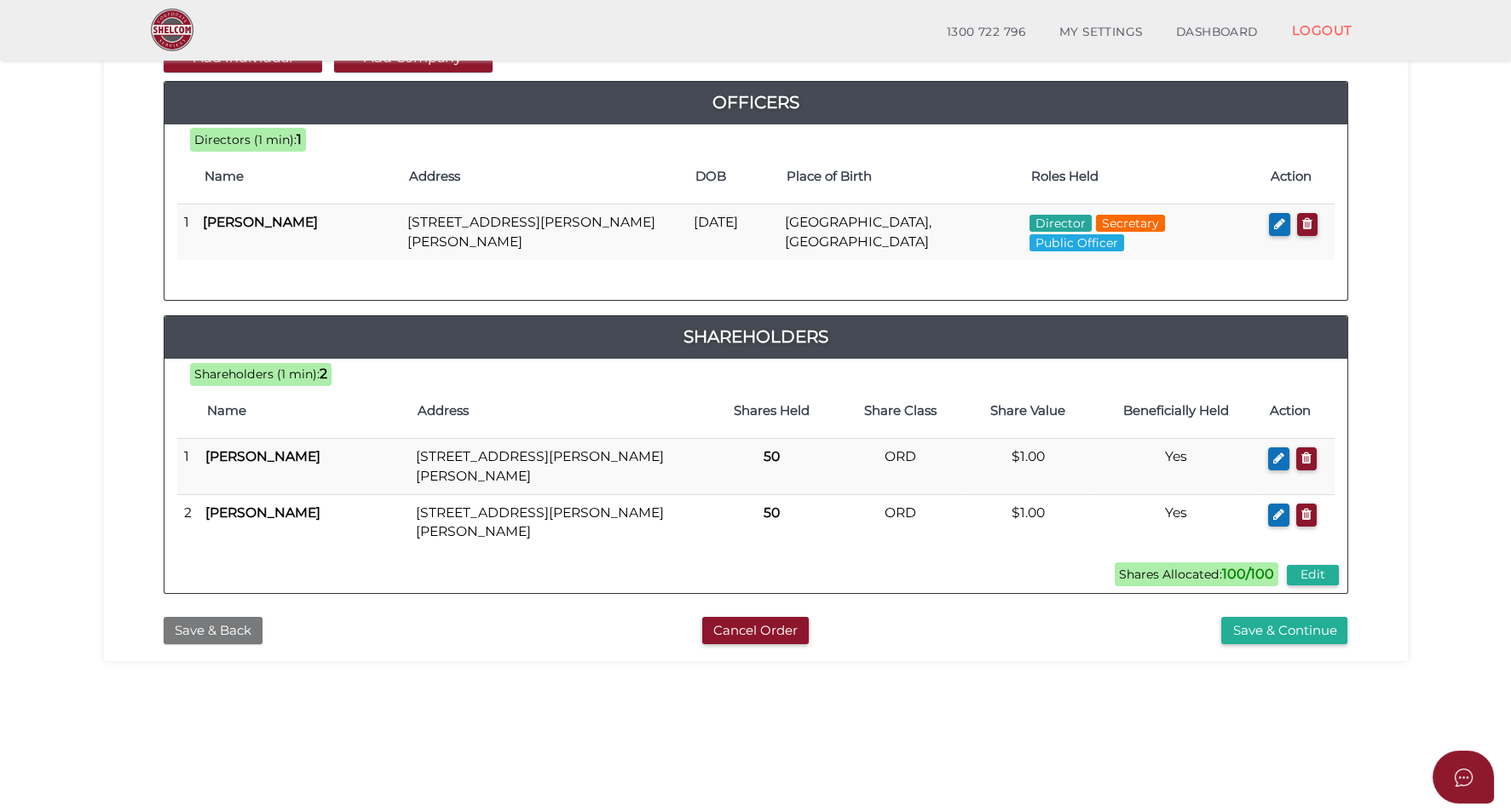 click on "Save & Back" at bounding box center (213, 631) 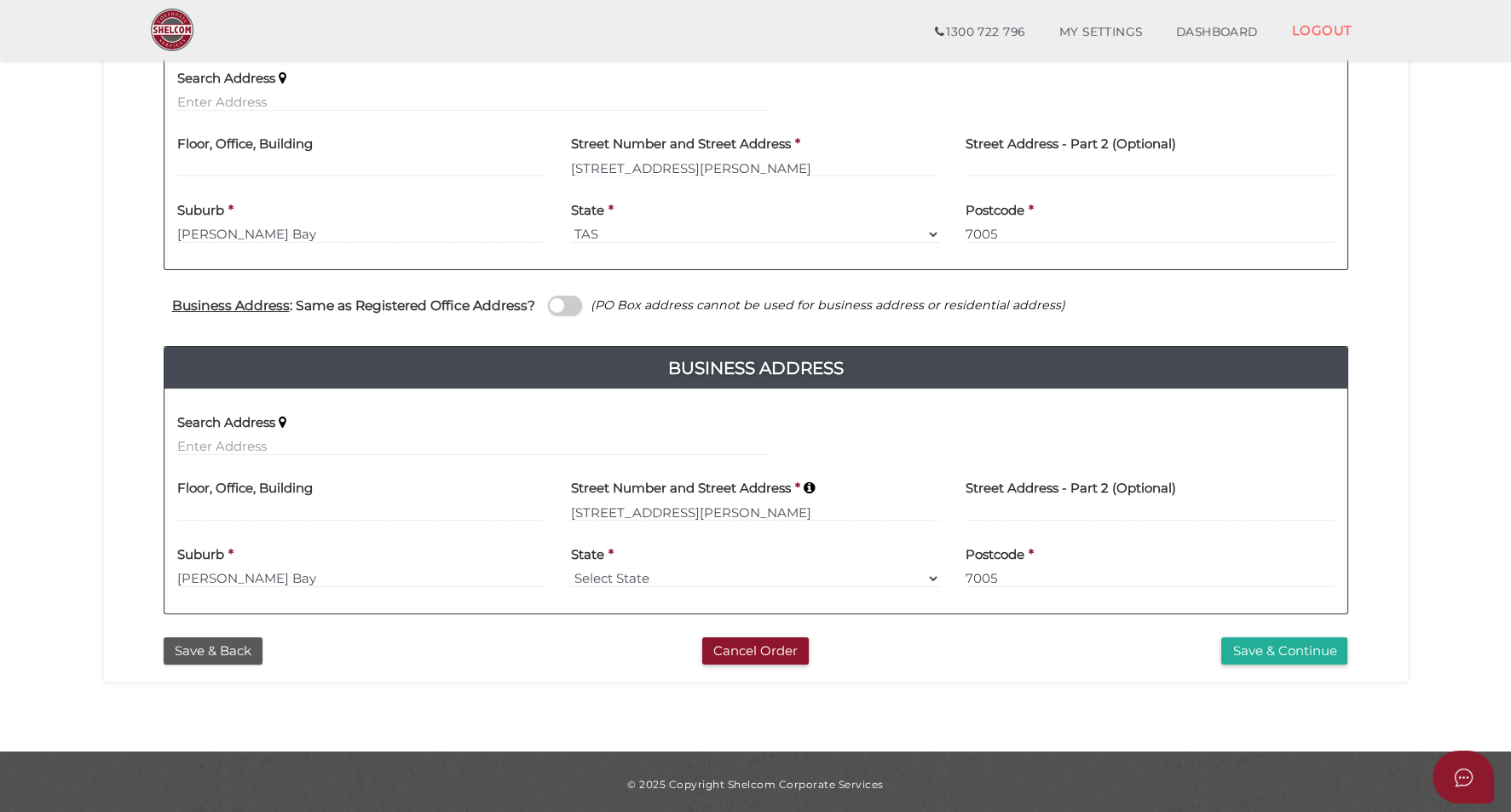 scroll, scrollTop: 427, scrollLeft: 0, axis: vertical 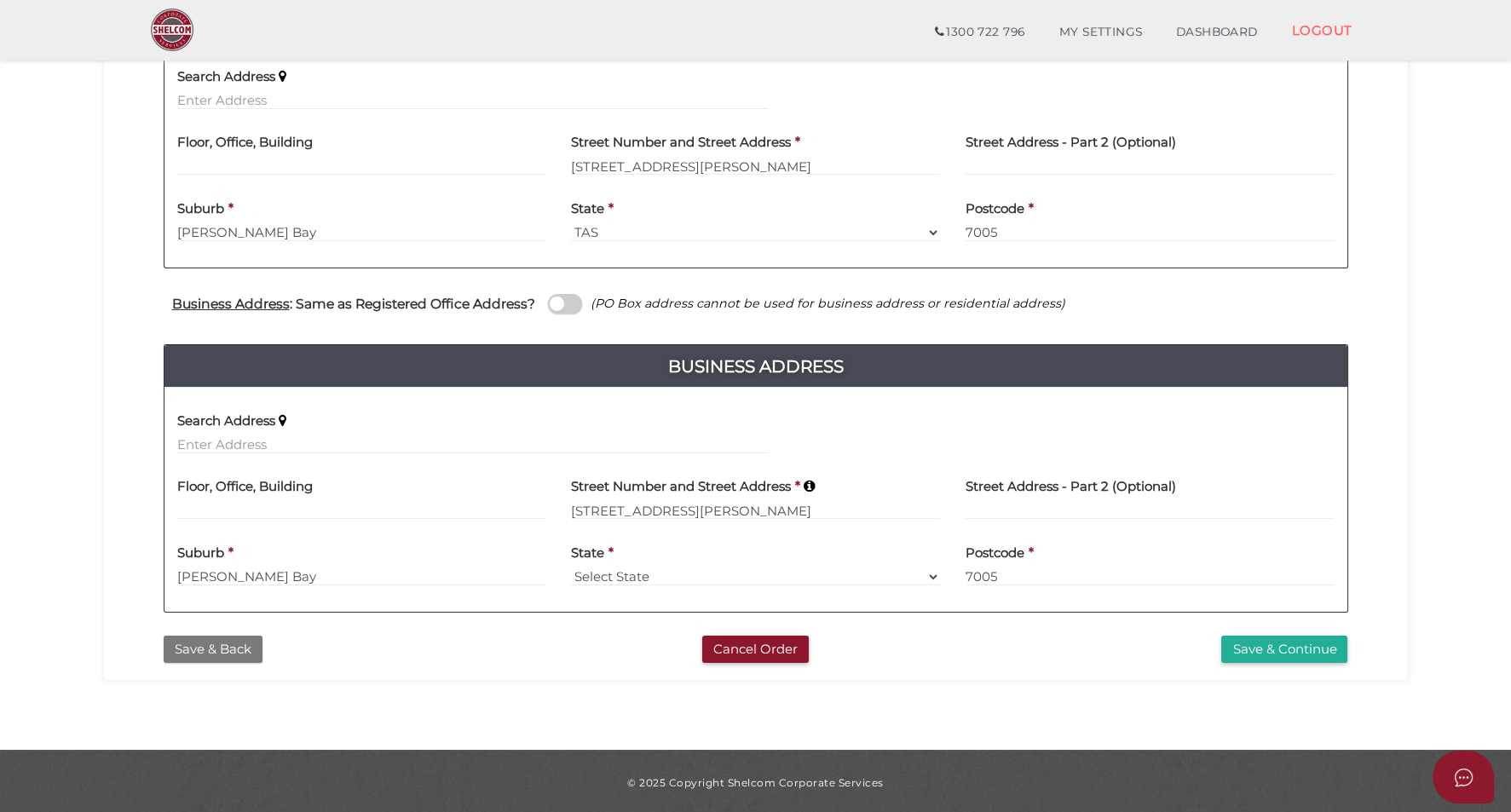 click on "Save & Back" at bounding box center (213, 649) 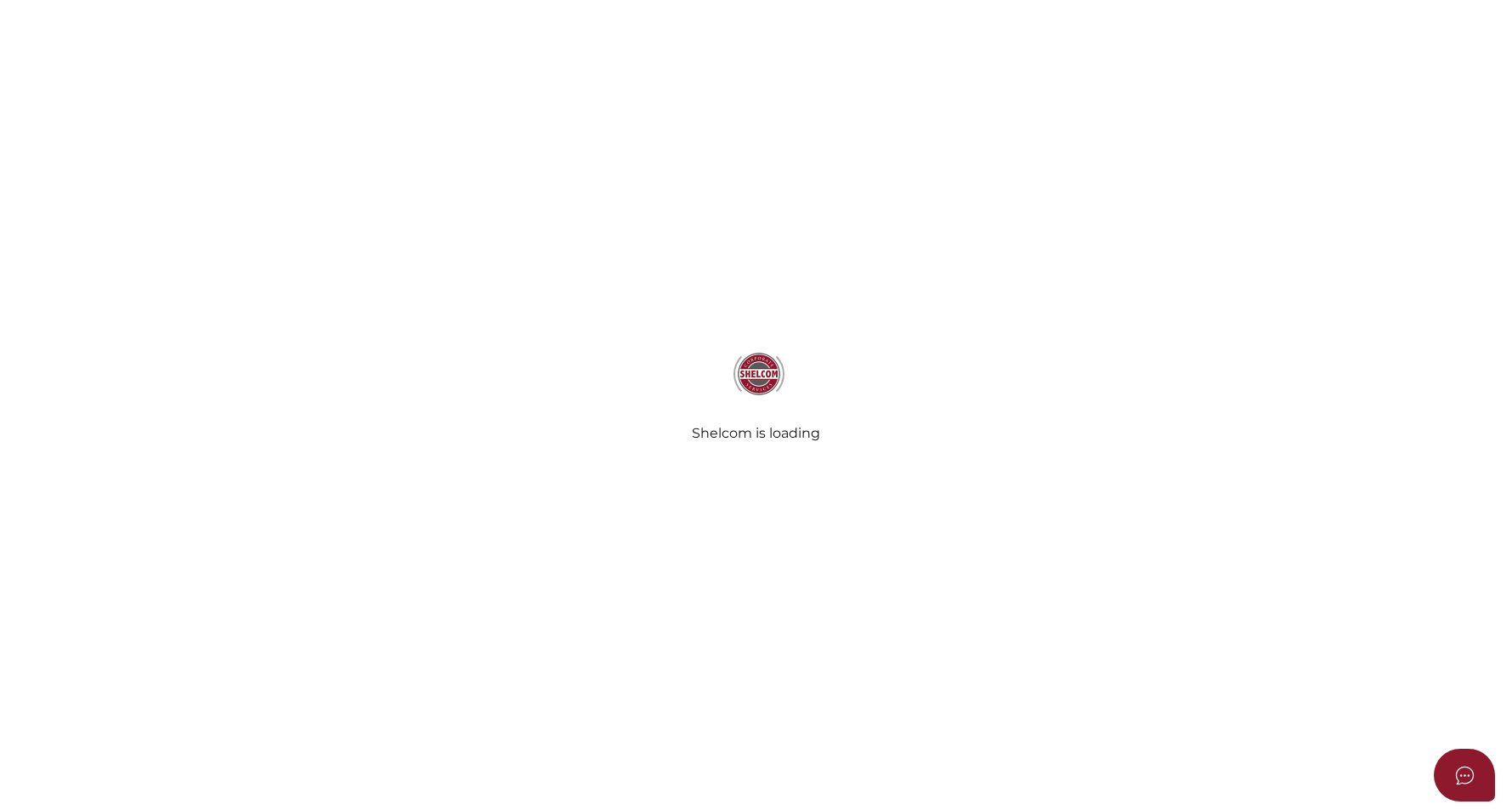 select on "TAS" 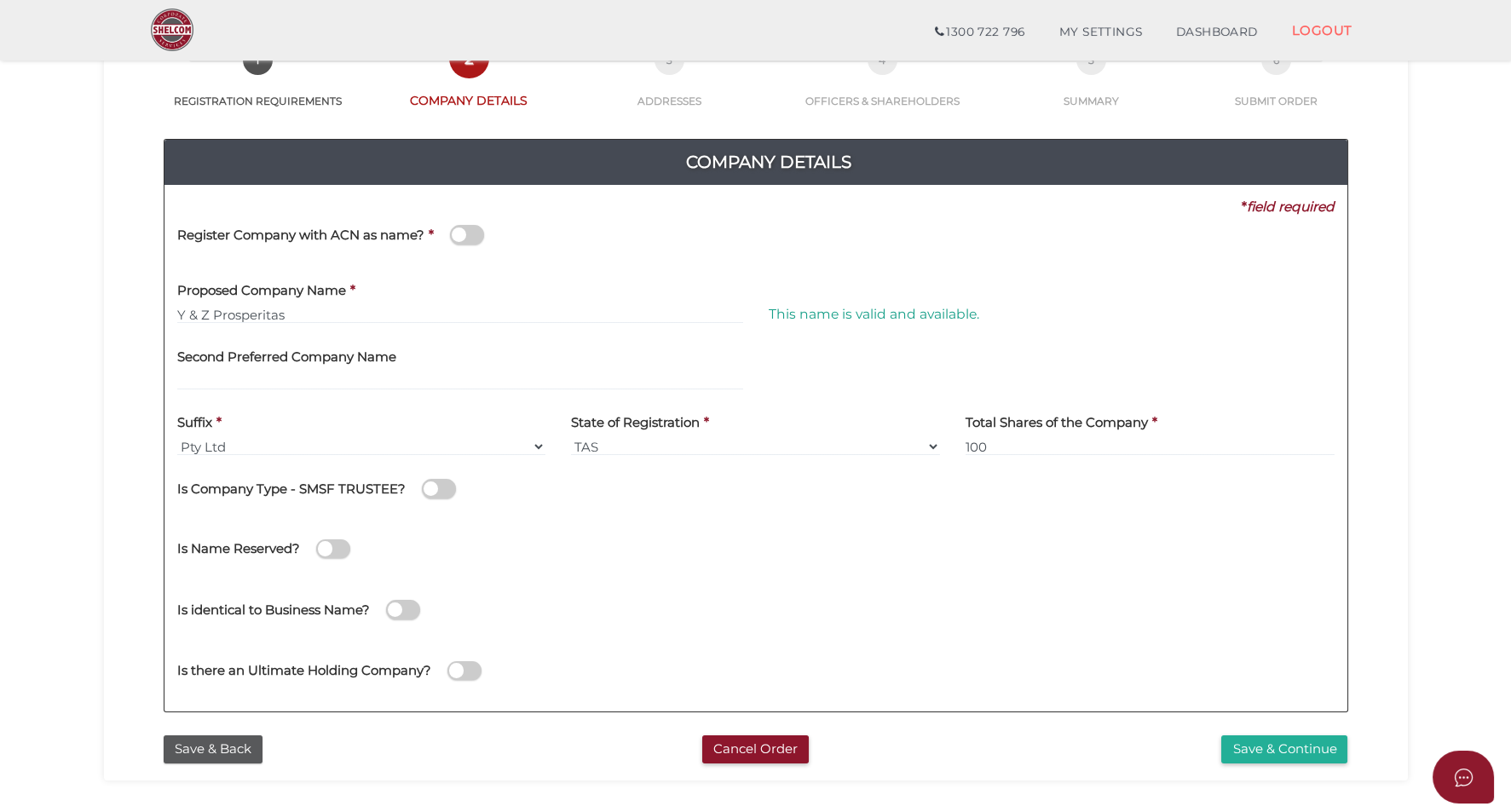 scroll, scrollTop: 106, scrollLeft: 0, axis: vertical 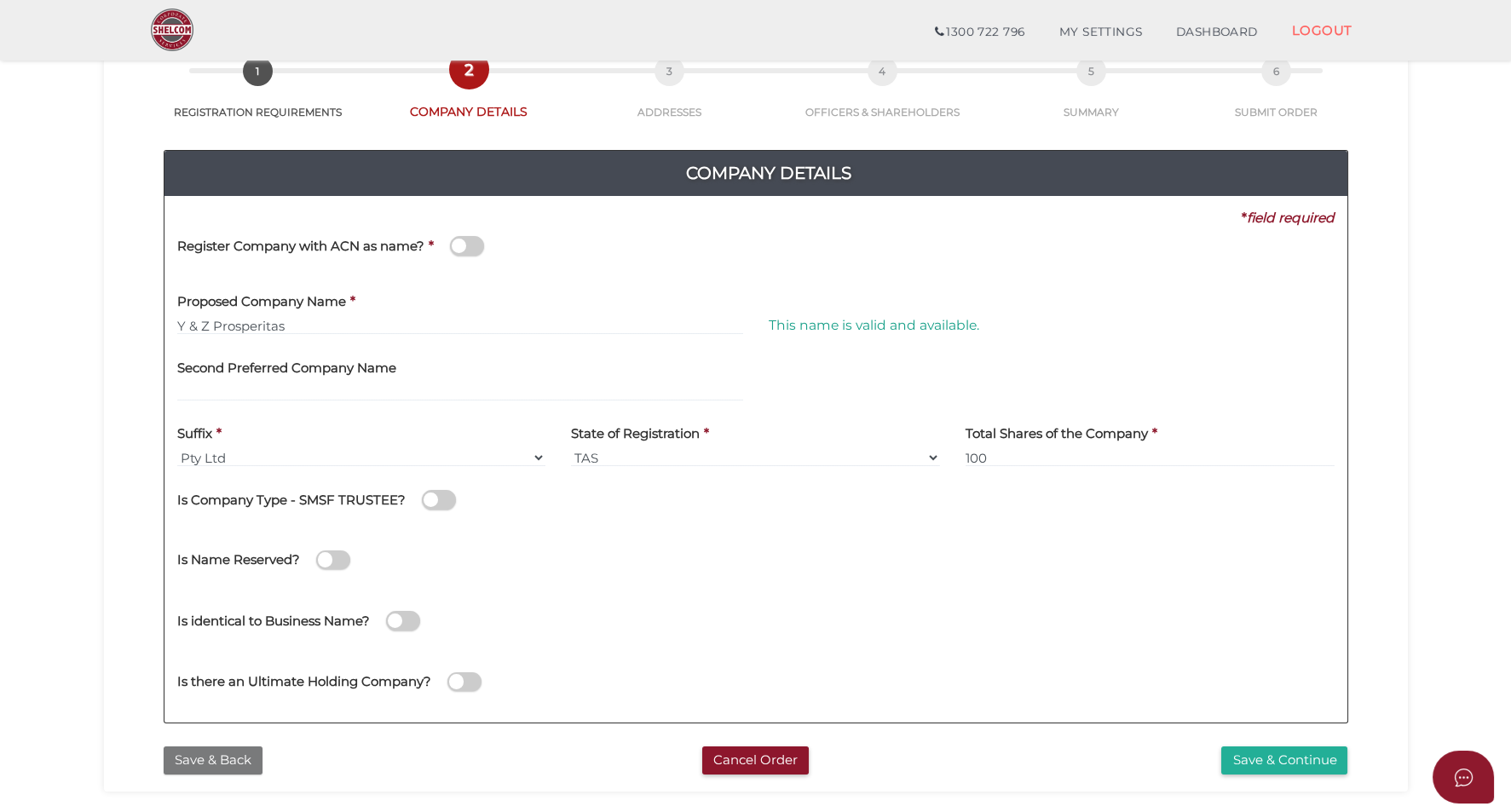 click on "Save & Back" at bounding box center (213, 760) 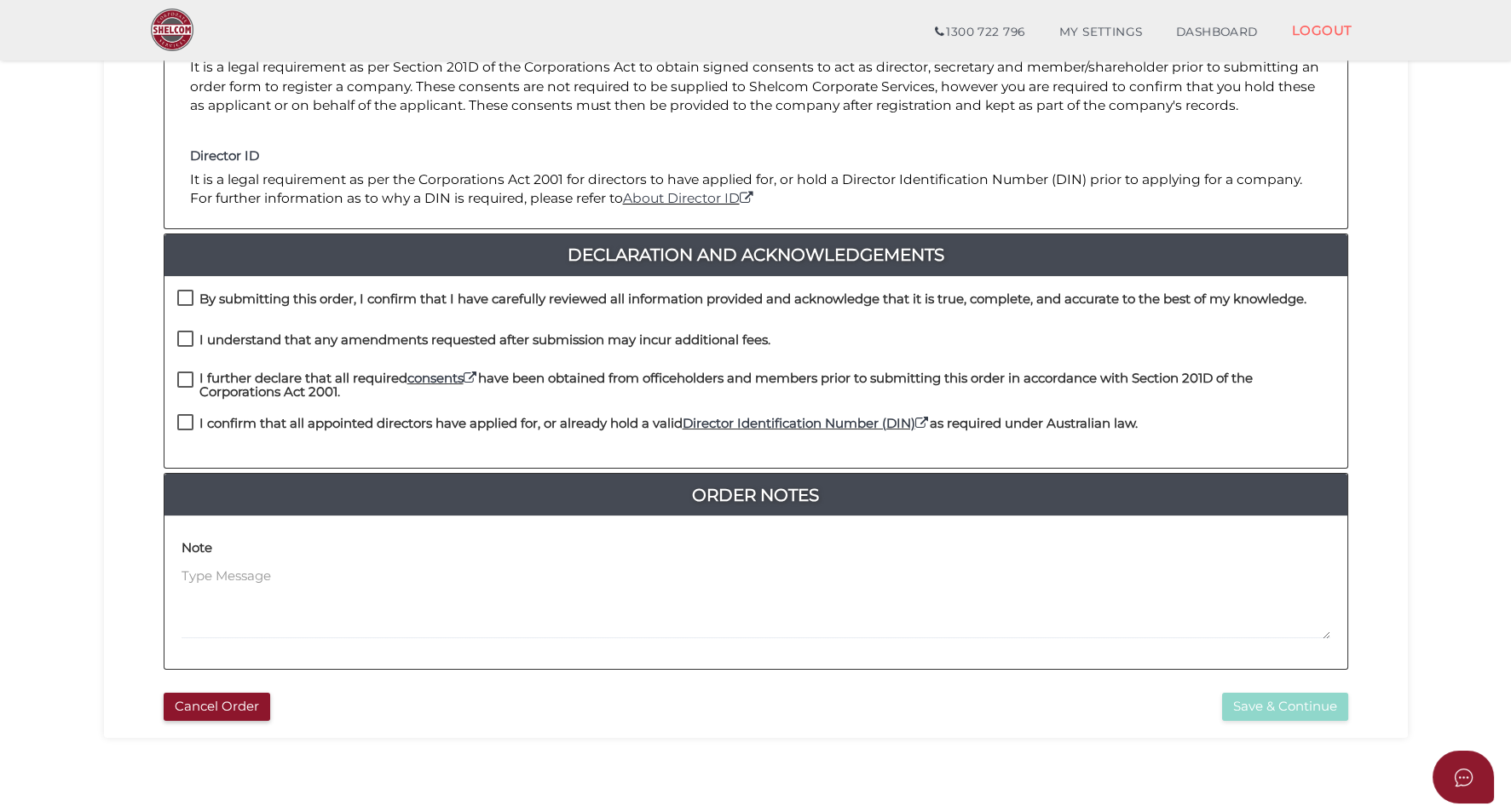 scroll, scrollTop: 212, scrollLeft: 0, axis: vertical 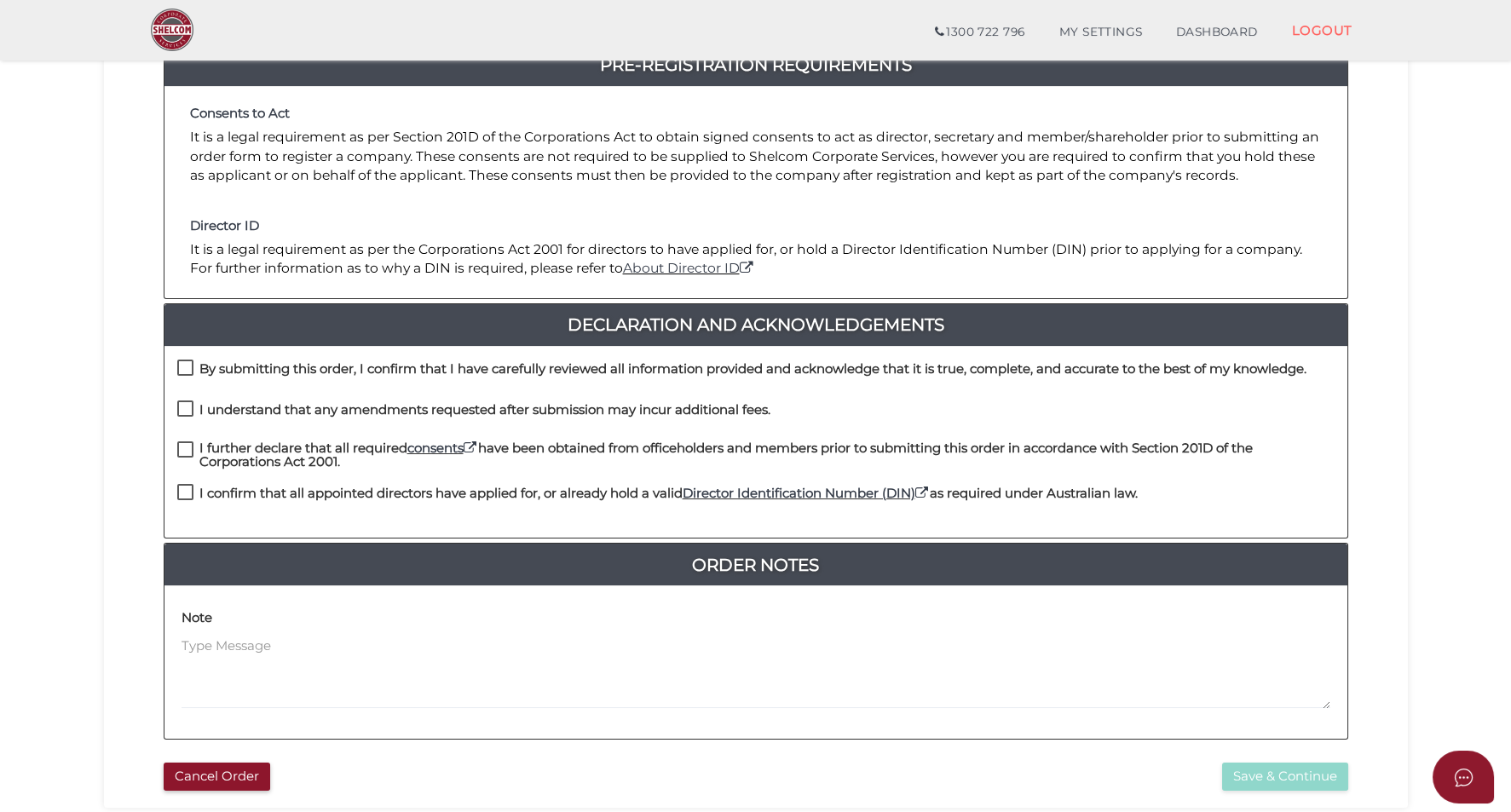 click on "By submitting this order, I confirm that I have carefully reviewed all information provided and acknowledge that it is true, complete, and accurate to the best of my knowledge." at bounding box center (741, 372) 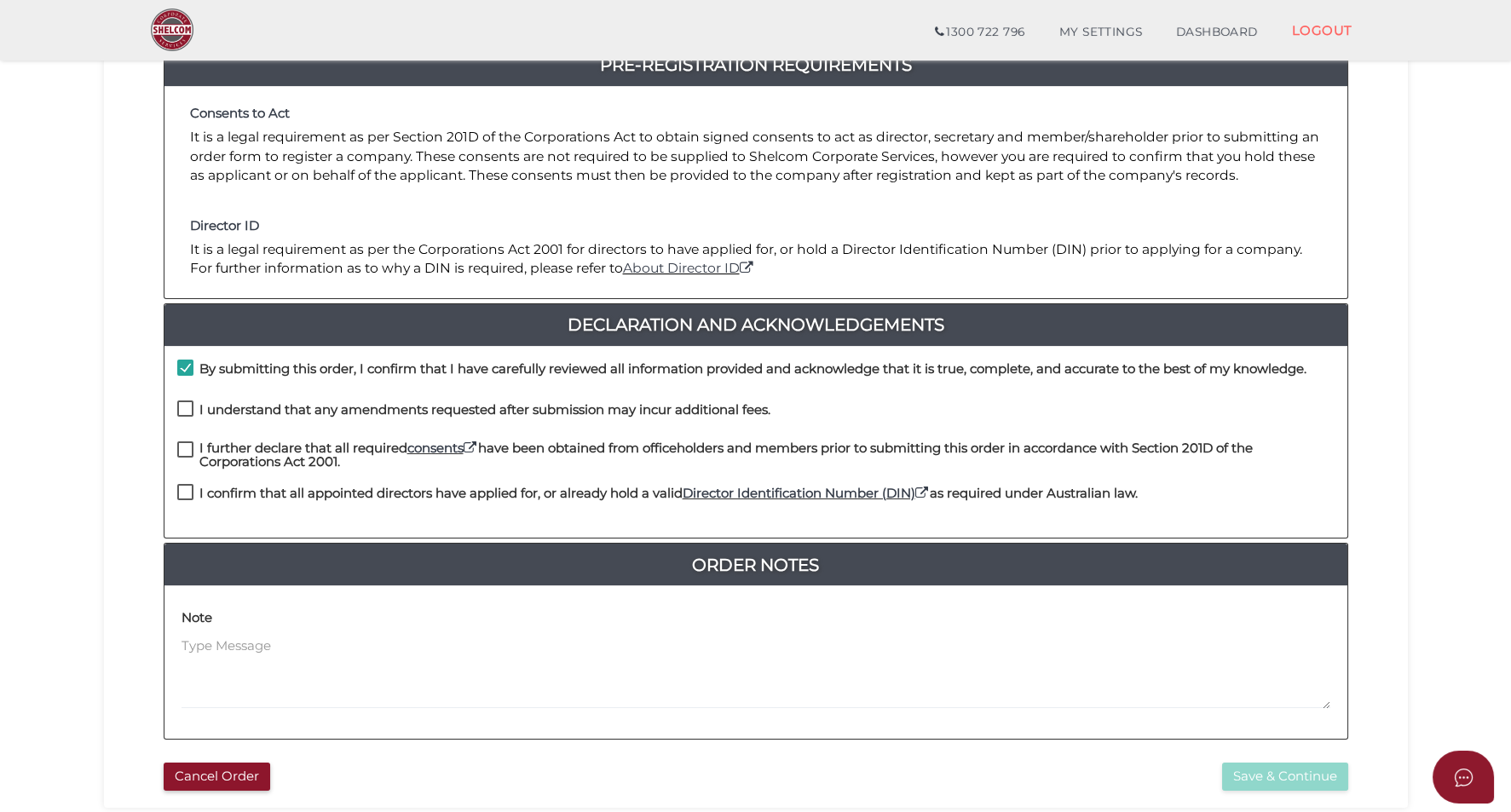 click on "I understand that any amendments requested after submission may incur additional fees." at bounding box center [474, 413] 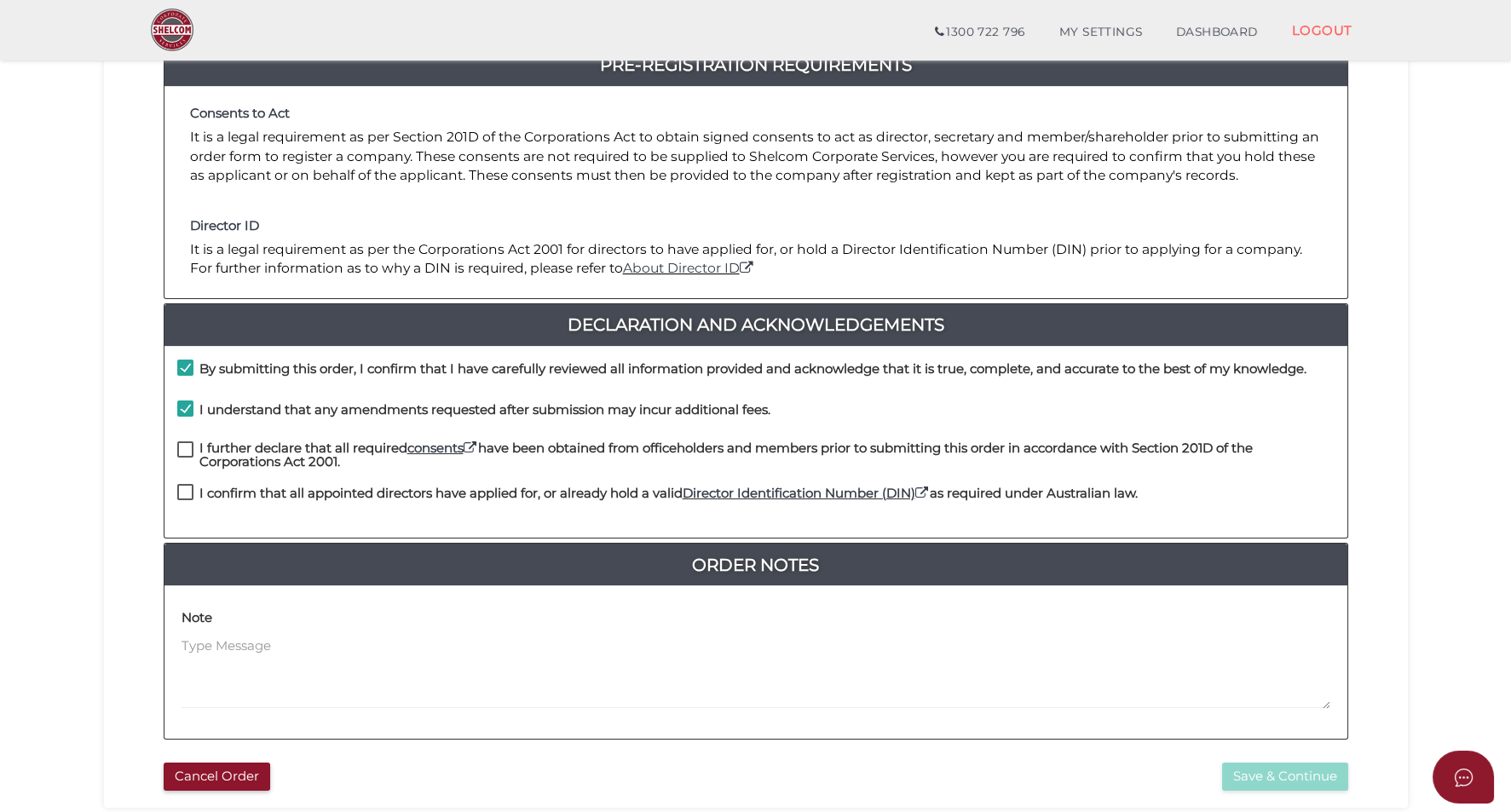 click on "I further declare that all required  consents   have been obtained from officeholders and members prior to submitting this order in accordance with Section 201D of the Corporations Act 2001." at bounding box center [756, 452] 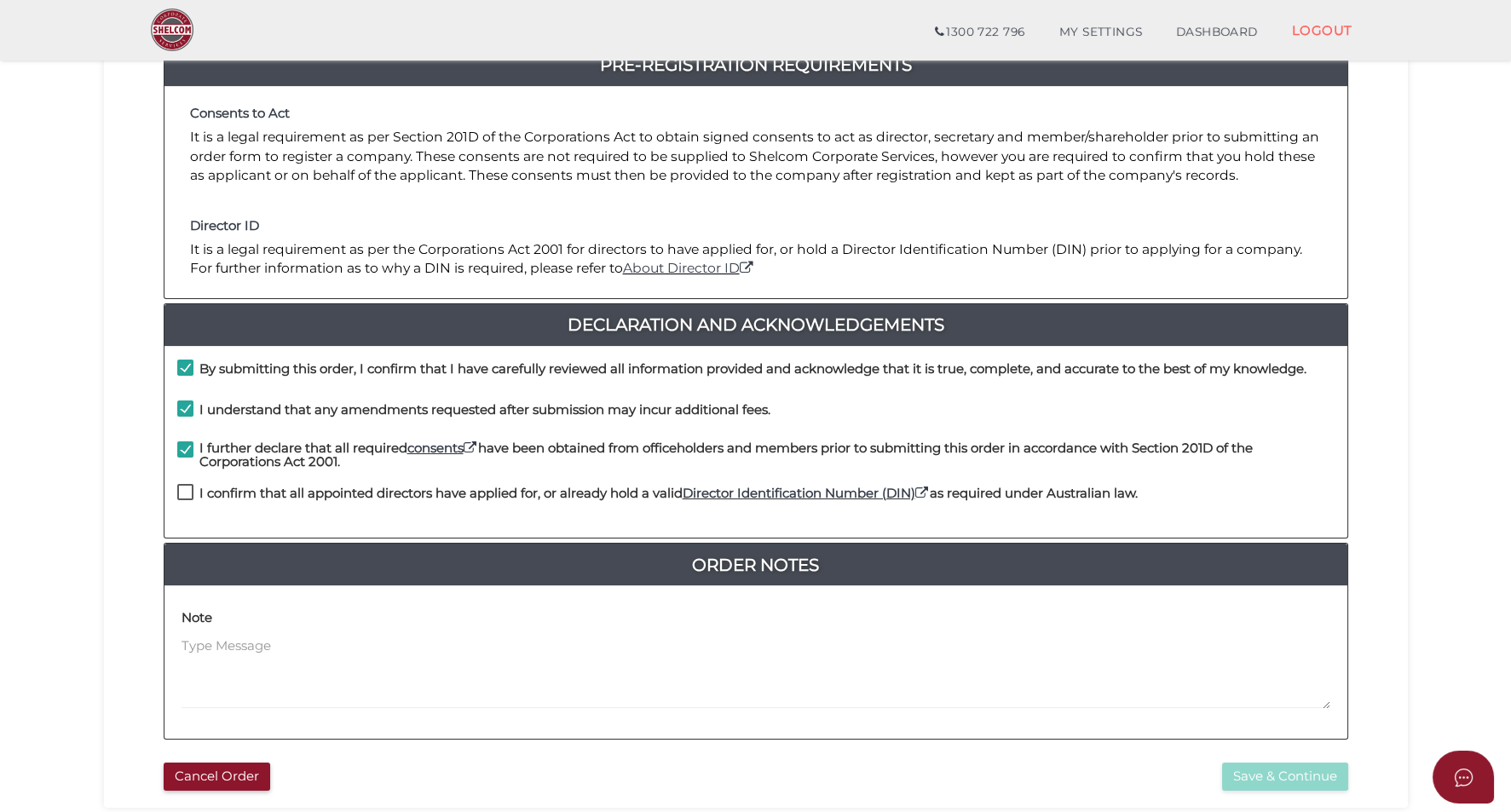 click on "I confirm that all appointed directors have applied for, or already hold a valid  Director Identification Number (DIN)   as required under Australian law." at bounding box center (657, 497) 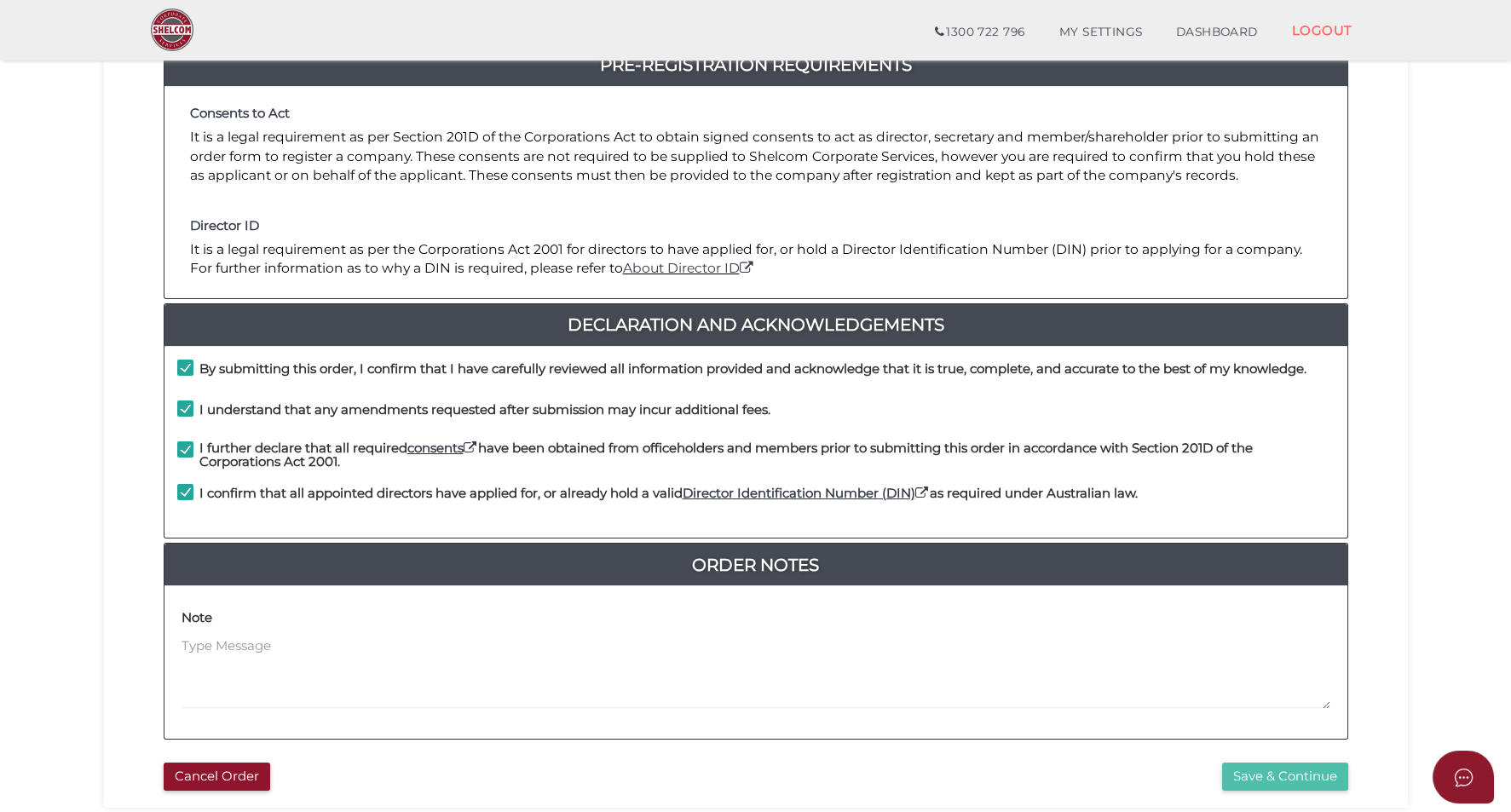 click on "Save & Continue" at bounding box center (1285, 776) 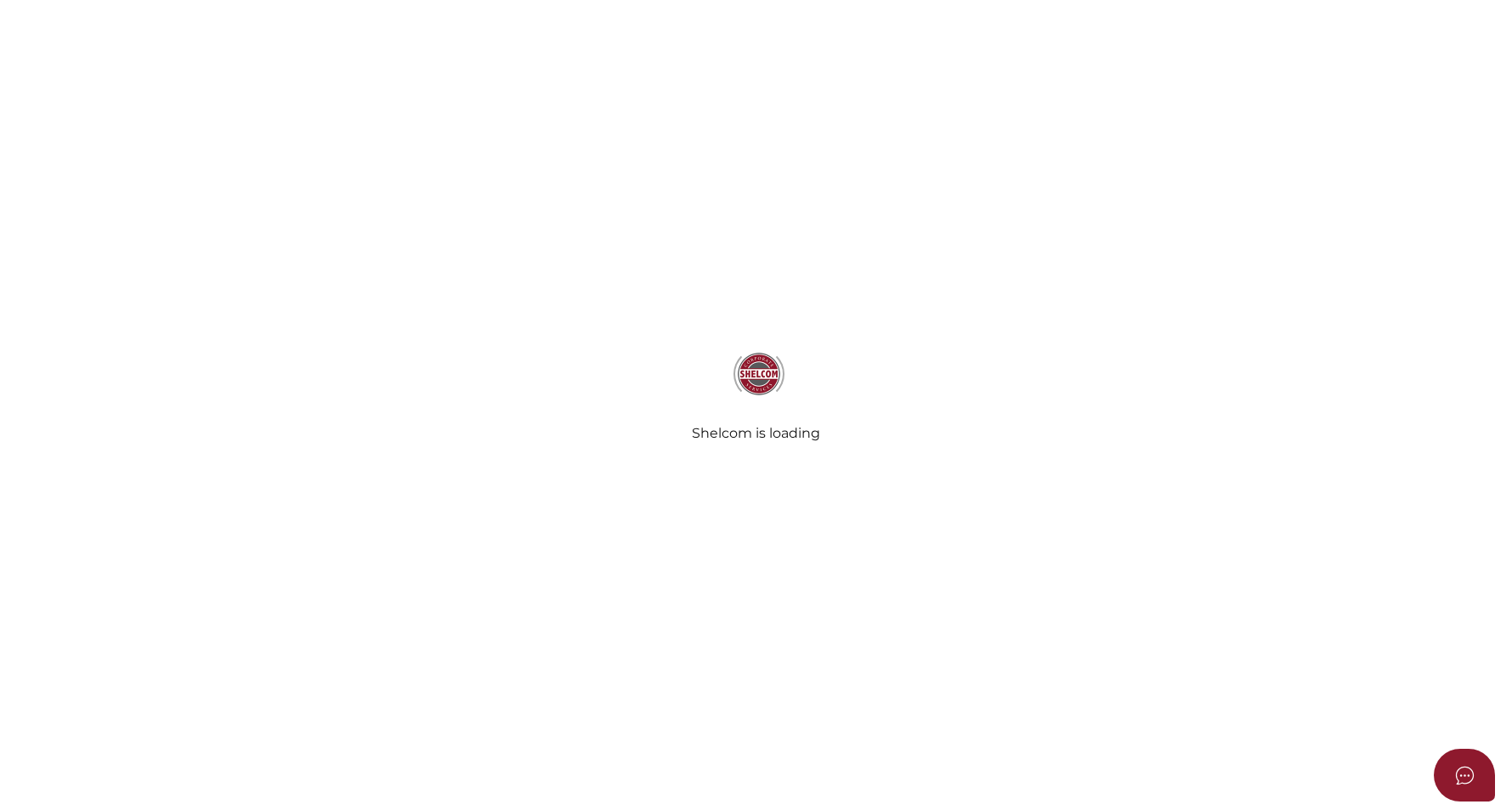 select on "TAS" 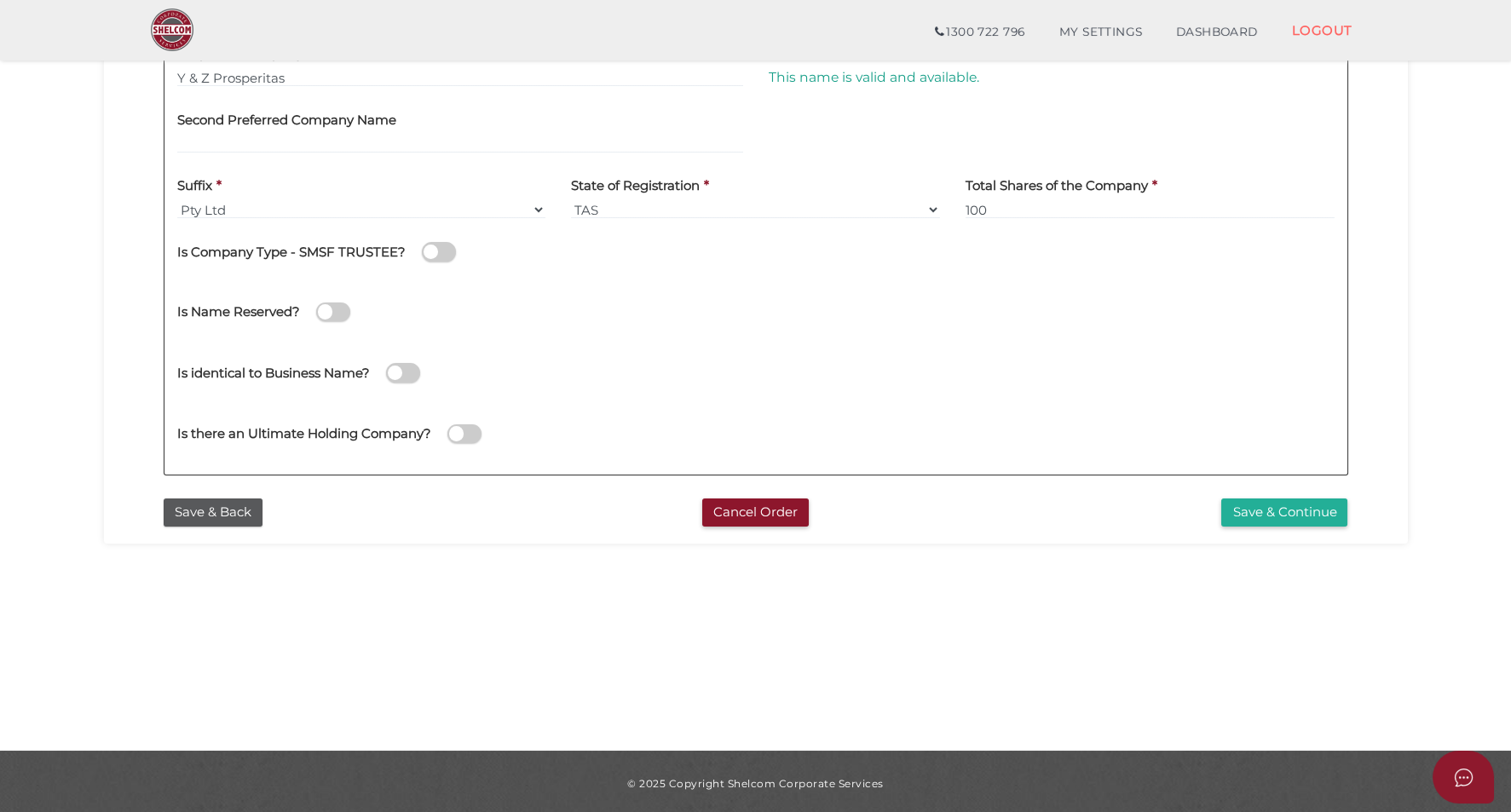 scroll, scrollTop: 358, scrollLeft: 0, axis: vertical 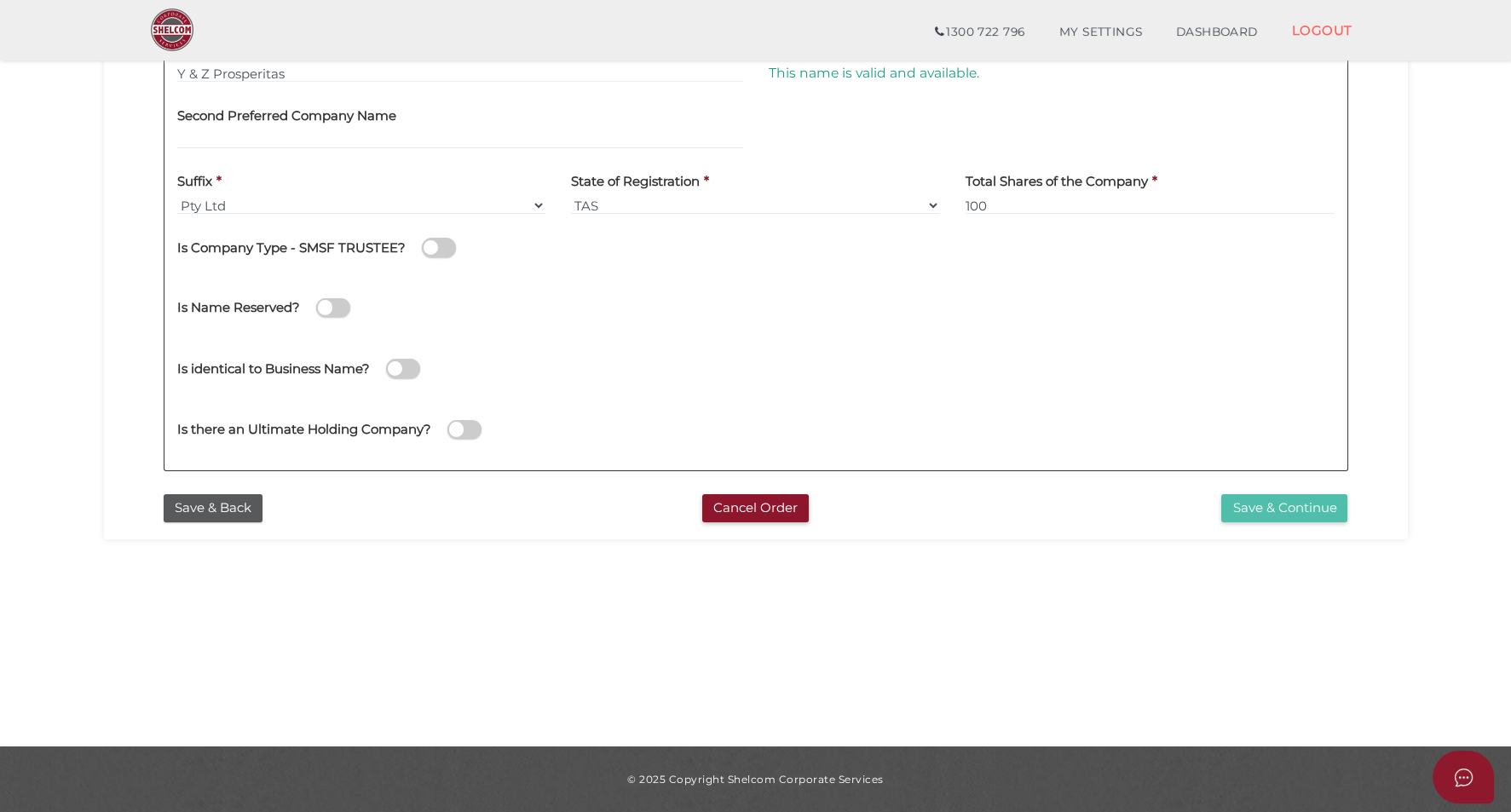 click on "Save & Continue" at bounding box center [1284, 508] 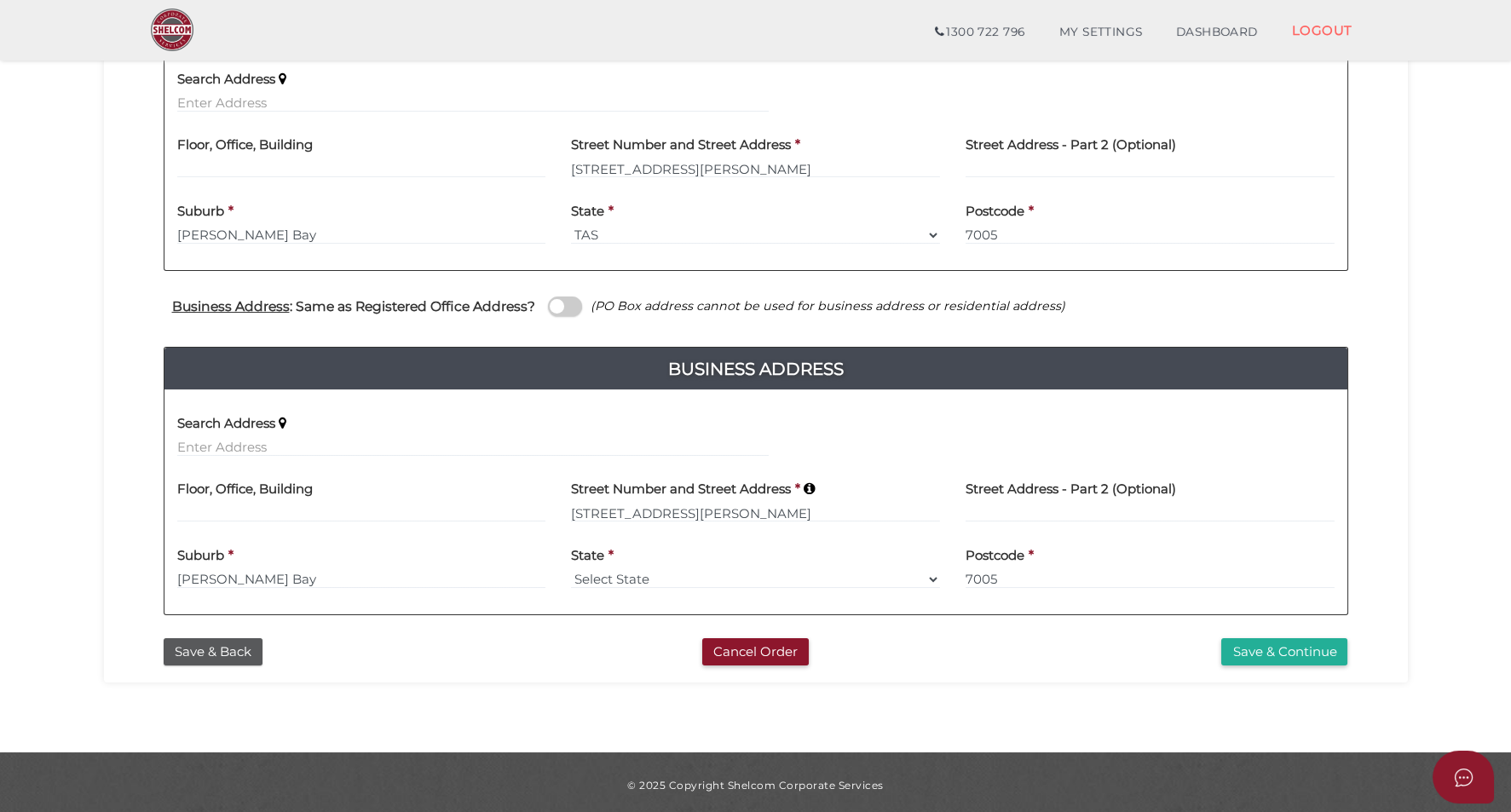 scroll, scrollTop: 425, scrollLeft: 0, axis: vertical 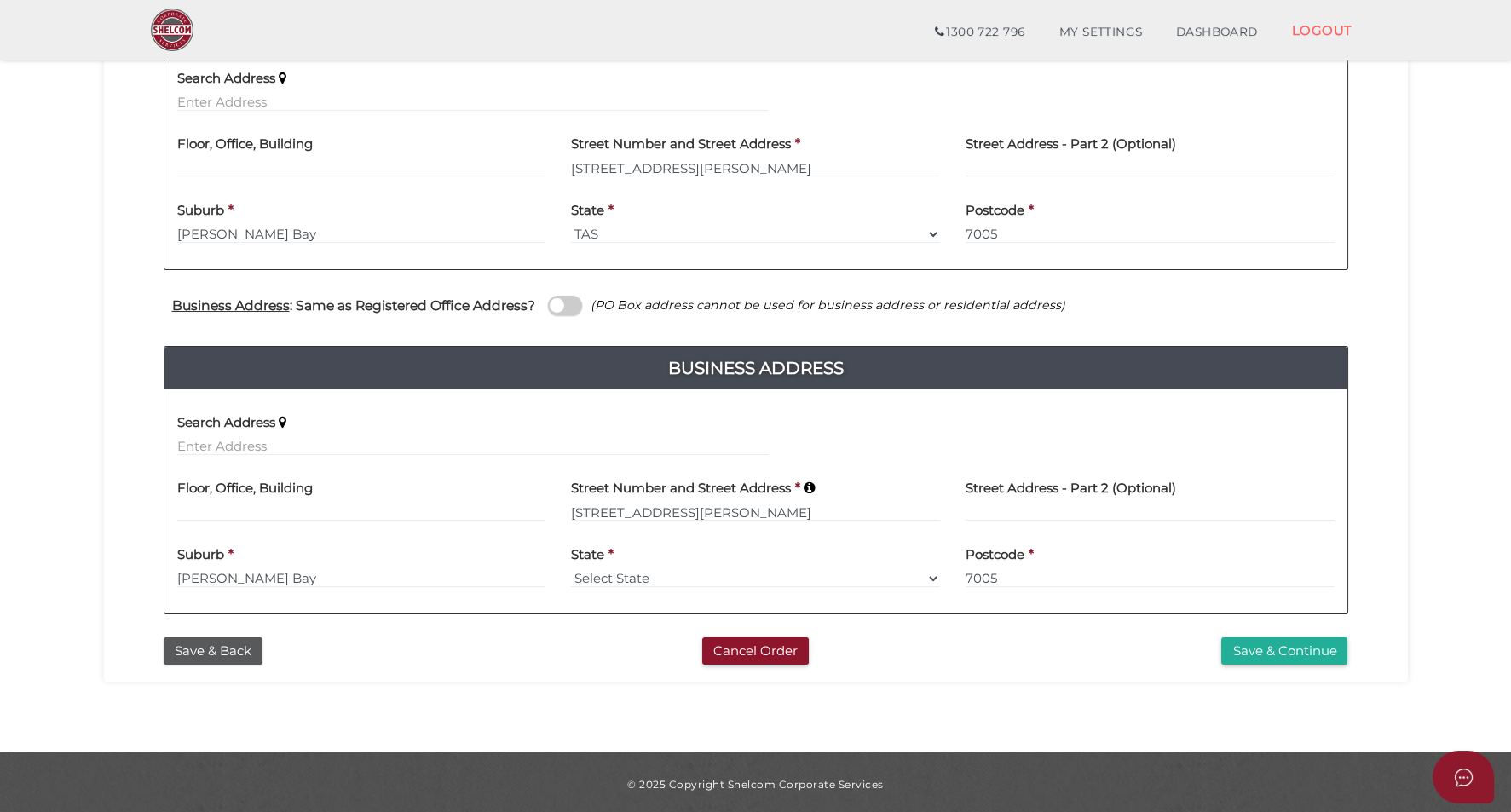 click at bounding box center [565, 305] 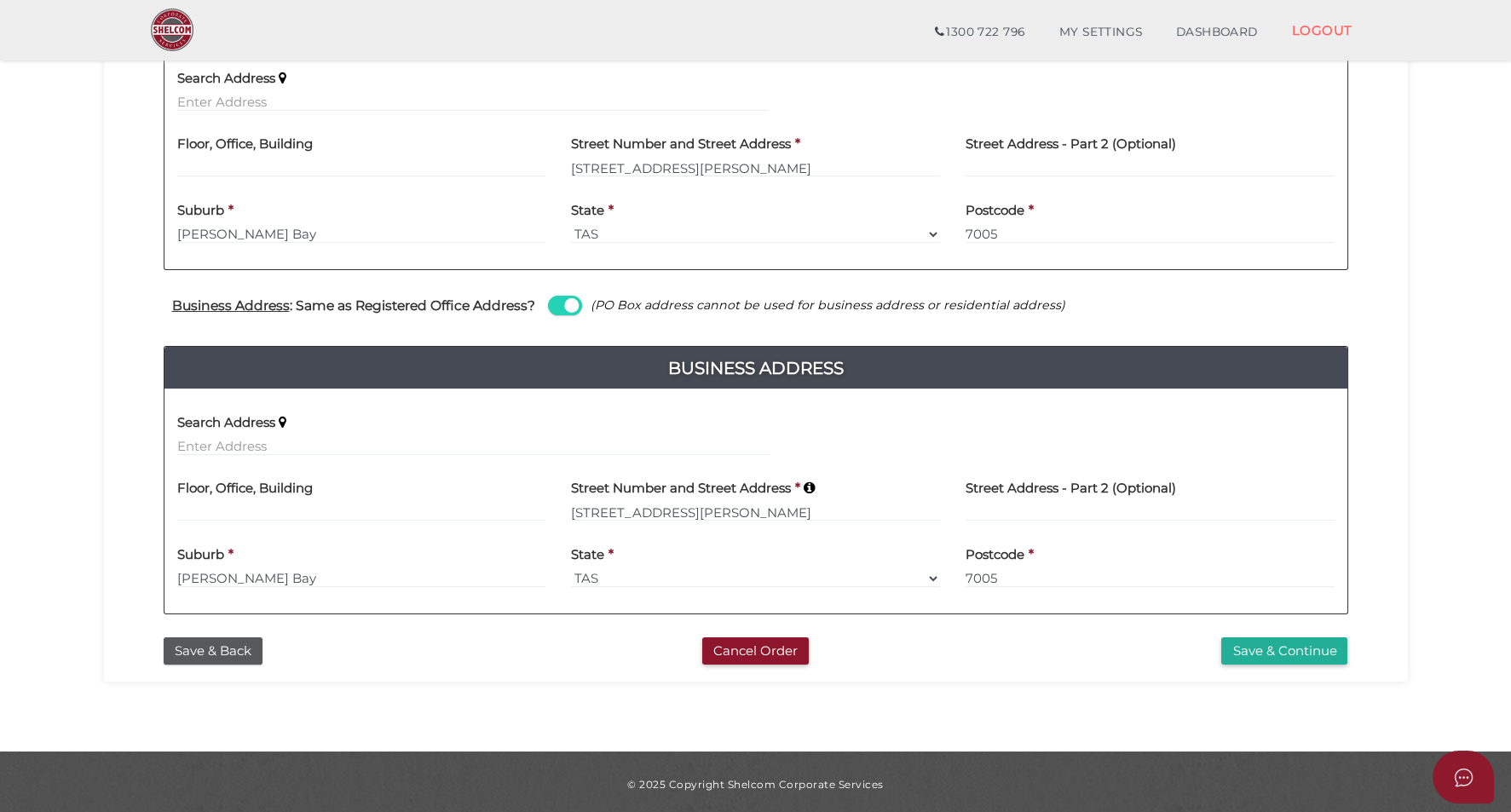 scroll, scrollTop: 145, scrollLeft: 0, axis: vertical 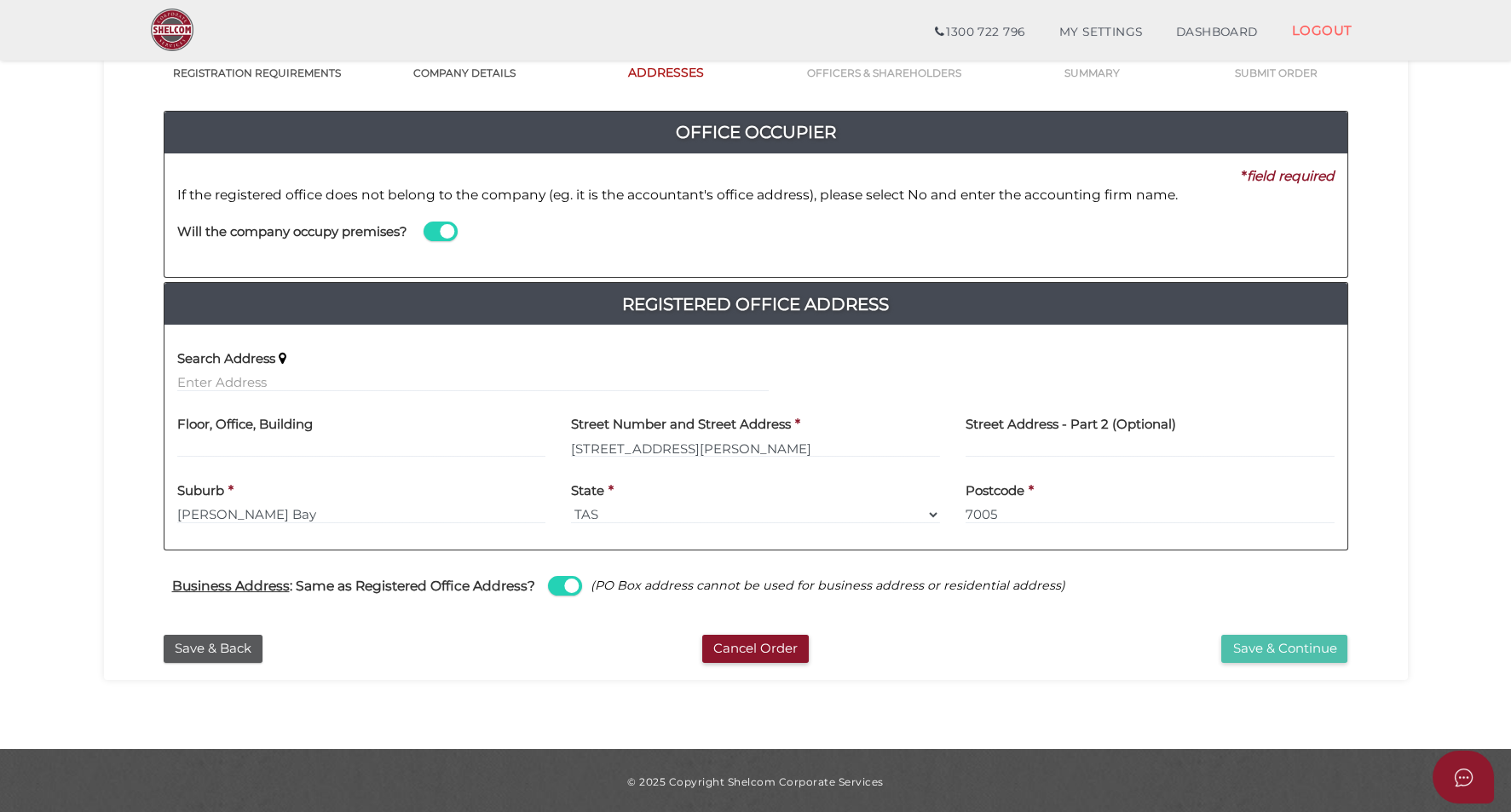 click on "Save & Continue" at bounding box center (1284, 648) 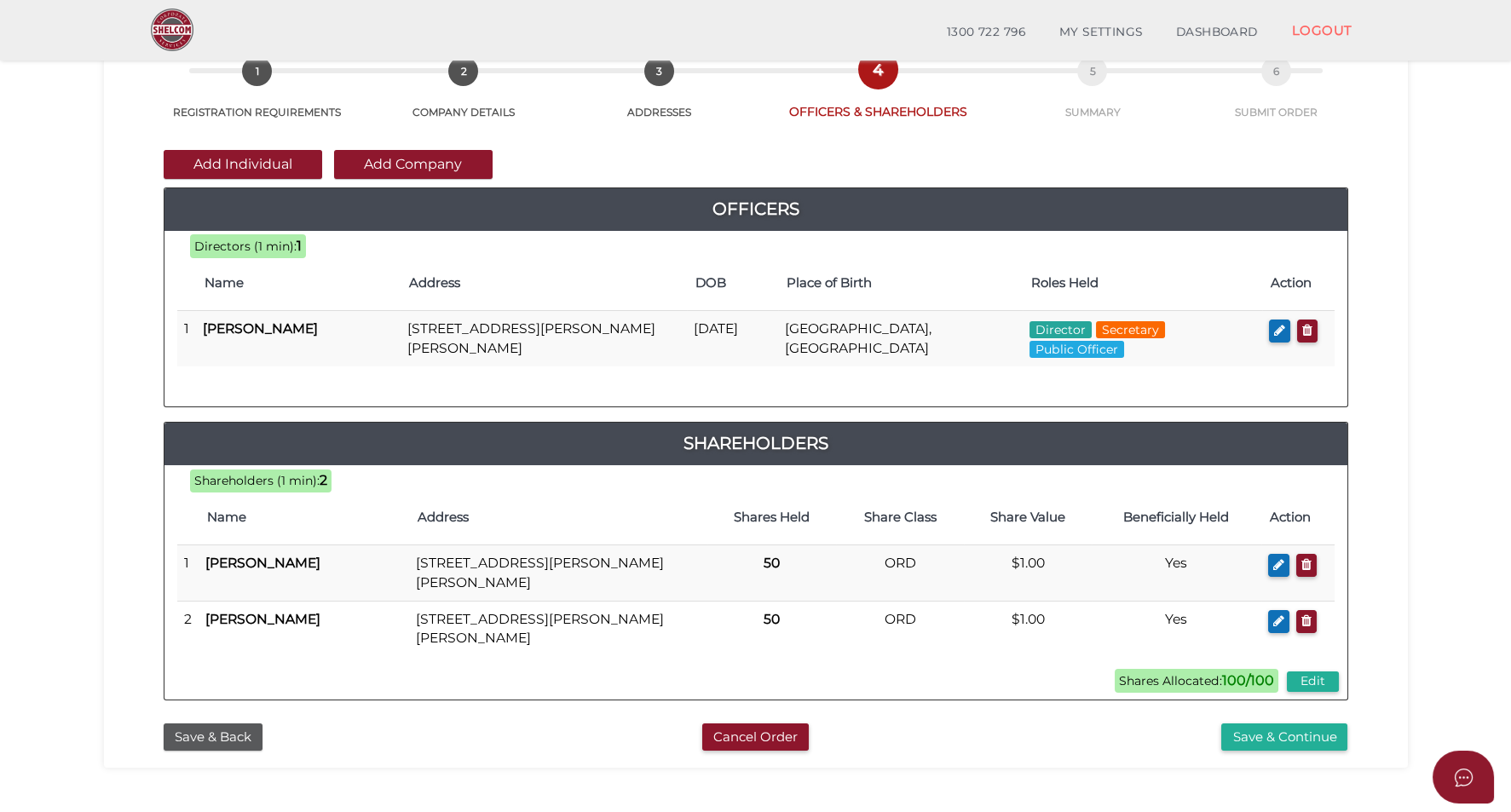 scroll, scrollTop: 212, scrollLeft: 0, axis: vertical 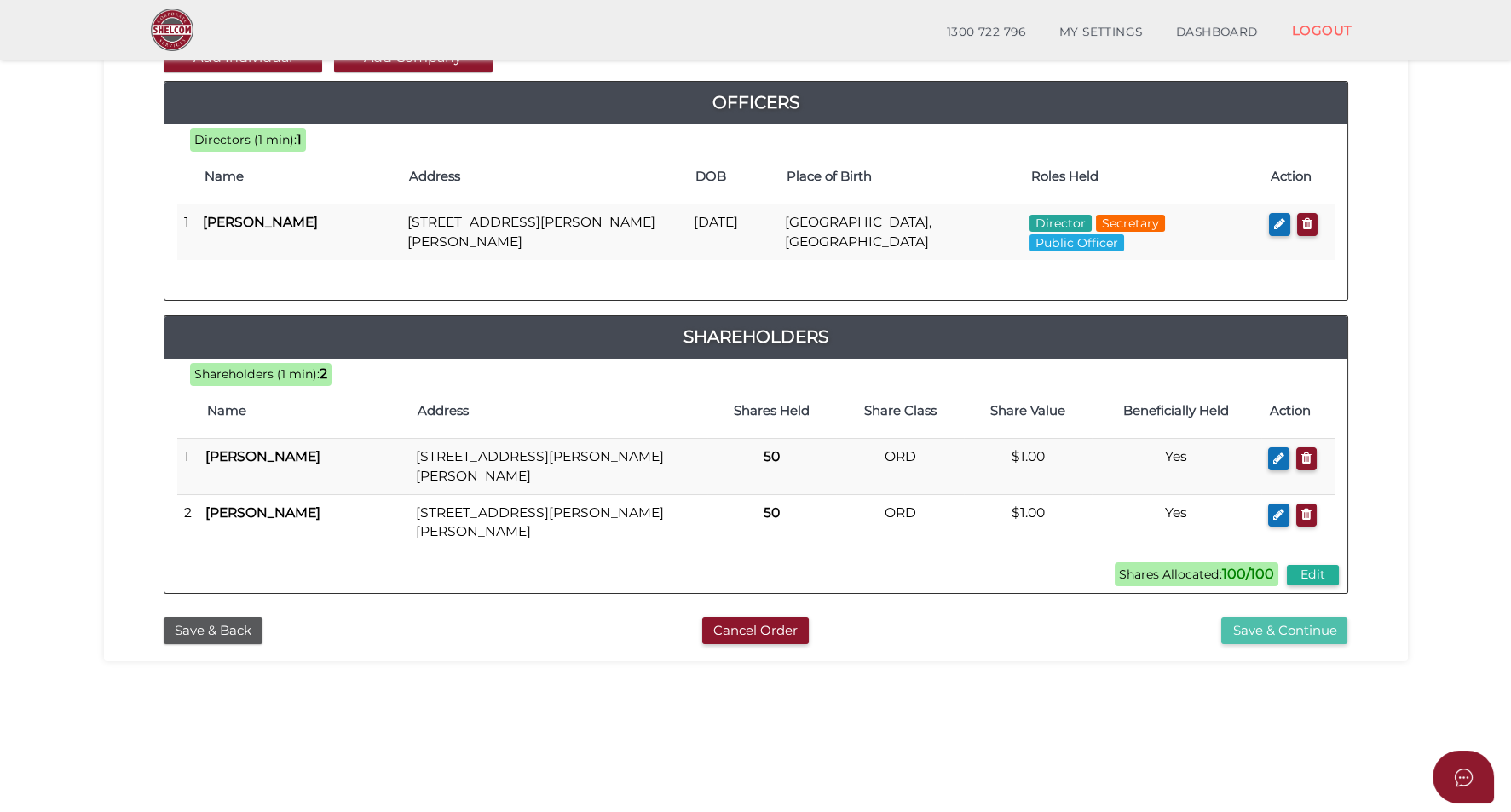 click on "Save & Continue" at bounding box center (1284, 631) 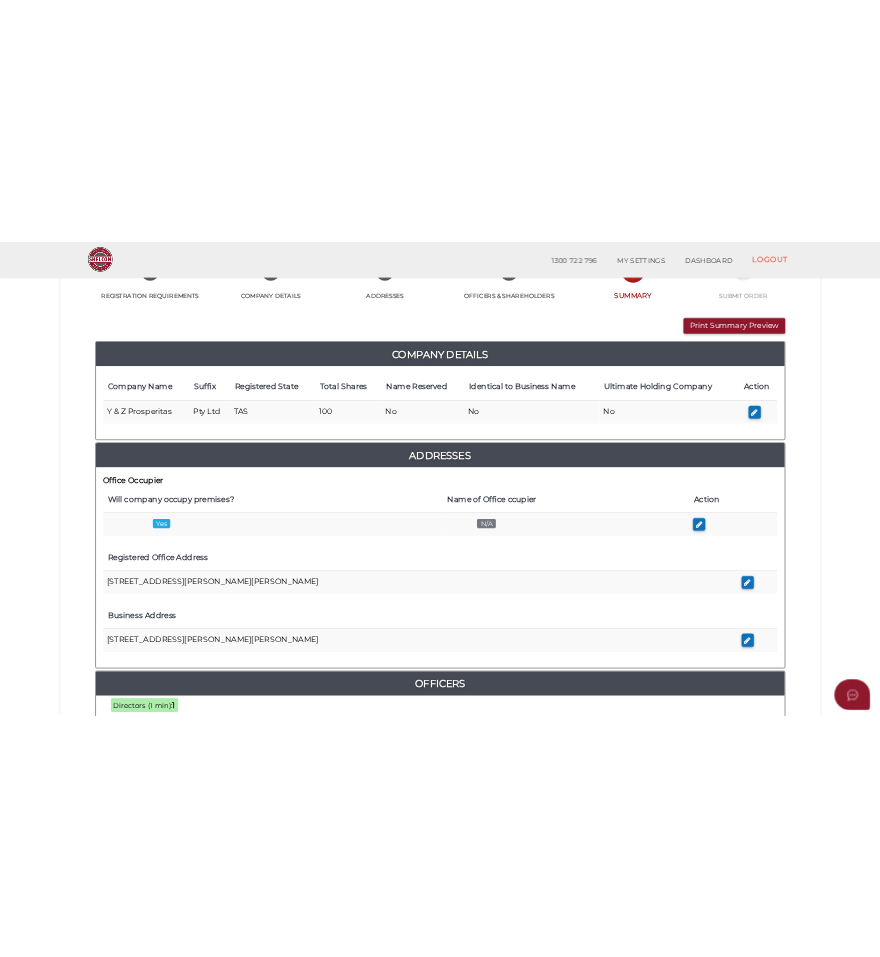 scroll, scrollTop: 122, scrollLeft: 0, axis: vertical 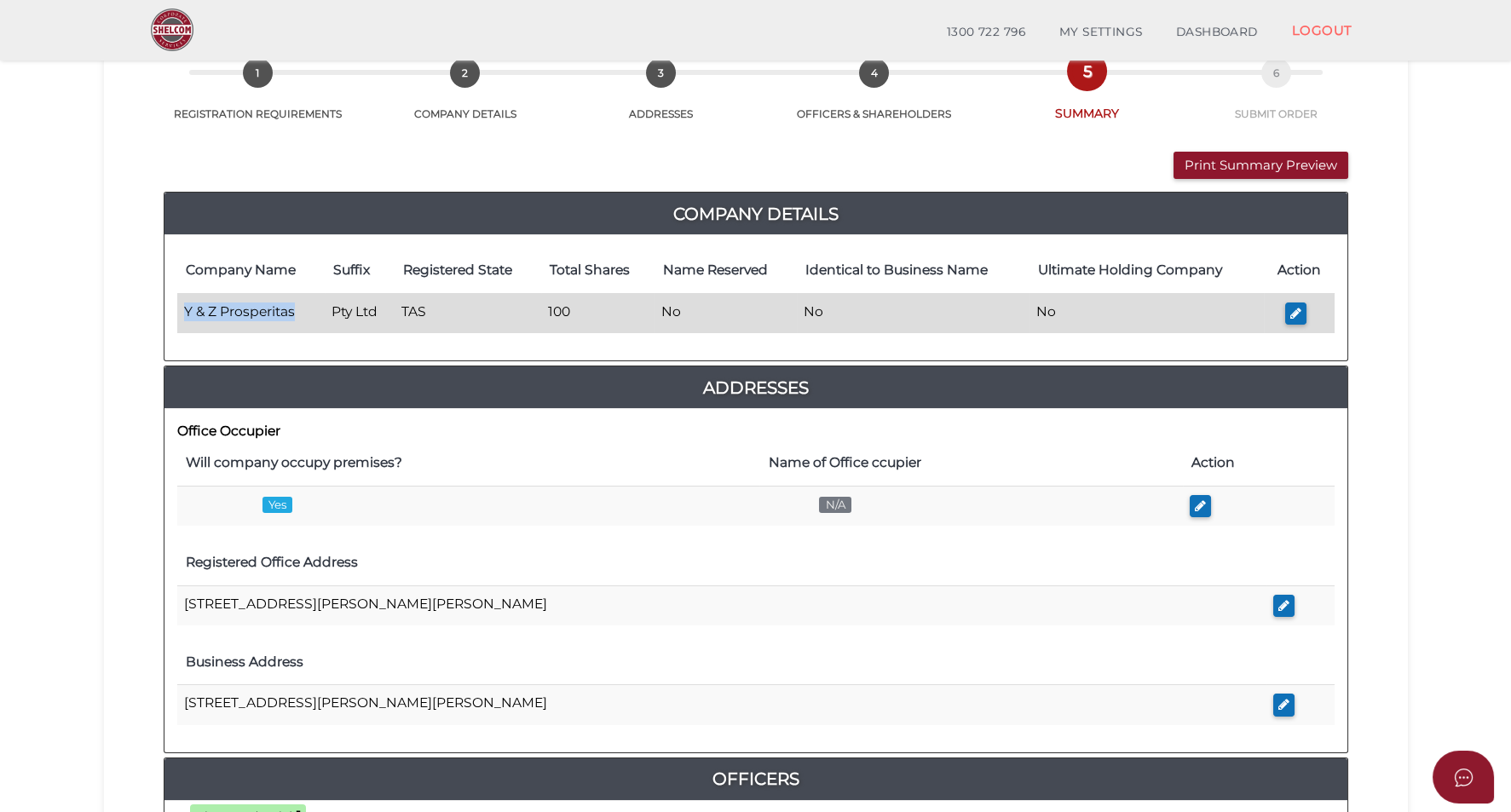 drag, startPoint x: 178, startPoint y: 304, endPoint x: 302, endPoint y: 309, distance: 124.10077 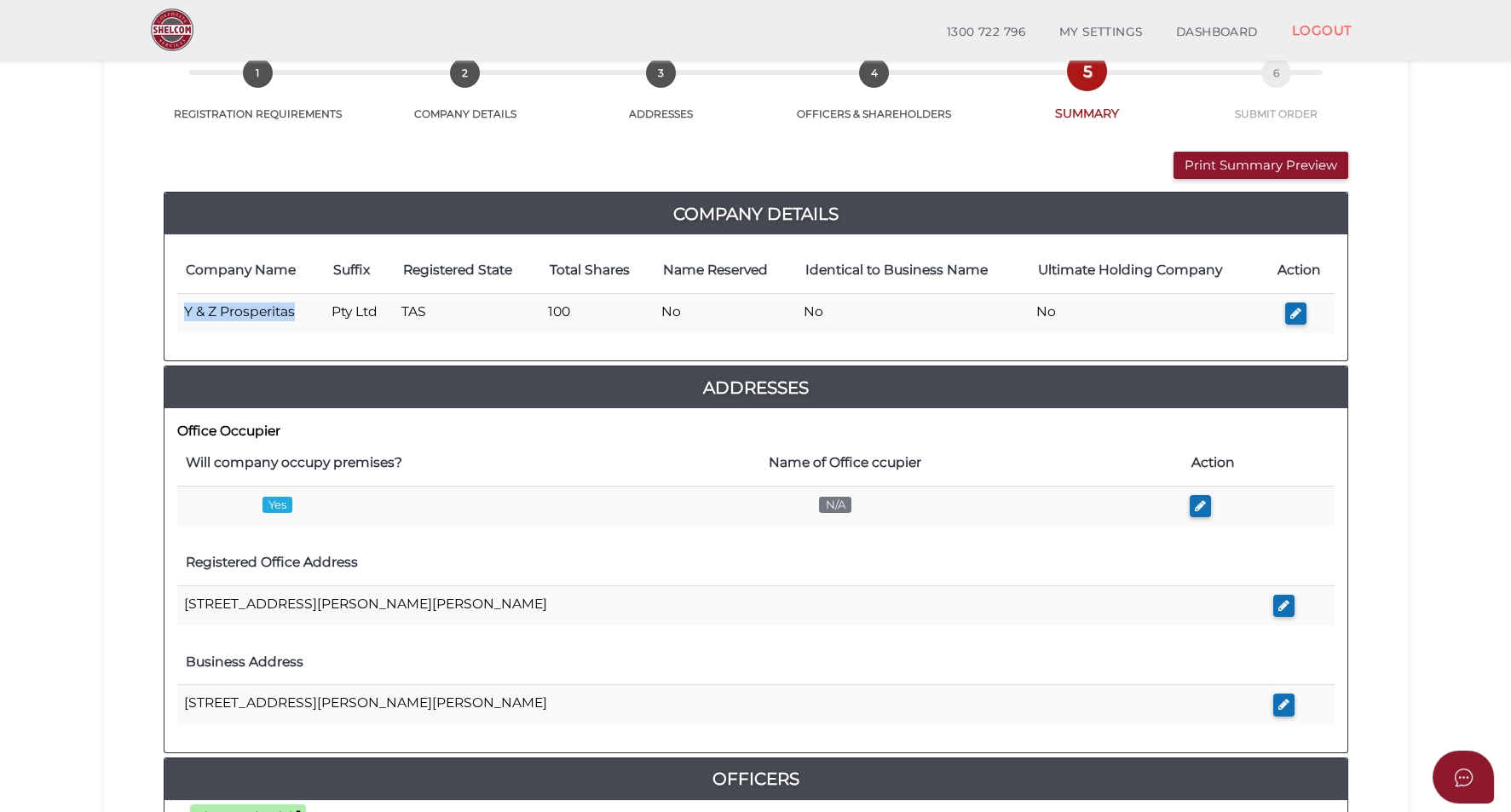 copy on "Y & Z Prosperitas" 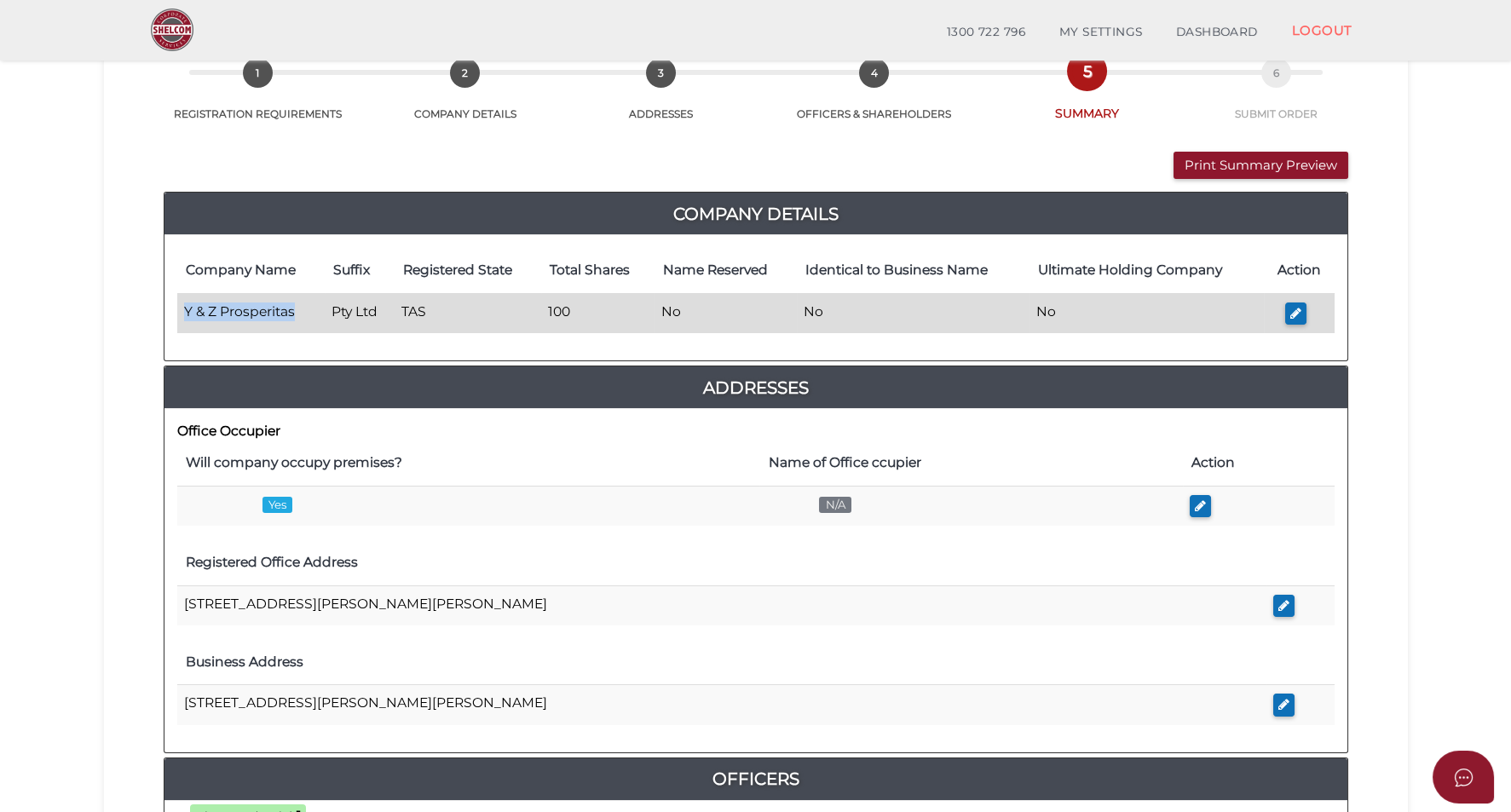 click on "Y & Z Prosperitas" at bounding box center (251, 313) 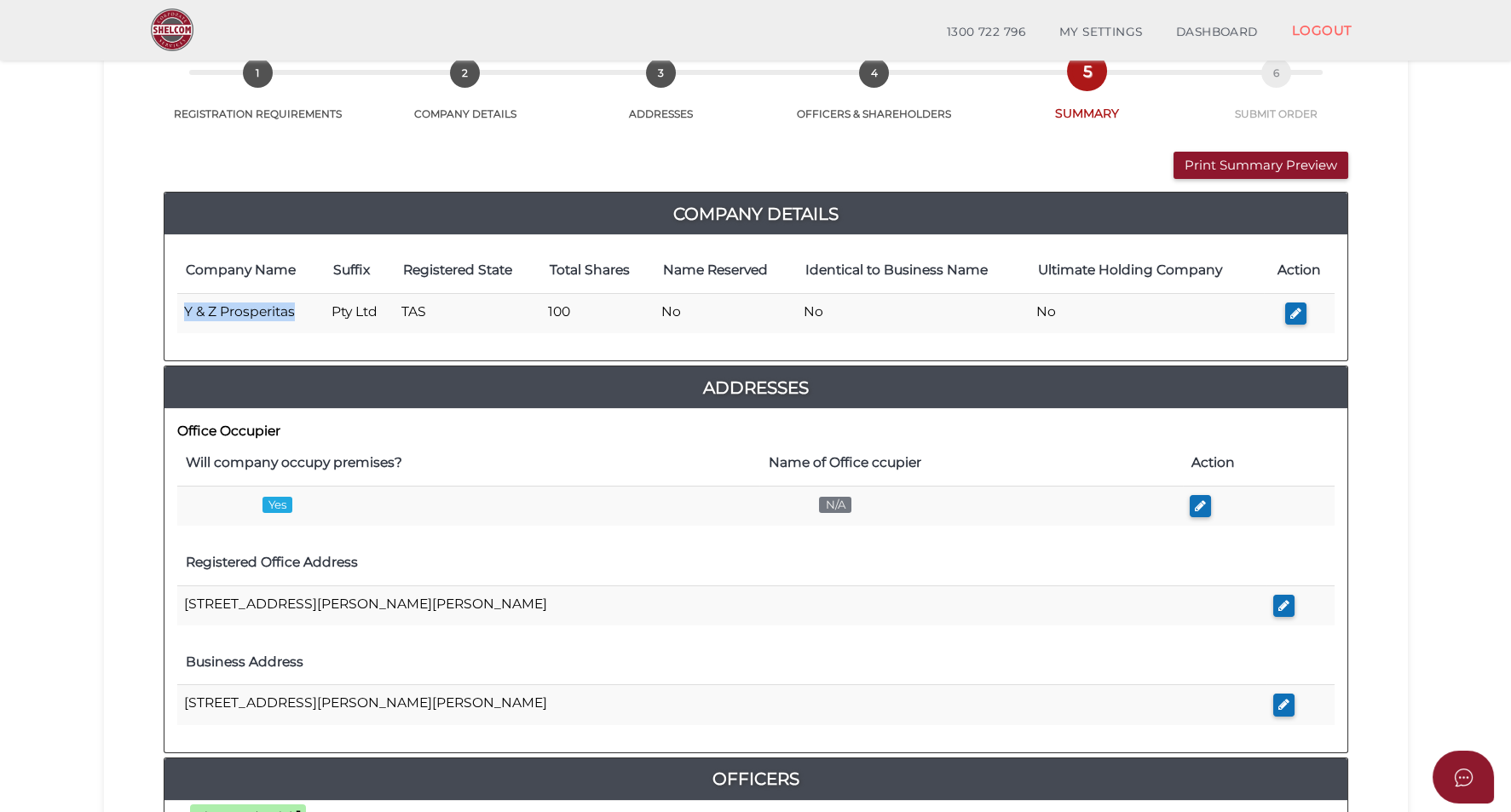 copy on "Y & Z Prosperitas" 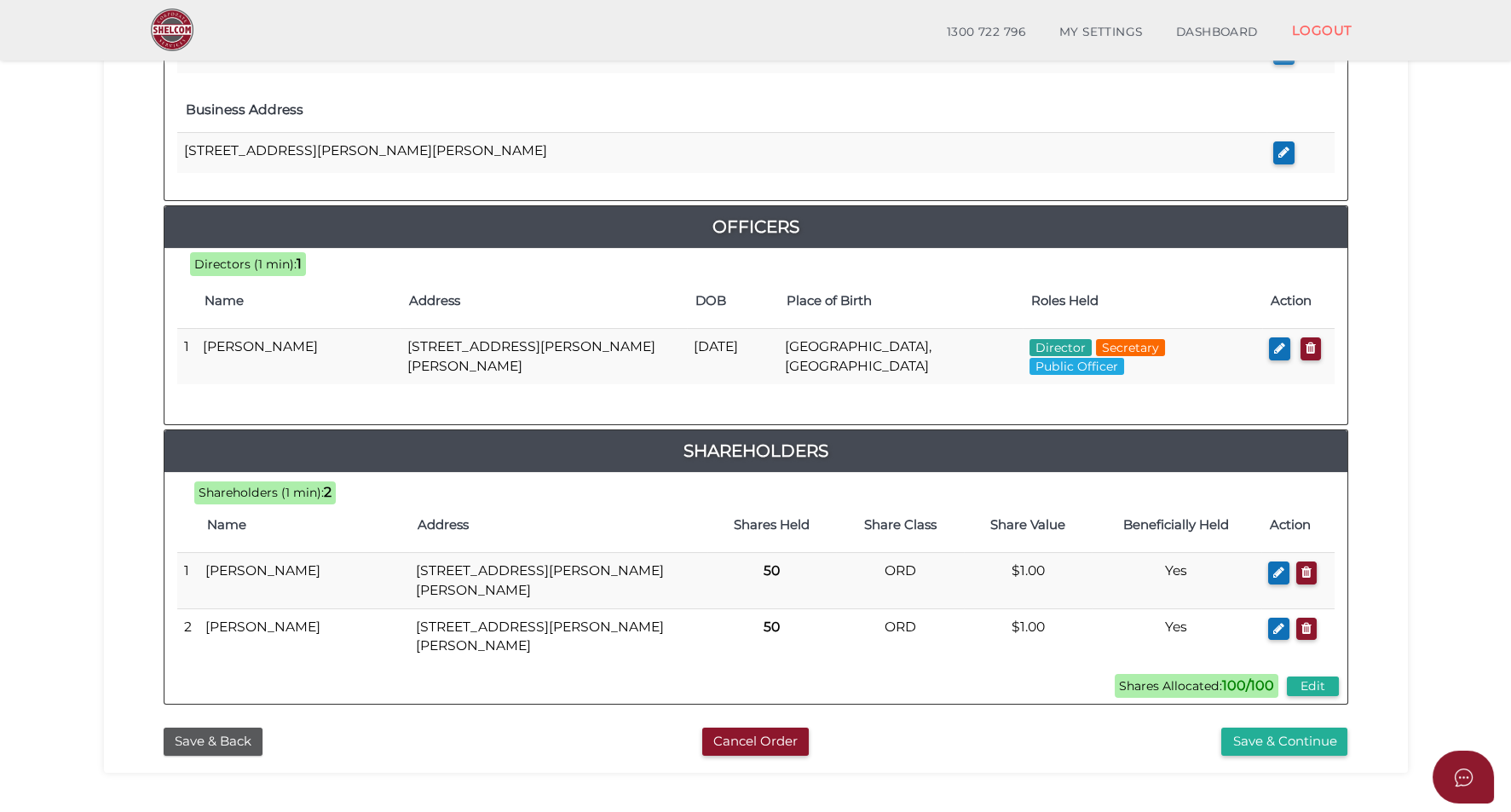 scroll, scrollTop: 743, scrollLeft: 0, axis: vertical 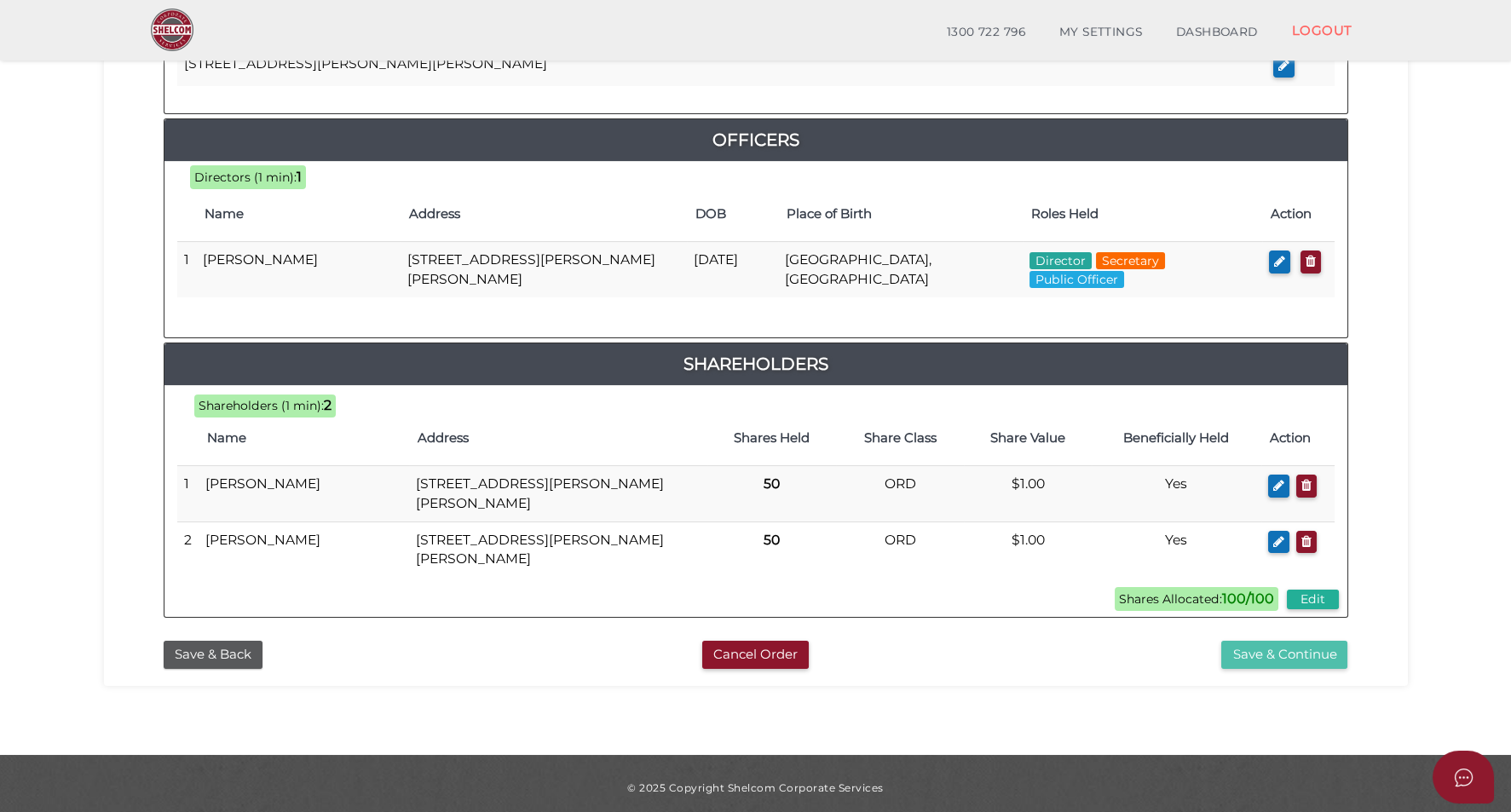 click on "Save & Continue" at bounding box center [1284, 654] 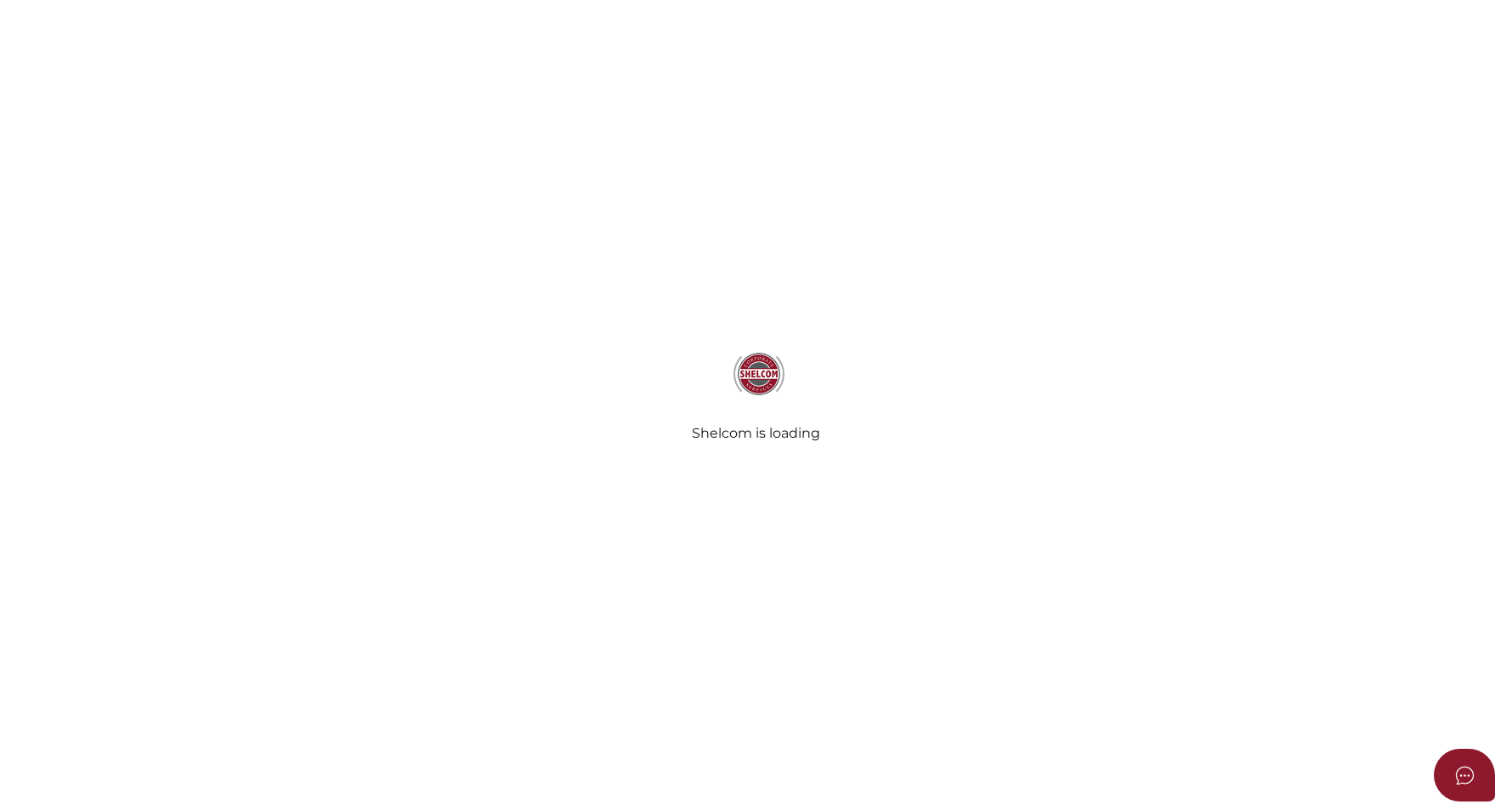 type on "Y & Z Prosperitas Family Trust" 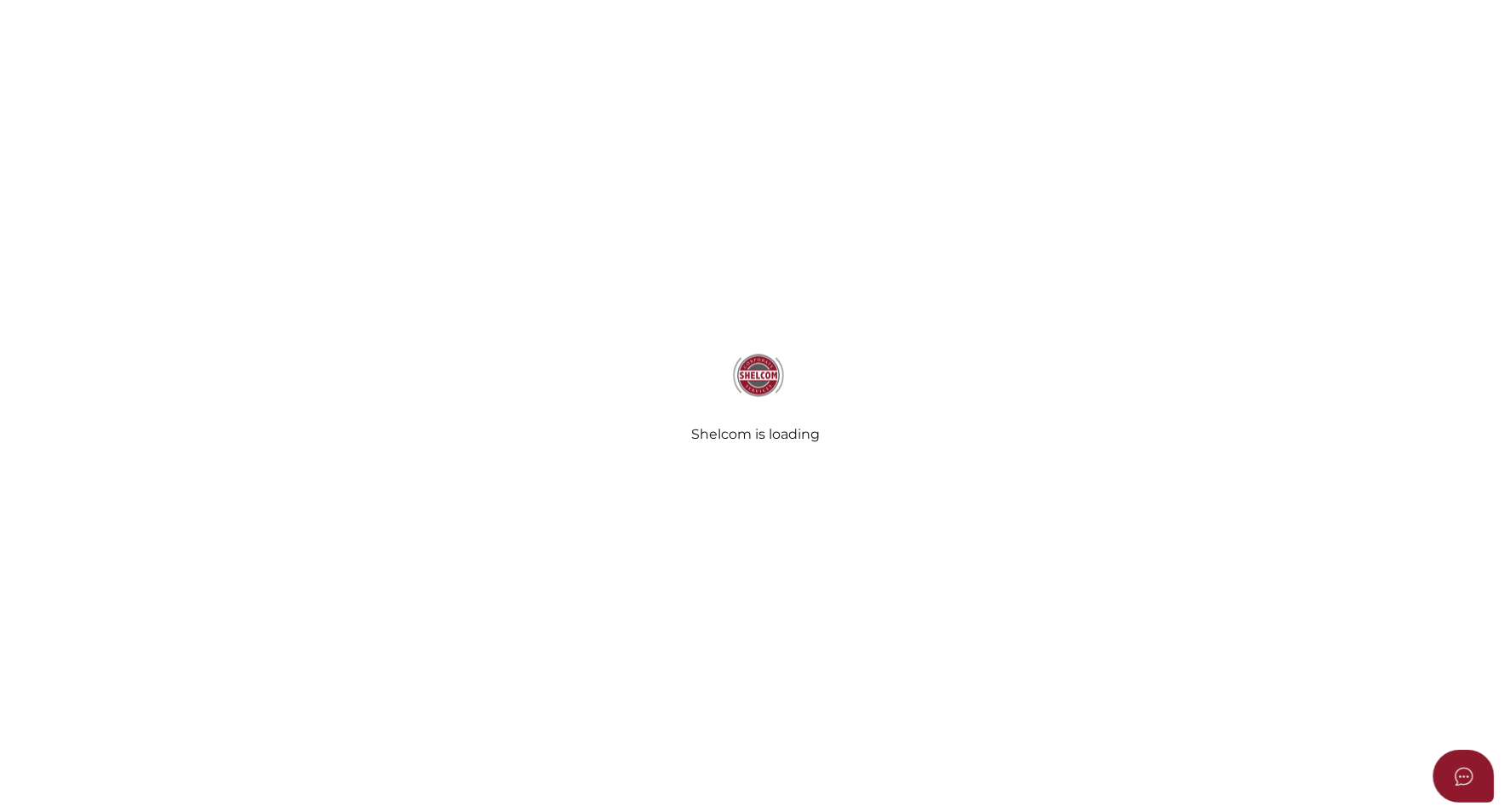 scroll, scrollTop: 0, scrollLeft: 0, axis: both 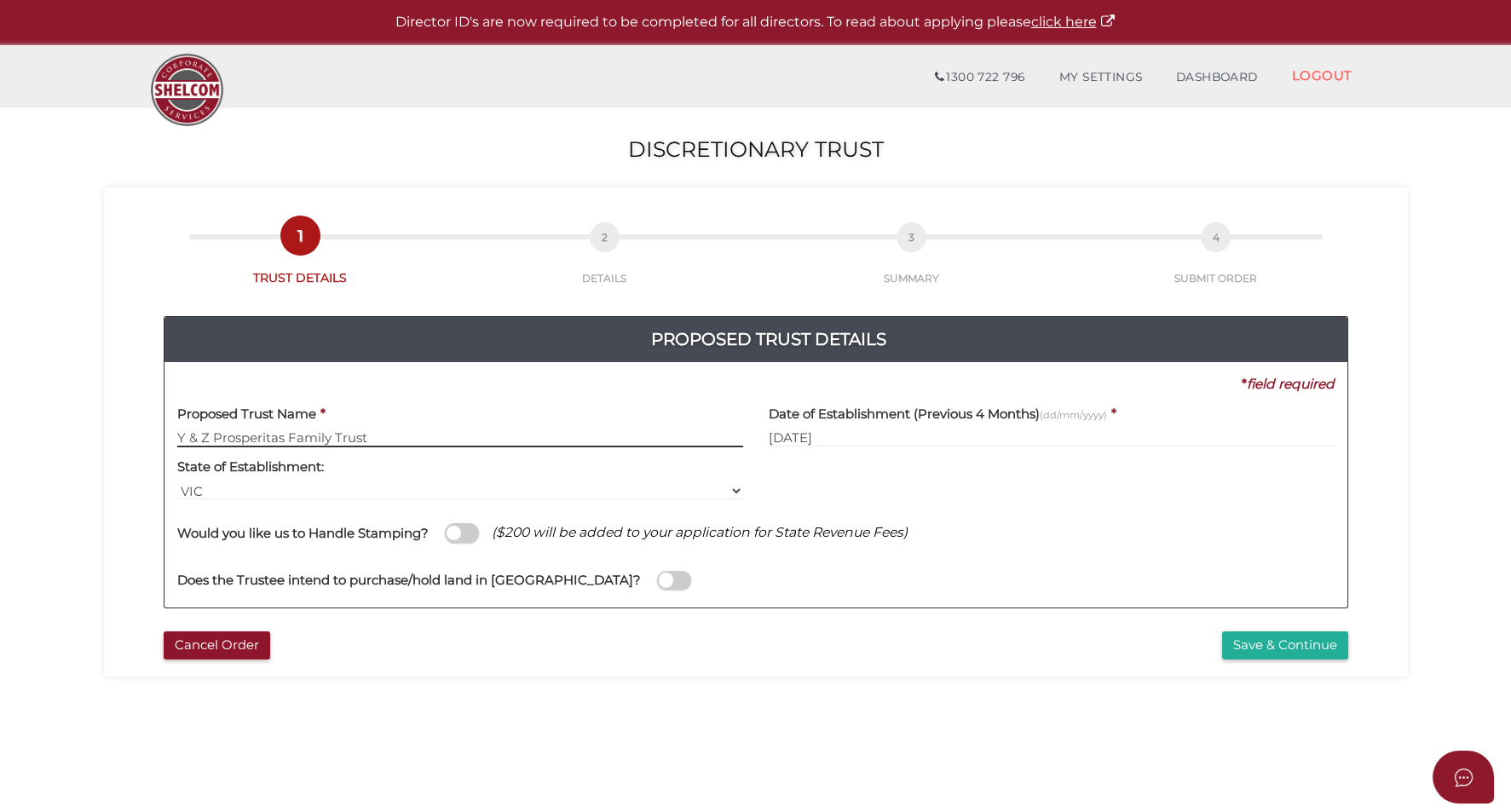 drag, startPoint x: 376, startPoint y: 438, endPoint x: 289, endPoint y: 450, distance: 87.8237 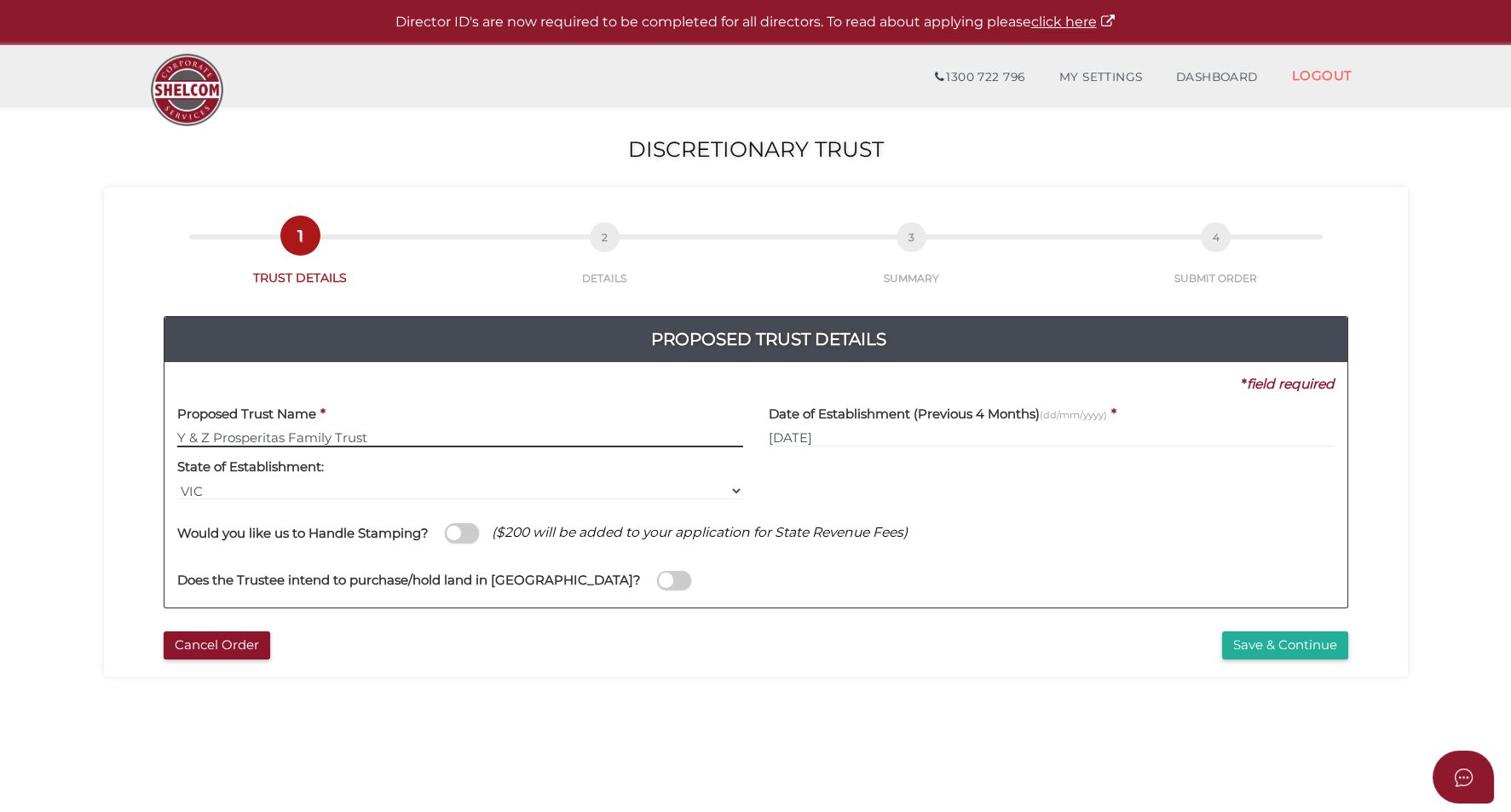 click on "Proposed Trust Name *
Y & Z Prosperitas Family Trust
Date of Establishment (Previous 4 Months)  (dd/mm/yyyy) *
01/07/2025
VIC
01/07/2025
No
No
No
State of Establishment:
VIC
ACT
NSW
NT
QLD
TAS
WA
SA
You are required to arrange Stamp Duty in your relevant state if applicable." at bounding box center (756, 446) 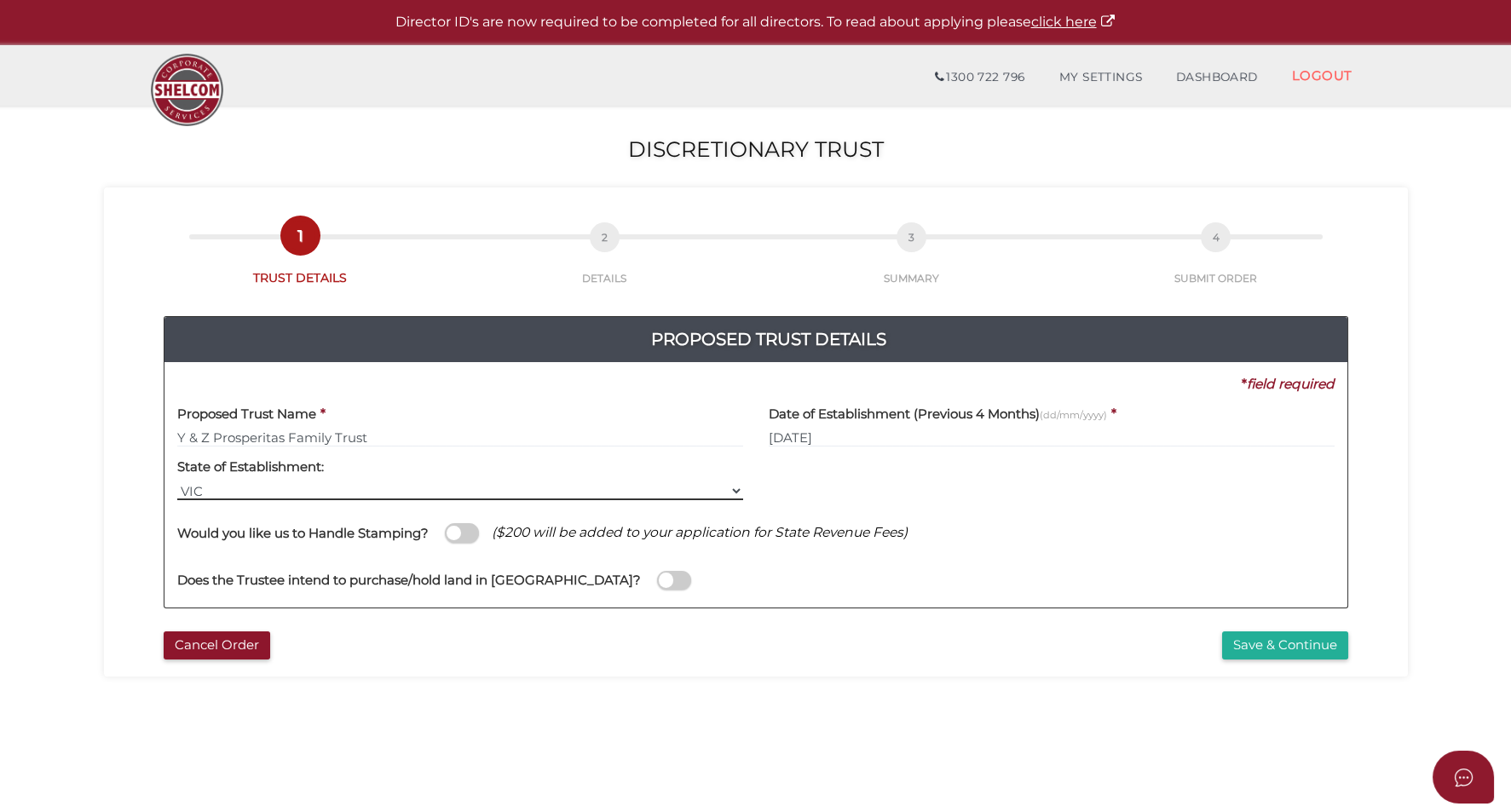 click on "VIC
ACT
NSW
NT
QLD
TAS
WA
SA" at bounding box center [460, 491] 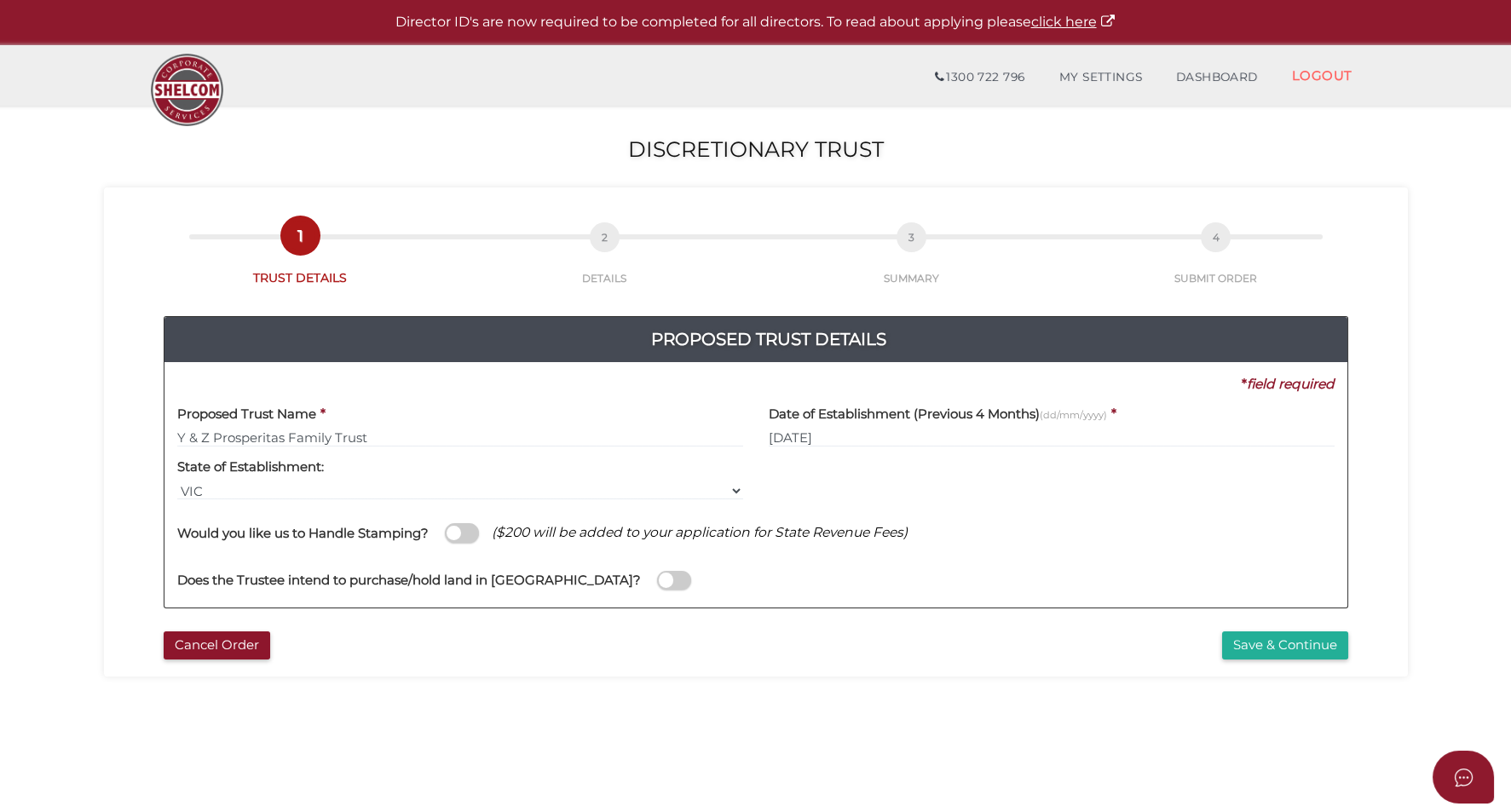 click on "Discretionary Trust
a08c867f45c976b4cc1633736bb73db7 1 TRUST DETAILS 2 DETAILS 3 SUMMARY 4 SUBMIT ORDER
Proposed Trust Details
3ab6fa24a588db5ce714f84df5831ad3
a08c867f45c976b4cc1633736bb73db7
c4f140b7219b409d10176ecebecea9d0
*  field required
Proposed Trust Name *
Y & Z Prosperitas Family Trust
Date of Establishment (Previous 4 Months)  (dd/mm/yyyy) *
01/07/2025
VIC
01/07/2025
No
No
No
State of Establishment:
VIC
ACT
NSW
NT
QLD
TAS
WA
SA
You are required to arrange Stamp Duty in your relevant state if applicable." at bounding box center [755, 635] 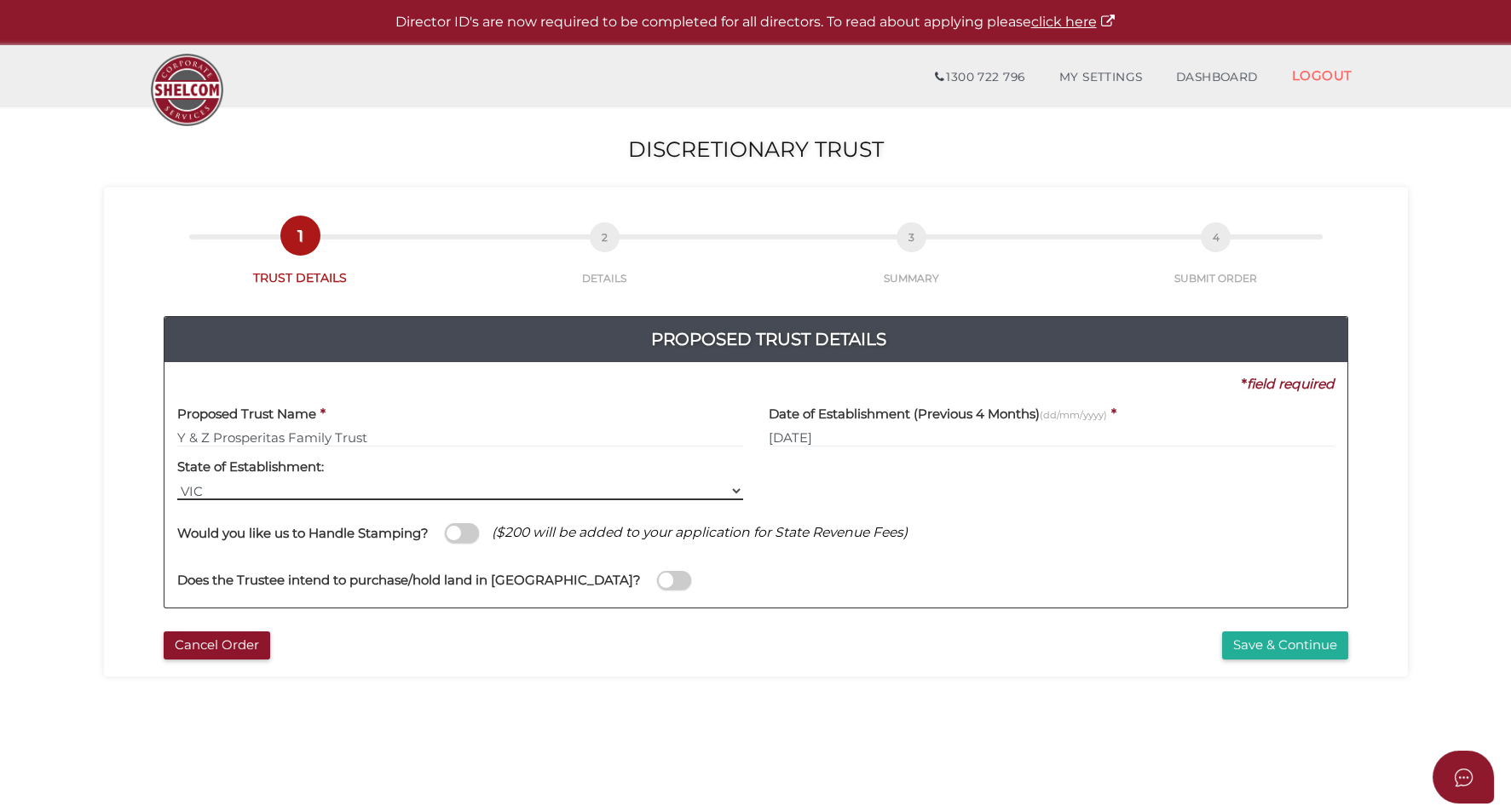 click on "VIC
ACT
NSW
NT
QLD
TAS
WA
SA" at bounding box center [460, 491] 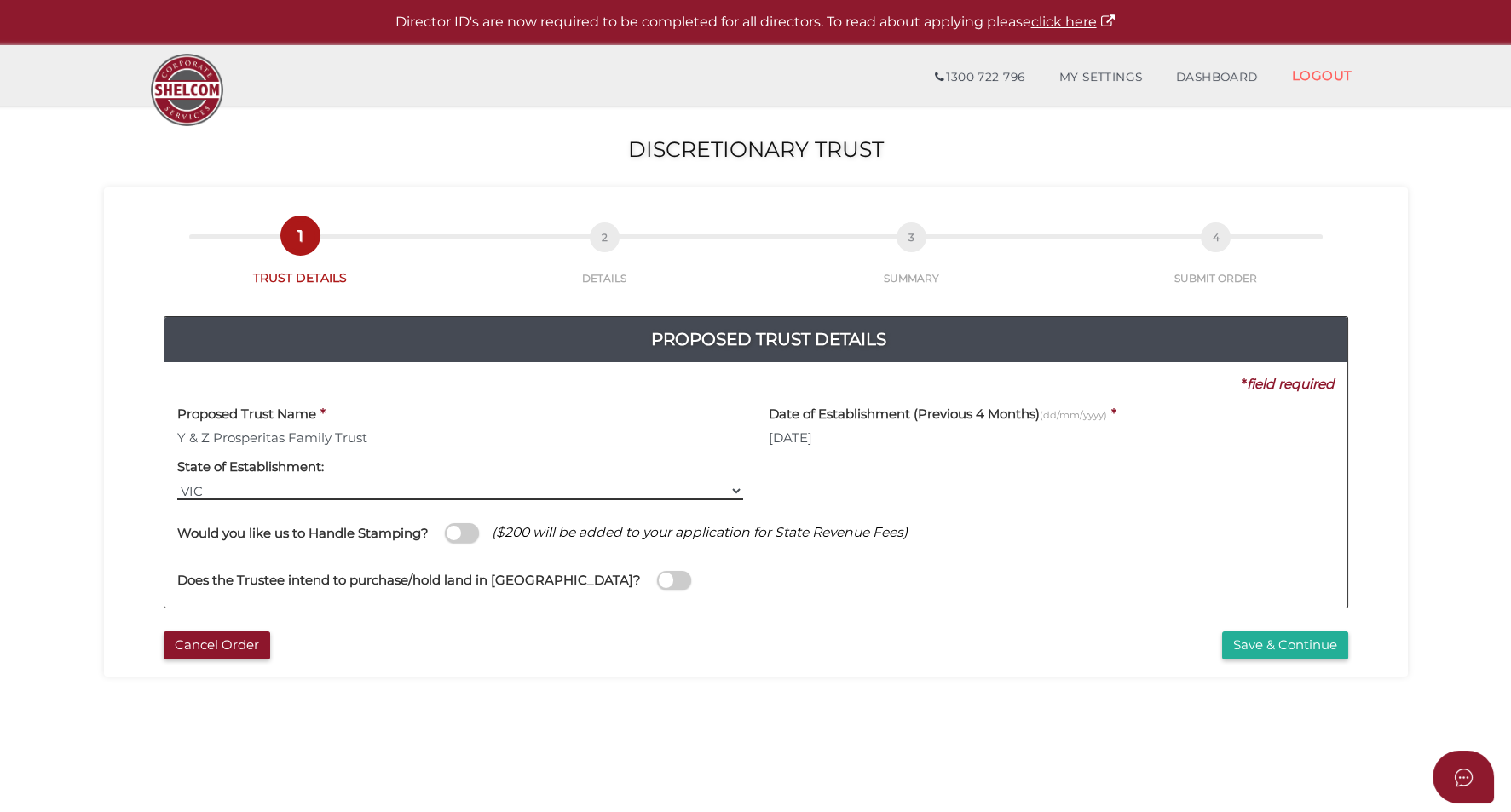 select on "TAS" 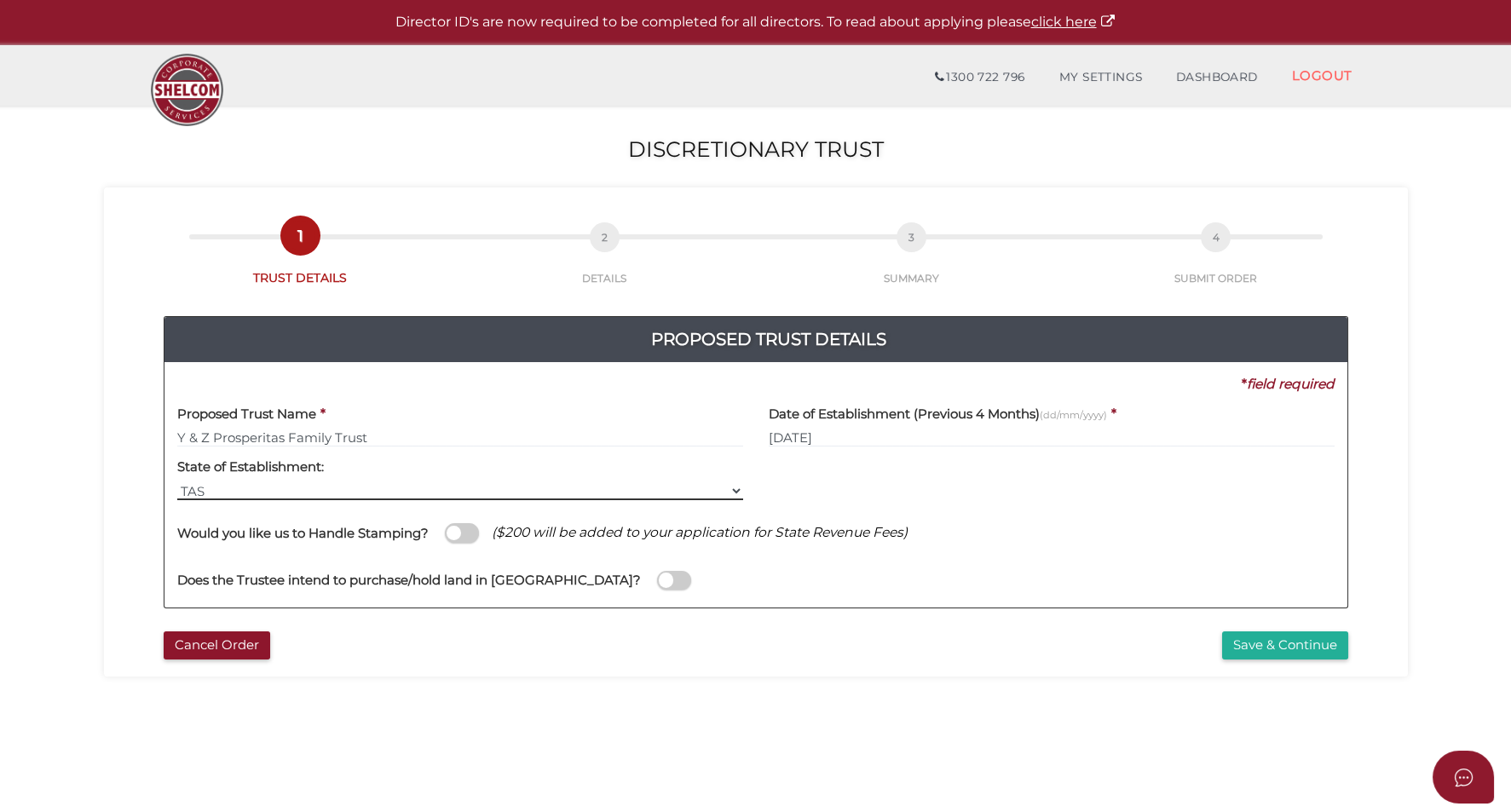 click on "VIC
ACT
NSW
NT
QLD
TAS
WA
SA" at bounding box center (460, 491) 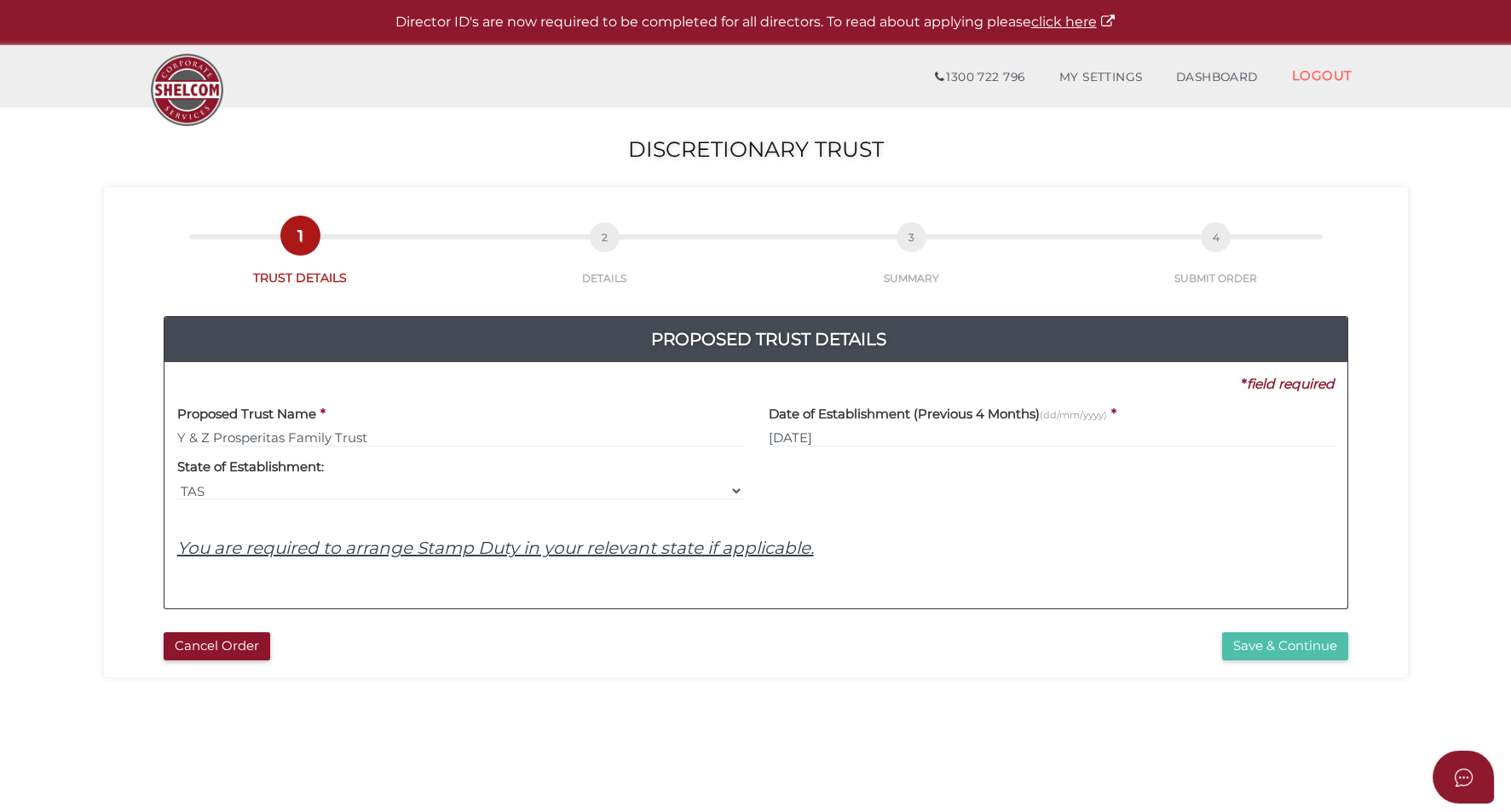 click on "Save & Continue" at bounding box center [1285, 646] 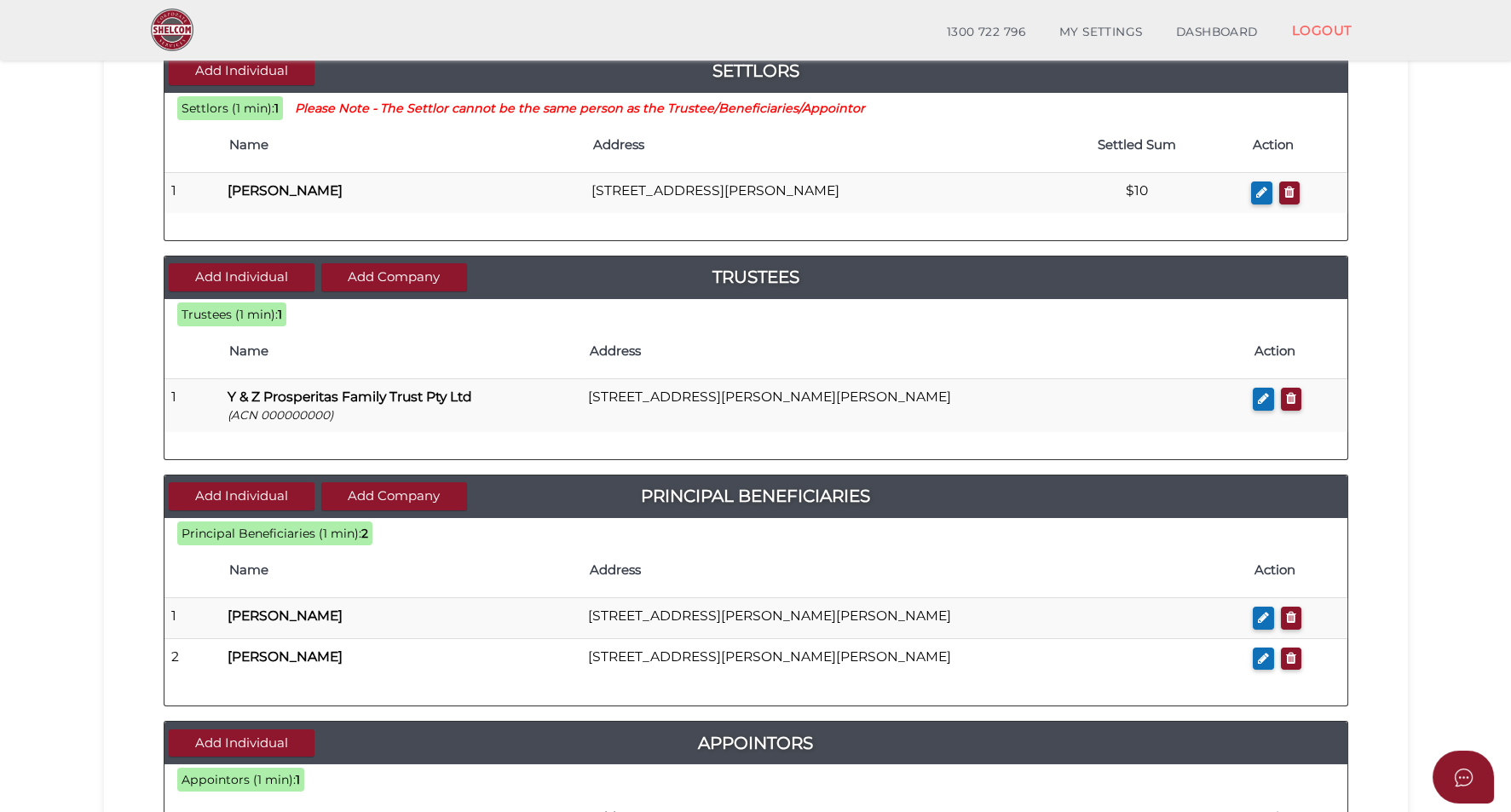scroll, scrollTop: 212, scrollLeft: 0, axis: vertical 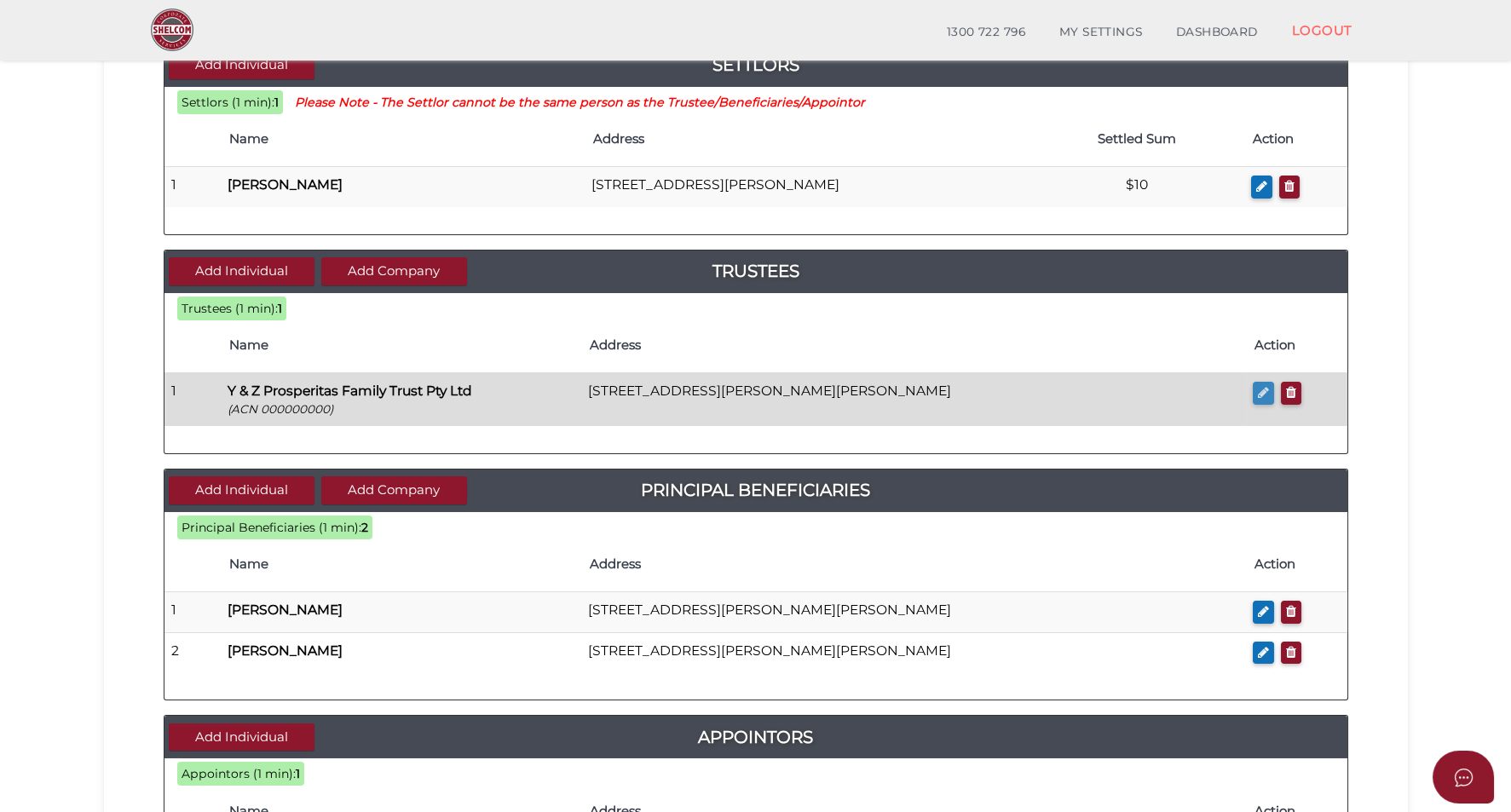 click at bounding box center [1263, 392] 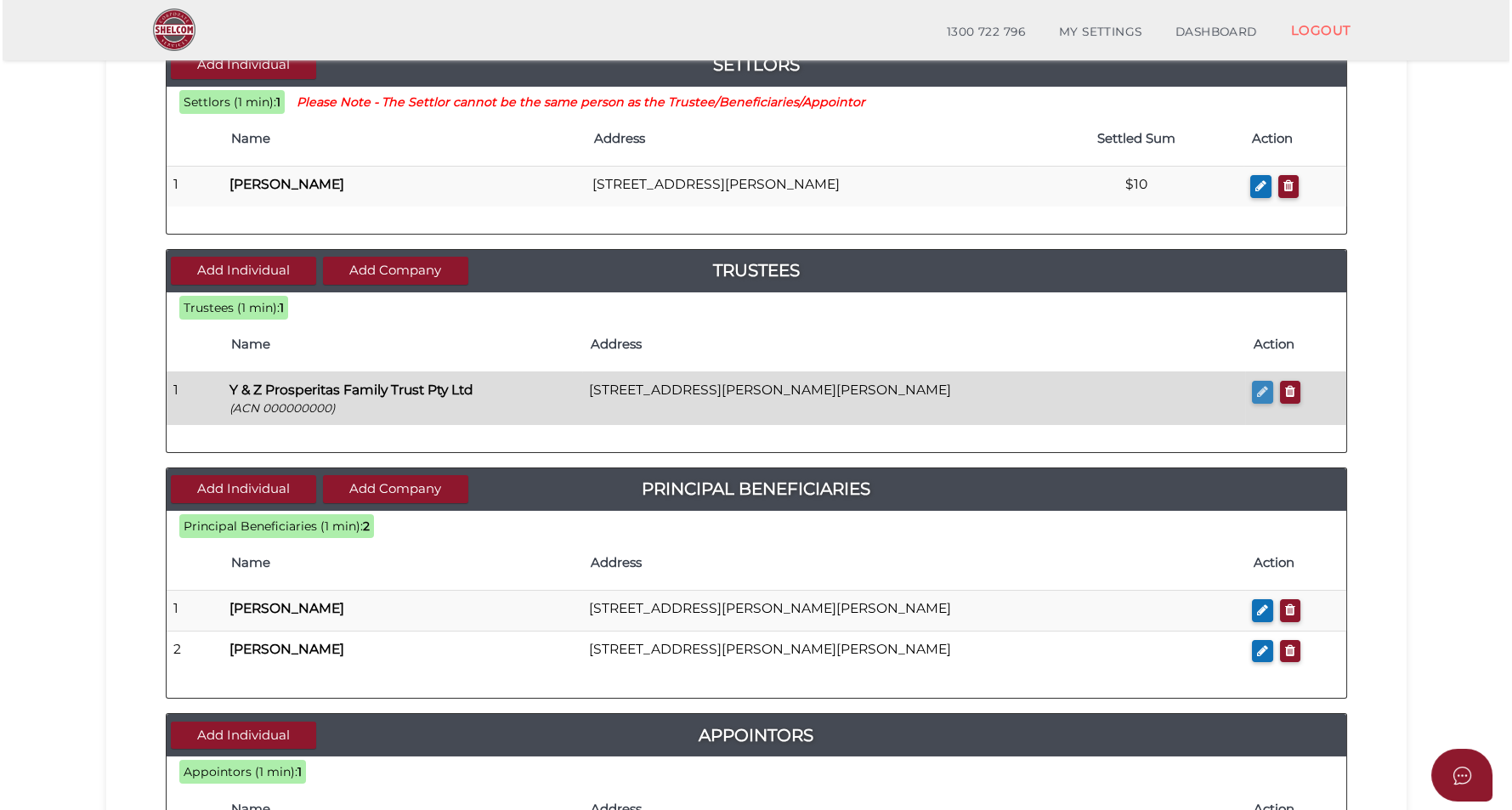 scroll, scrollTop: 0, scrollLeft: 0, axis: both 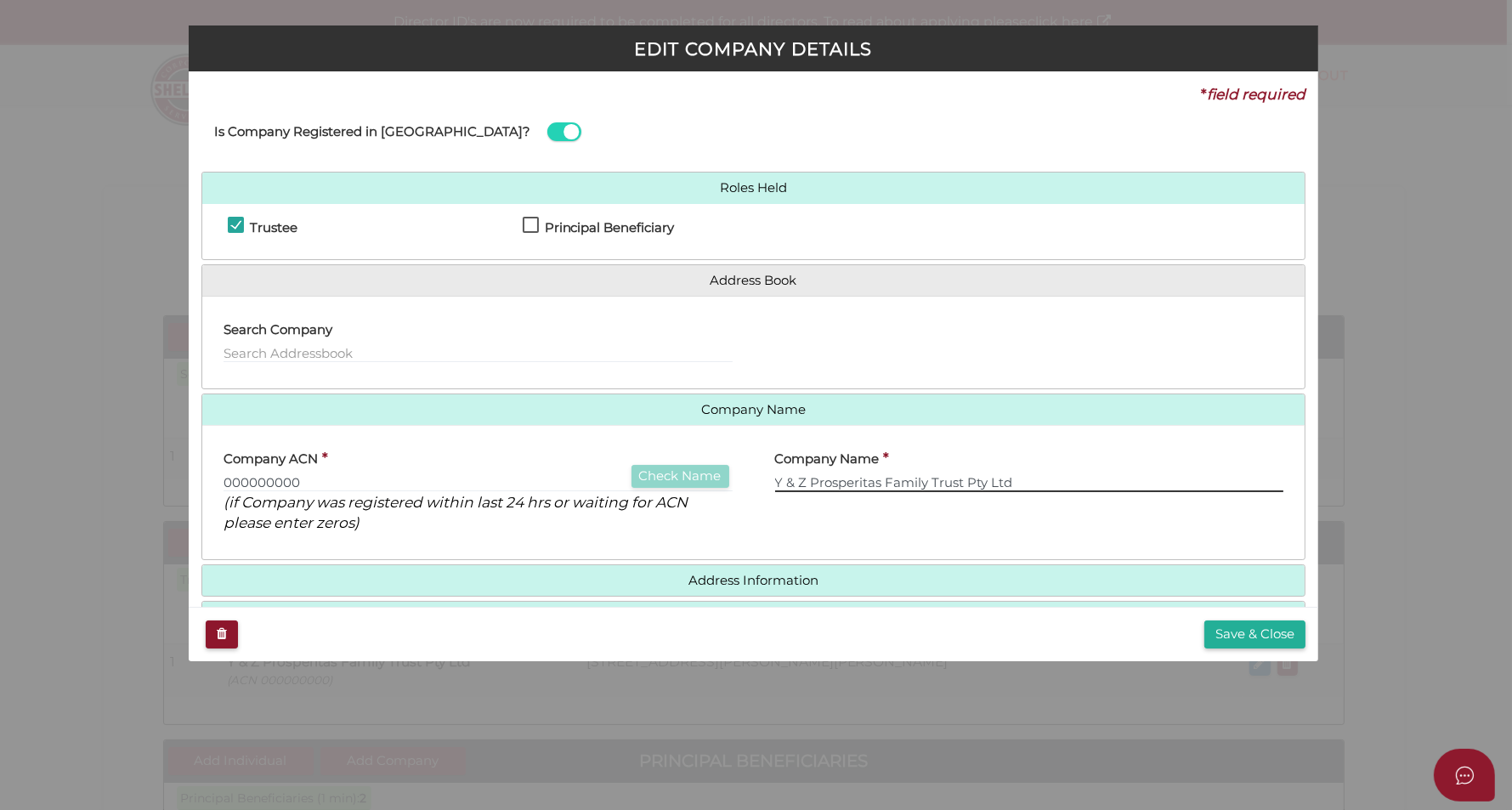 drag, startPoint x: 864, startPoint y: 478, endPoint x: 888, endPoint y: 478, distance: 24 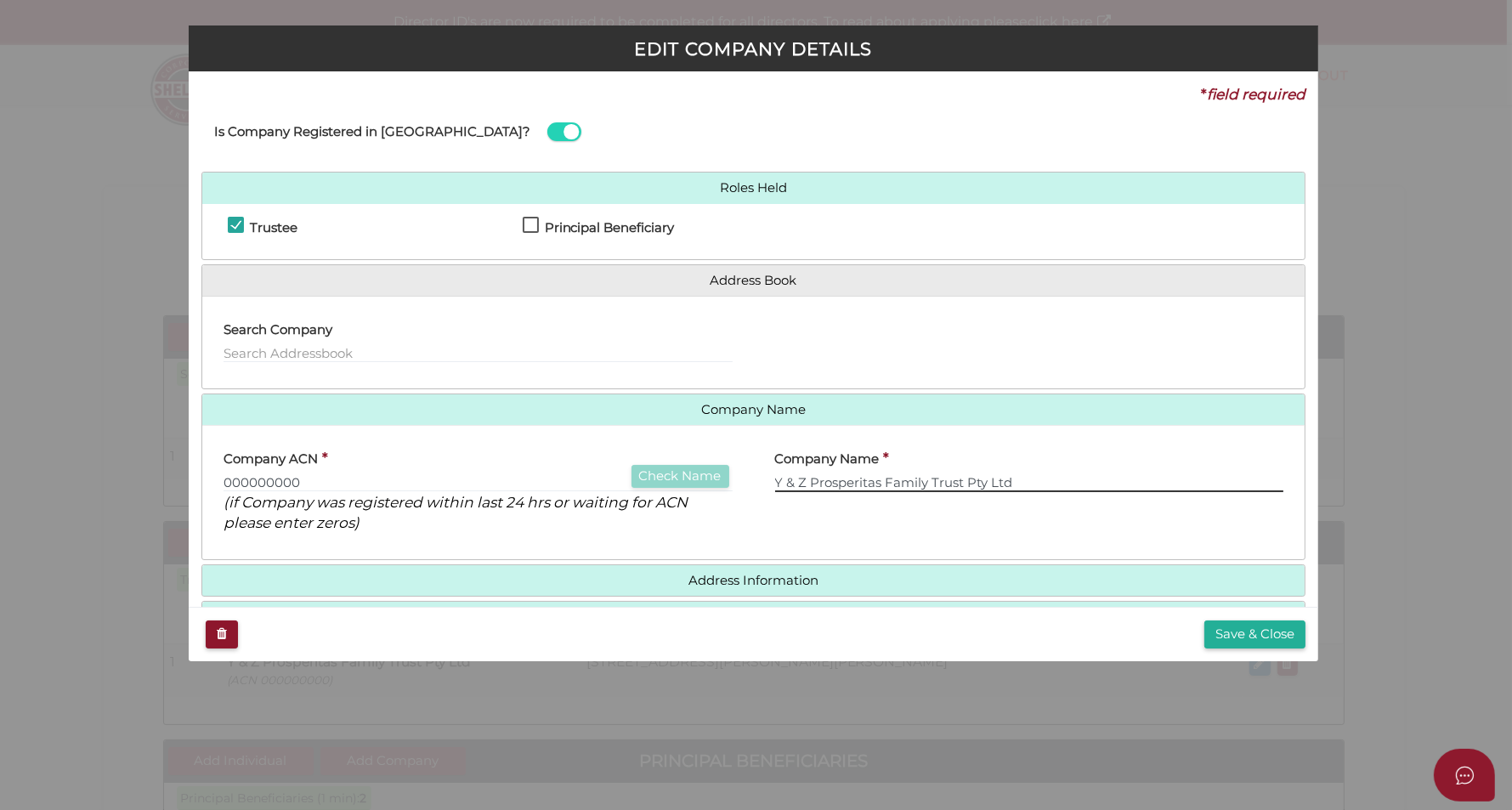 click on "Y & Z Prosperitas Family Trust Pty Ltd" at bounding box center [1029, 483] 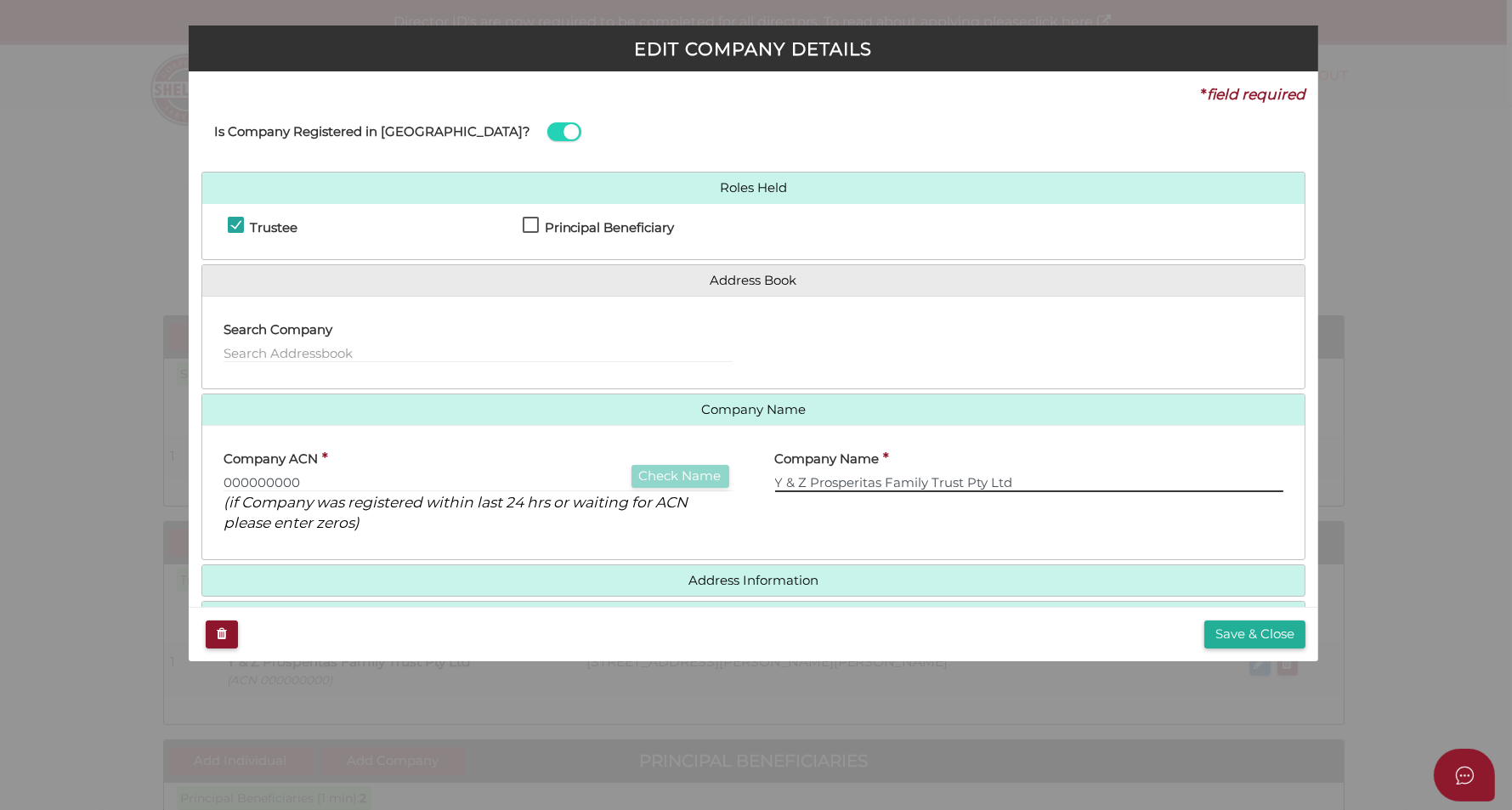 drag, startPoint x: 960, startPoint y: 480, endPoint x: 884, endPoint y: 487, distance: 76.32169 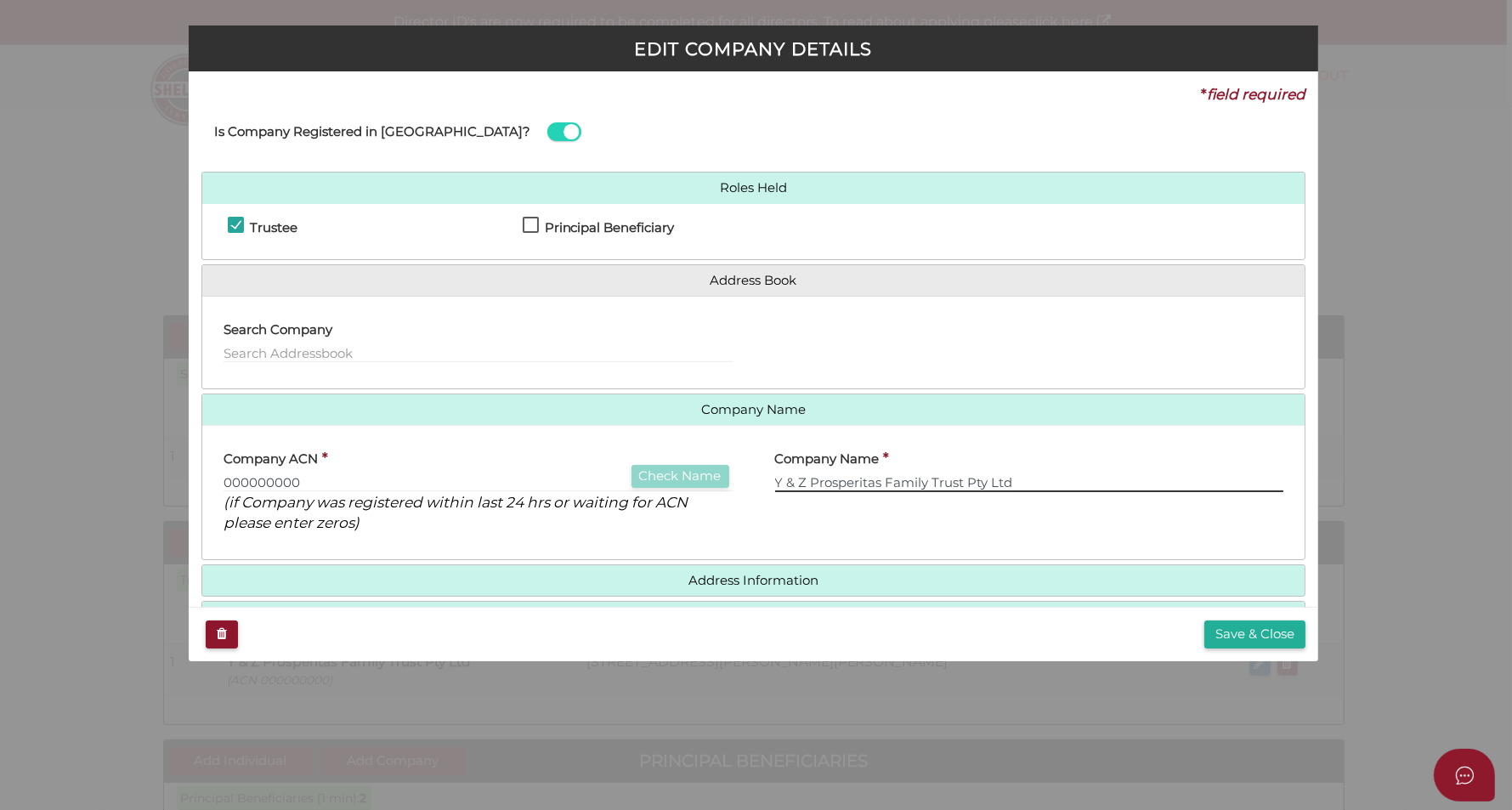click on "Y & Z Prosperitas Family Trust Pty Ltd" at bounding box center [1029, 483] 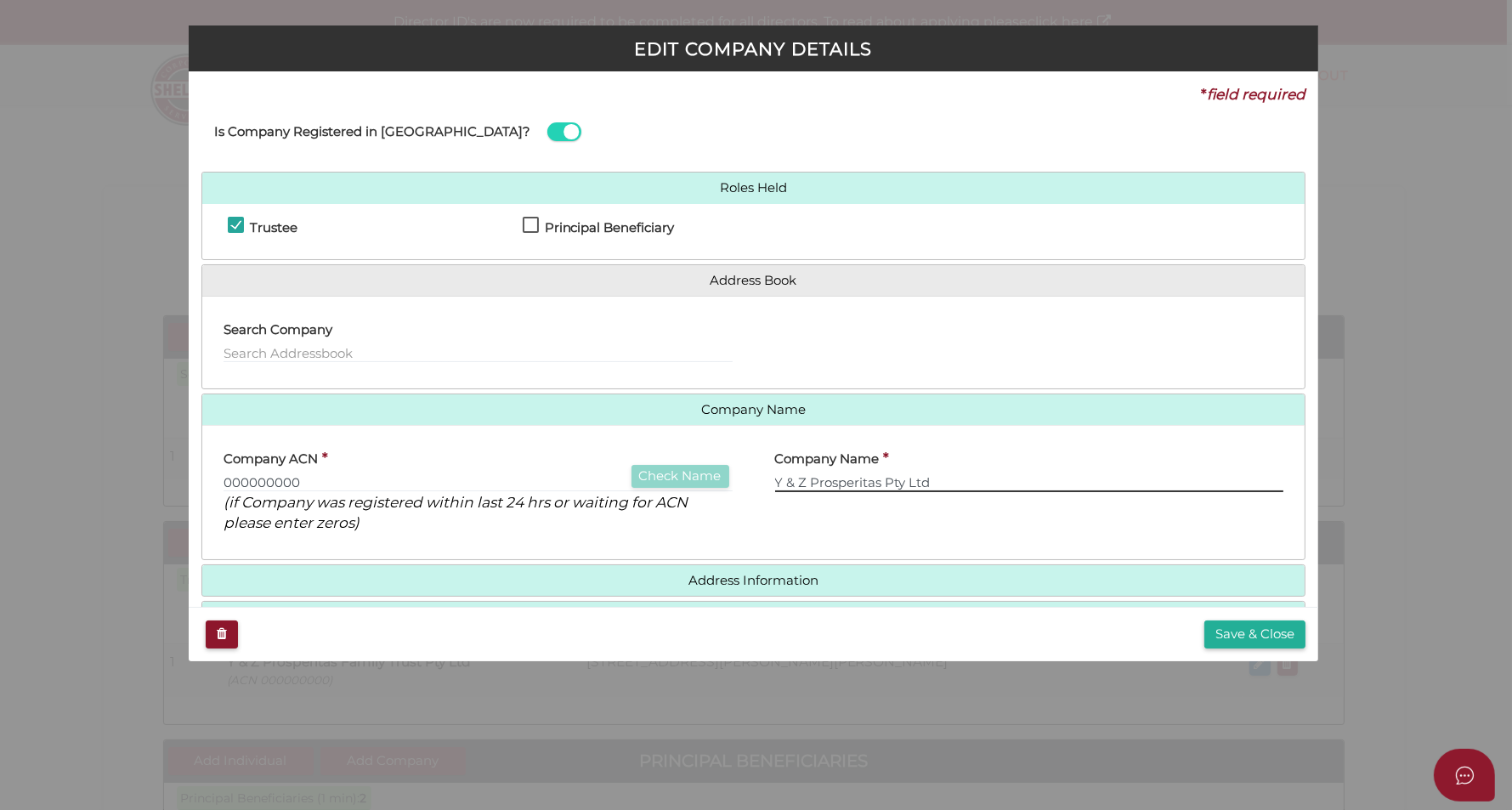 type on "Y & Z Prosperitas Pty Ltd" 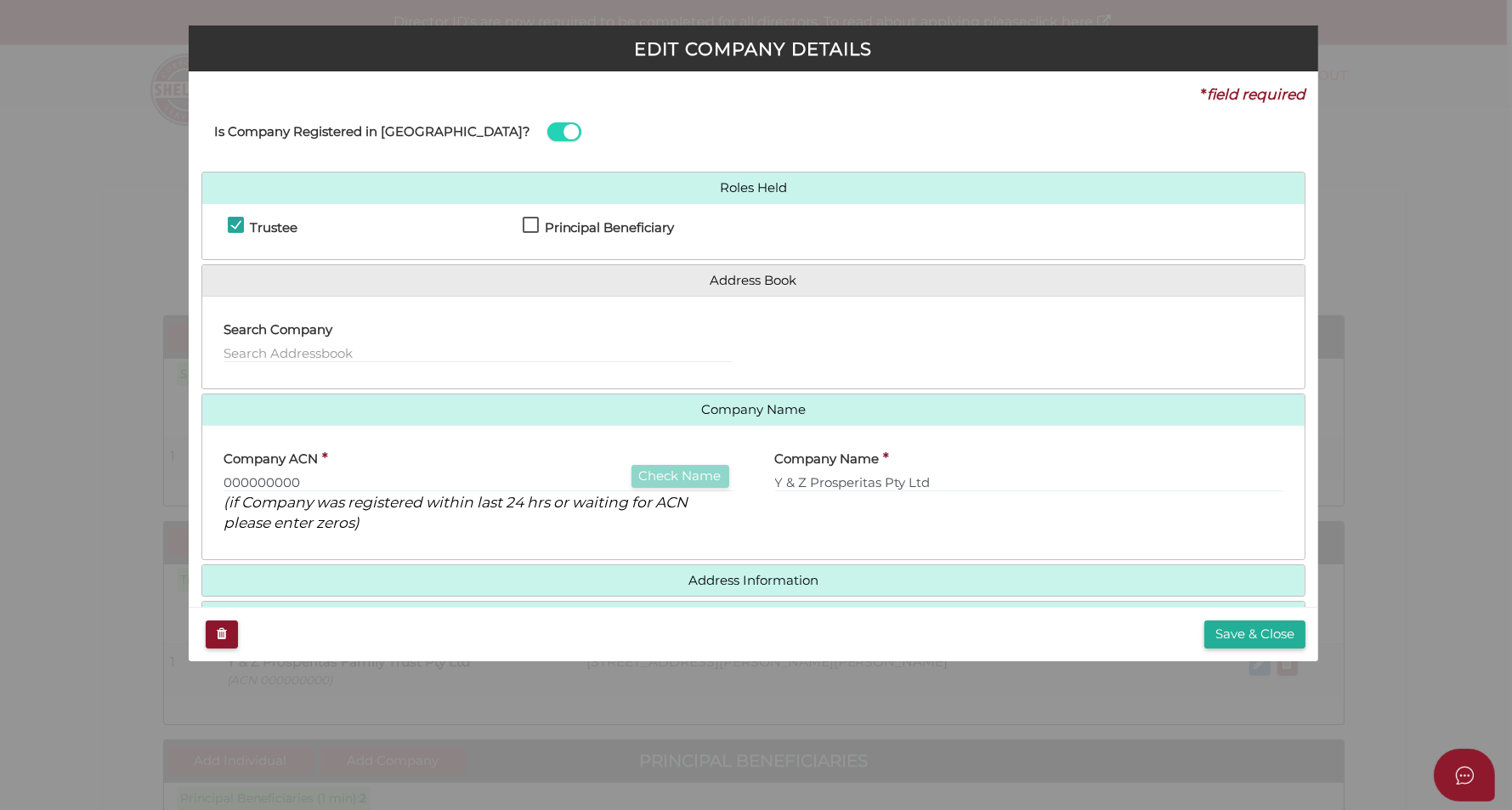 click on "Company Name *
Y & Z Prosperitas Pty Ltd" at bounding box center [1029, 465] 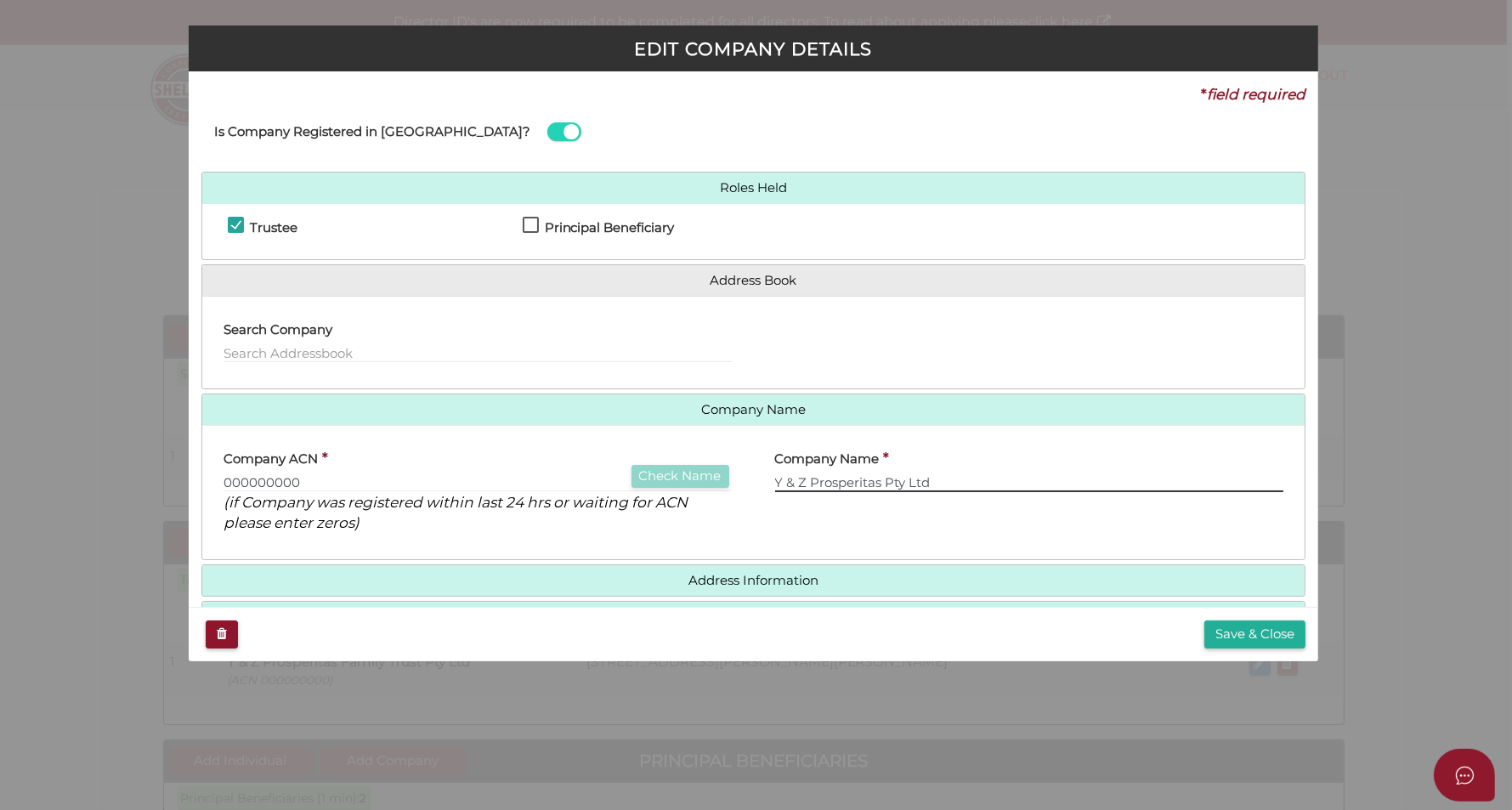 click on "Y & Z Prosperitas Pty Ltd" at bounding box center (1029, 483) 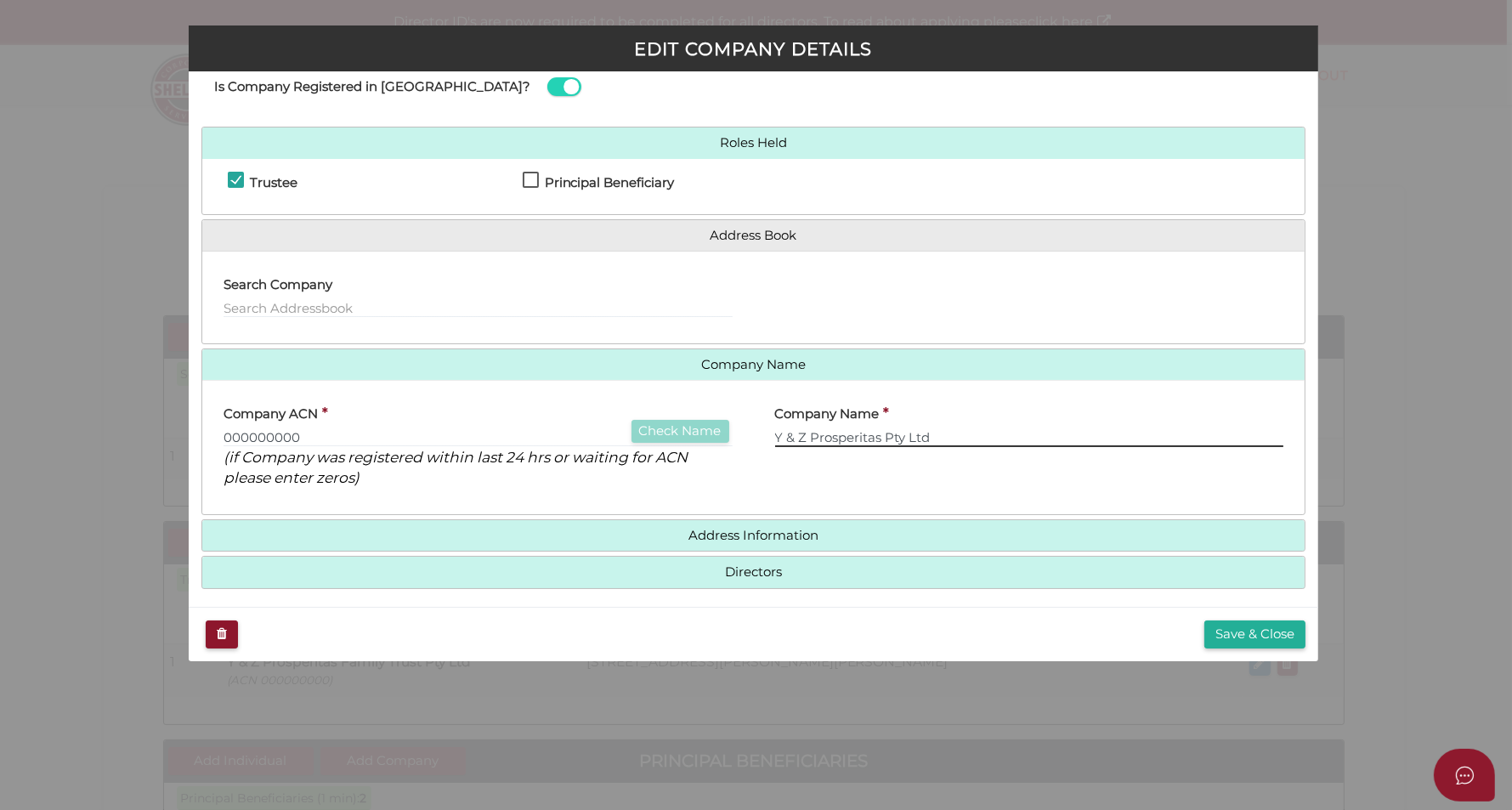 scroll, scrollTop: 50, scrollLeft: 0, axis: vertical 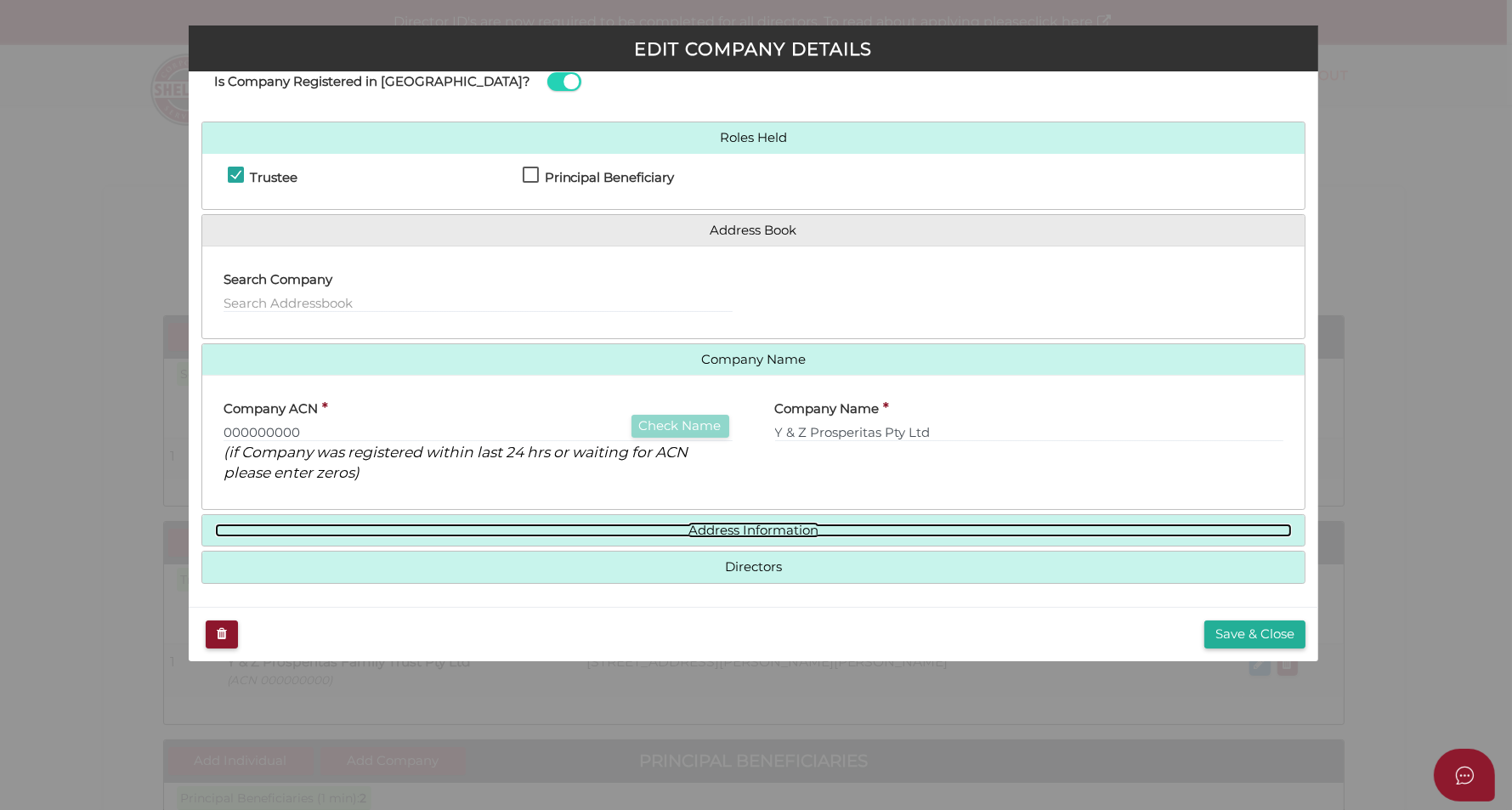 click on "Address Information" at bounding box center (754, 530) 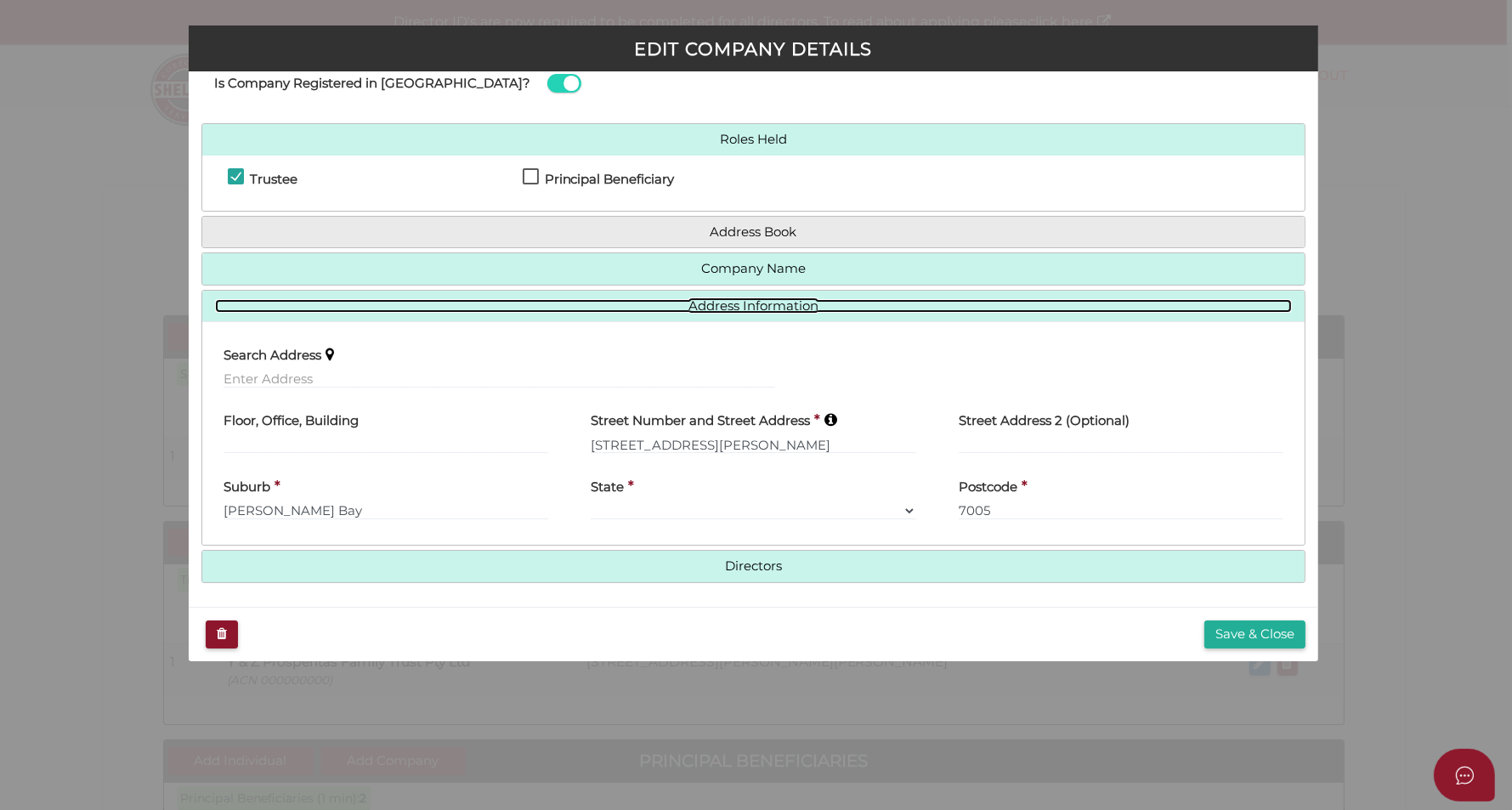 scroll, scrollTop: 48, scrollLeft: 0, axis: vertical 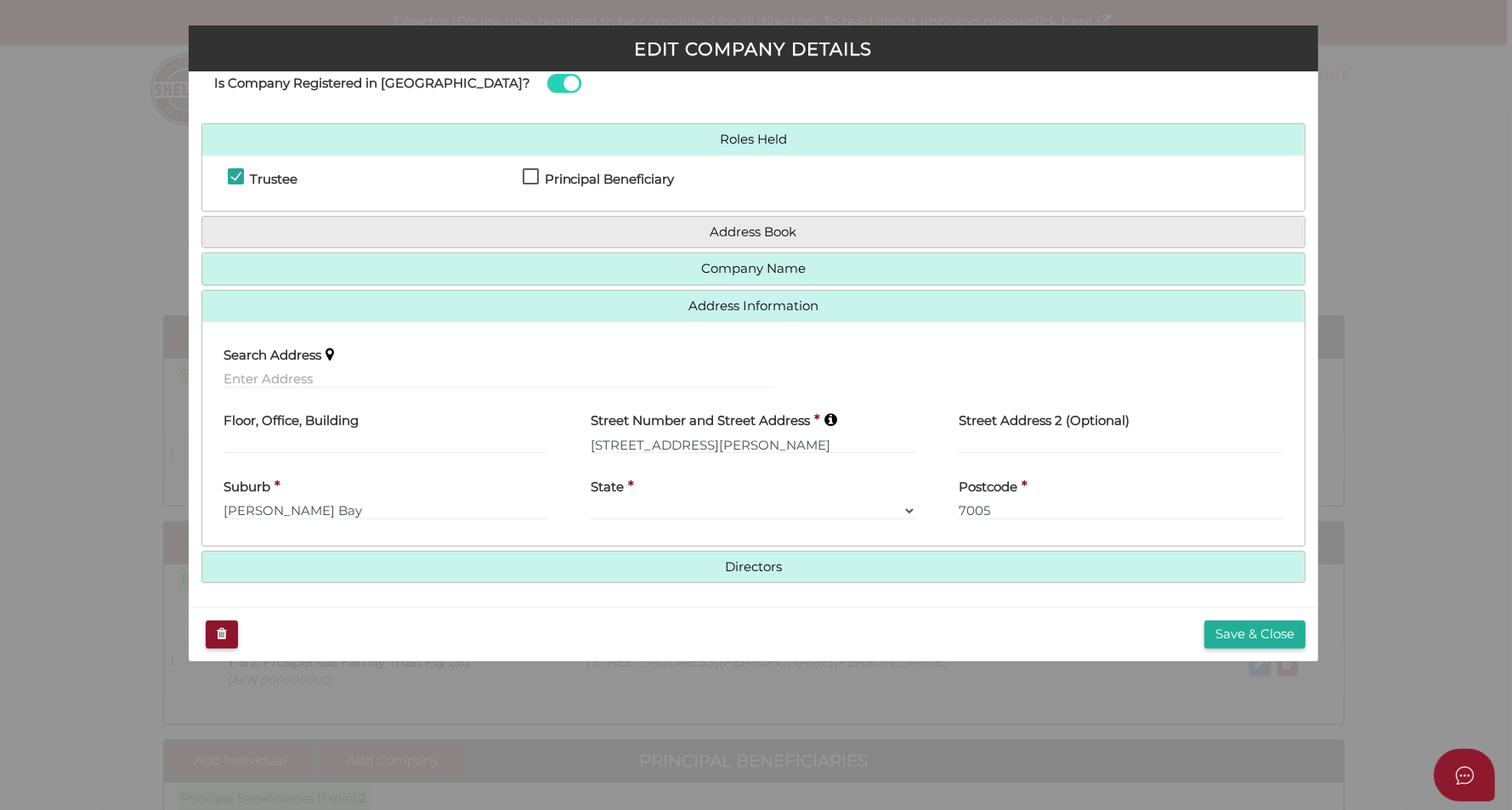 click on "Directors" at bounding box center [754, 567] 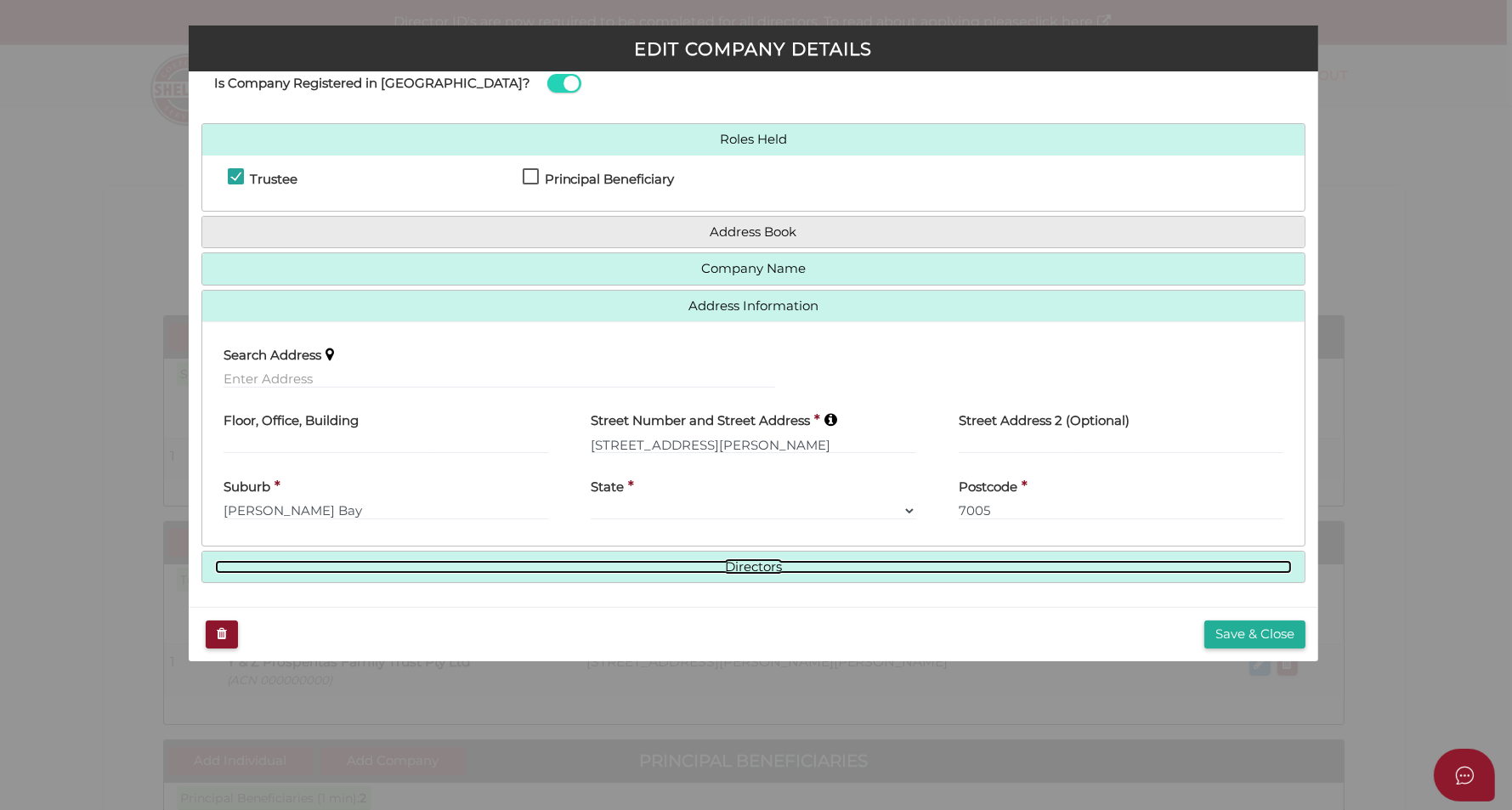 click on "Directors" at bounding box center (754, 567) 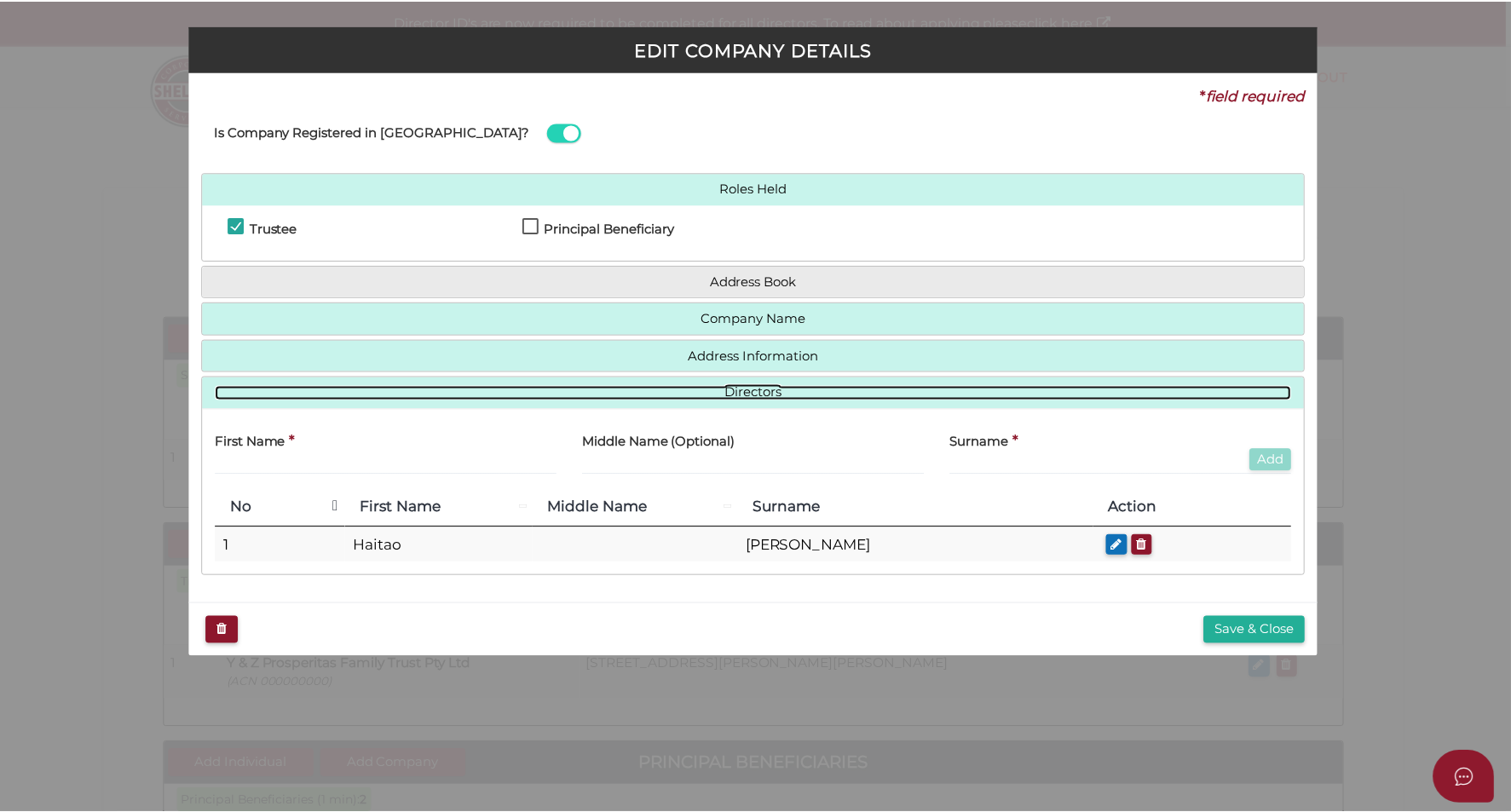 scroll, scrollTop: 0, scrollLeft: 0, axis: both 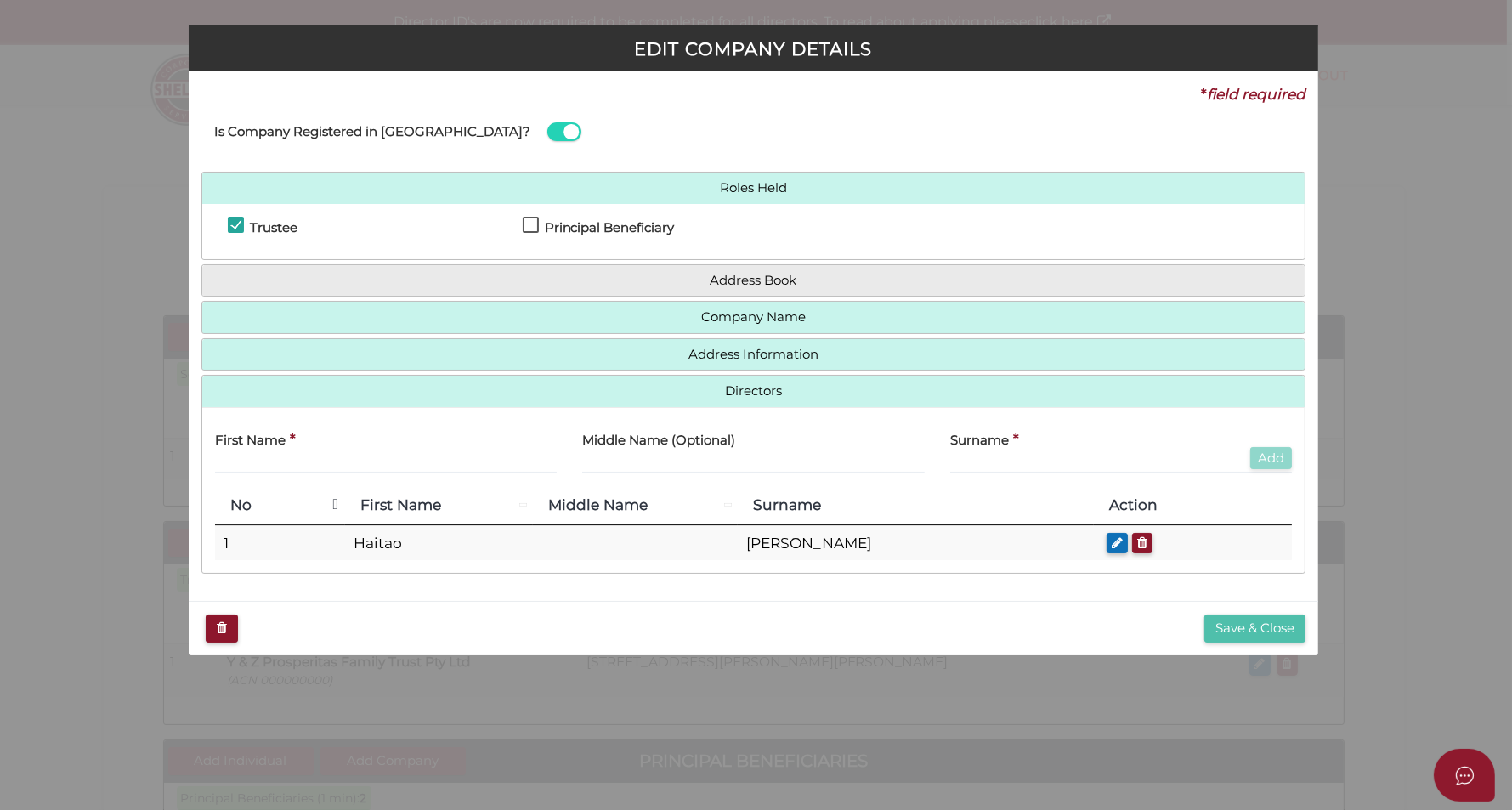 click on "Save & Close" at bounding box center (1254, 628) 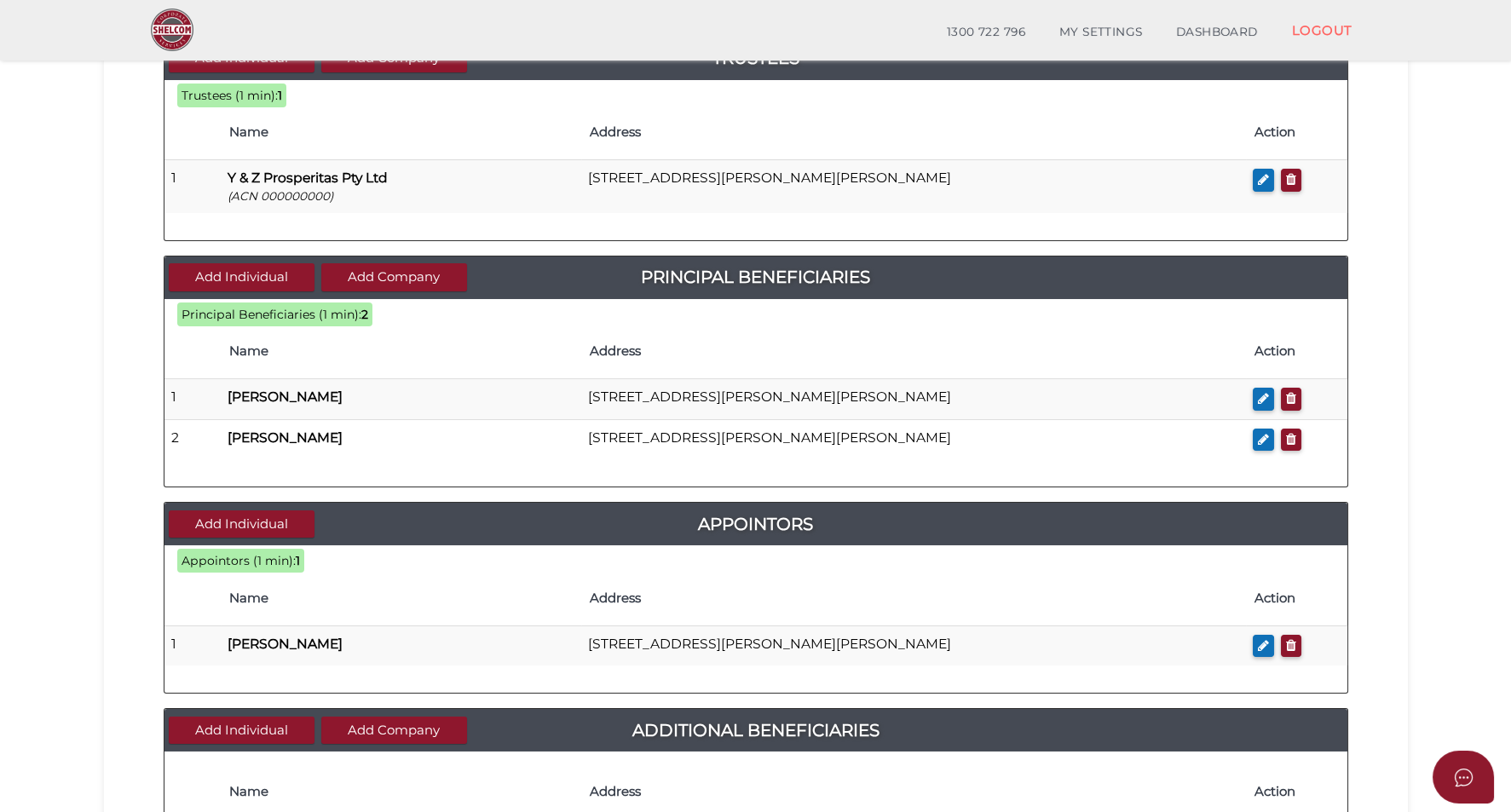 scroll, scrollTop: 734, scrollLeft: 0, axis: vertical 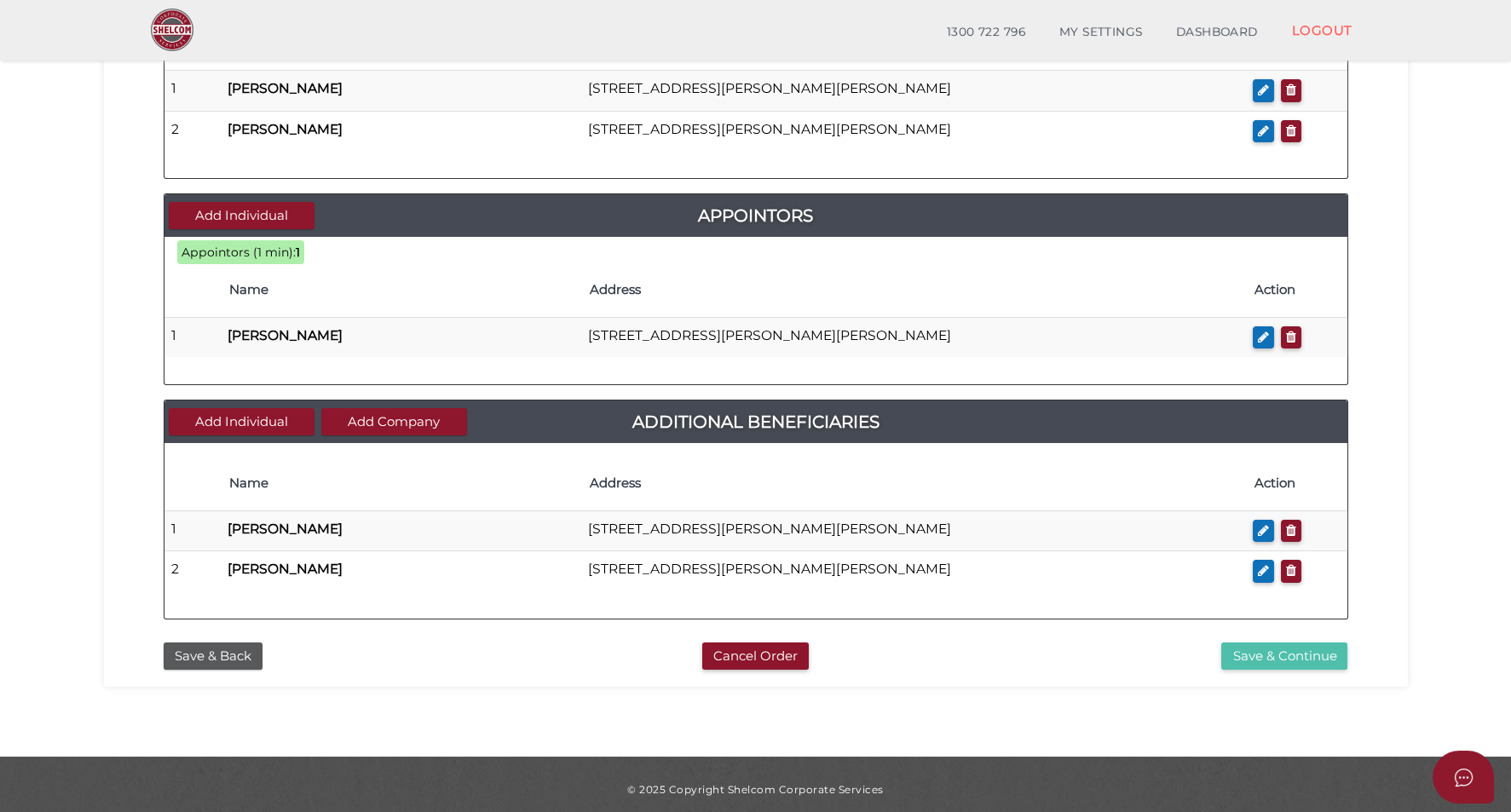 click on "Save & Continue" at bounding box center [1284, 656] 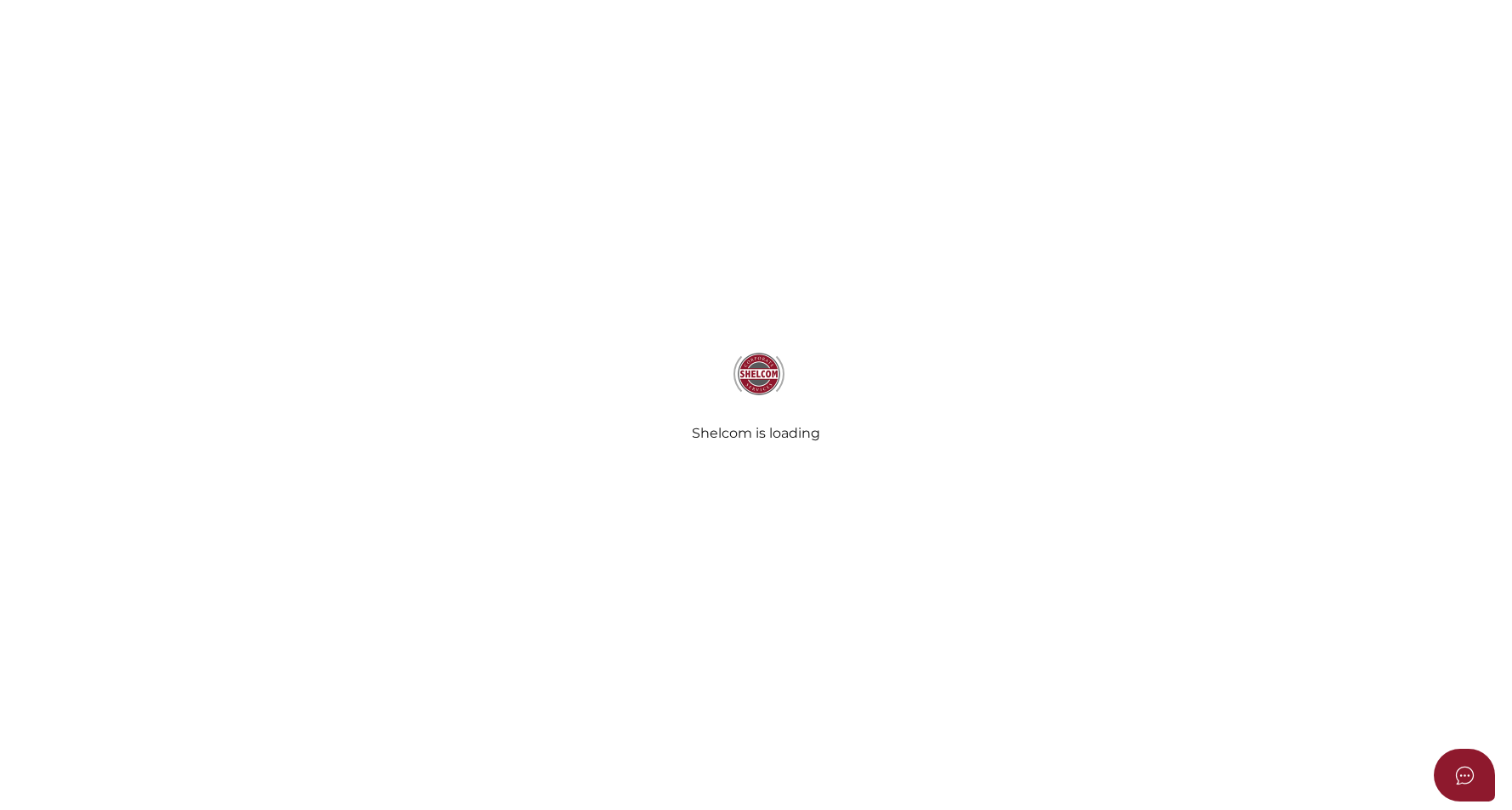 select on "Comb Binding" 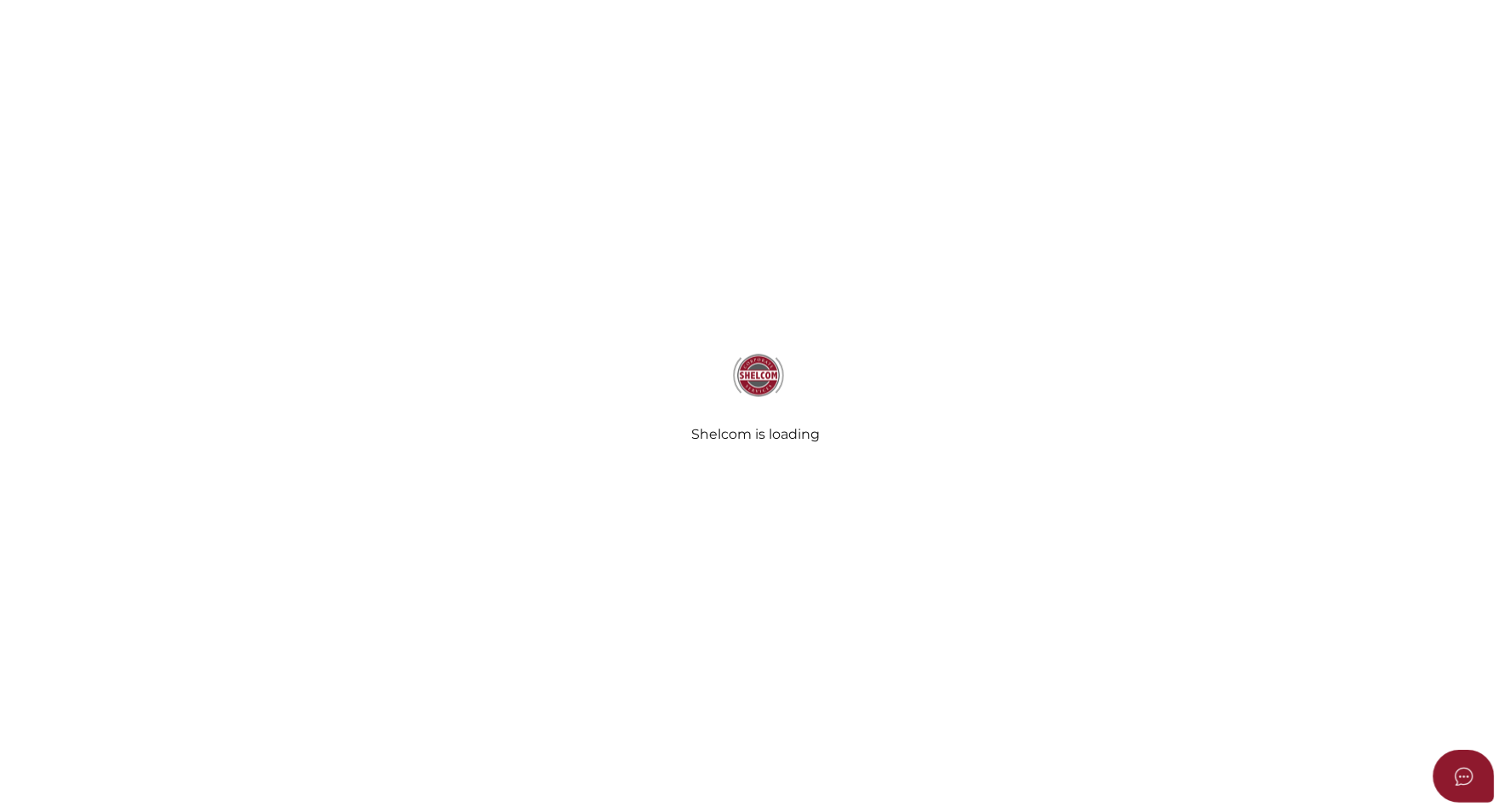 scroll, scrollTop: 0, scrollLeft: 0, axis: both 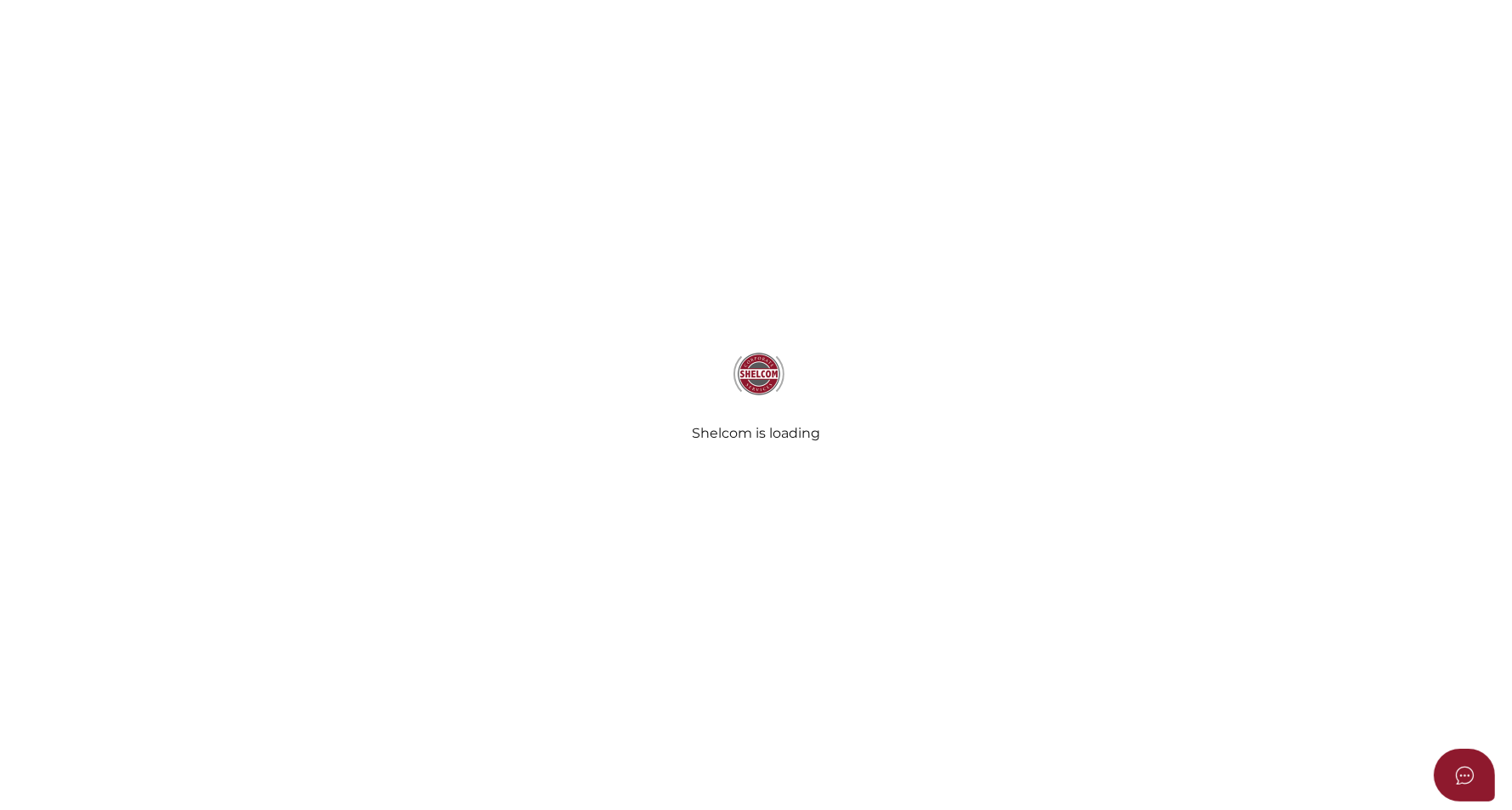 radio on "true" 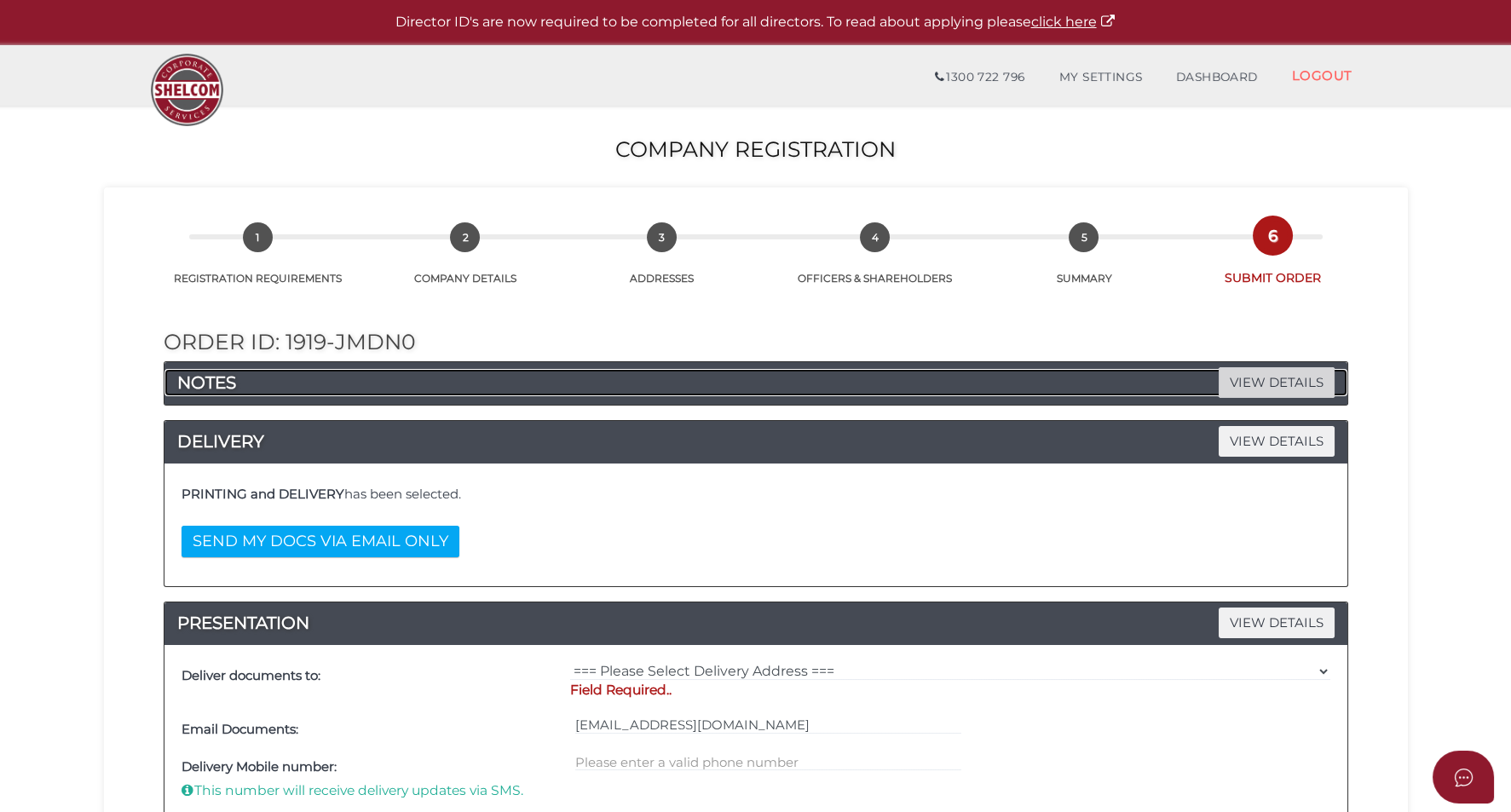 click on "VIEW DETAILS" at bounding box center (1277, 382) 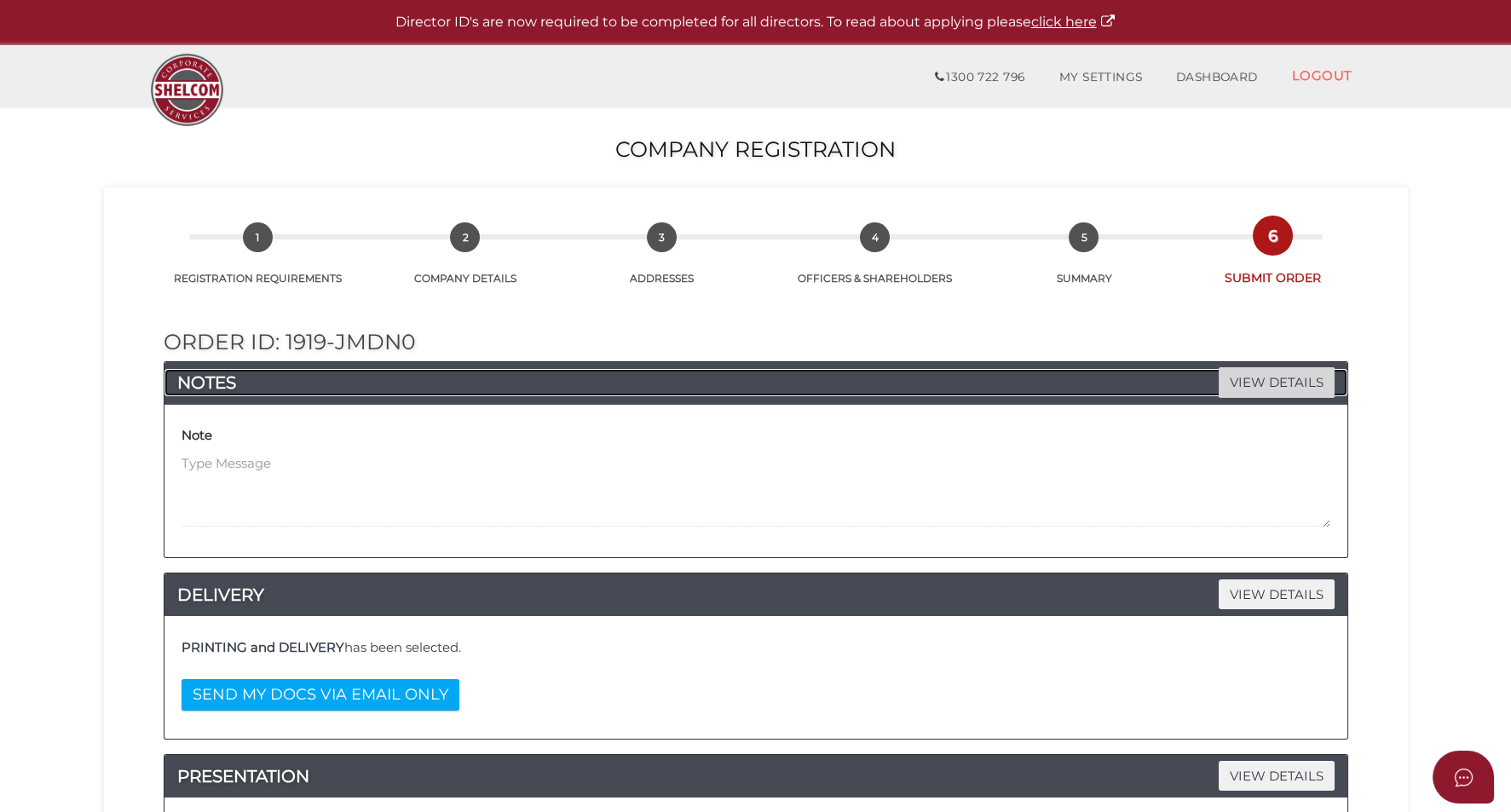 click on "VIEW DETAILS" at bounding box center (1277, 382) 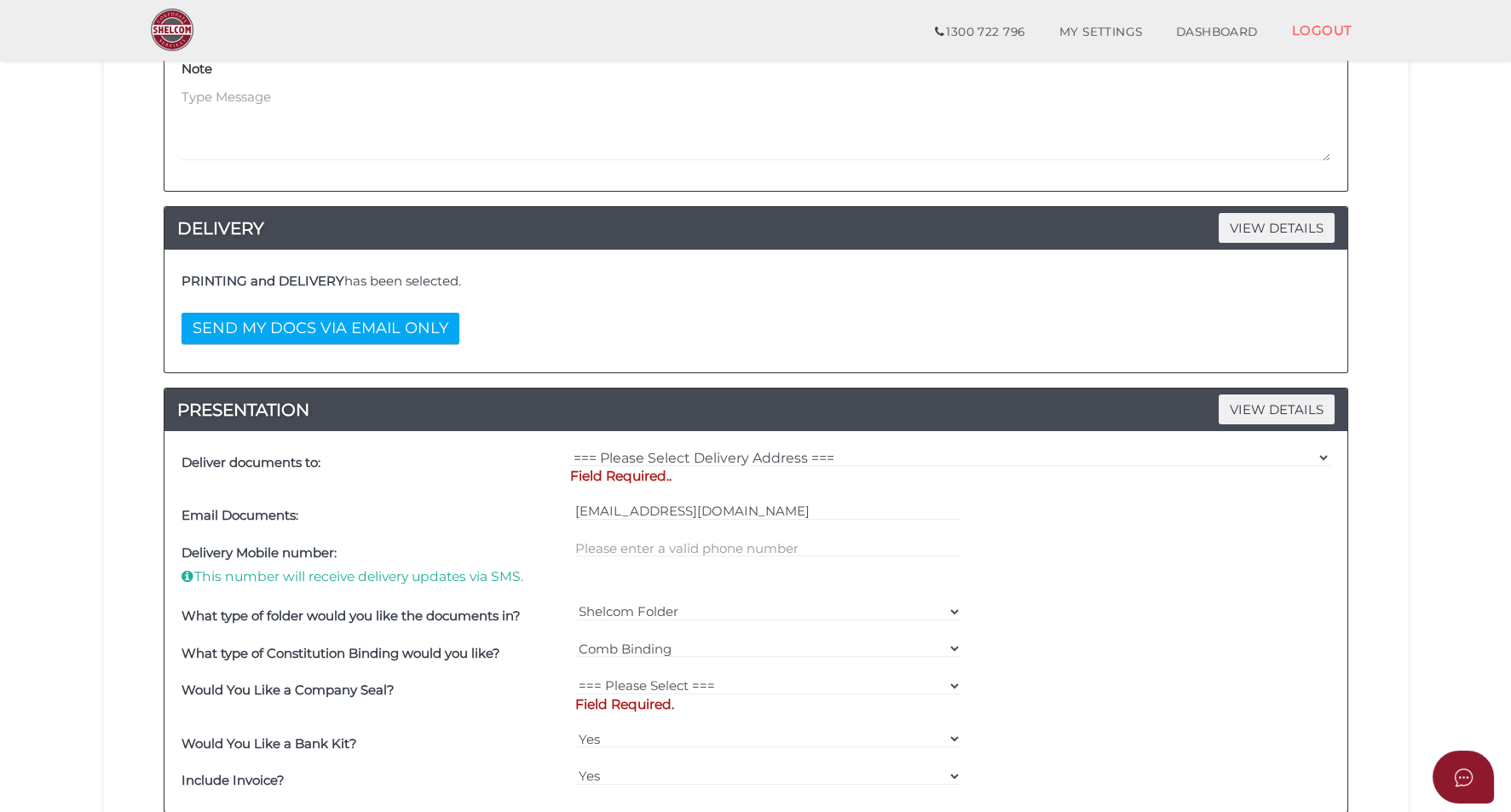 scroll, scrollTop: 320, scrollLeft: 0, axis: vertical 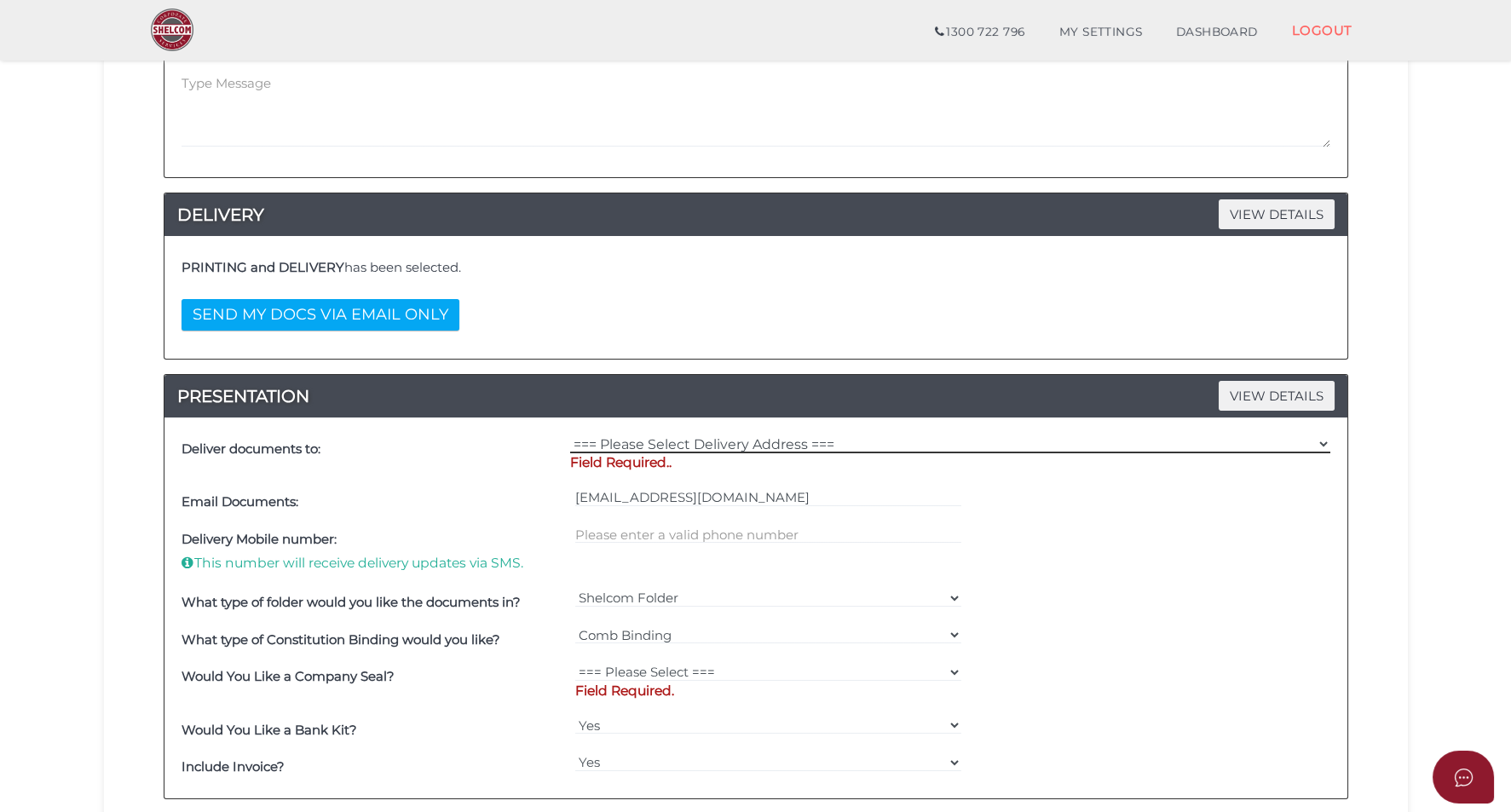 click on "=== Please Select Delivery Address ===
(User Address - [PERSON_NAME])  [STREET_ADDRESS][PERSON_NAME][PERSON_NAME]" at bounding box center [950, 444] 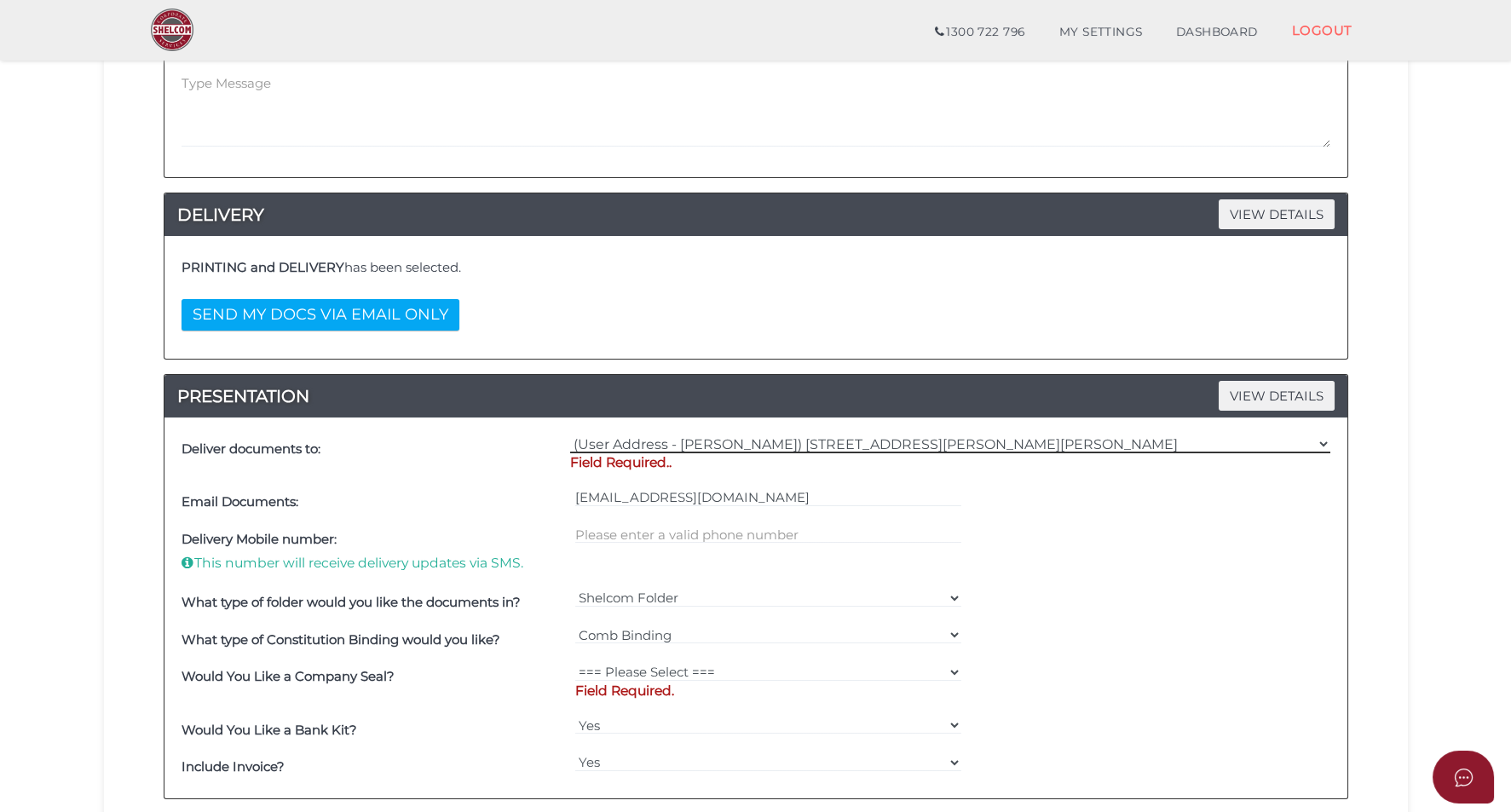 click on "=== Please Select Delivery Address ===
(User Address - [PERSON_NAME])  [STREET_ADDRESS][PERSON_NAME][PERSON_NAME]" at bounding box center (950, 444) 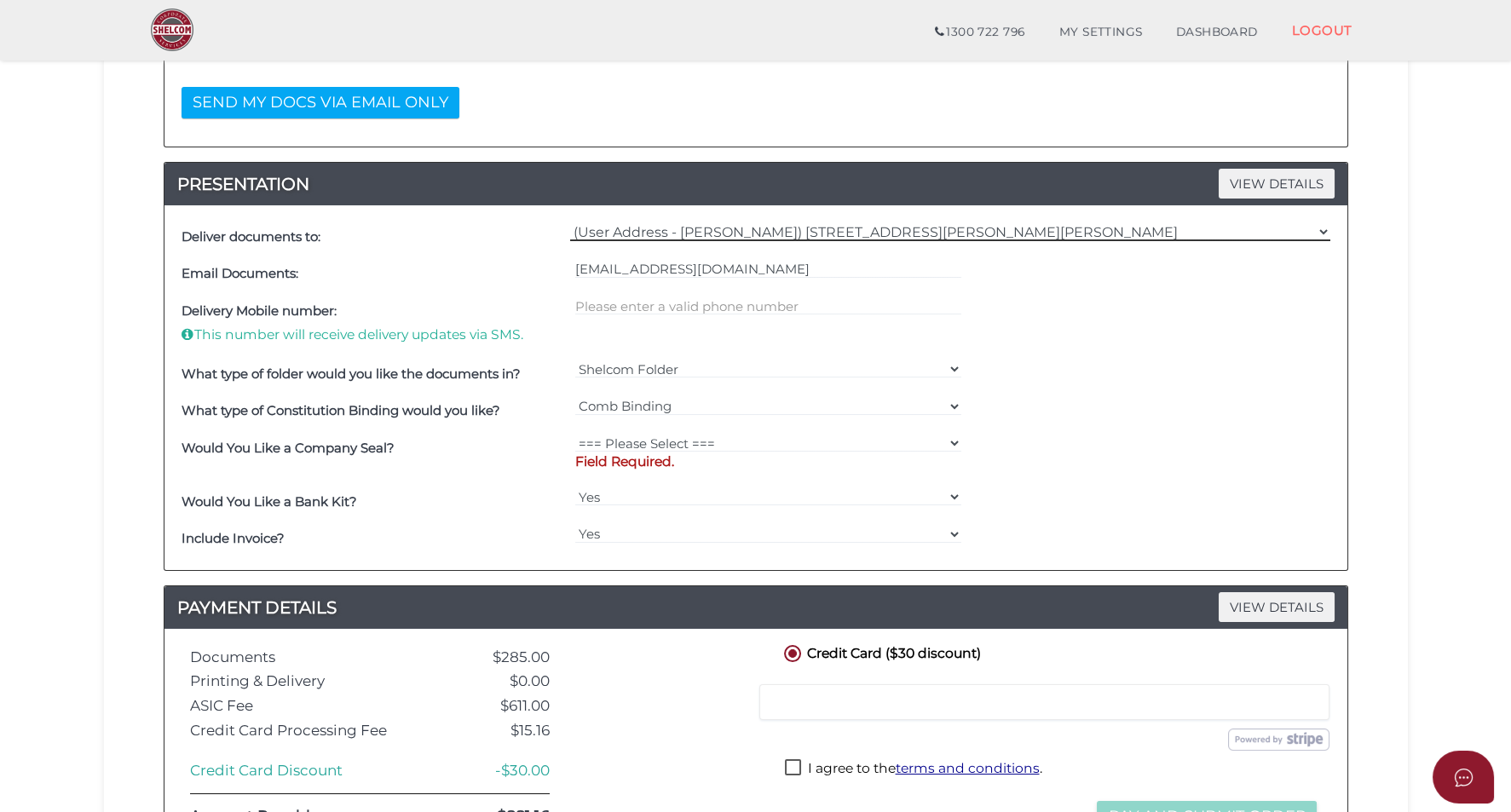 scroll, scrollTop: 533, scrollLeft: 0, axis: vertical 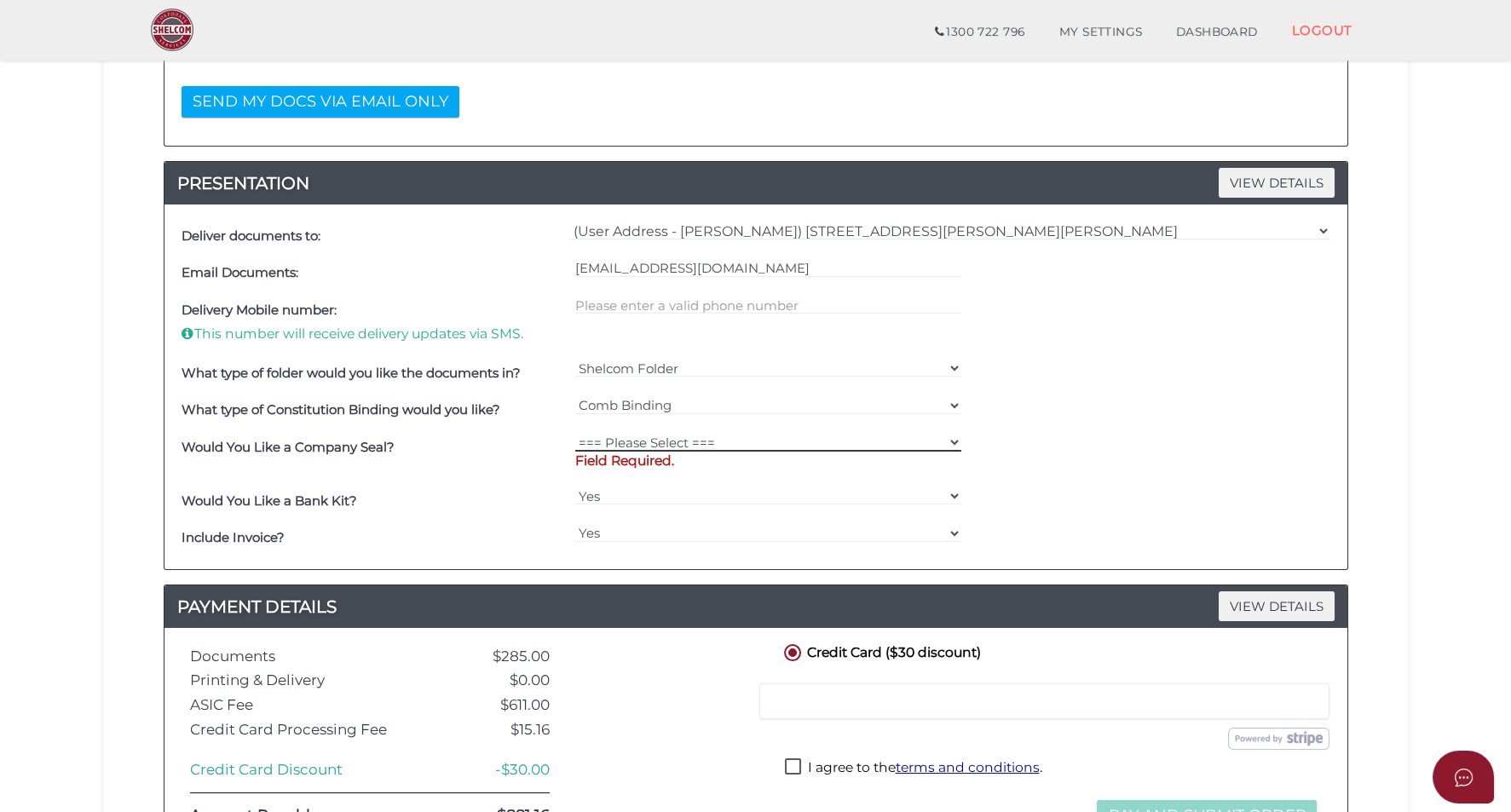 click on "=== Please Select ===
Fold Seal $50 No Seal" at bounding box center (768, 442) 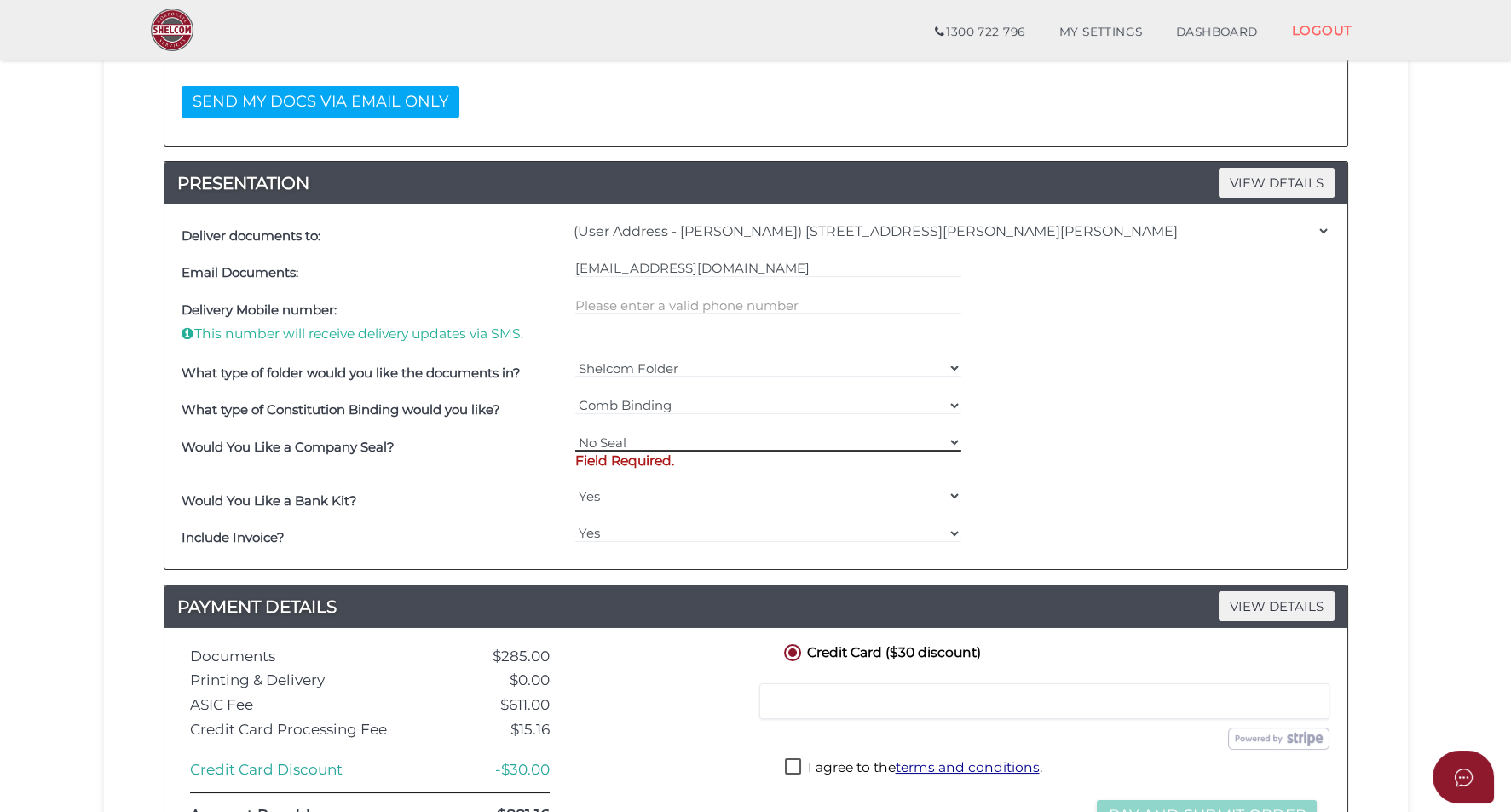 click on "=== Please Select ===
Fold Seal $50 No Seal" at bounding box center (768, 442) 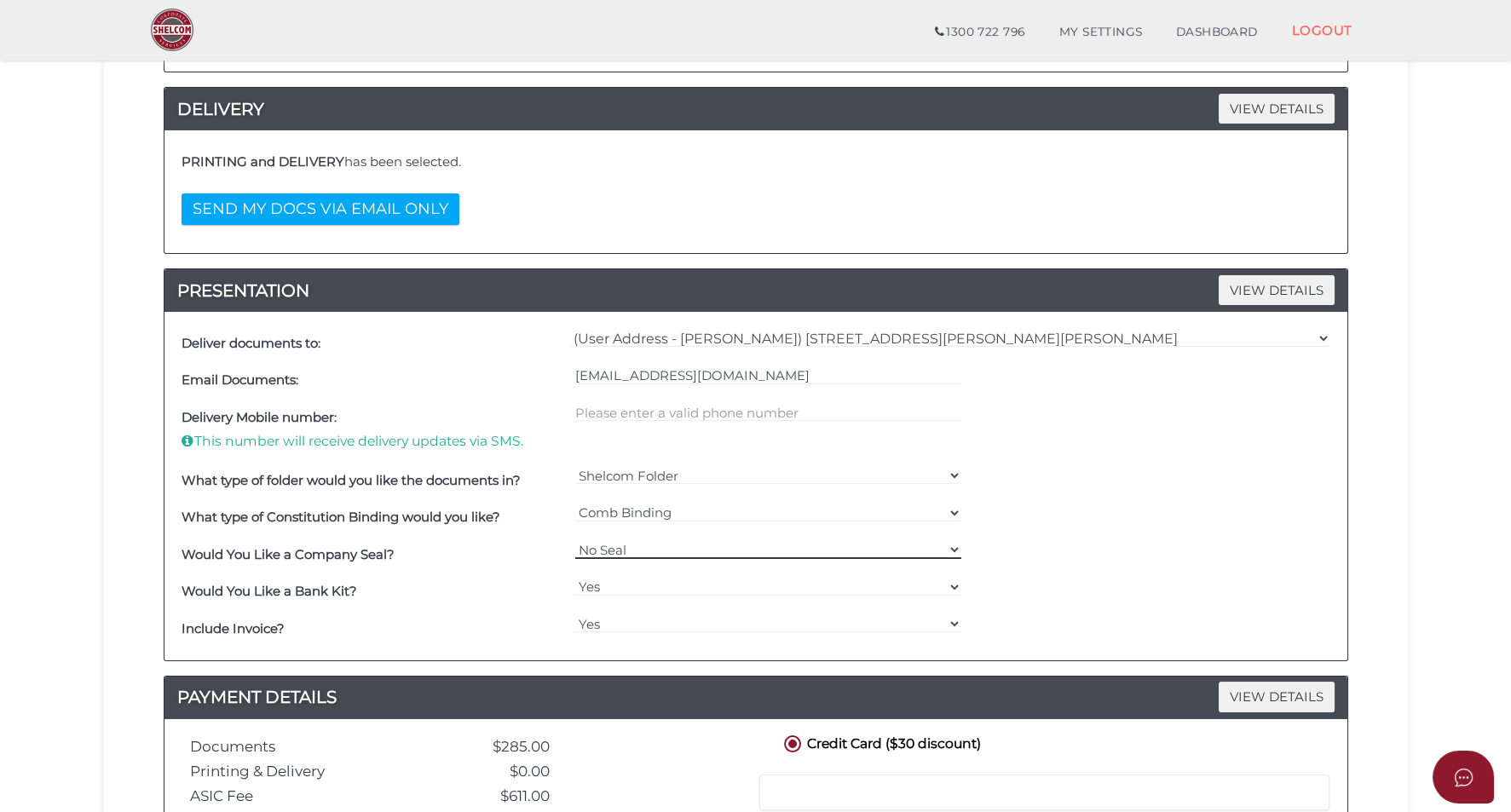 scroll, scrollTop: 533, scrollLeft: 0, axis: vertical 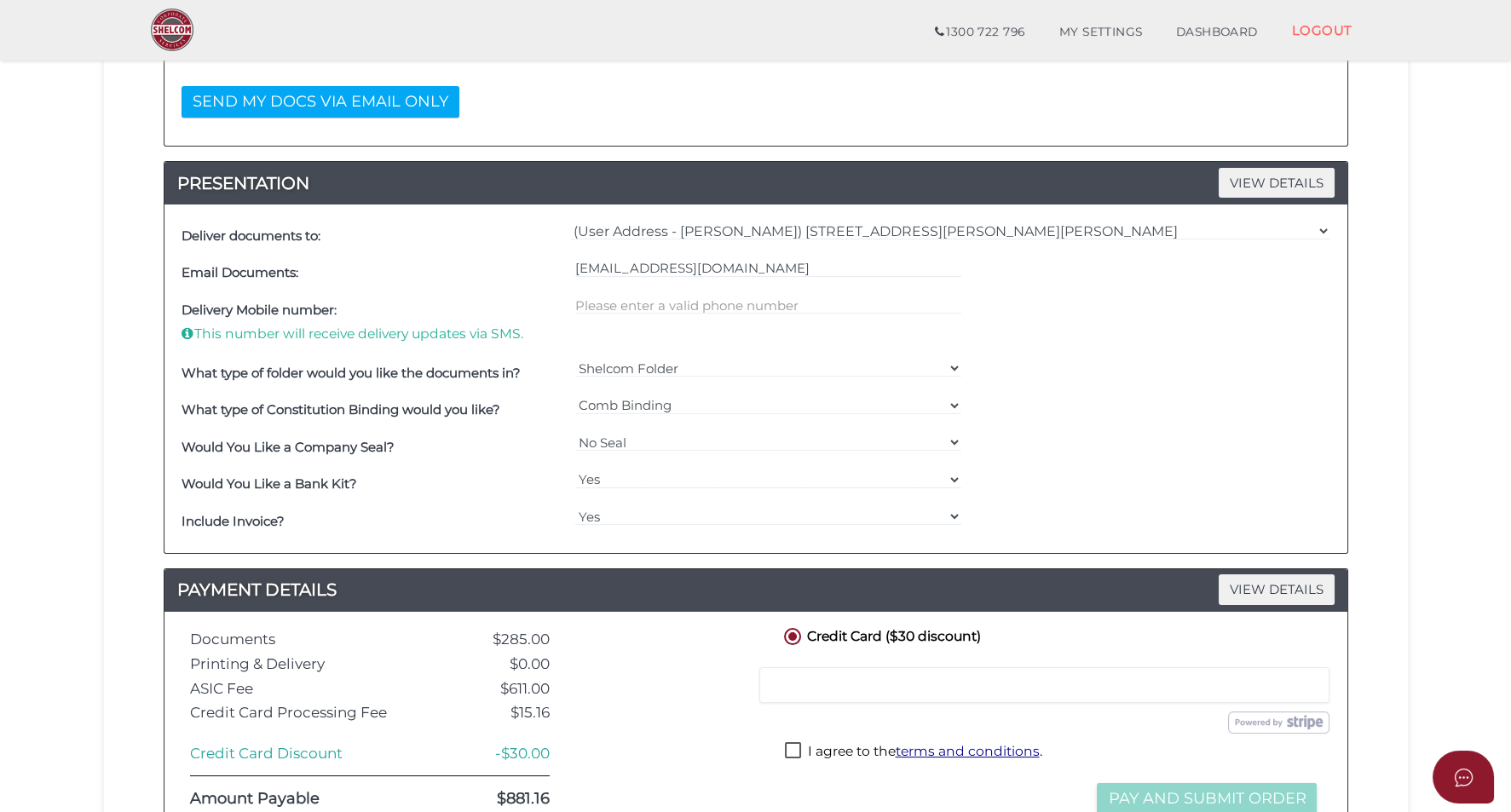 click at bounding box center [768, 323] 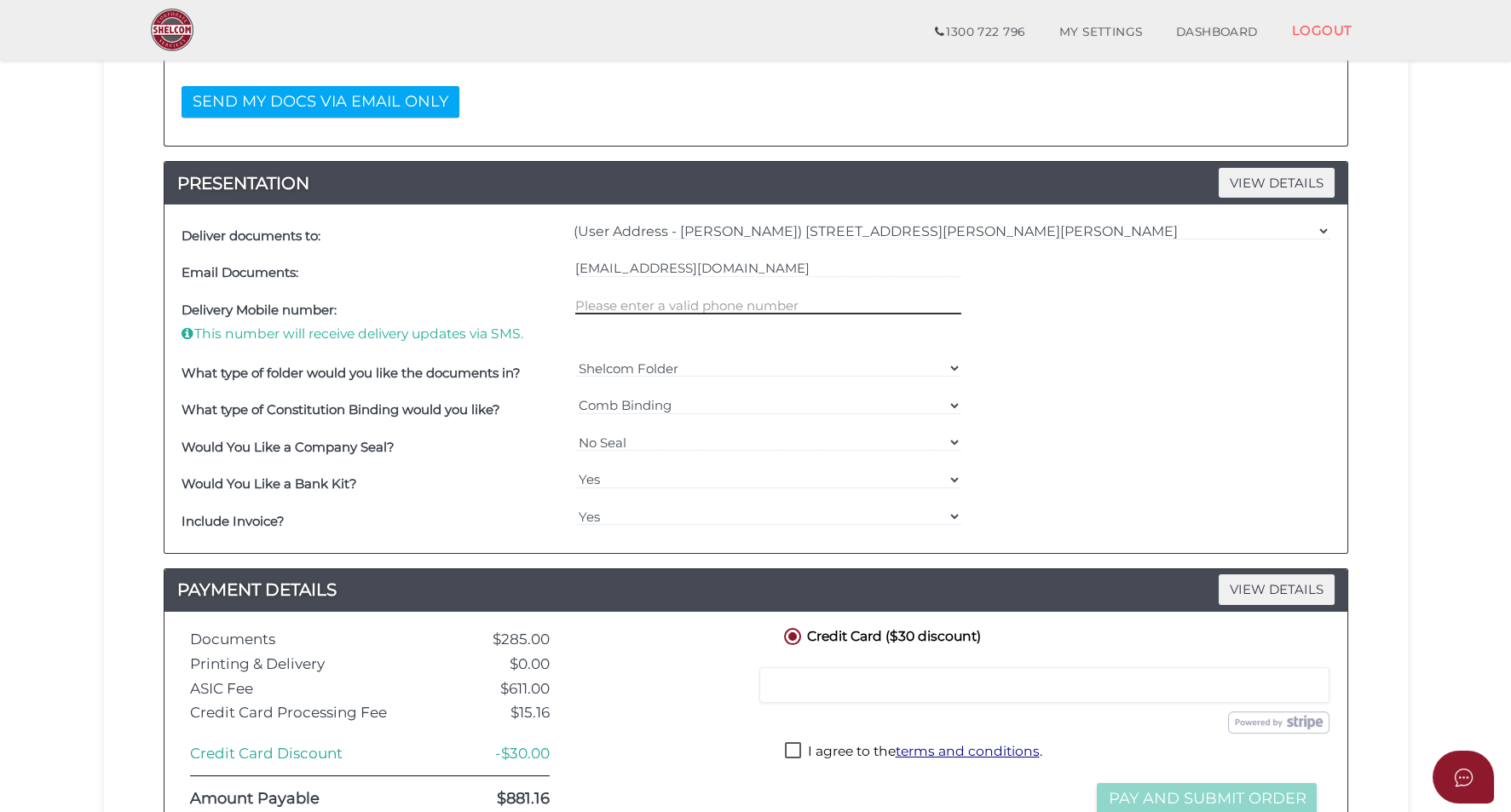 click at bounding box center [768, 305] 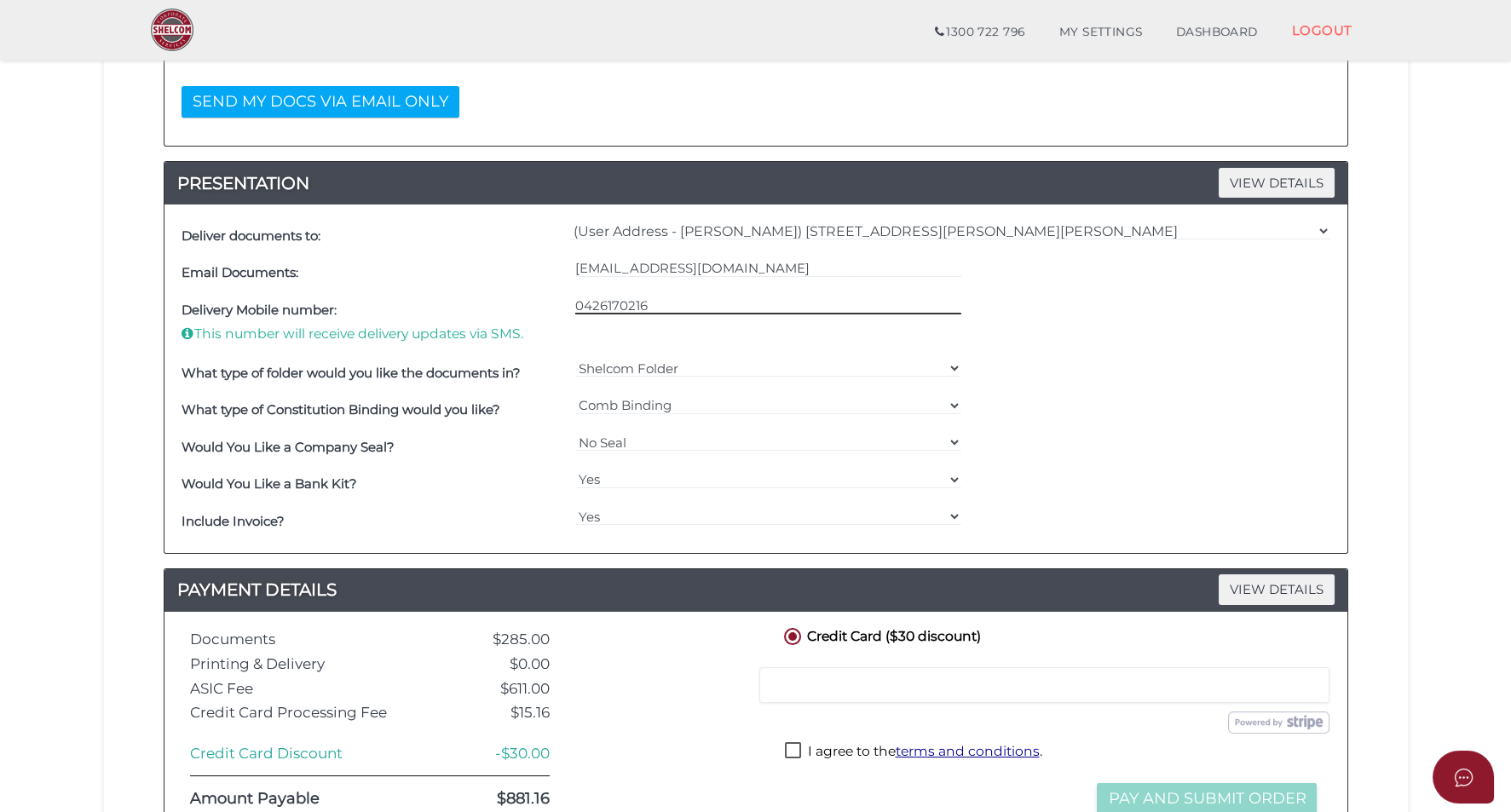 type on "0426170216" 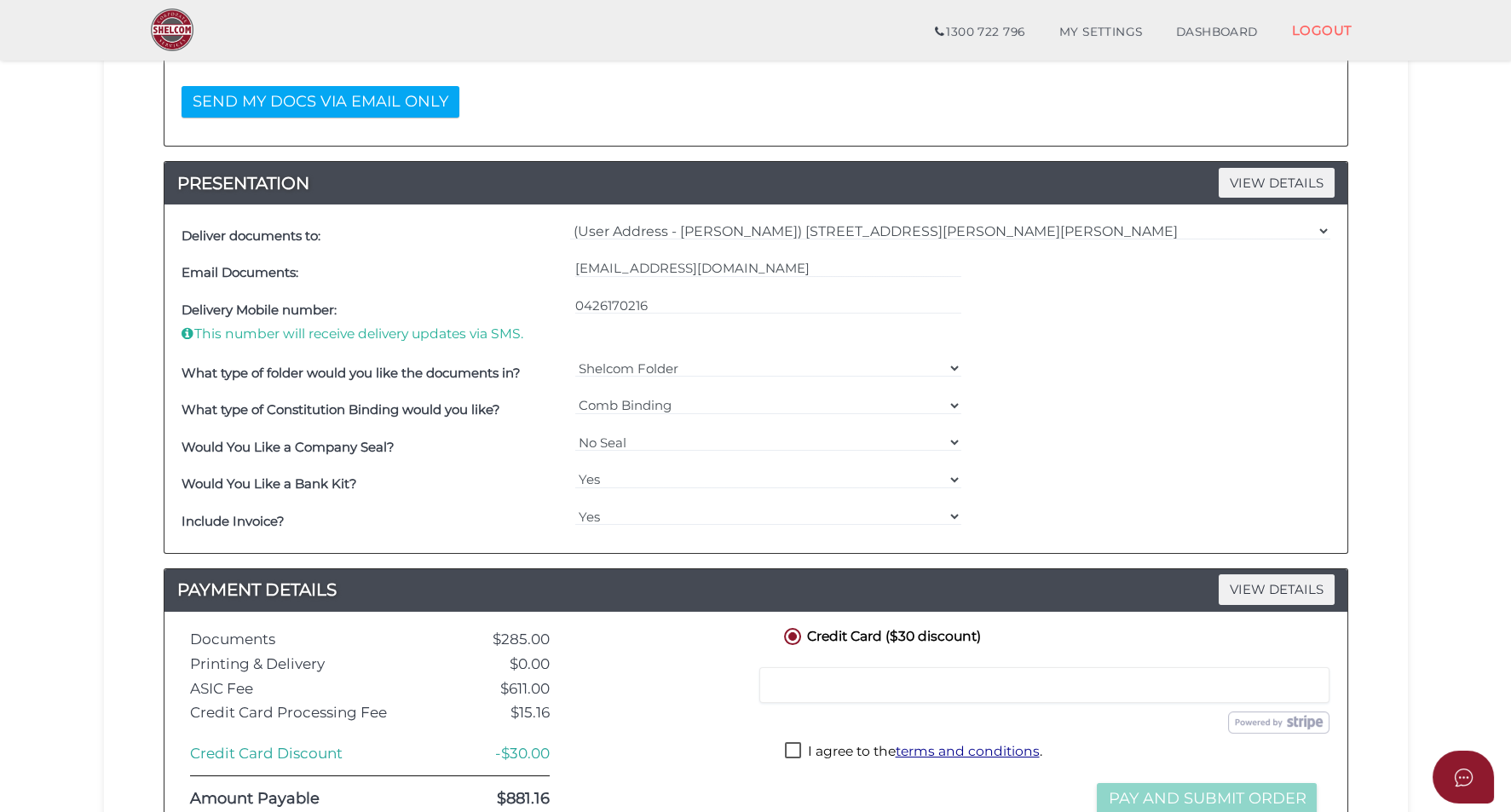 click on "Delivery Mobile number:
This number will receive delivery updates via SMS.
0426170216" at bounding box center [756, 323] 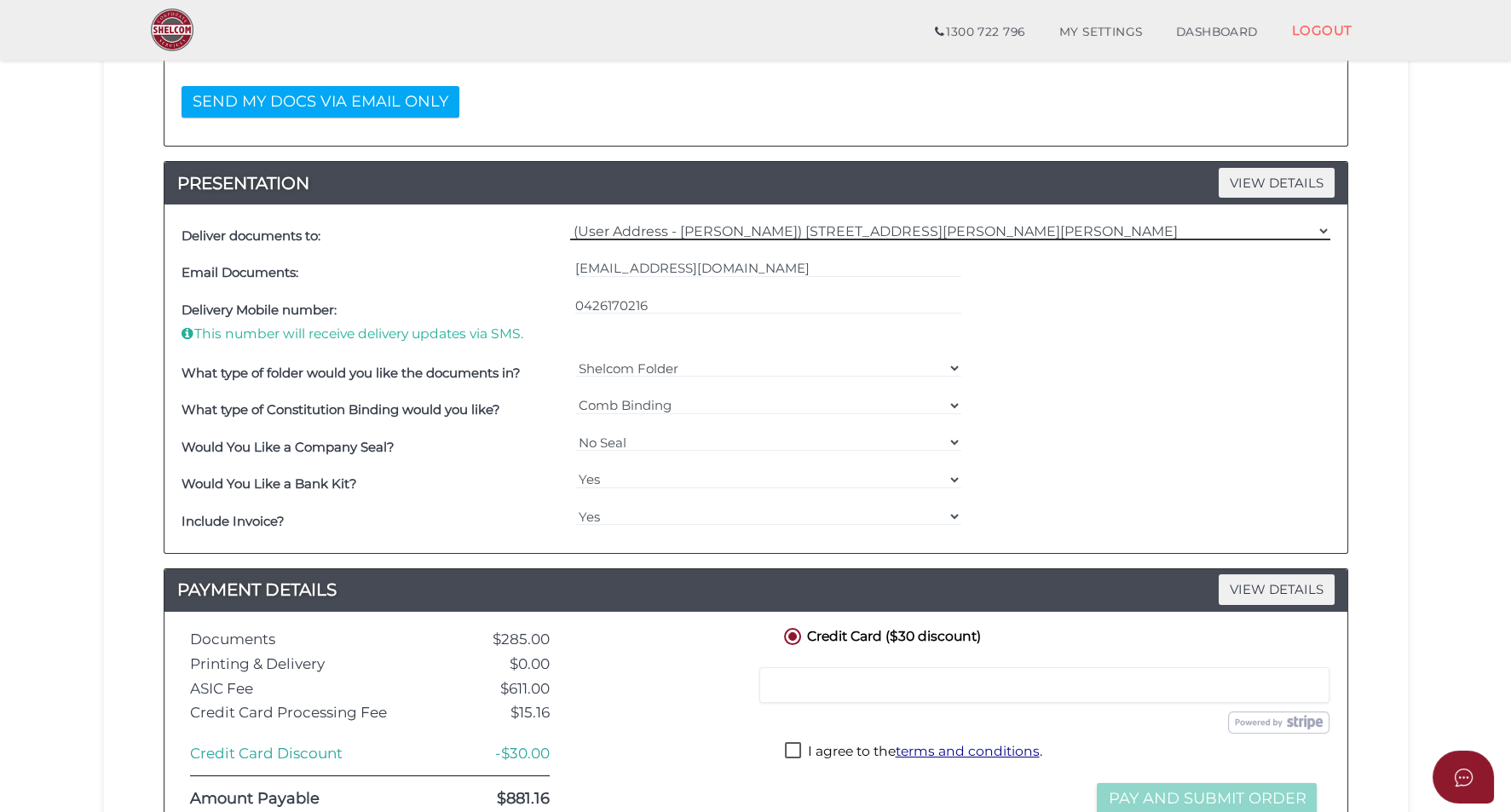 click on "=== Please Select Delivery Address ===
(User Address - HAITAO YANG)  34 Nicholas Drive Sandy Bay, TAS, 7005 Other" at bounding box center (950, 231) 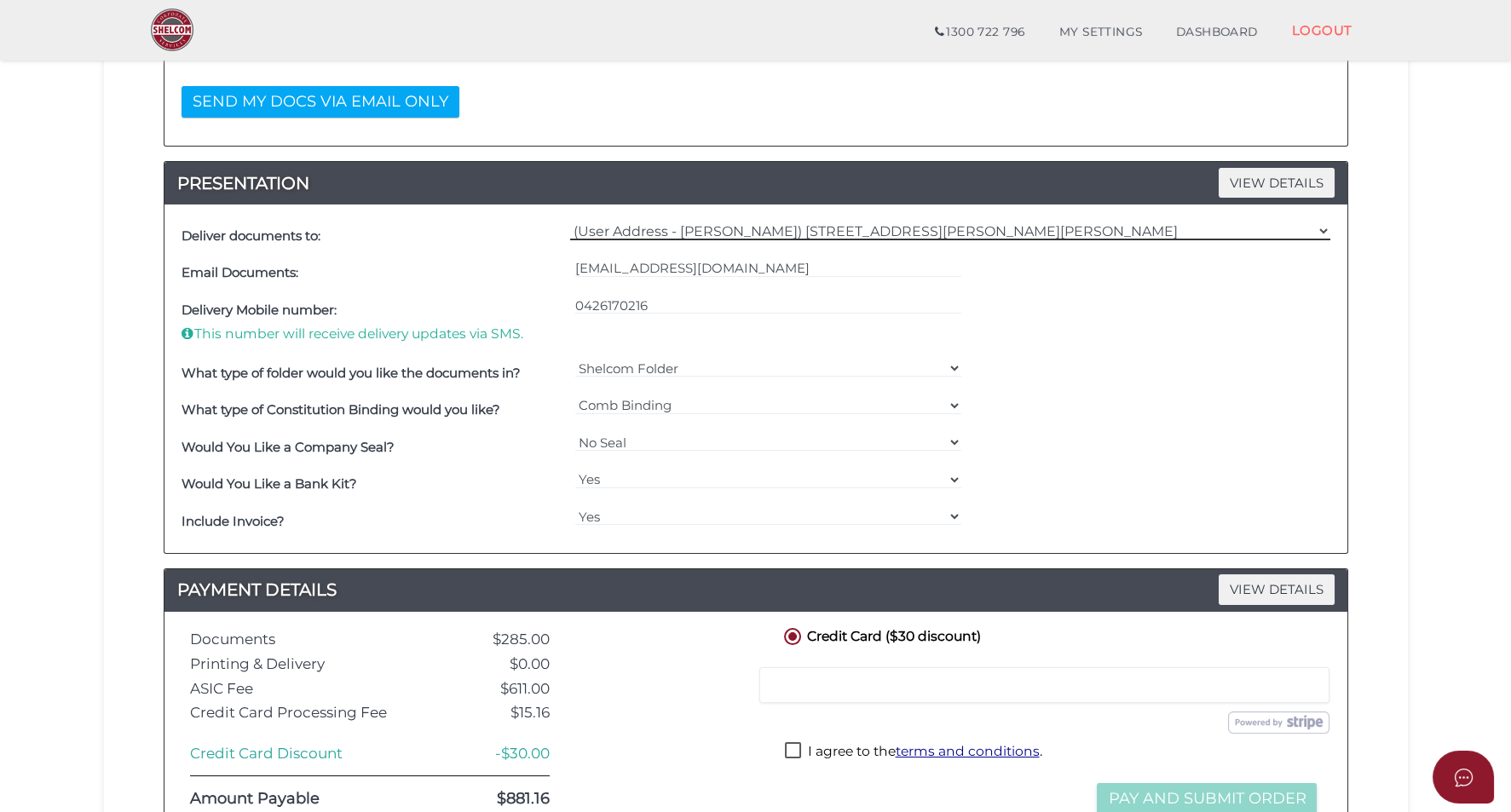 click on "=== Please Select Delivery Address ===
(User Address - HAITAO YANG)  34 Nicholas Drive Sandy Bay, TAS, 7005 Other" at bounding box center [950, 231] 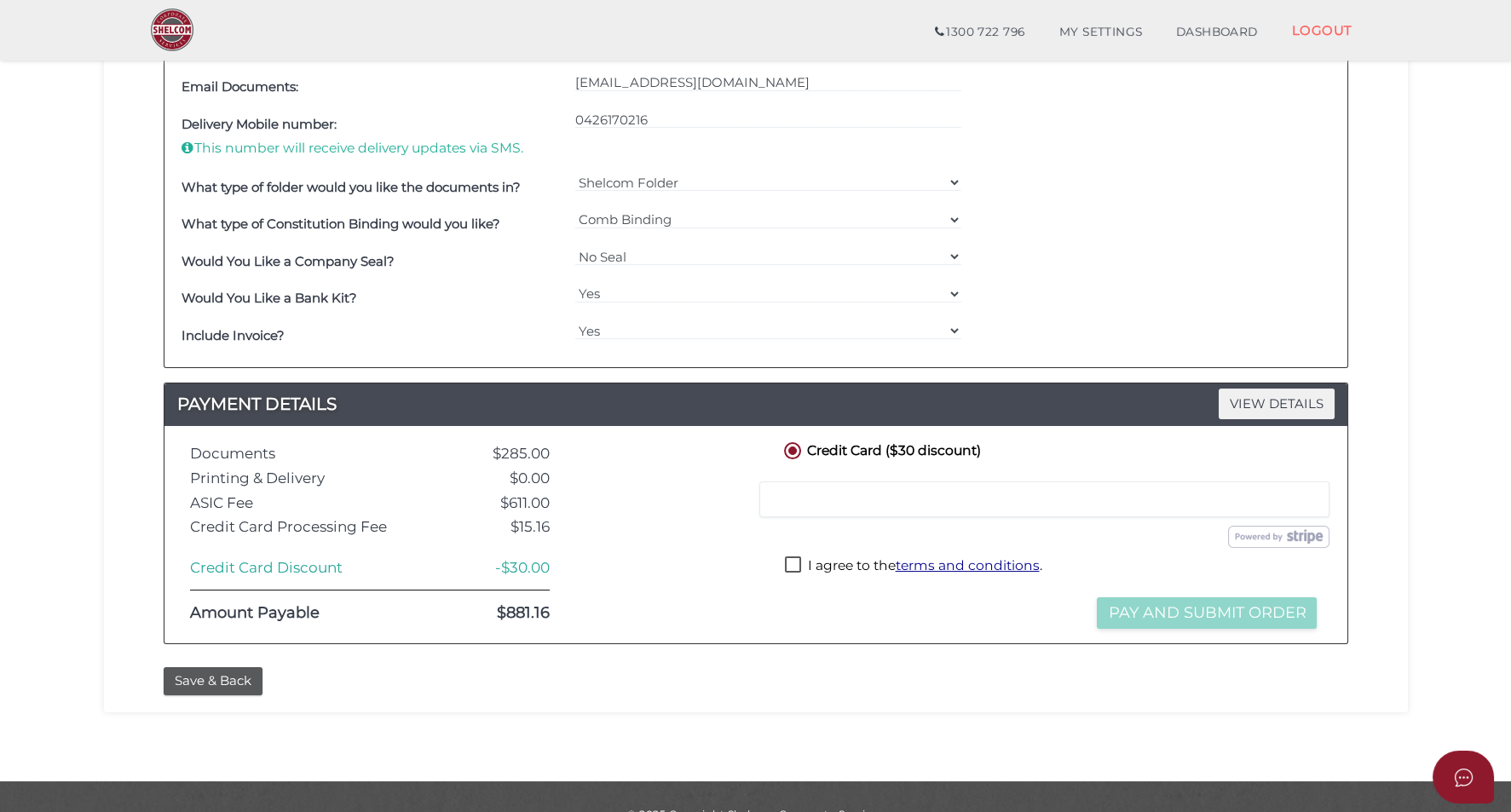 scroll, scrollTop: 749, scrollLeft: 0, axis: vertical 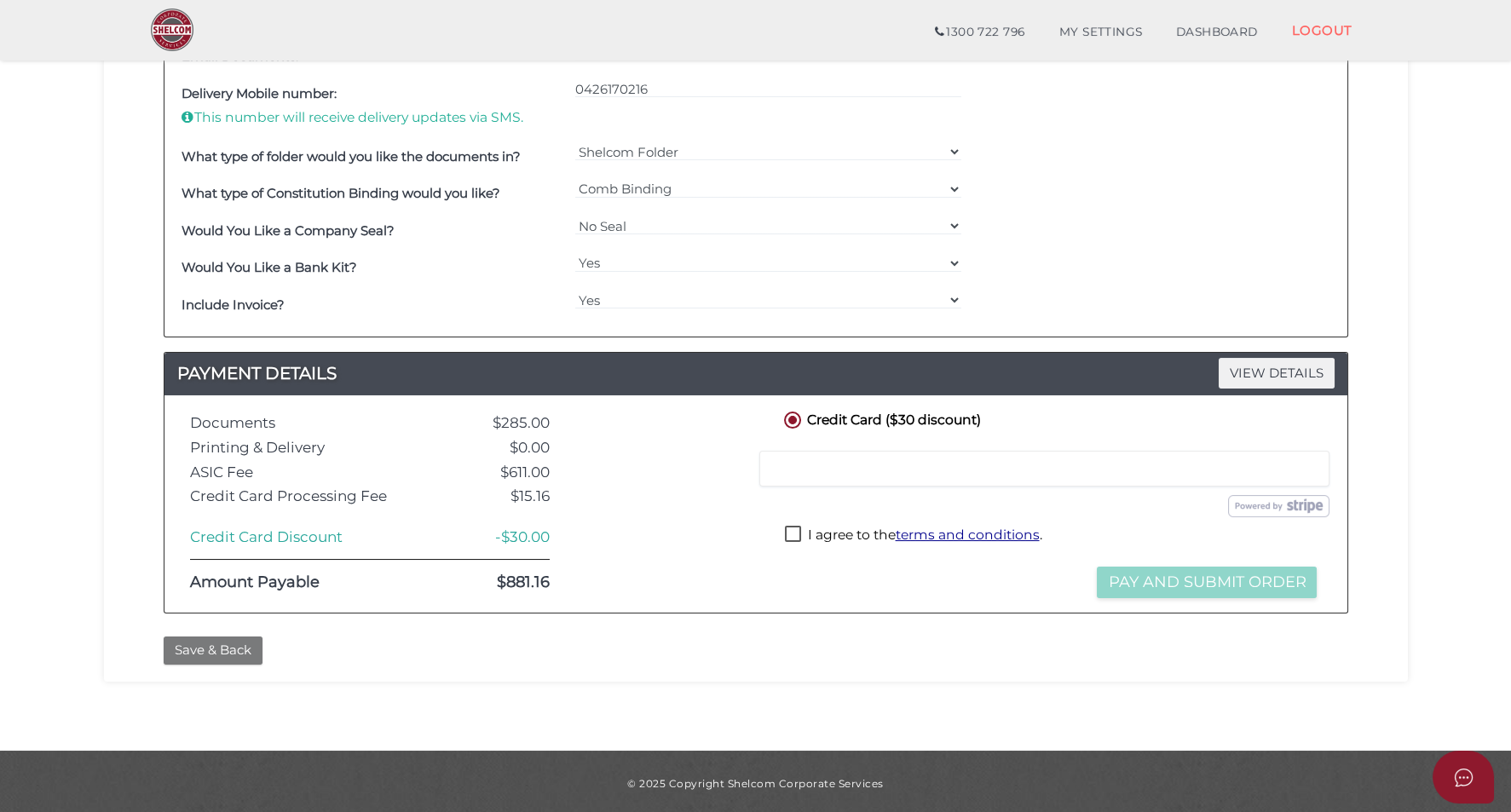 click on "Save & Back" at bounding box center [213, 650] 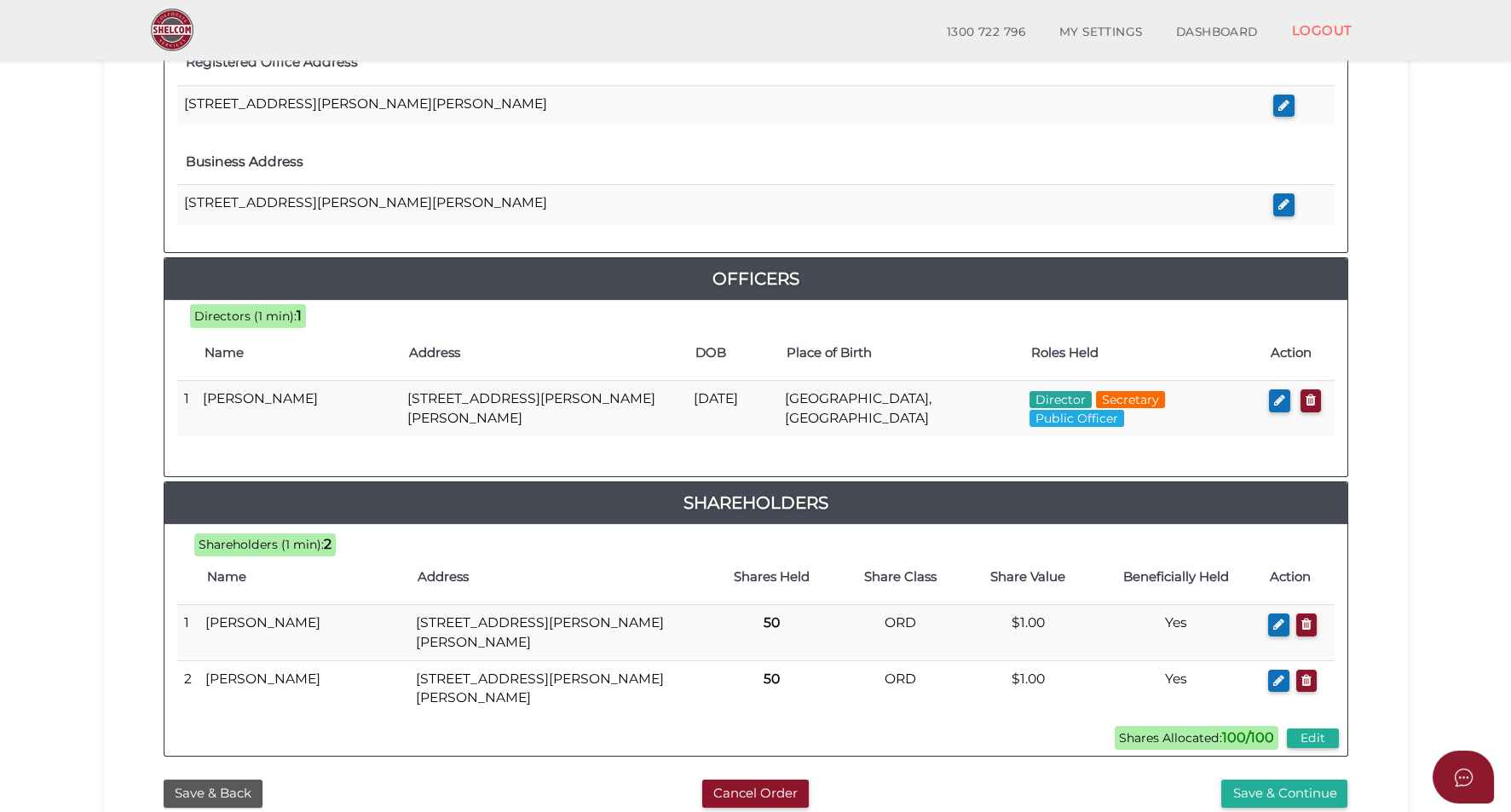 scroll, scrollTop: 743, scrollLeft: 0, axis: vertical 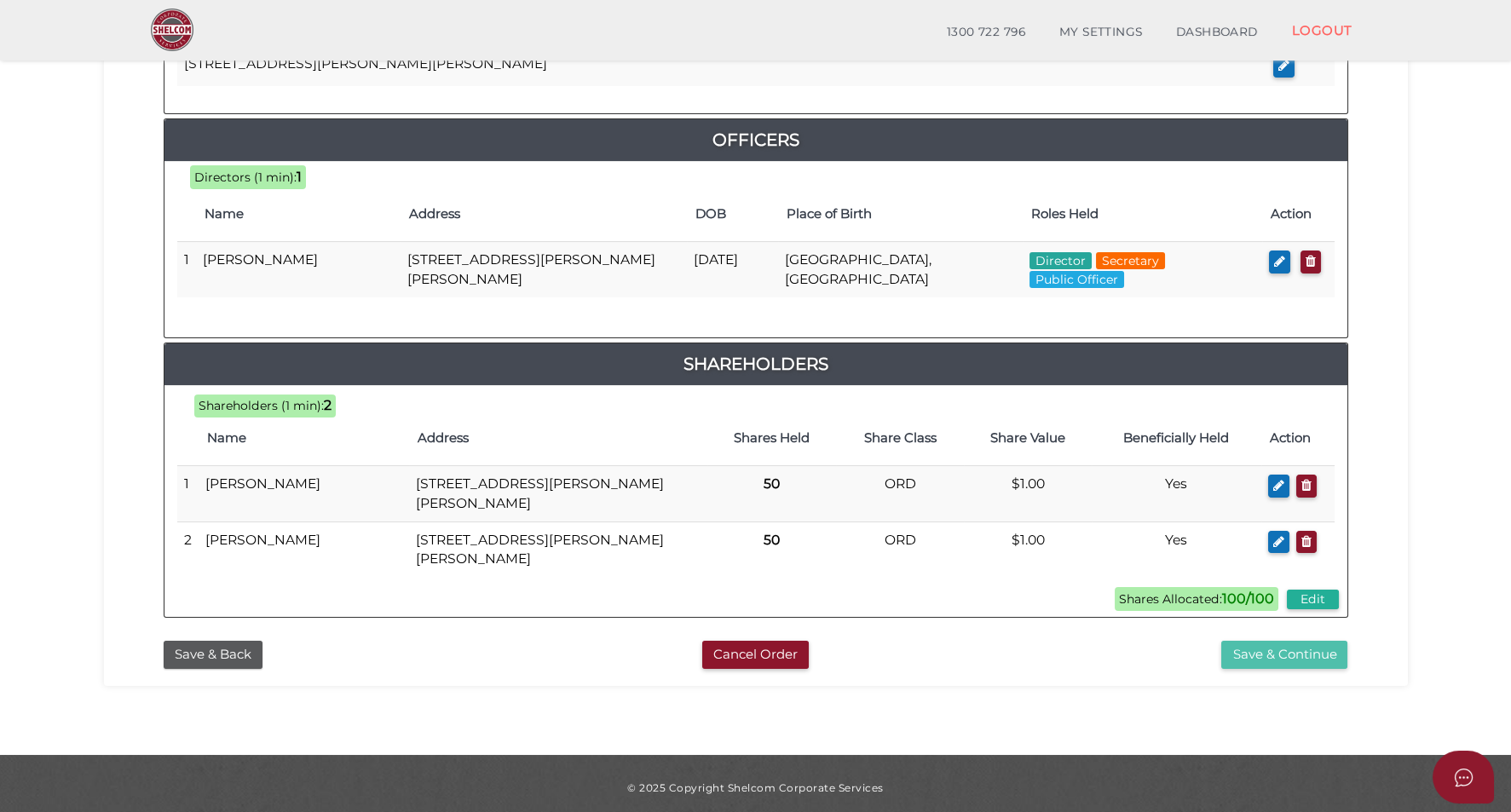click on "Save & Continue" at bounding box center [1284, 654] 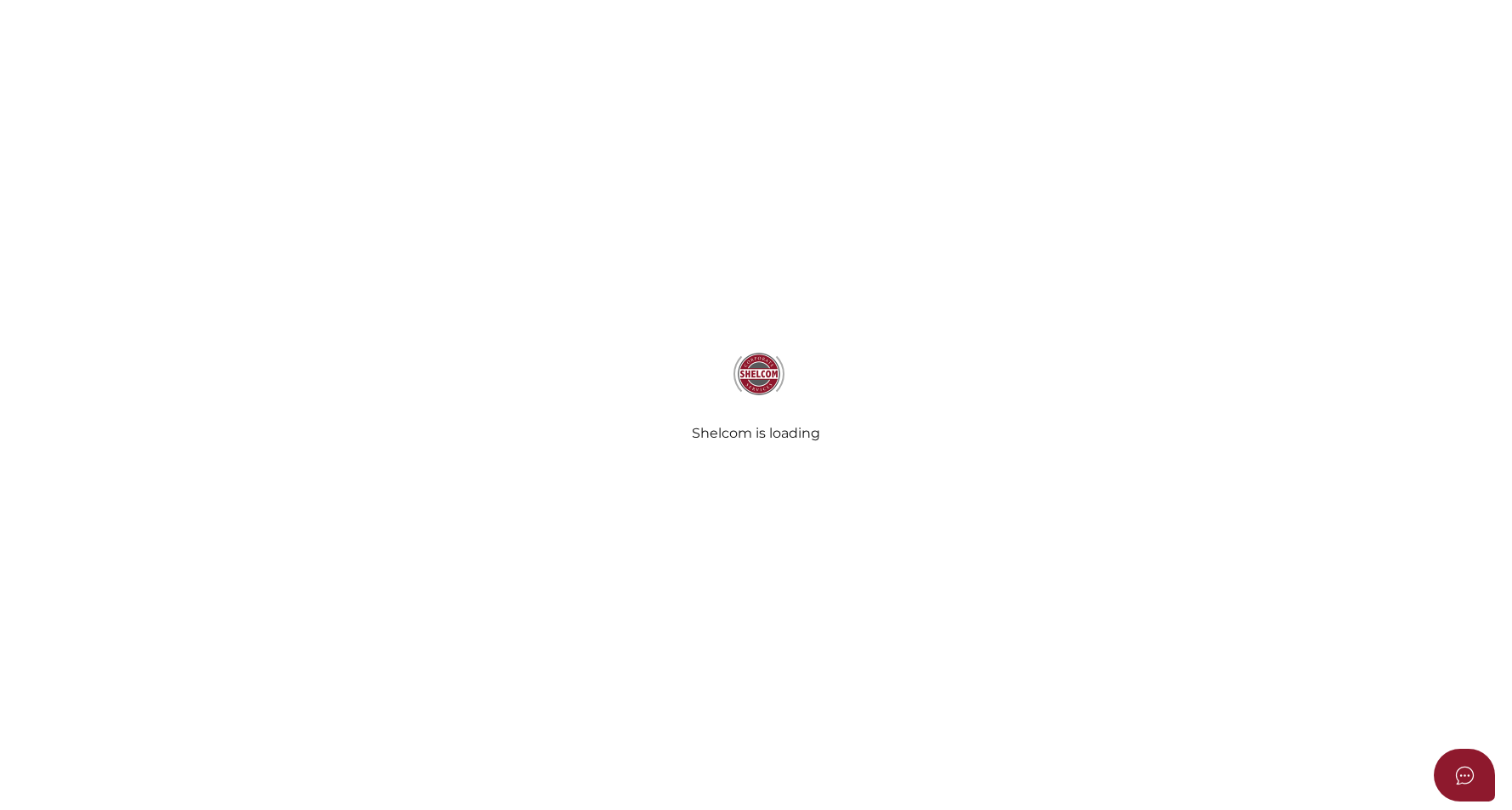 select on "Comb Binding" 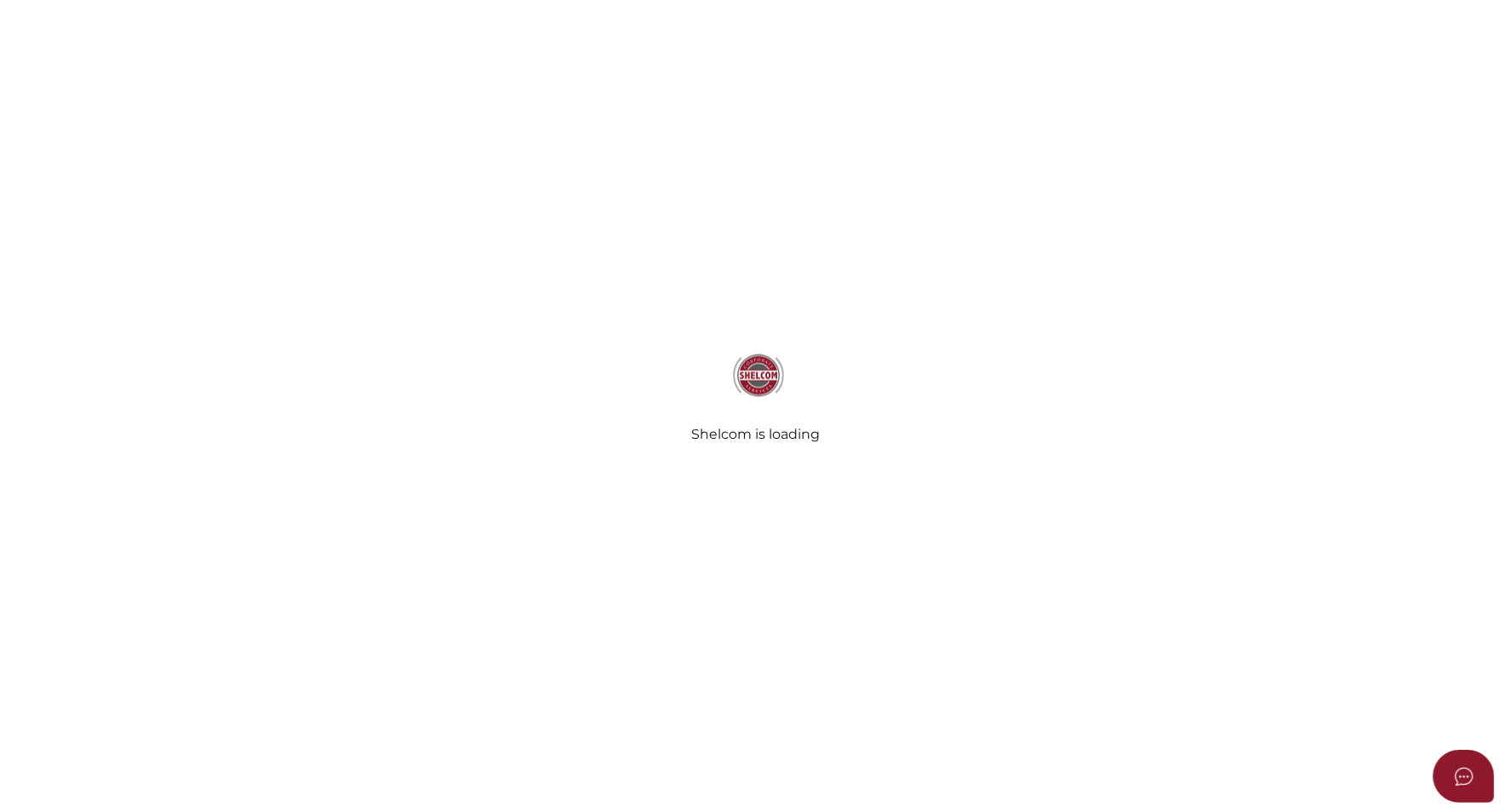 scroll, scrollTop: 0, scrollLeft: 0, axis: both 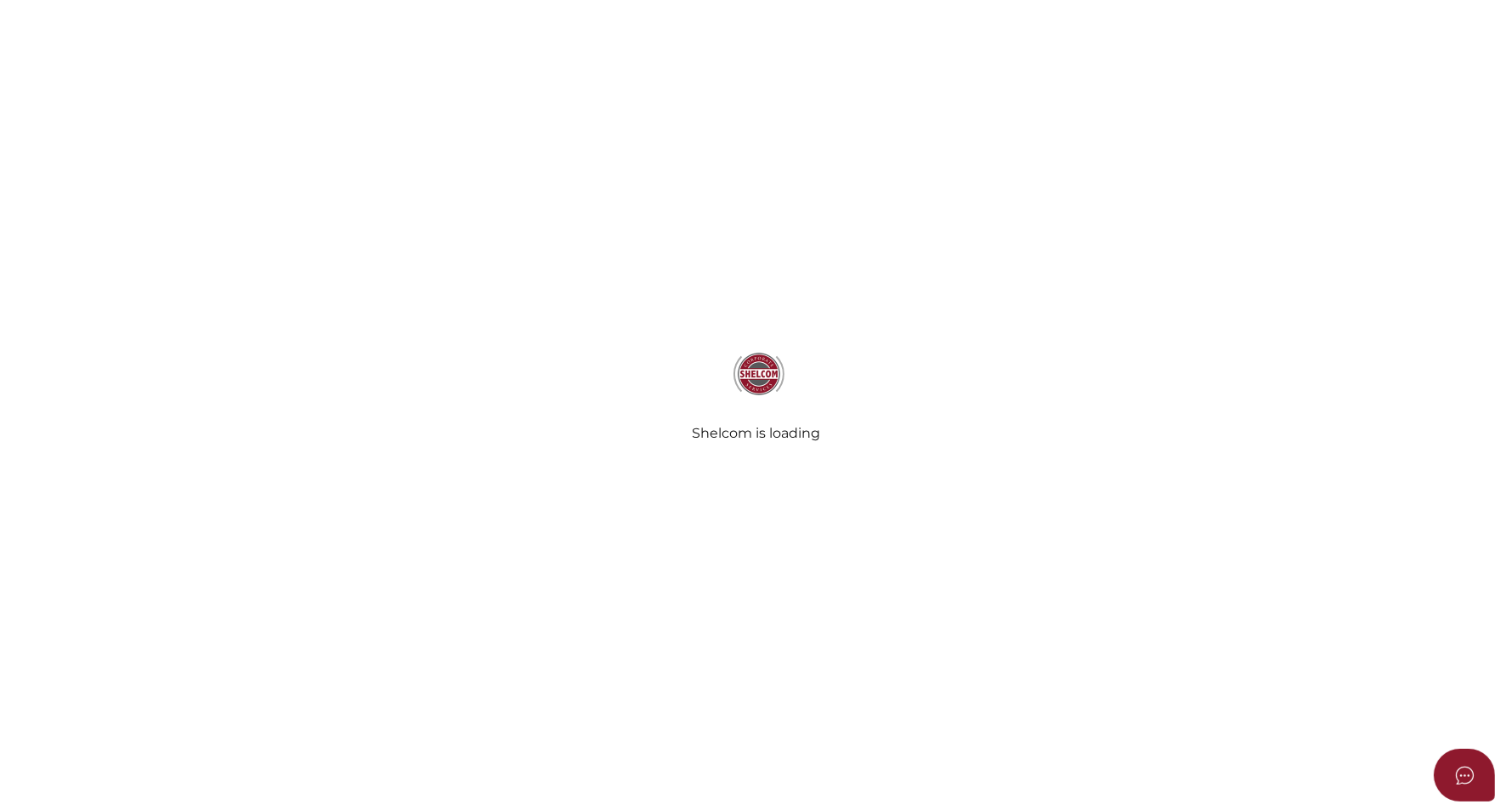 radio on "true" 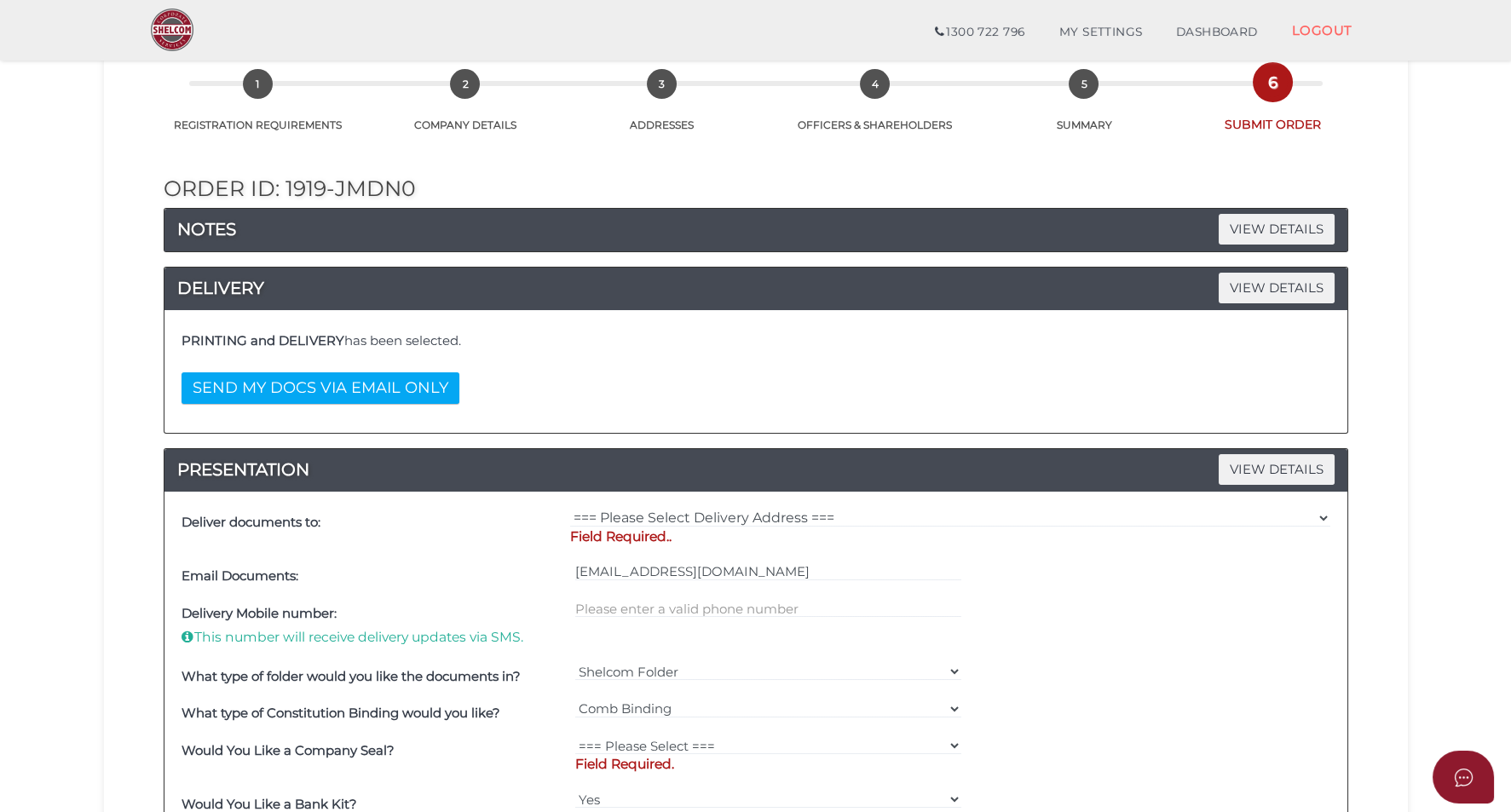 scroll, scrollTop: 106, scrollLeft: 0, axis: vertical 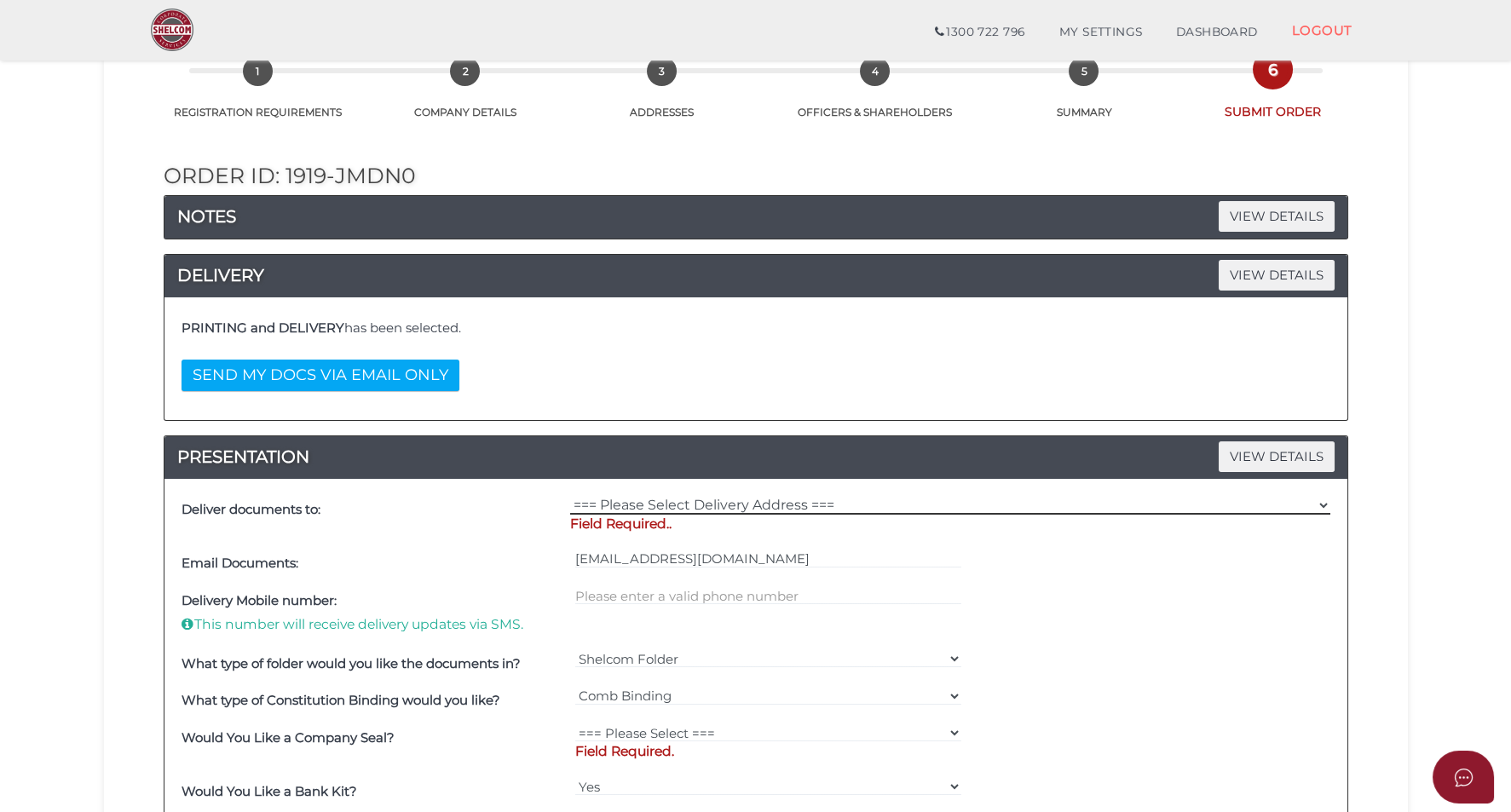 click on "=== Please Select Delivery Address ===
(User Address - [PERSON_NAME])  [STREET_ADDRESS][PERSON_NAME][PERSON_NAME]" at bounding box center (950, 505) 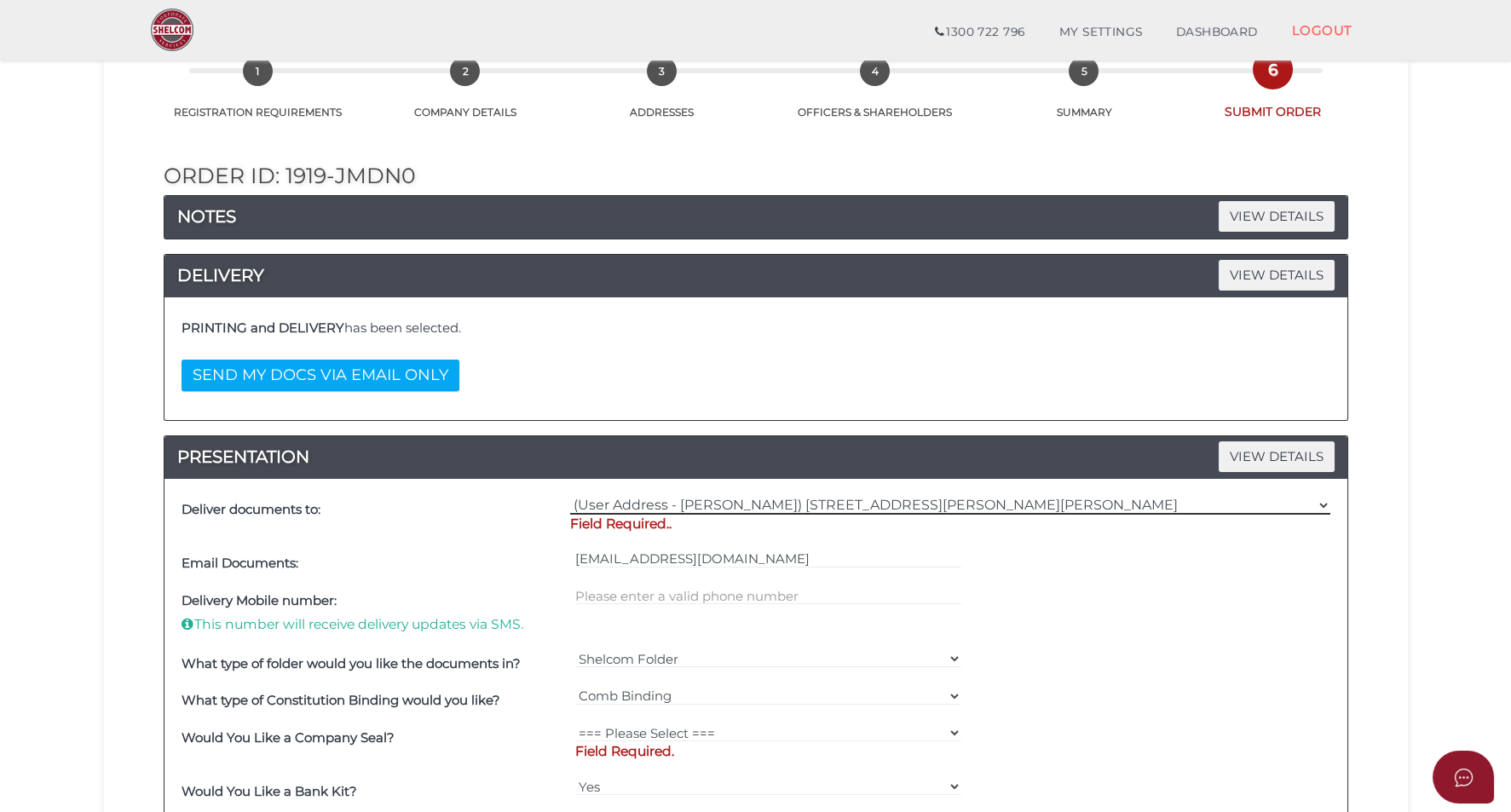 click on "=== Please Select Delivery Address ===
(User Address - HAITAO YANG)  34 Nicholas Drive Sandy Bay, TAS, 7005 Other" at bounding box center [950, 505] 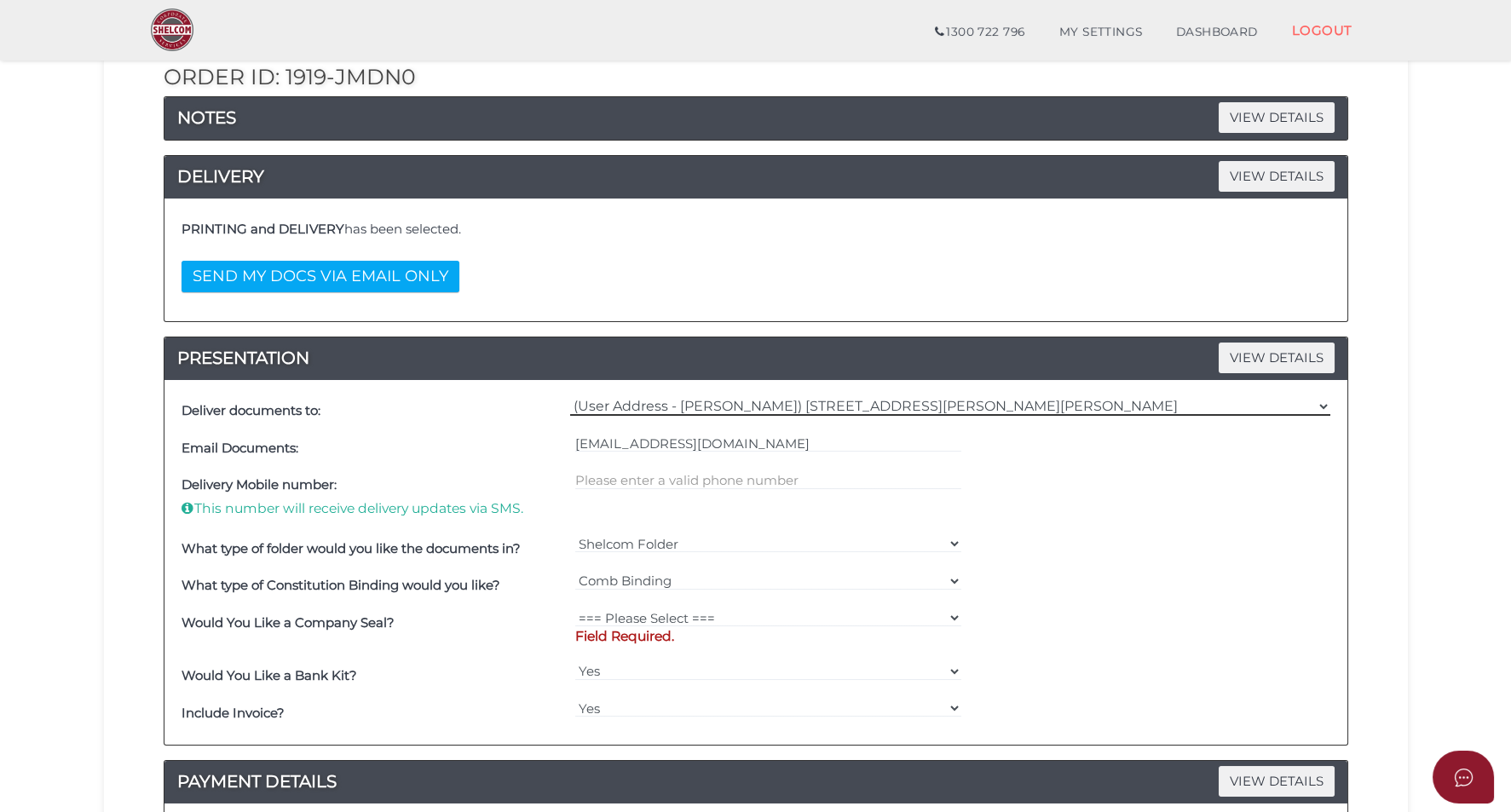 scroll, scrollTop: 212, scrollLeft: 0, axis: vertical 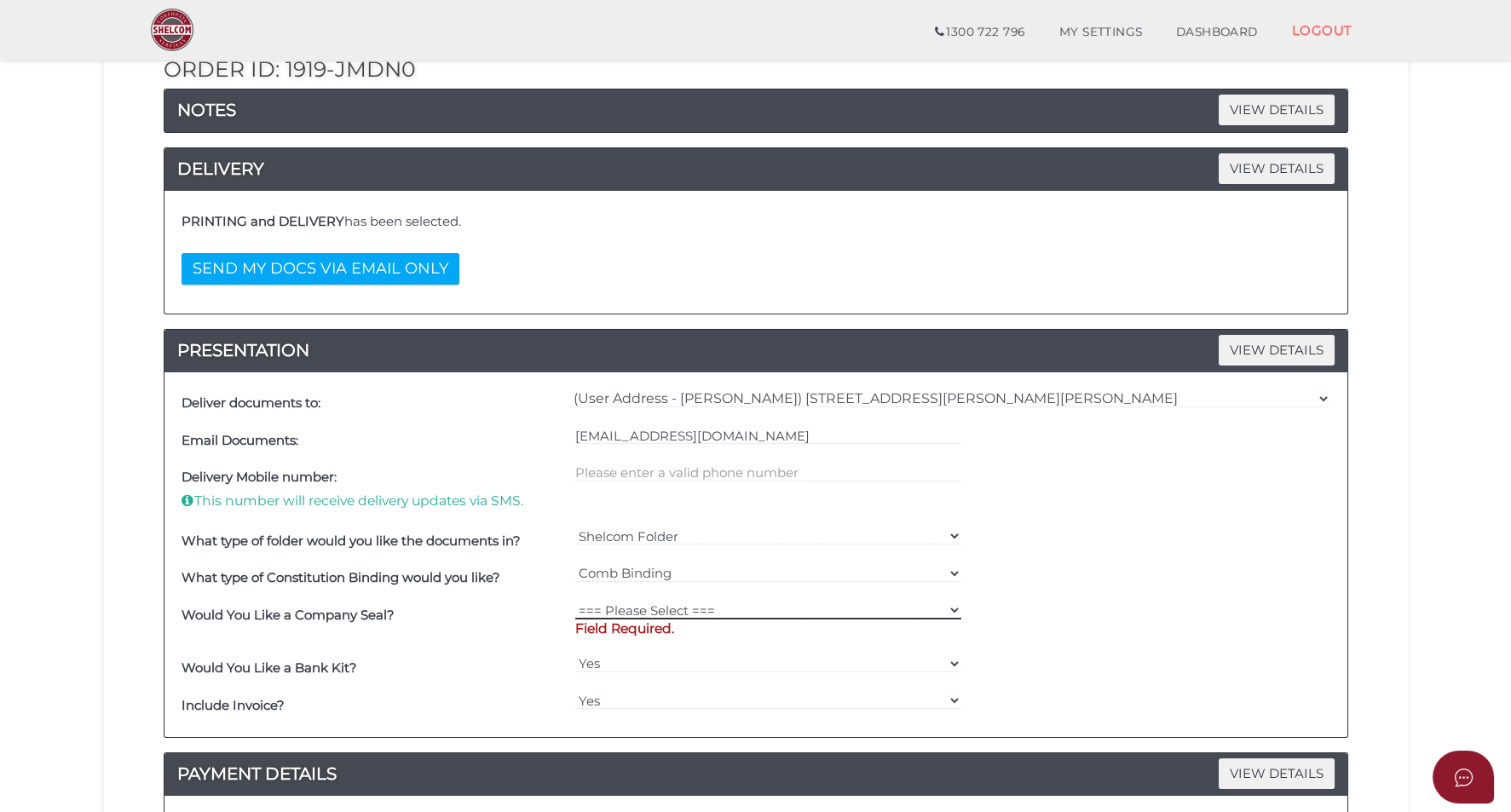 click on "=== Please Select ===
Fold Seal $50 No Seal" at bounding box center (768, 610) 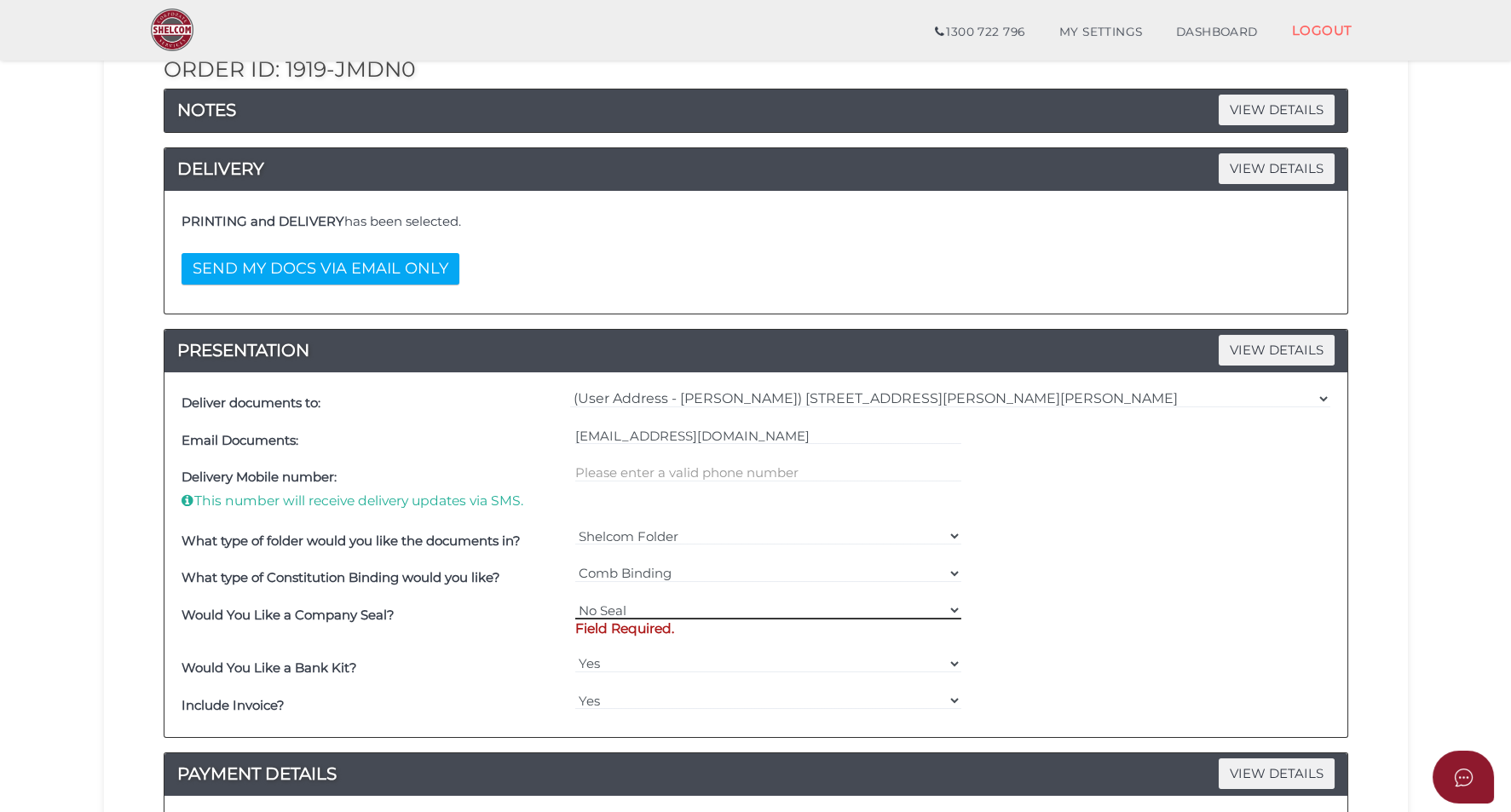 click on "=== Please Select ===
Fold Seal $50 No Seal" at bounding box center (768, 610) 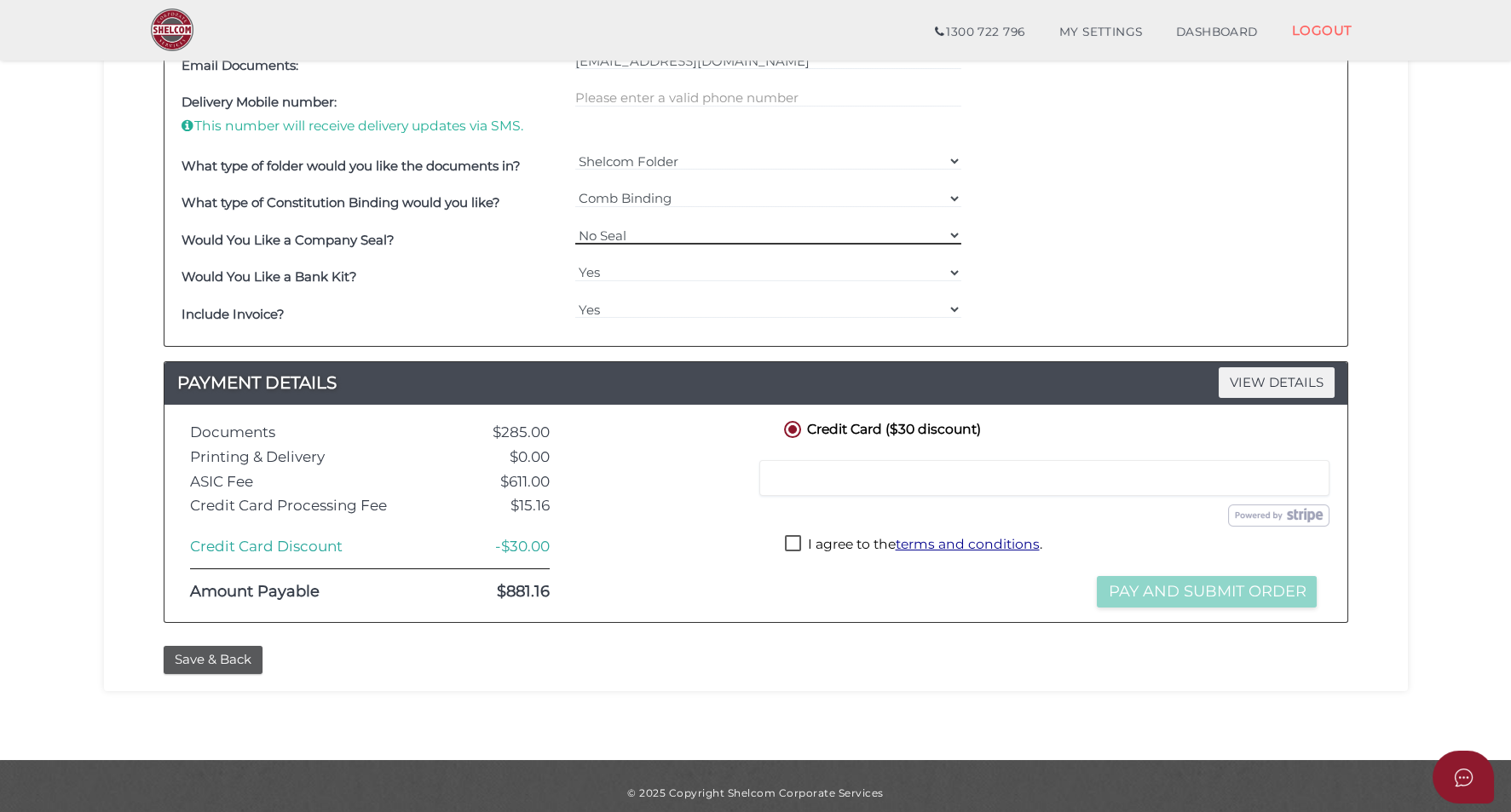 scroll, scrollTop: 596, scrollLeft: 0, axis: vertical 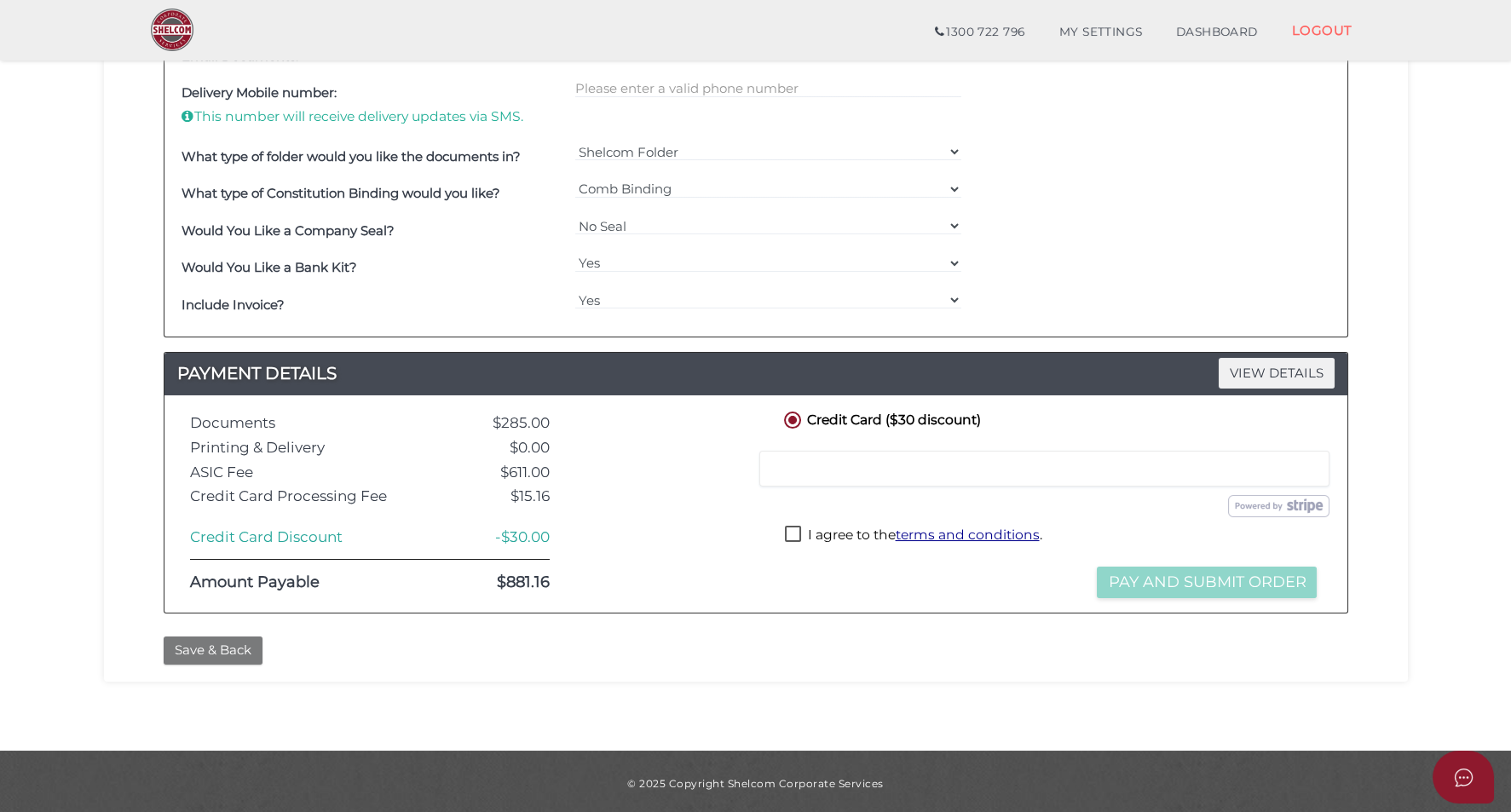 click on "Save & Back" at bounding box center [213, 650] 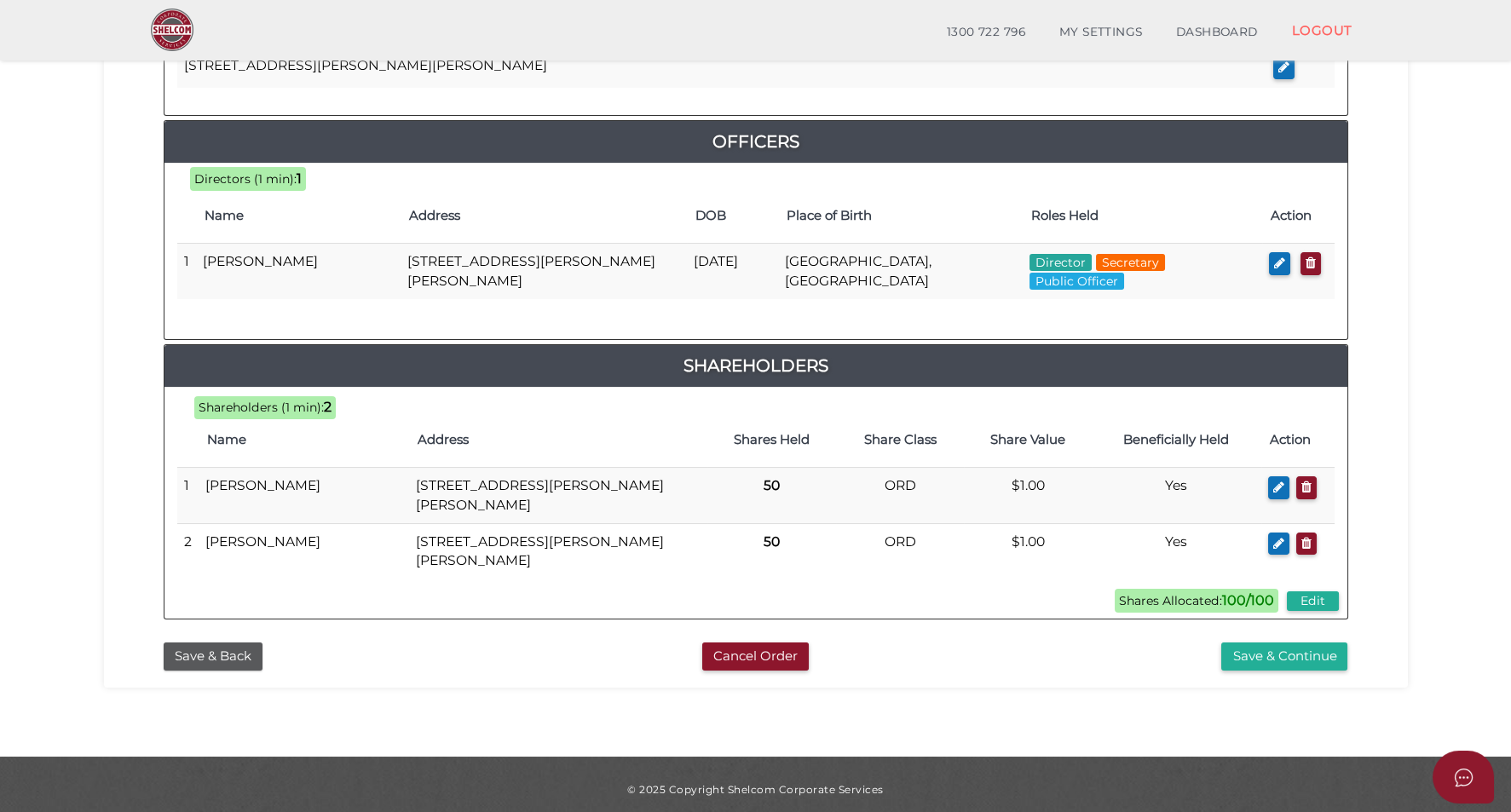 scroll, scrollTop: 743, scrollLeft: 0, axis: vertical 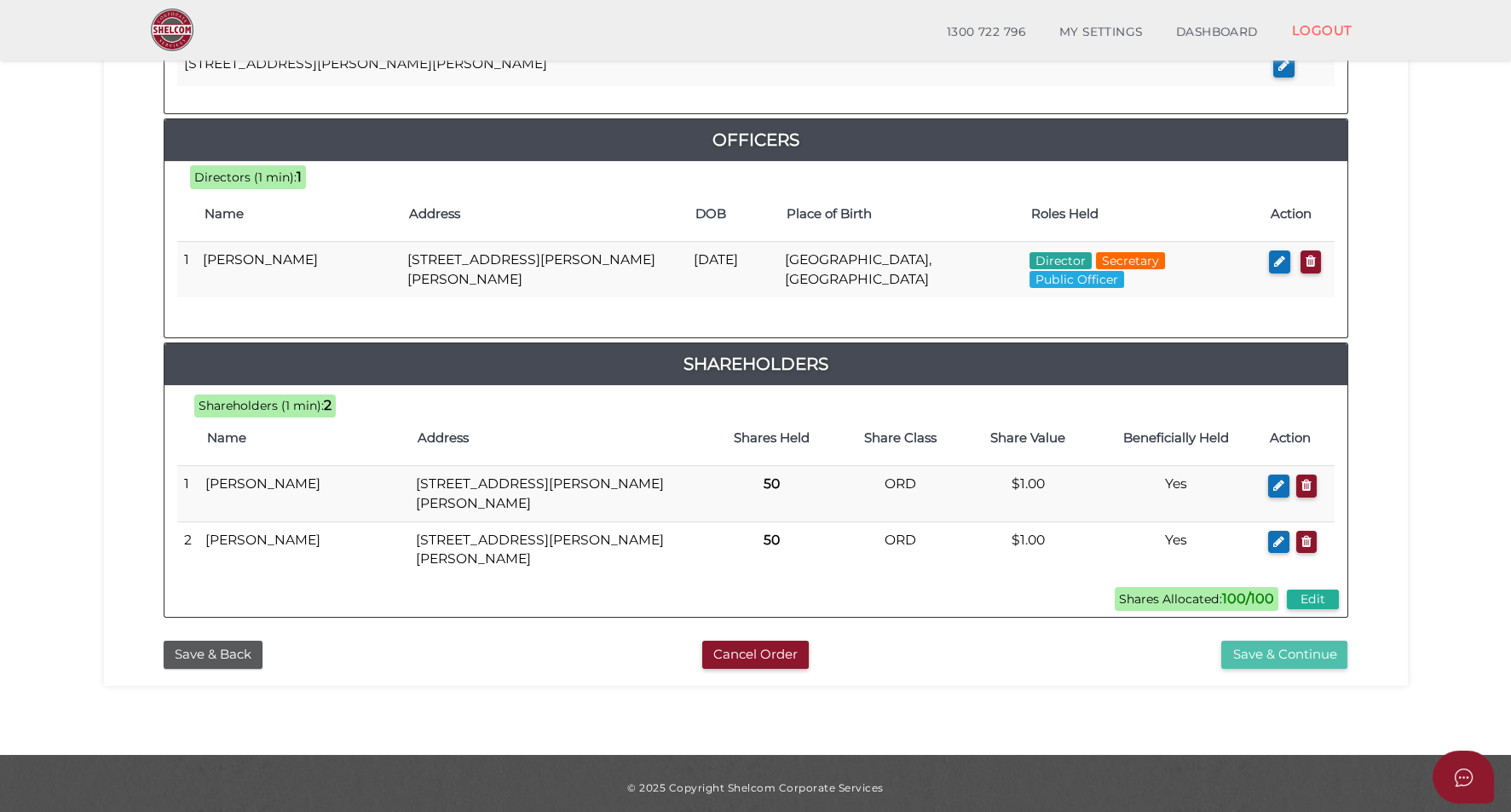 click on "Save & Continue" at bounding box center (1284, 654) 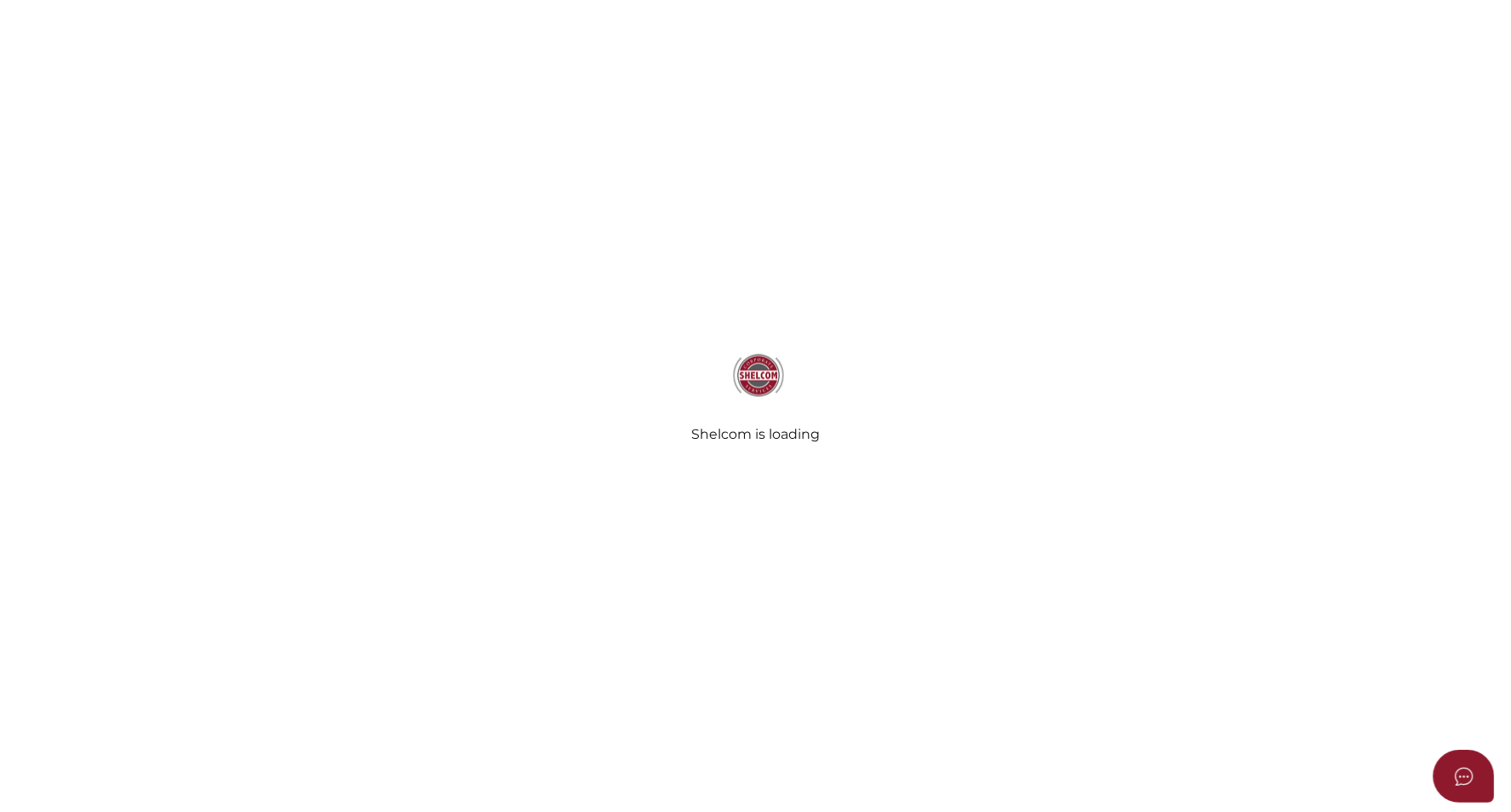 scroll, scrollTop: 0, scrollLeft: 0, axis: both 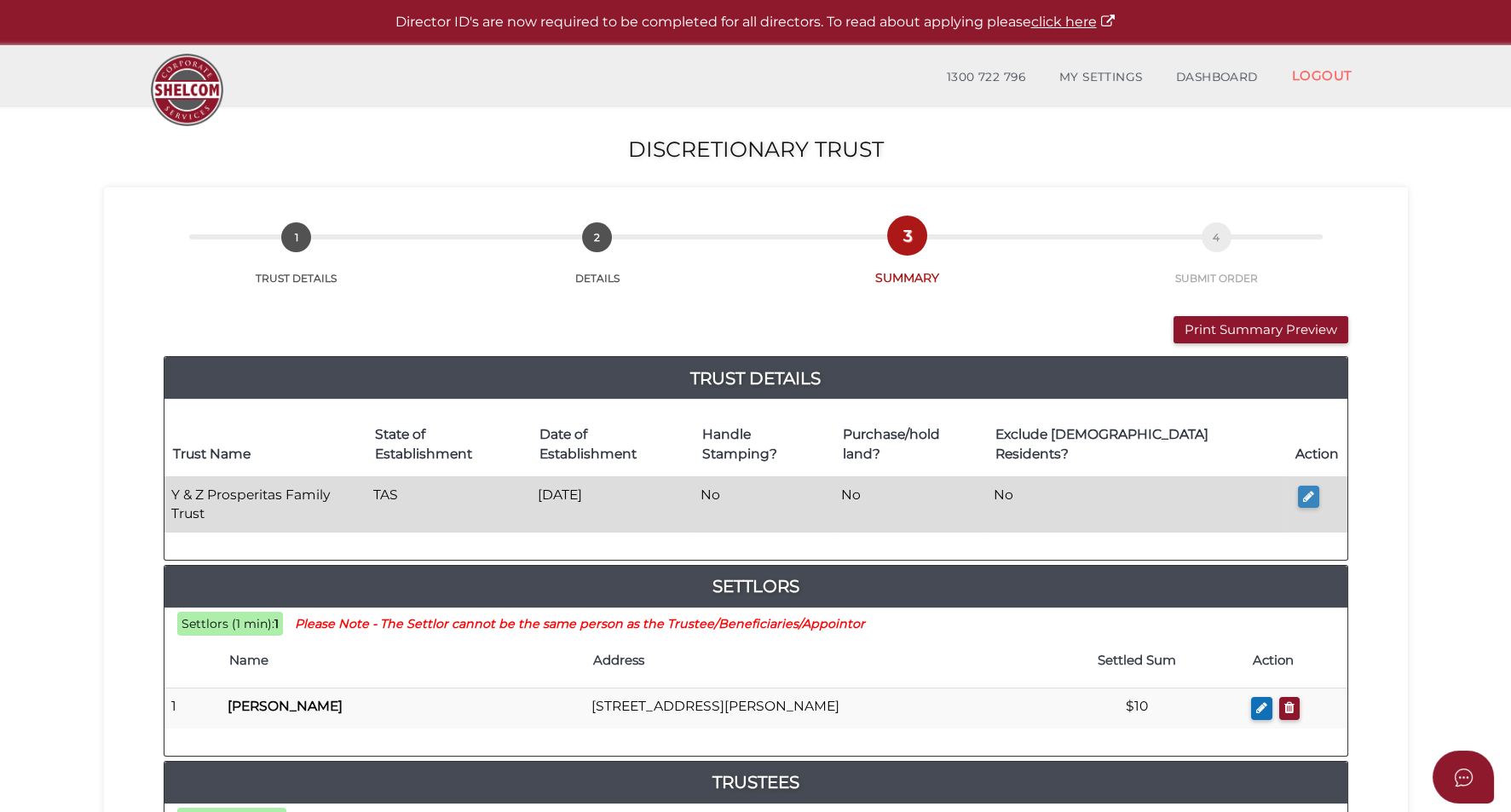 click at bounding box center [1308, 497] 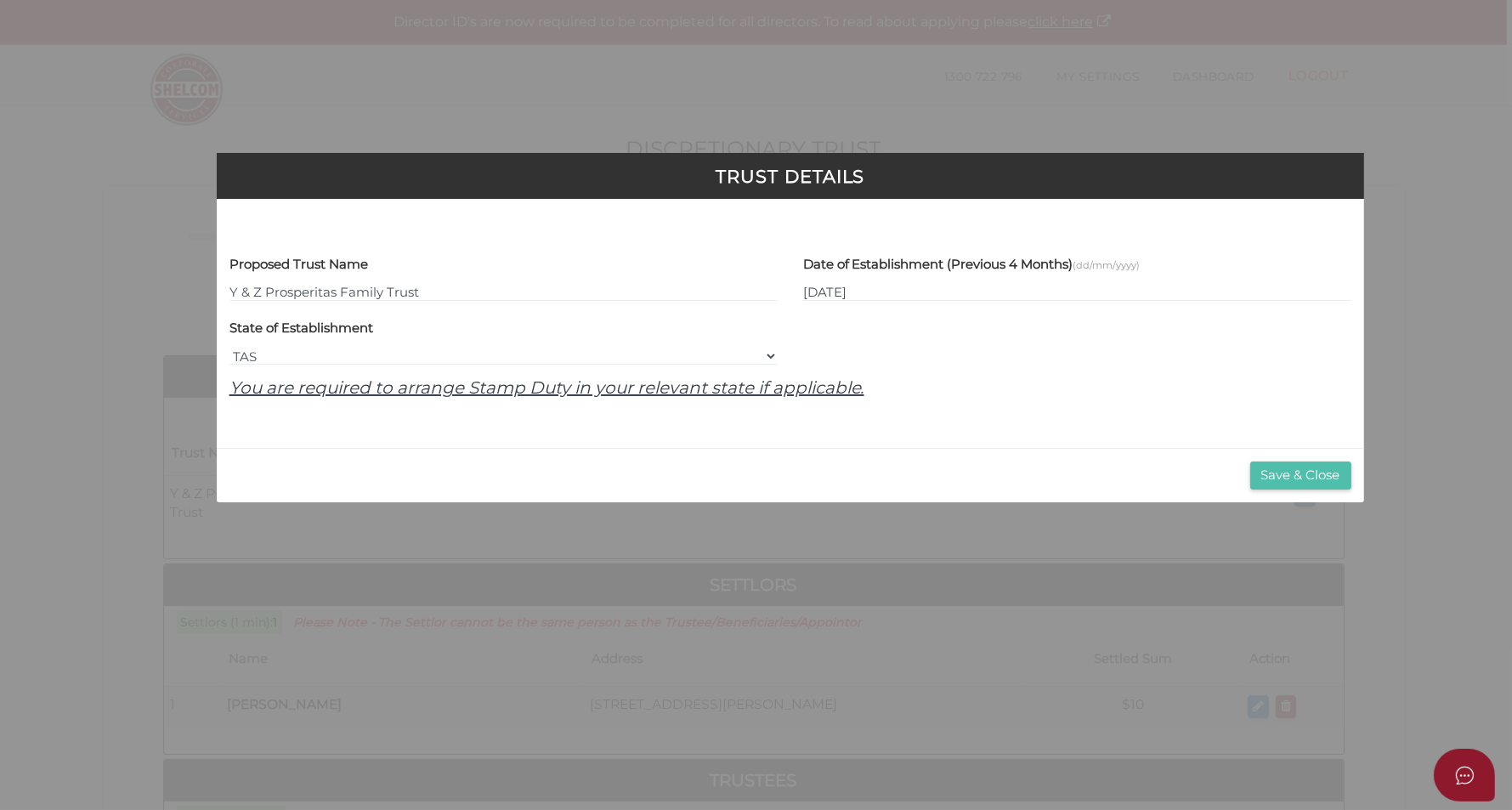 click on "Save & Close" at bounding box center (1300, 475) 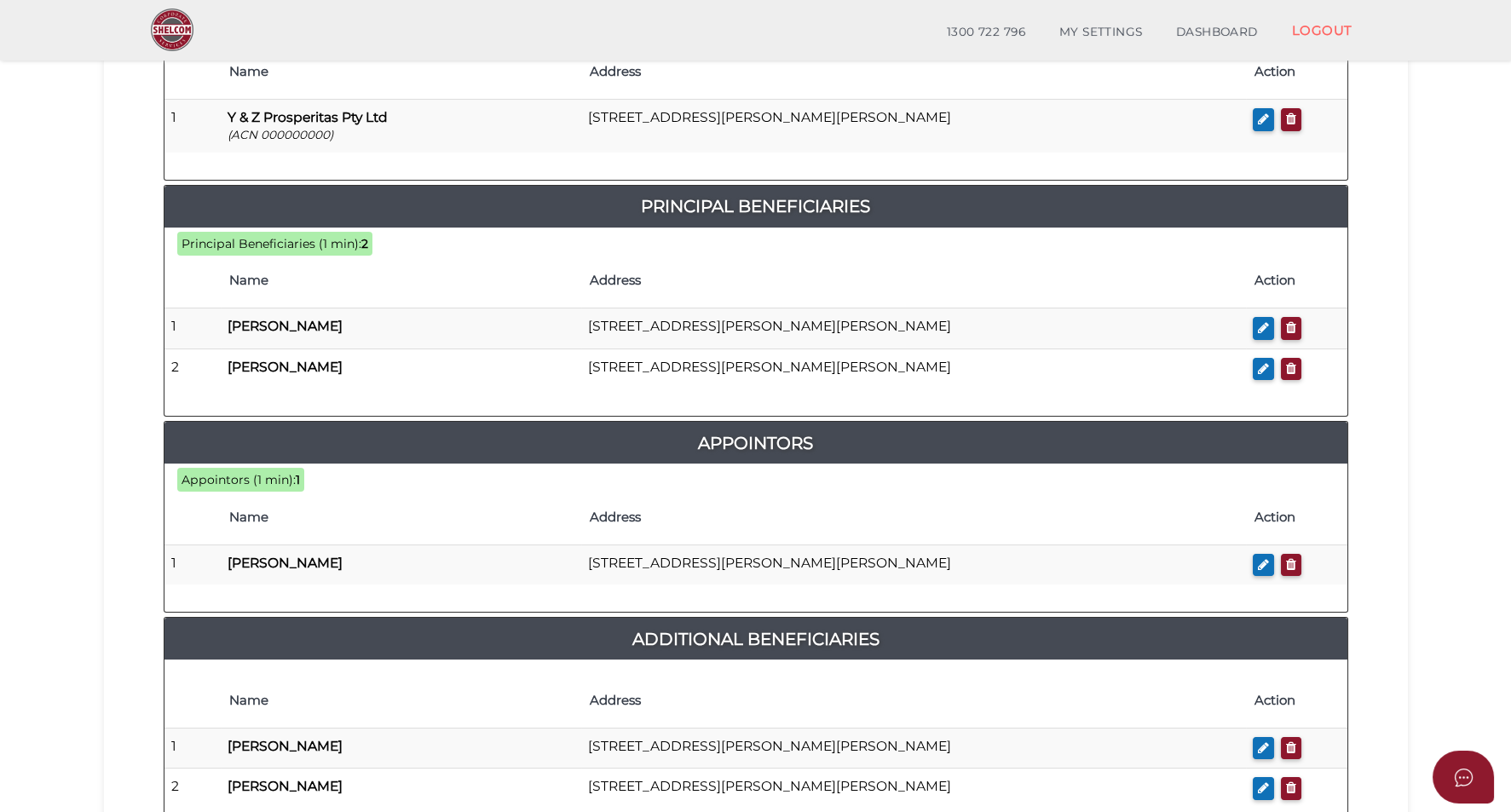 scroll, scrollTop: 902, scrollLeft: 0, axis: vertical 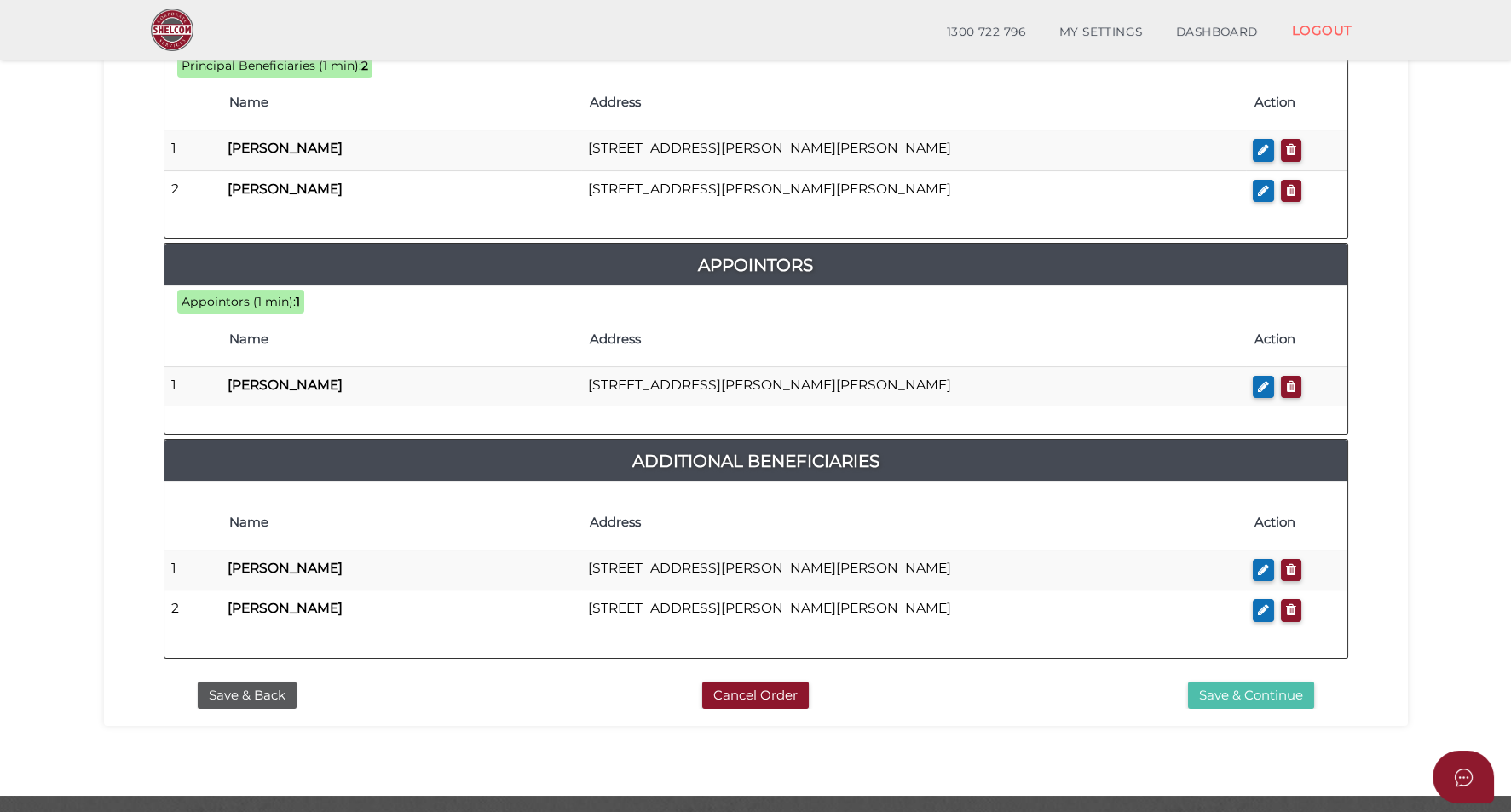 click on "Save & Continue" at bounding box center [1251, 695] 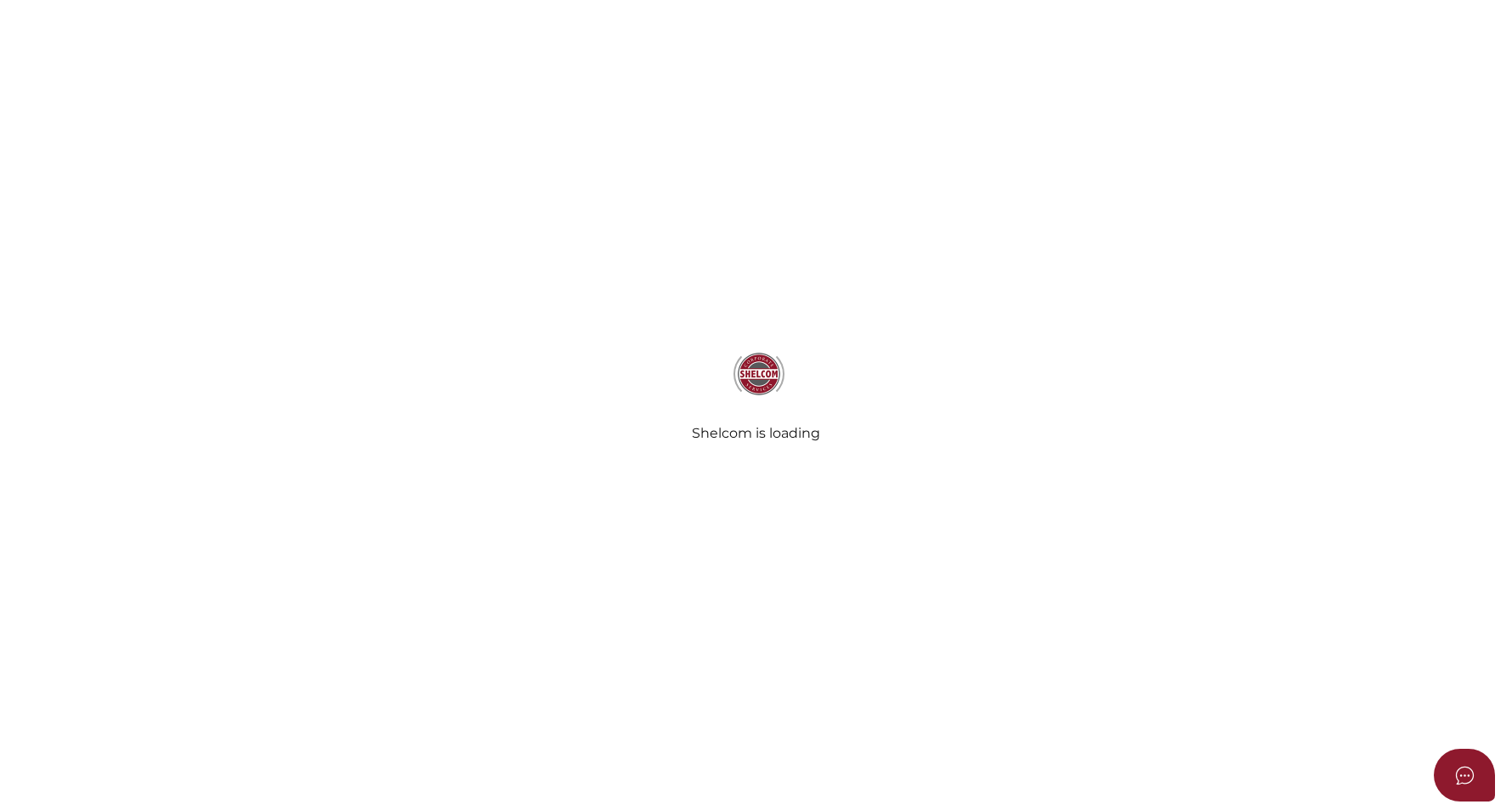 select on "Comb Binding" 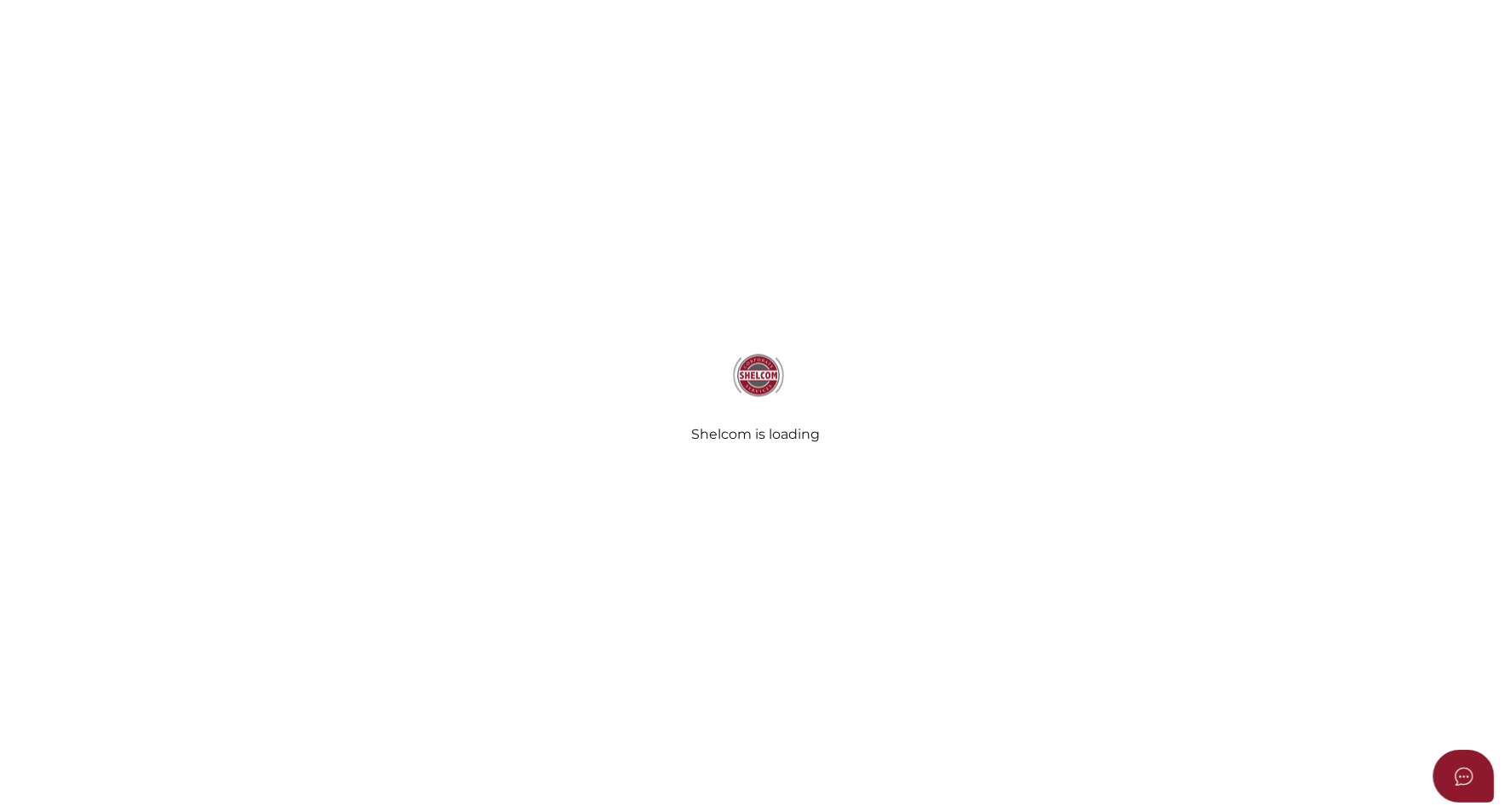 scroll, scrollTop: 0, scrollLeft: 0, axis: both 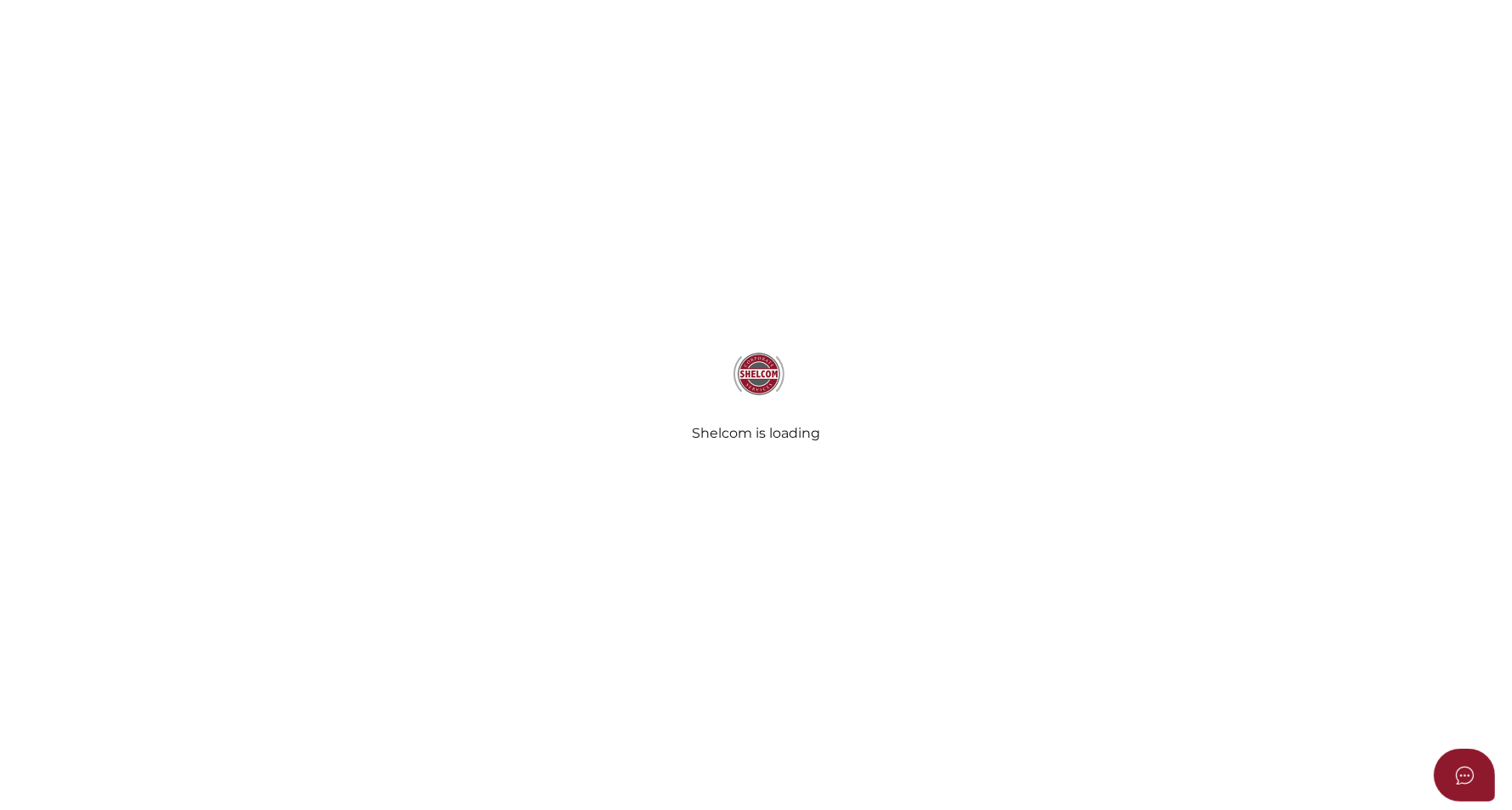 radio on "true" 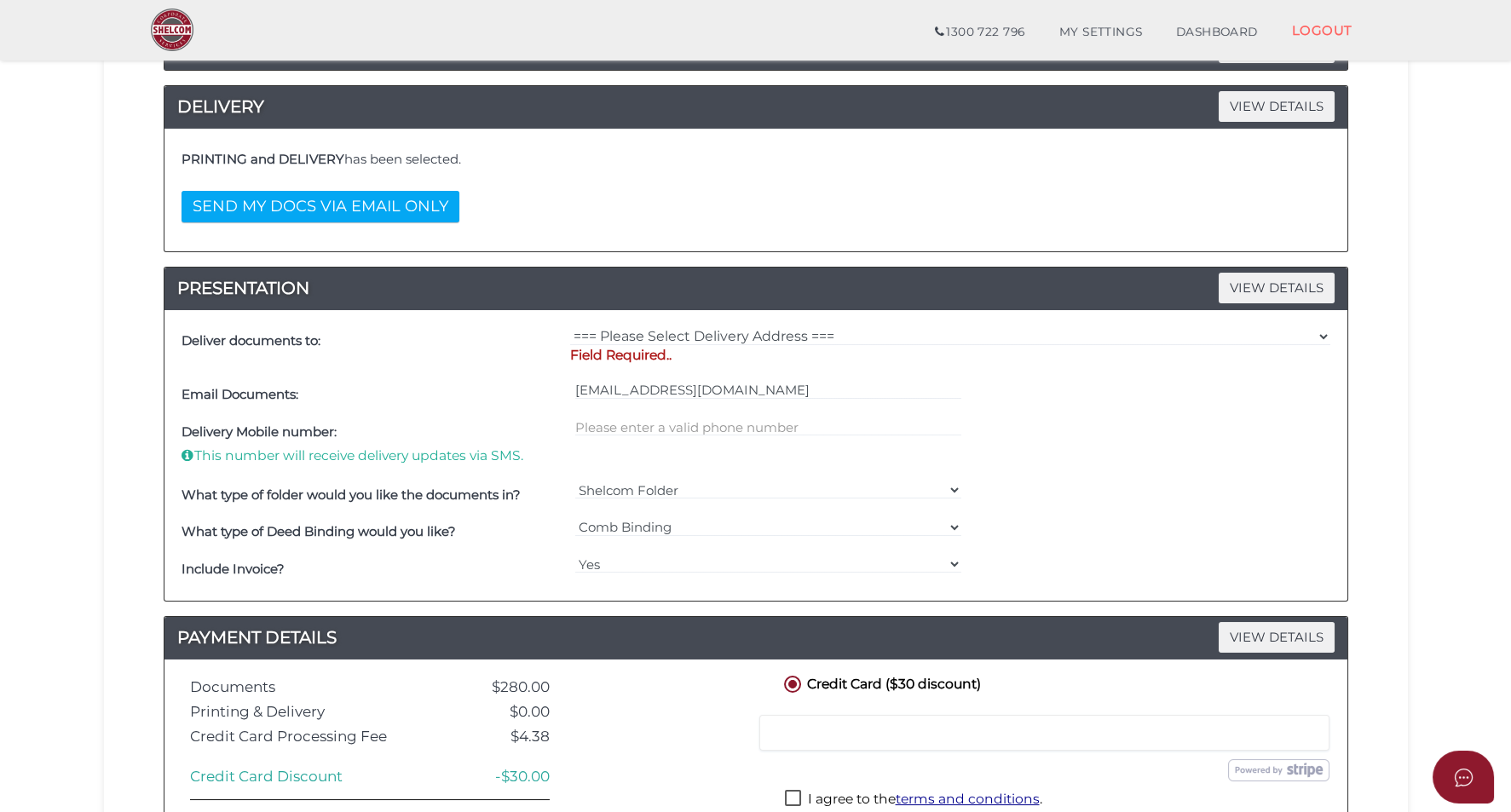 scroll, scrollTop: 320, scrollLeft: 0, axis: vertical 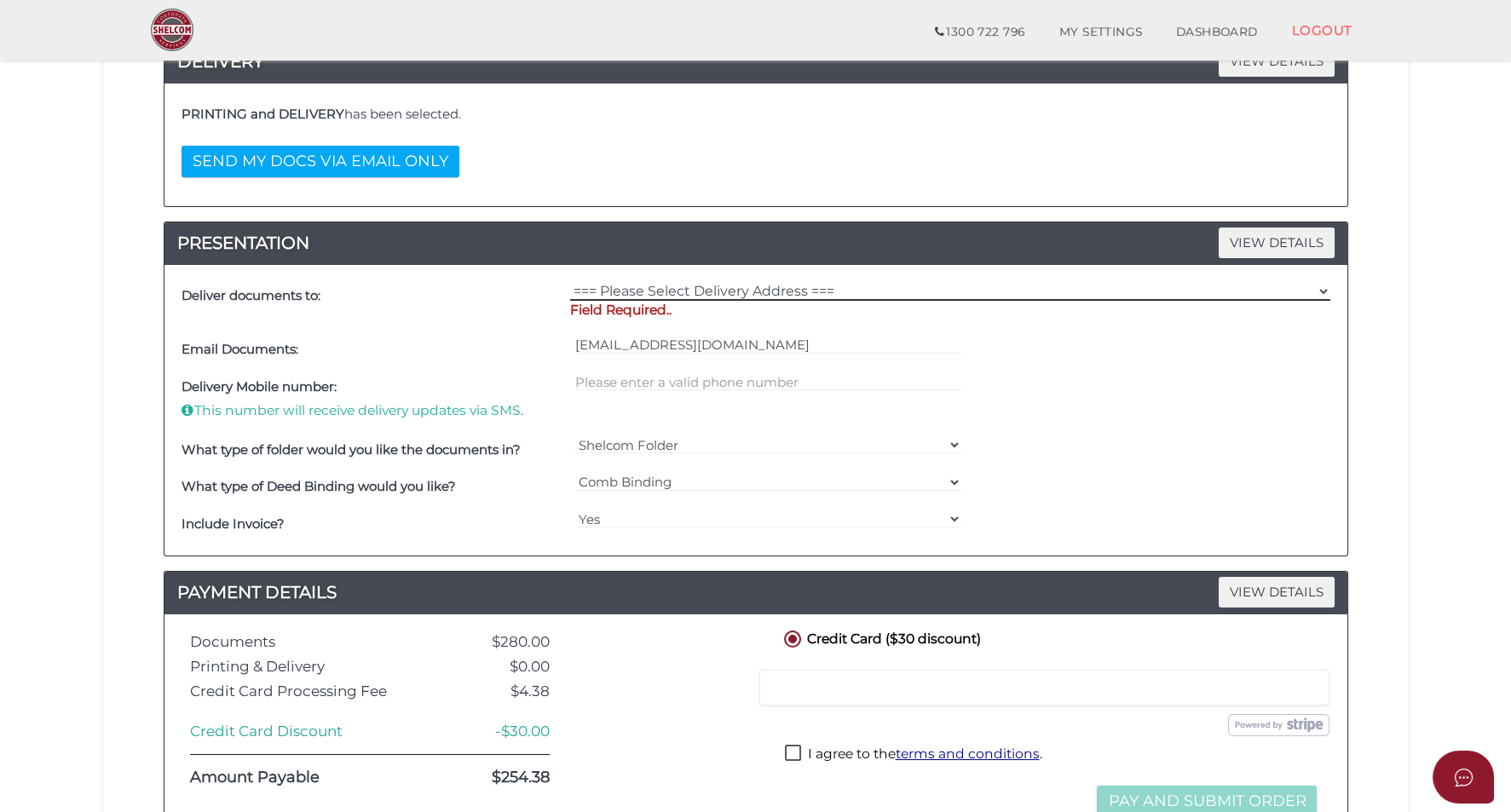 click on "=== Please Select Delivery Address ===
(User Address - HAITAO YANG)  34C Nicholas Drive Sandy Bay, TAS, 7005 Other" at bounding box center [950, 291] 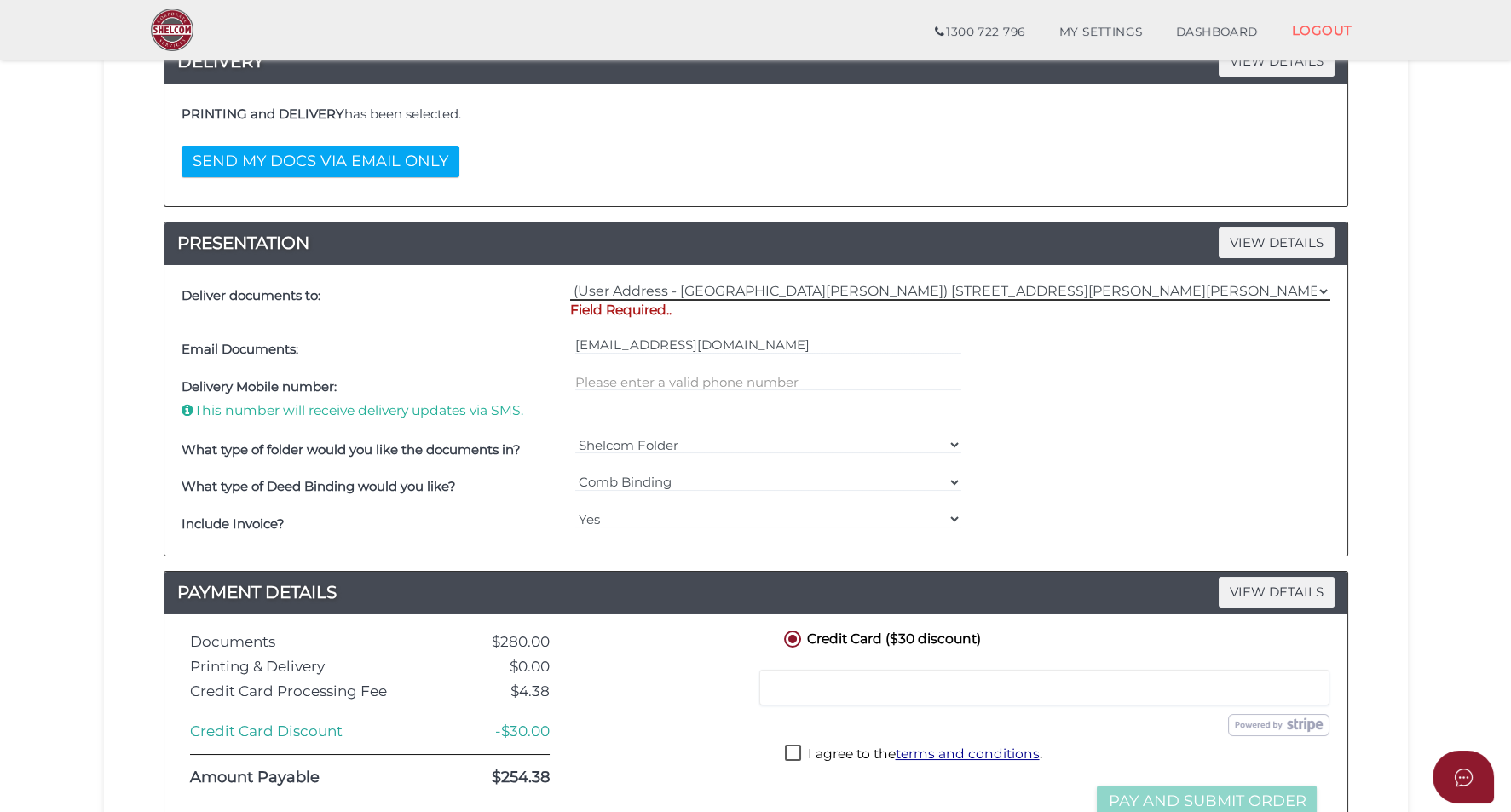 click on "=== Please Select Delivery Address ===
(User Address - HAITAO YANG)  34C Nicholas Drive Sandy Bay, TAS, 7005 Other" at bounding box center (950, 291) 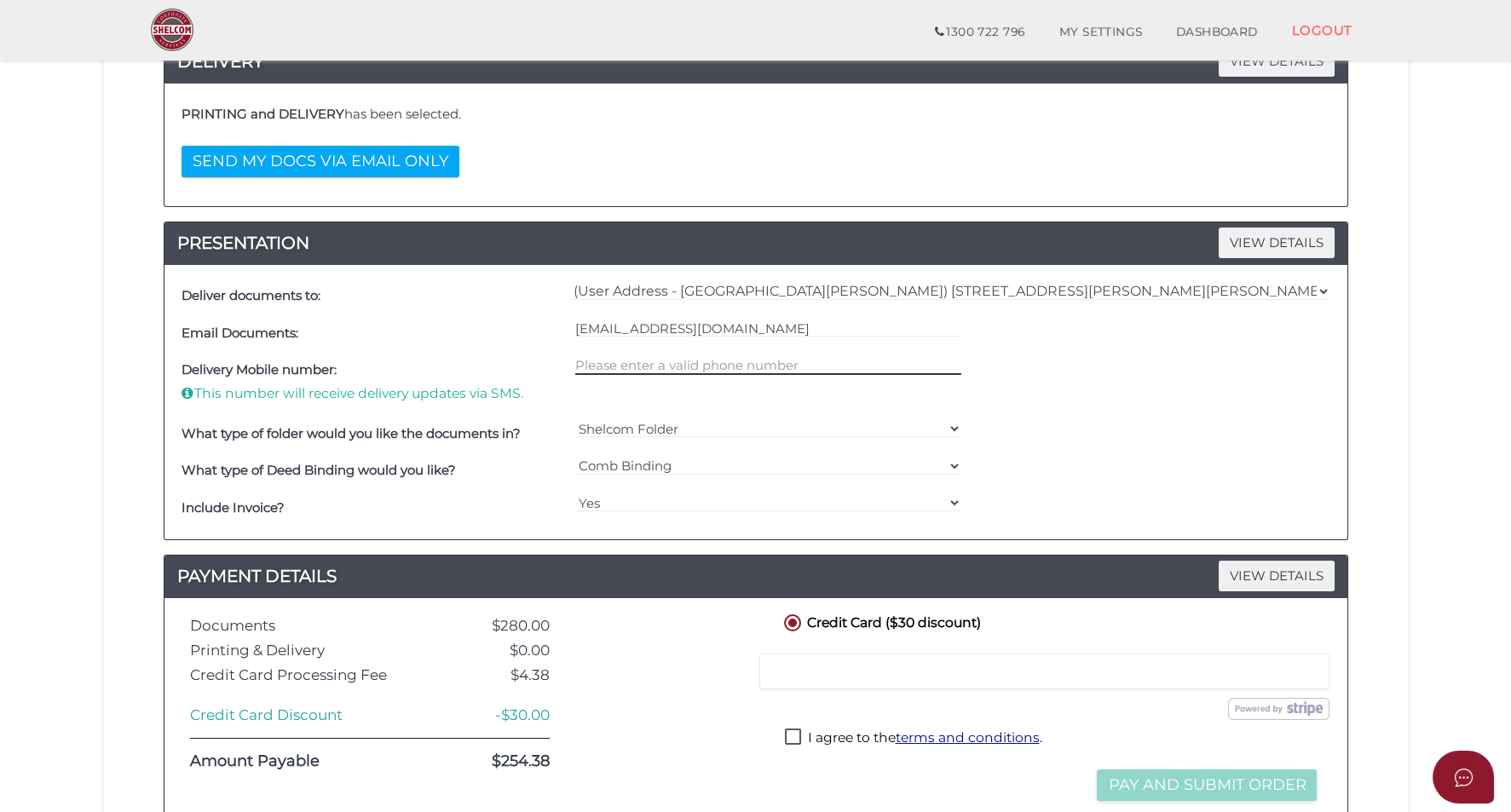 click at bounding box center (768, 366) 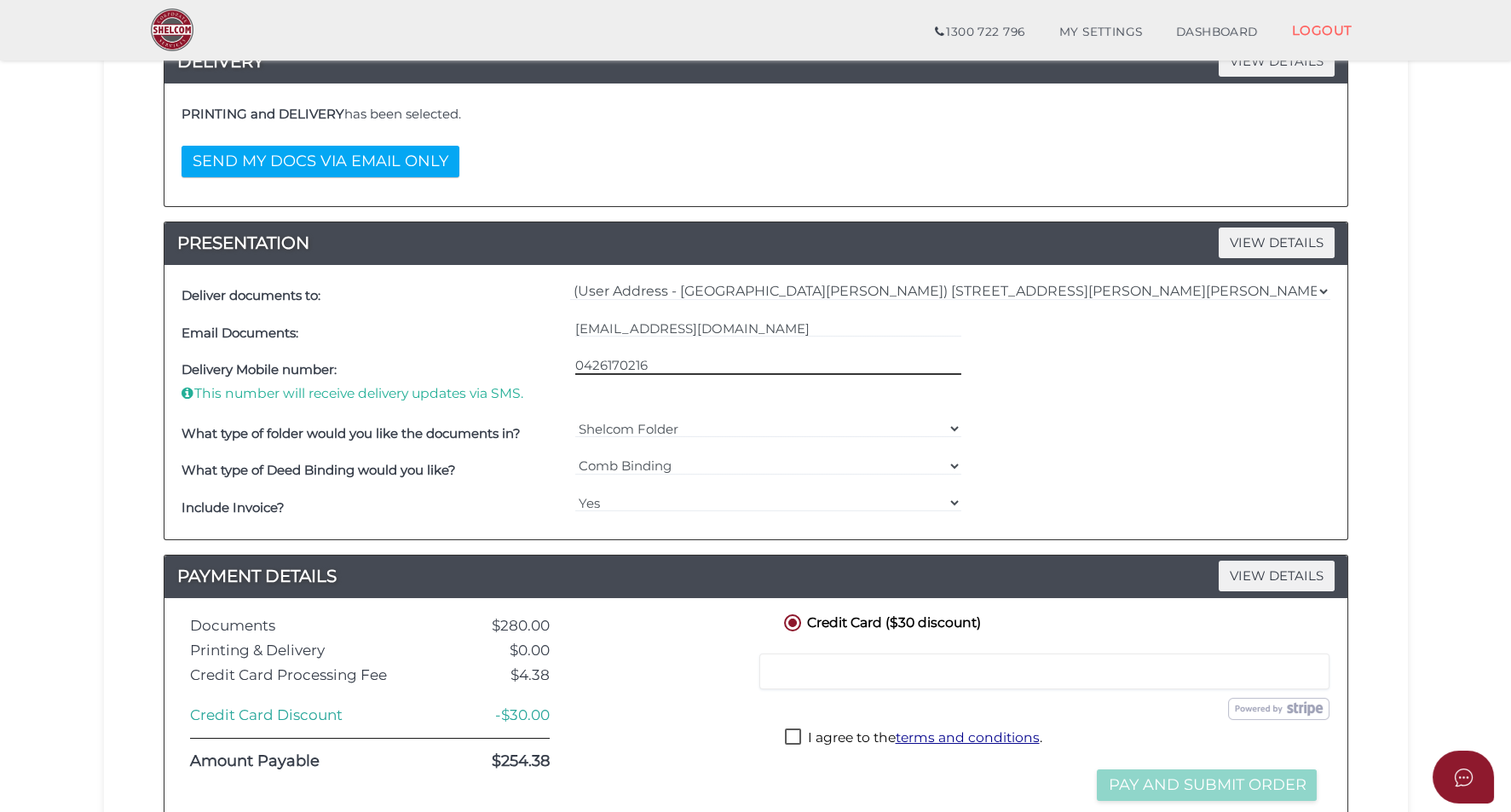type on "0426170216" 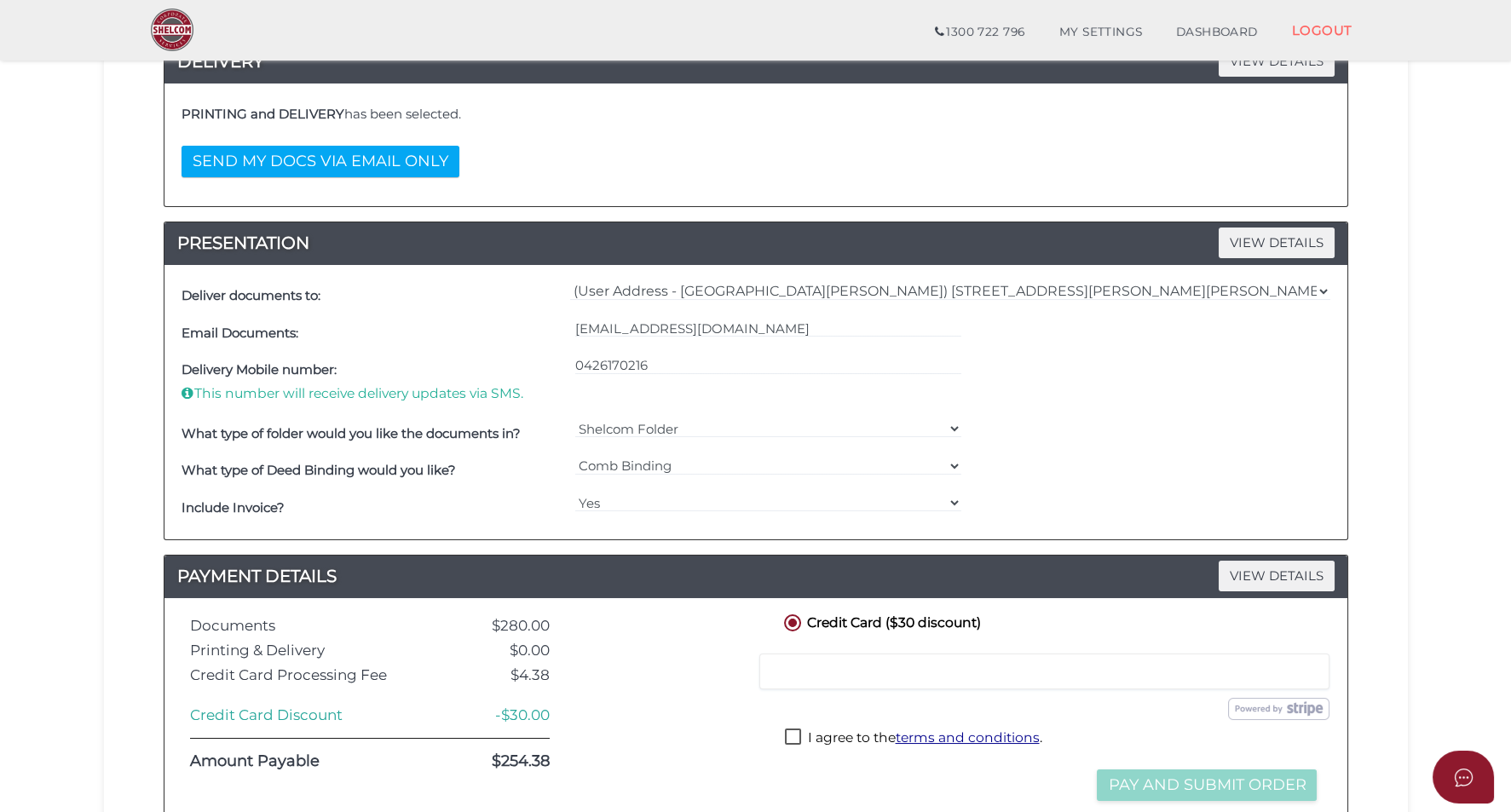 click on "What type of folder would you like the documents in?
Shelcom Folder === Please Select ===
Shelcom Folder
Client Supplied Folder
No Folder" at bounding box center [756, 434] 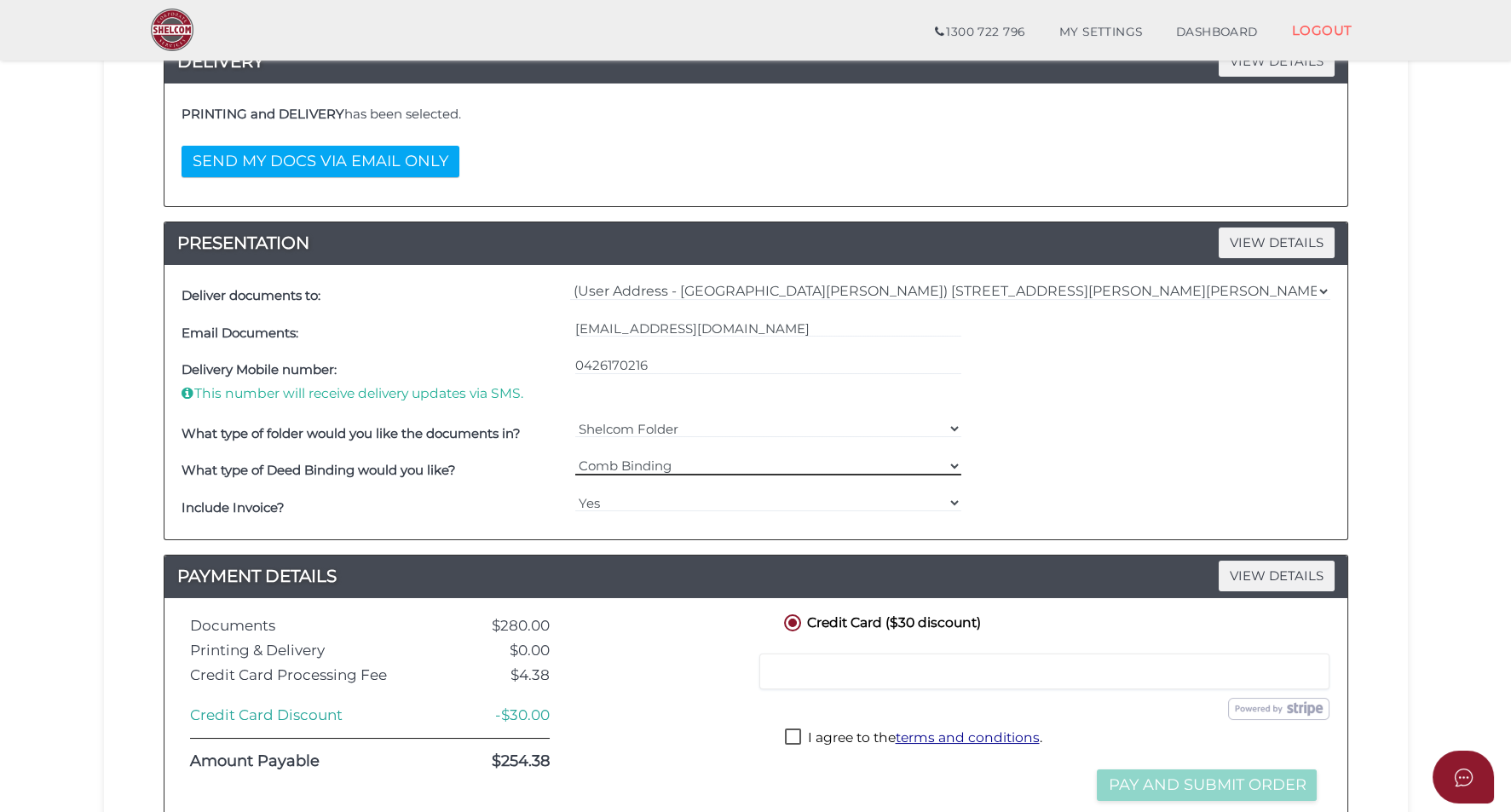 click on "=== Please Select ===
Comb Binding
No Binding" at bounding box center (768, 466) 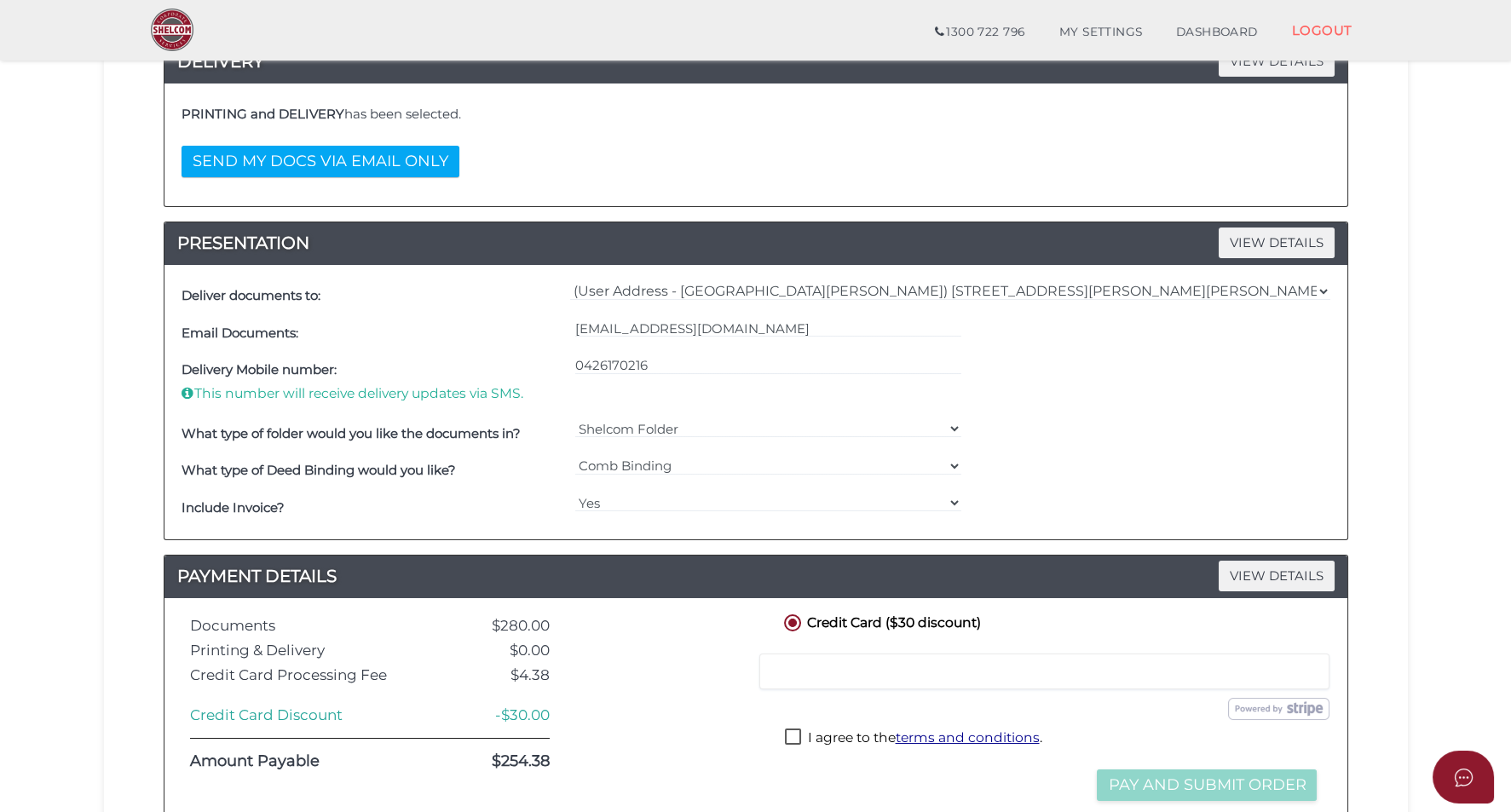 click on "What type of folder would you like the documents in?
Shelcom Folder === Please Select ===
Shelcom Folder
Client Supplied Folder
No Folder" at bounding box center (756, 434) 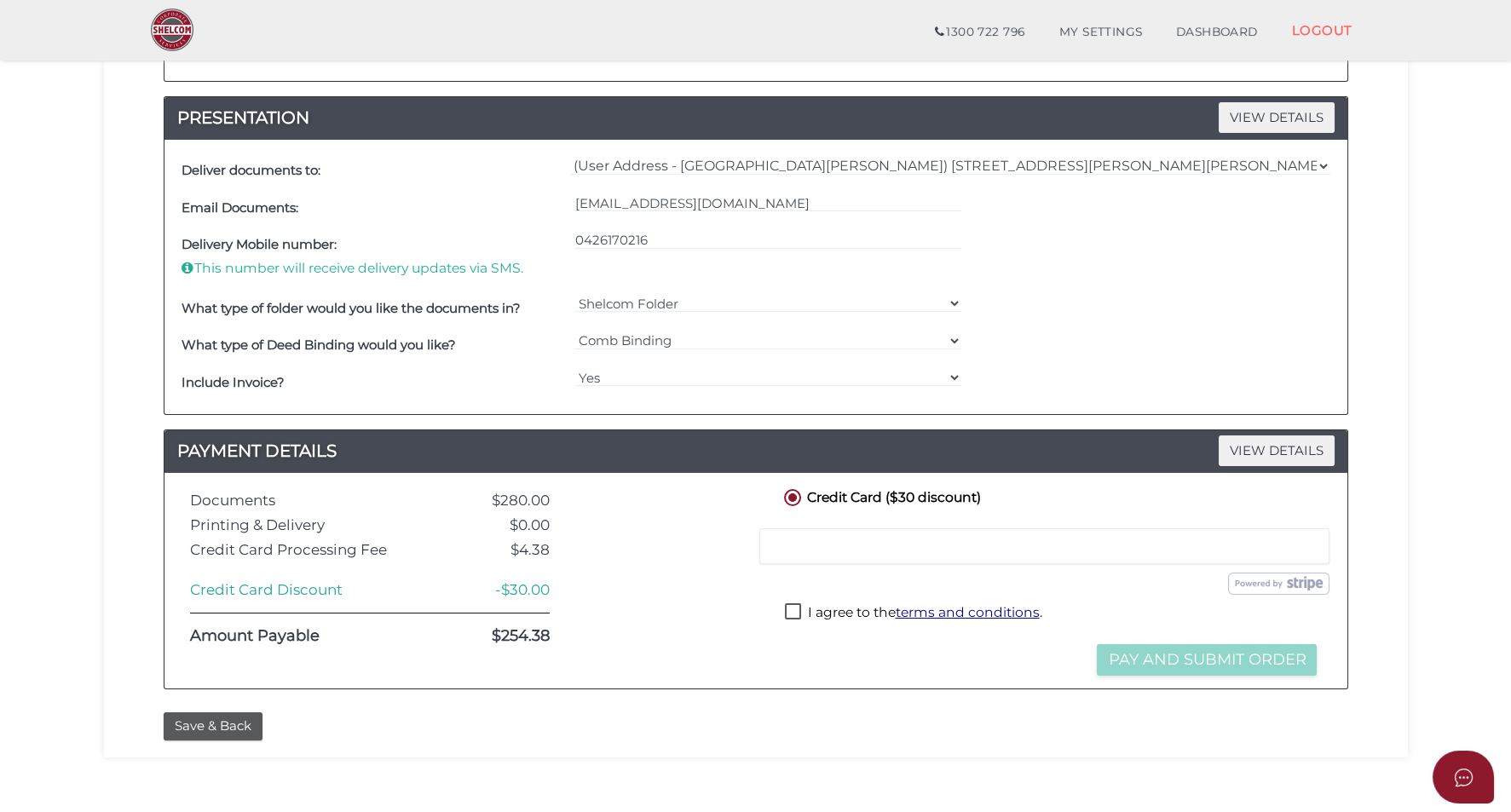 scroll, scrollTop: 520, scrollLeft: 0, axis: vertical 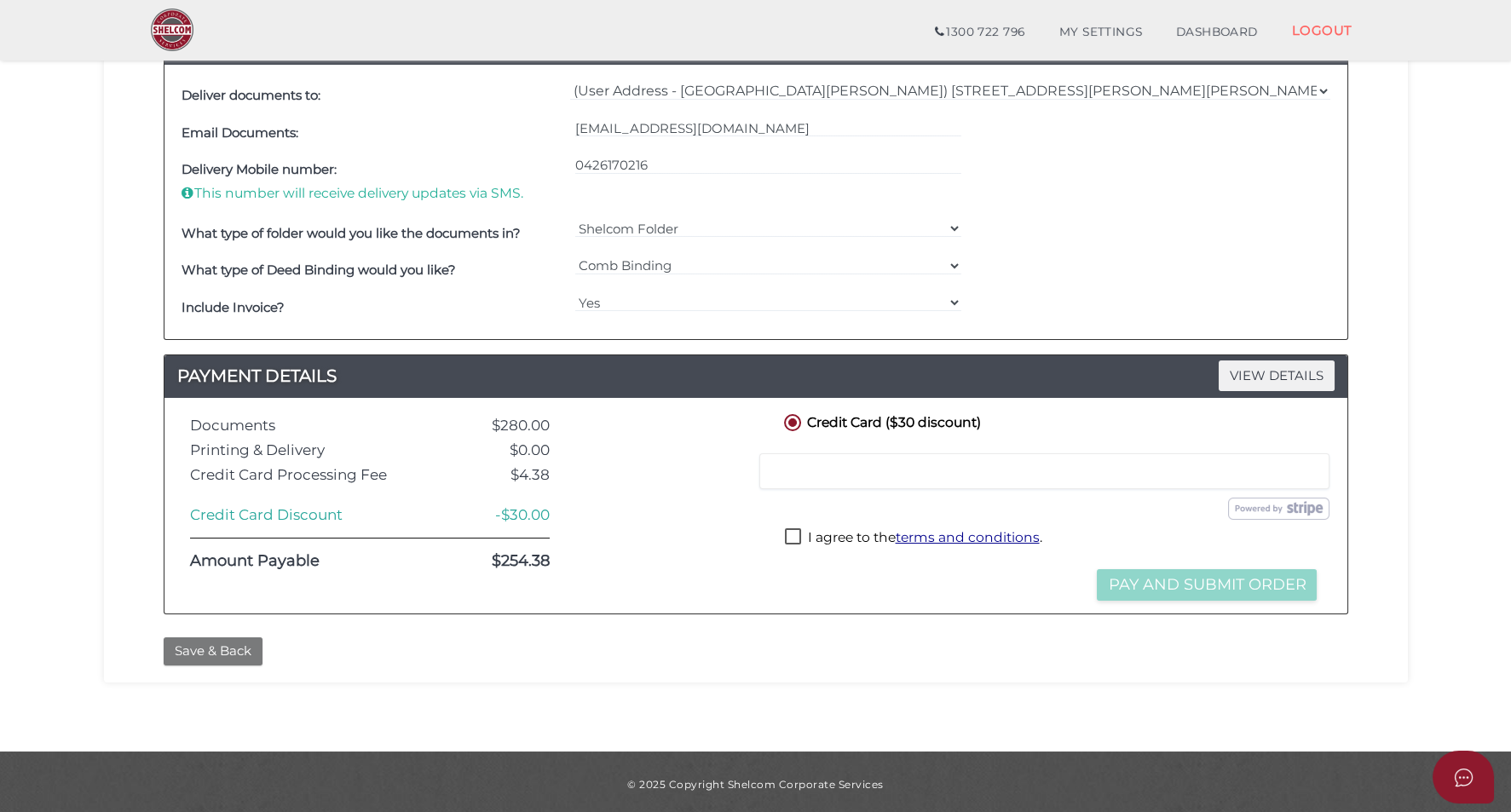 click on "Save & Back" at bounding box center (213, 651) 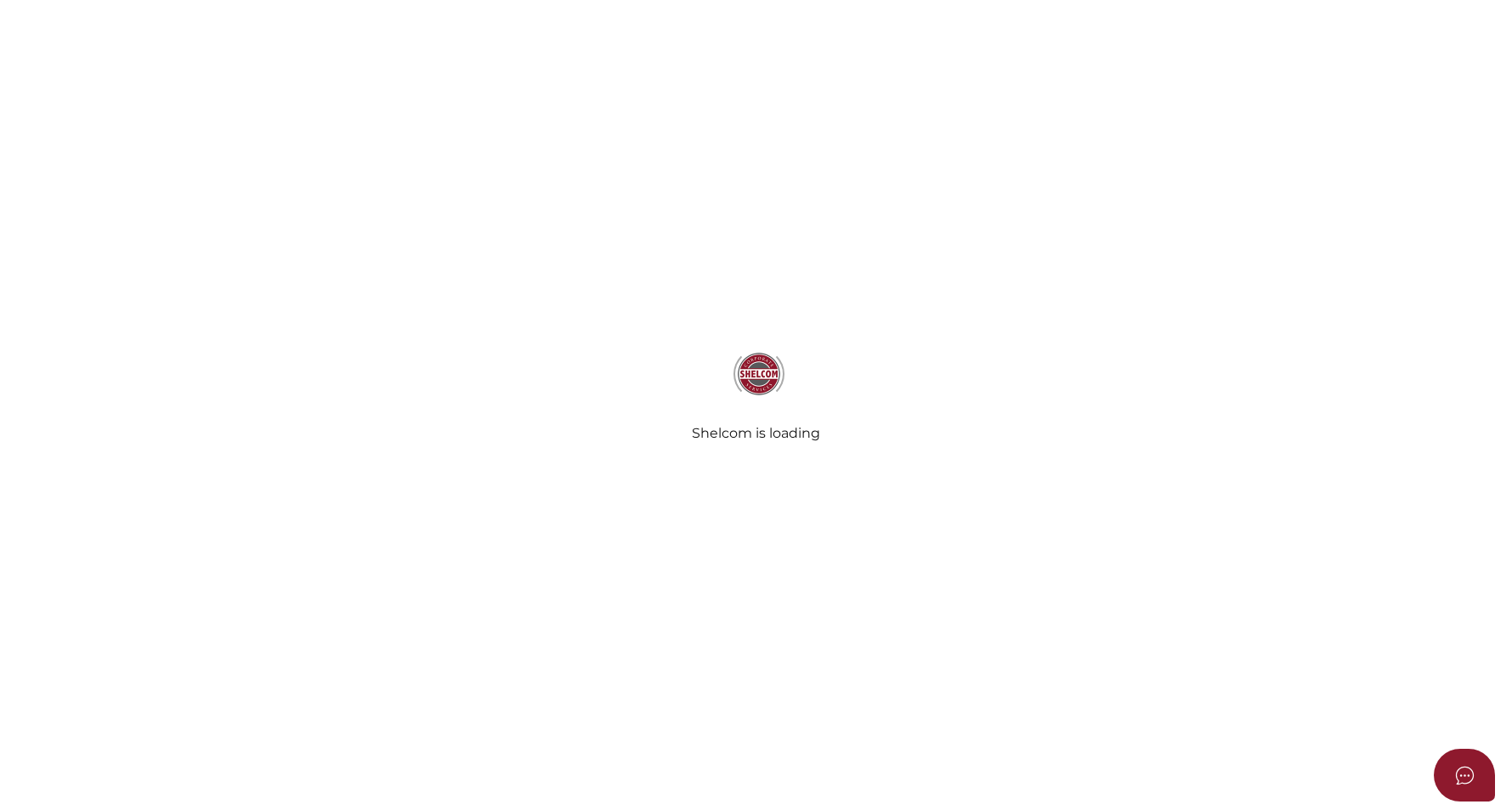 select on "Comb Binding" 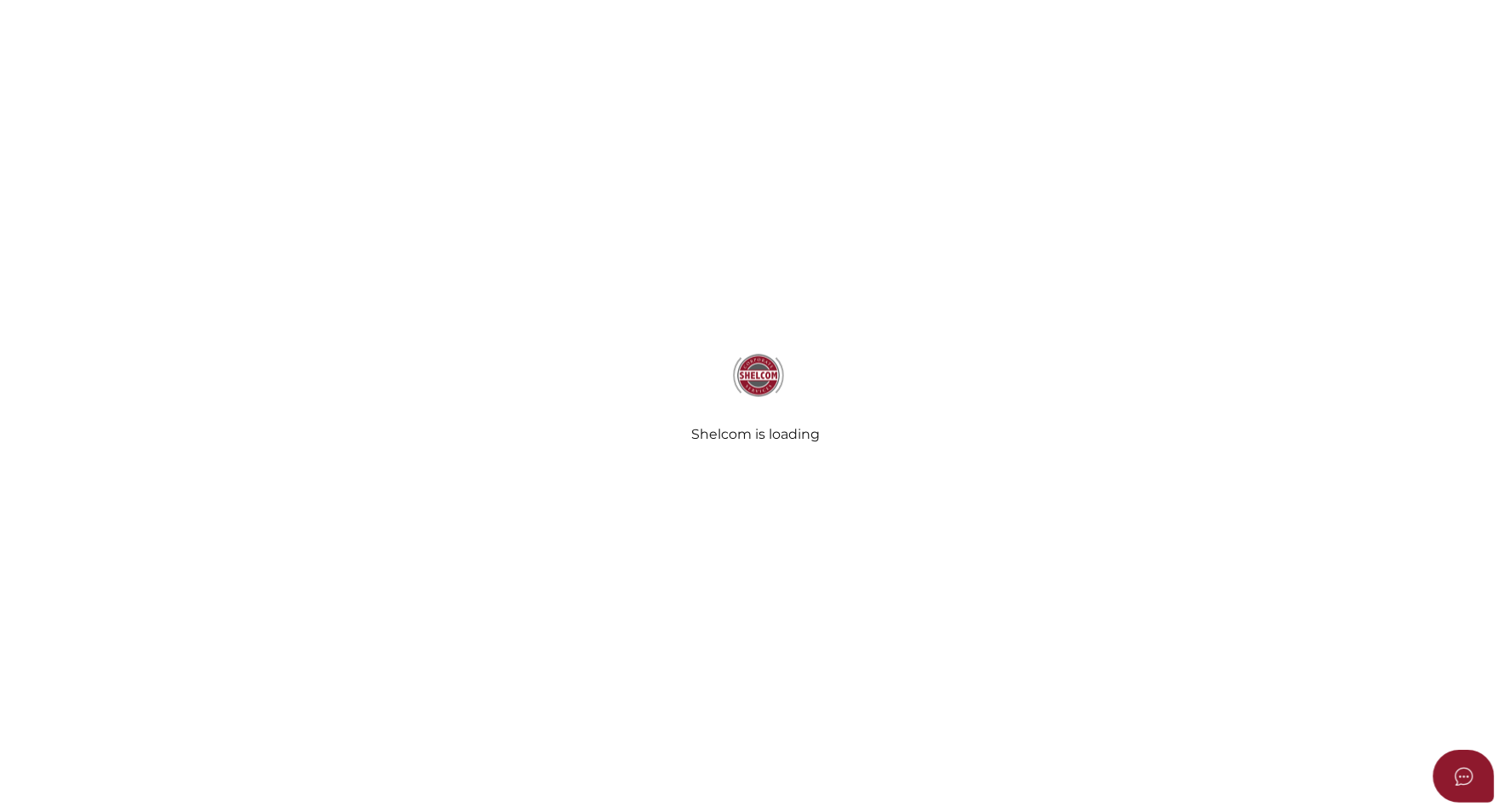 scroll, scrollTop: 0, scrollLeft: 0, axis: both 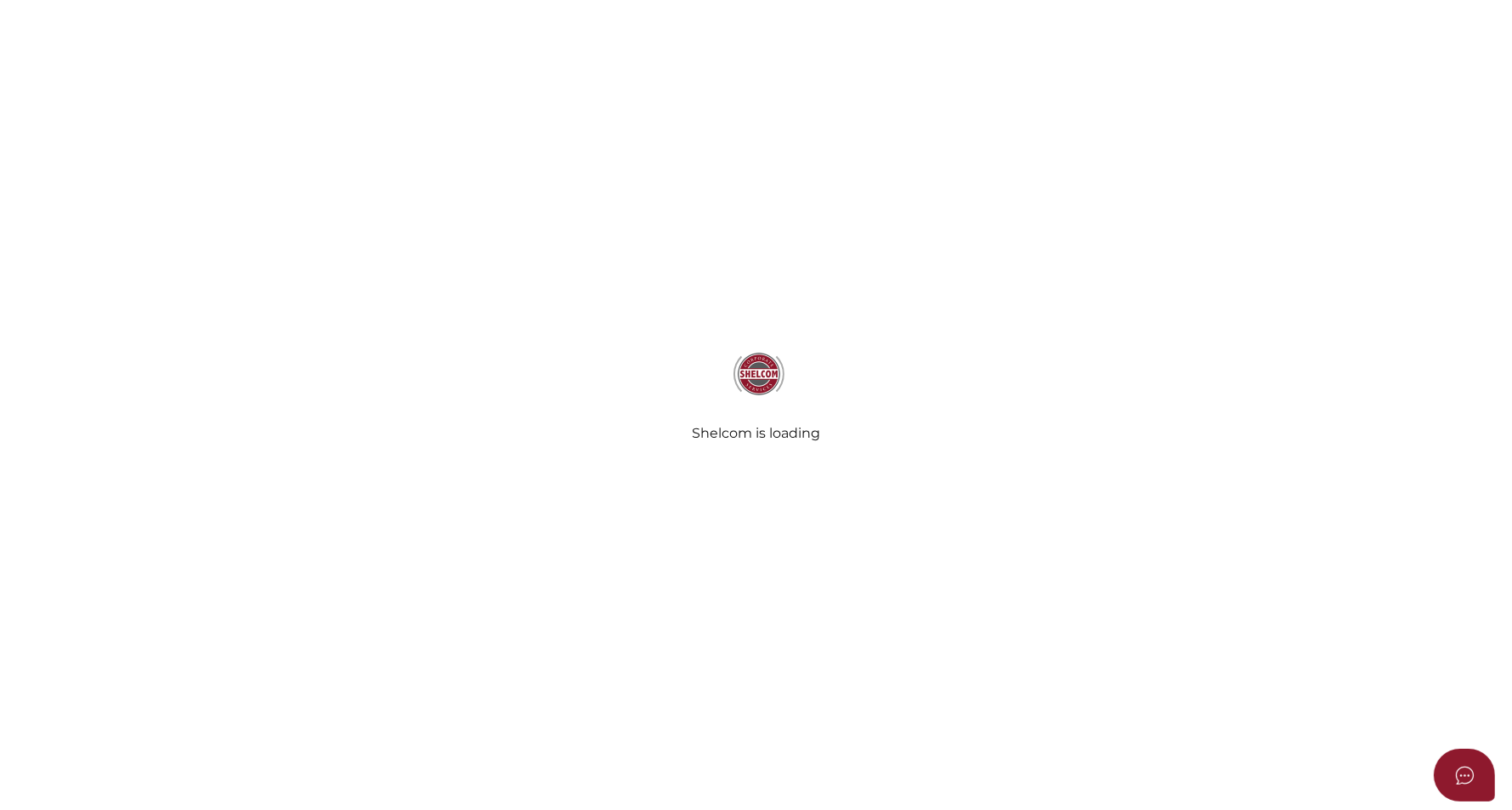 radio on "true" 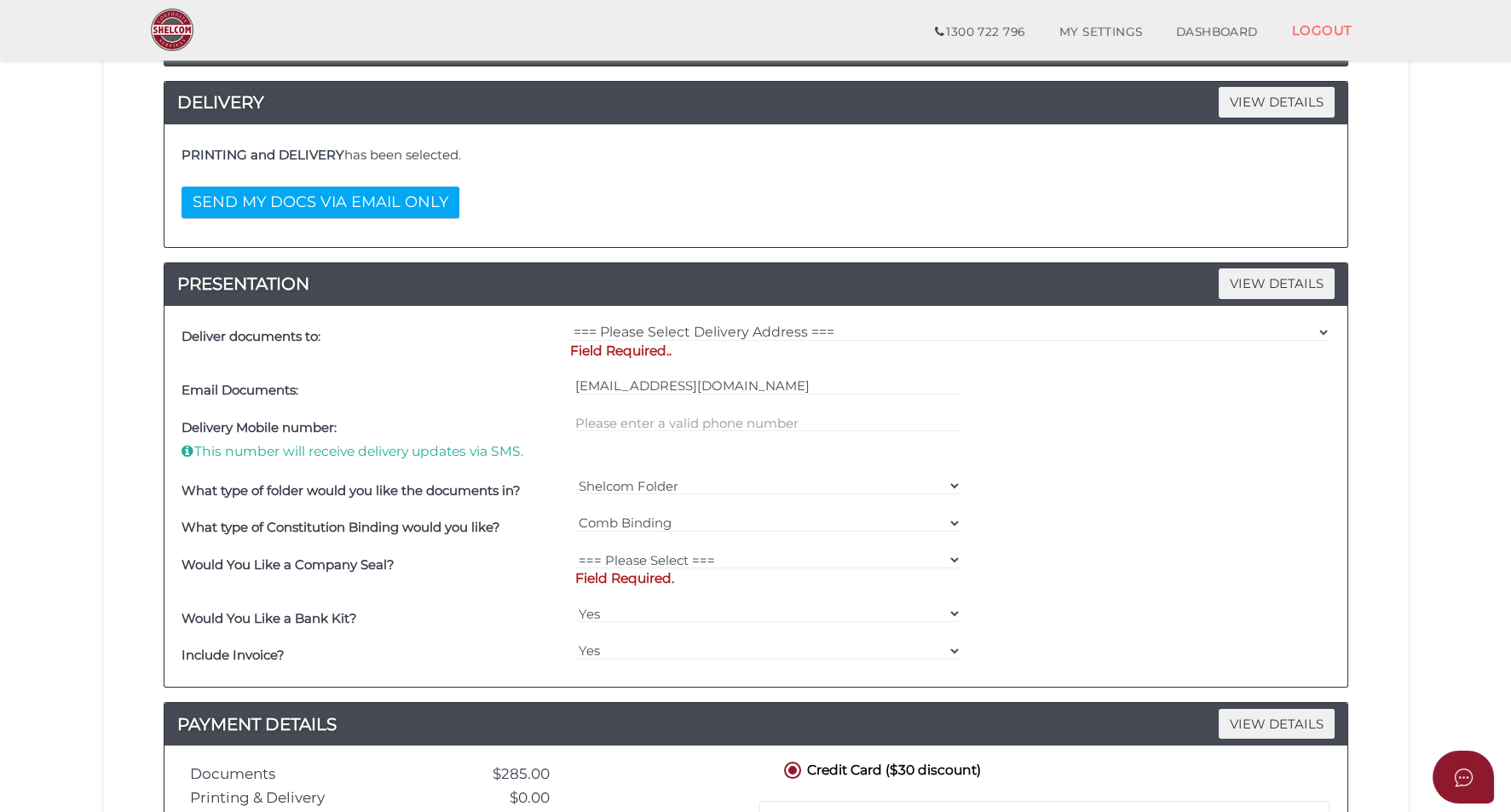 scroll, scrollTop: 320, scrollLeft: 0, axis: vertical 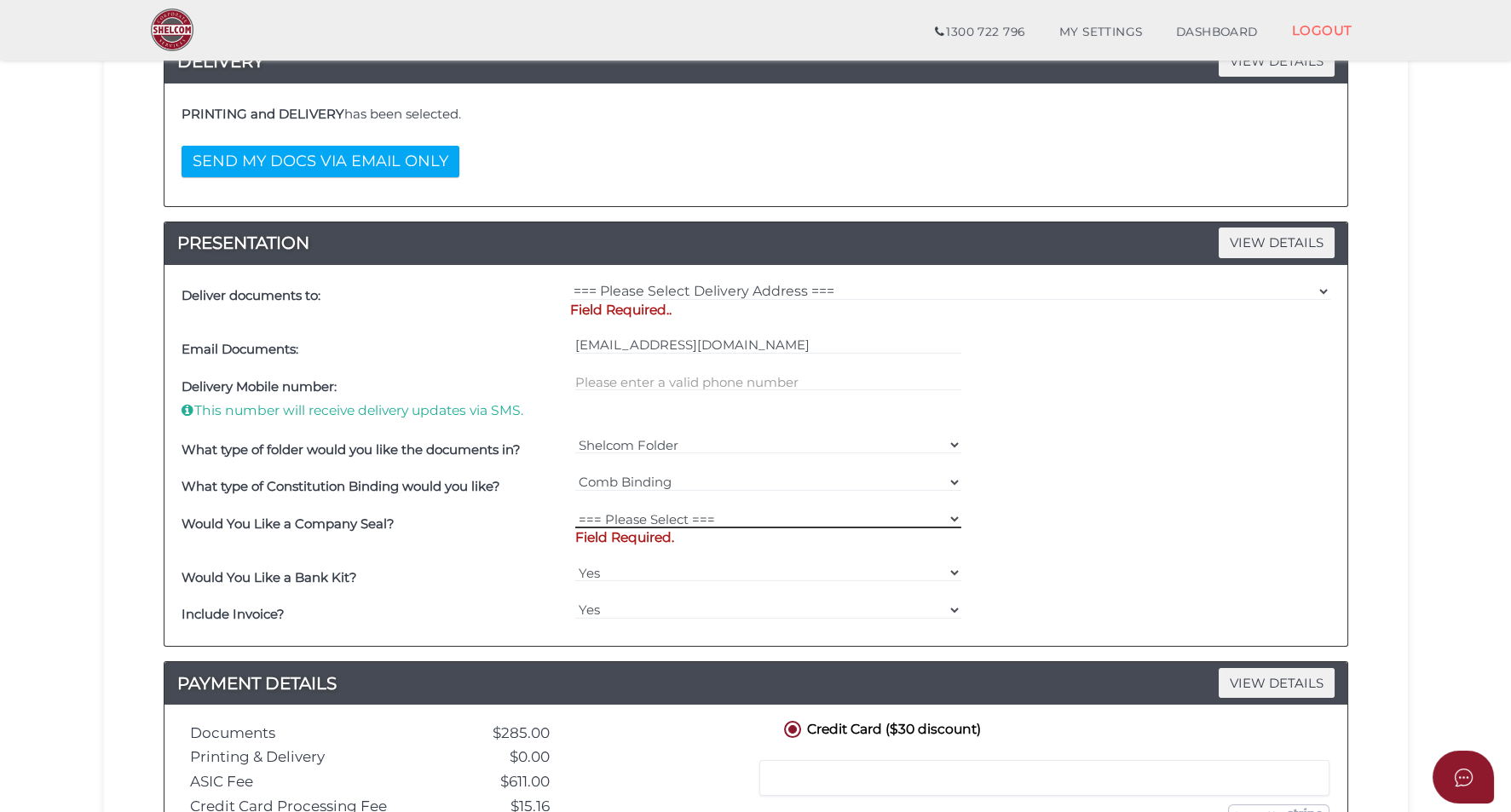 click on "=== Please Select ===
Fold Seal $50 No Seal" at bounding box center [768, 519] 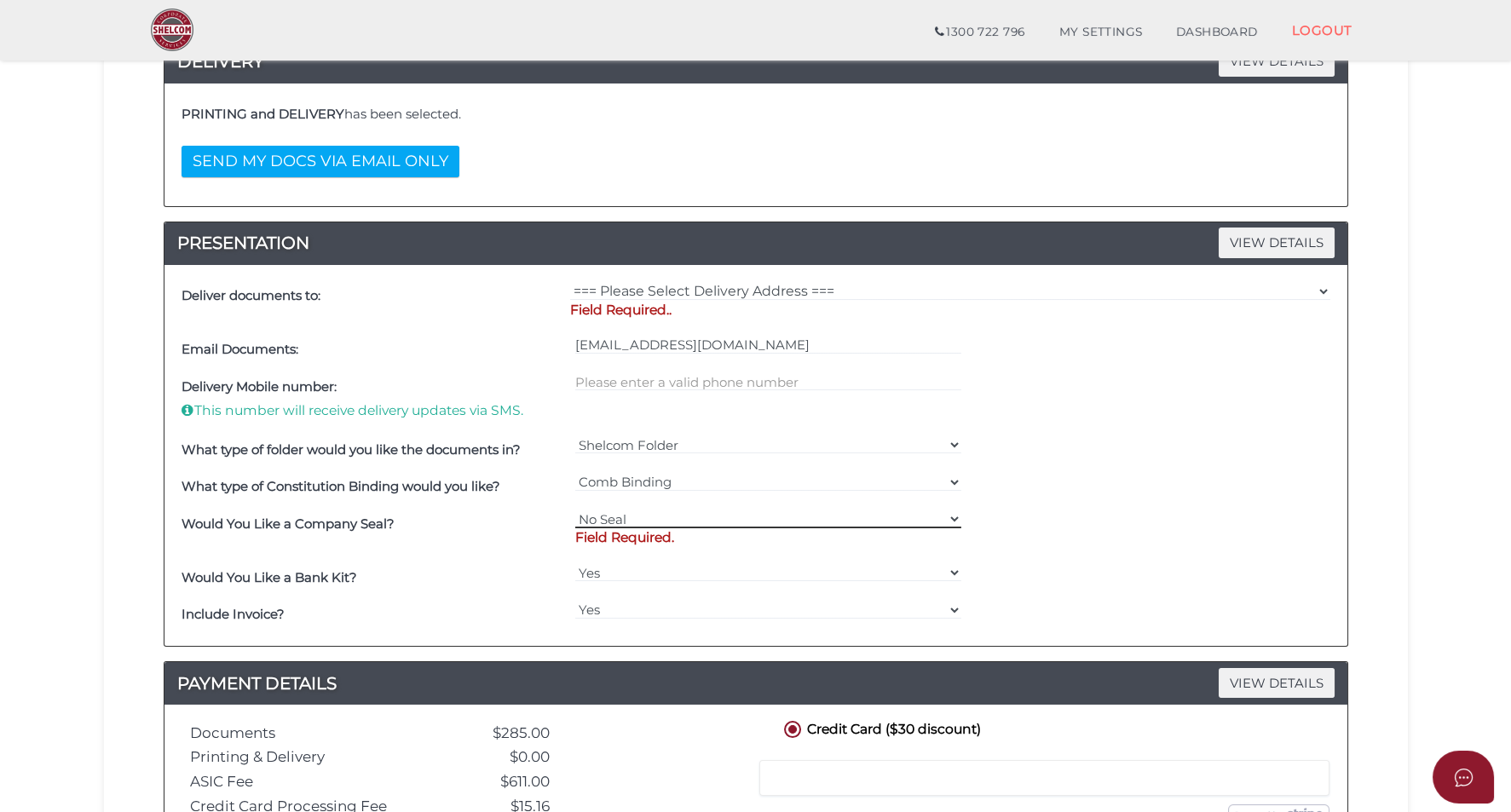 click on "=== Please Select ===
Fold Seal $50 No Seal" at bounding box center (768, 519) 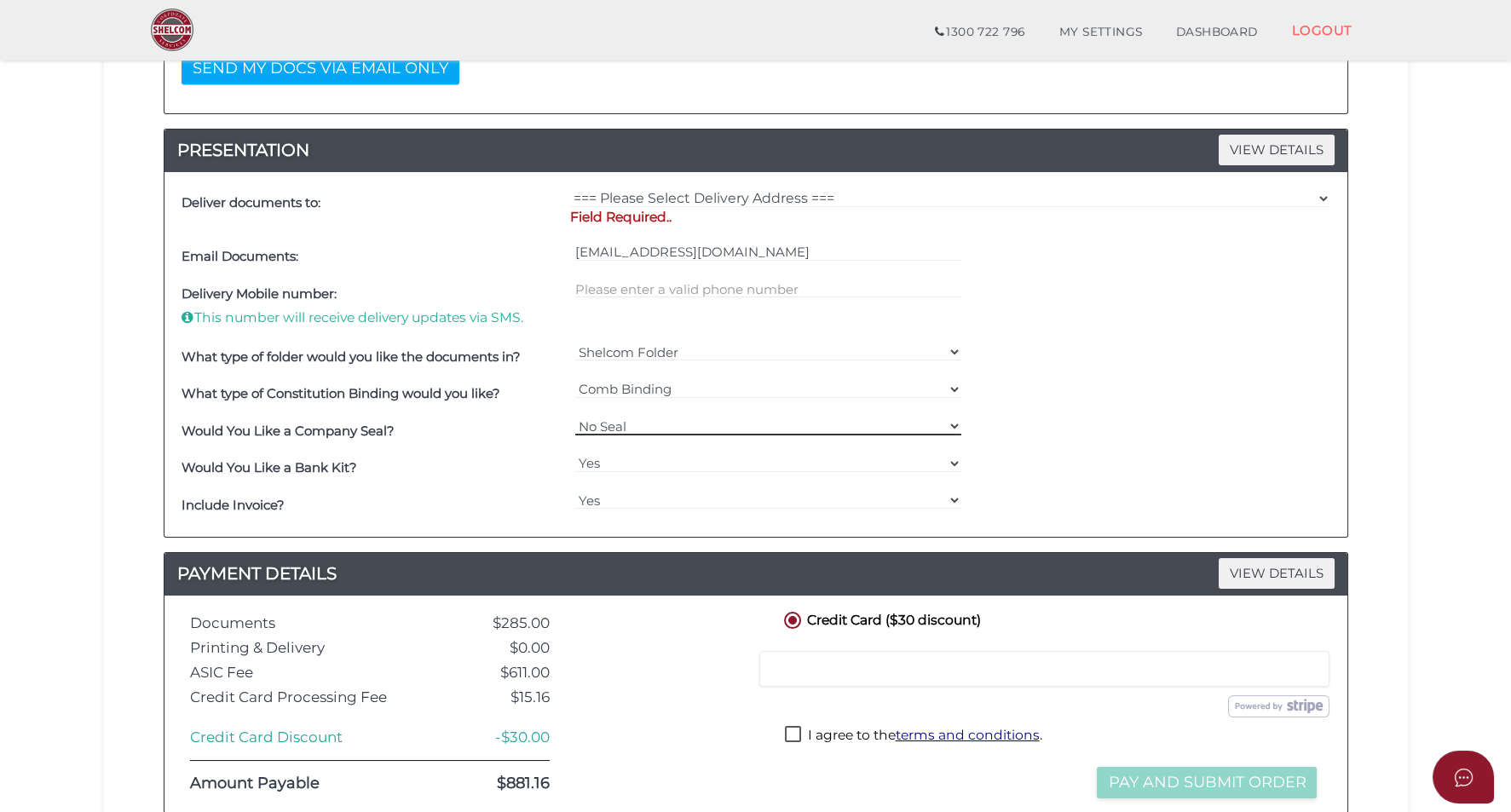 scroll, scrollTop: 425, scrollLeft: 0, axis: vertical 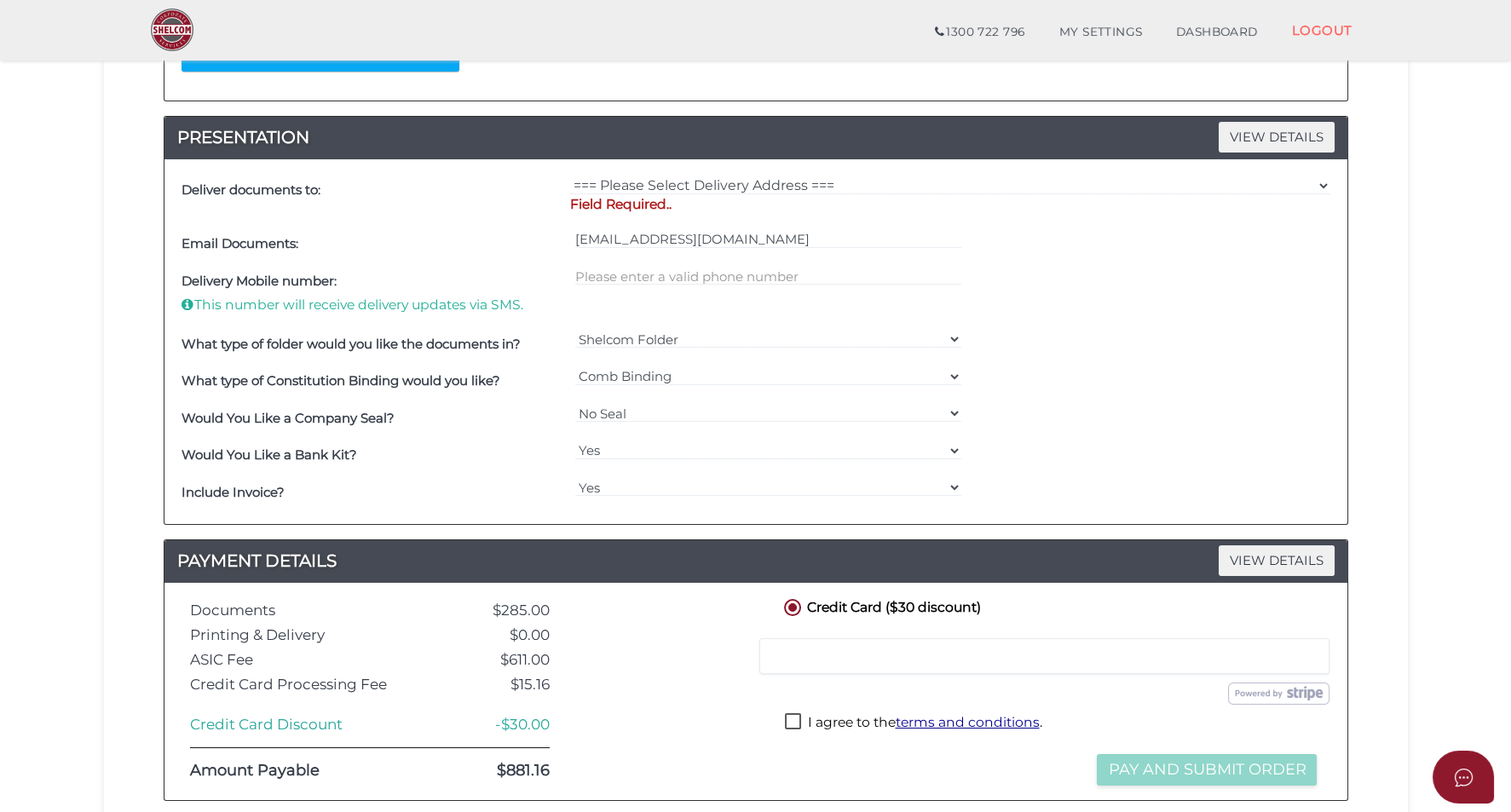 click on "=== Please Select Delivery Address ===
(User Address - HAITAO YANG)  34C Nicholas Drive Sandy Bay, TAS, 7005 Other Field Required.." at bounding box center [950, 199] 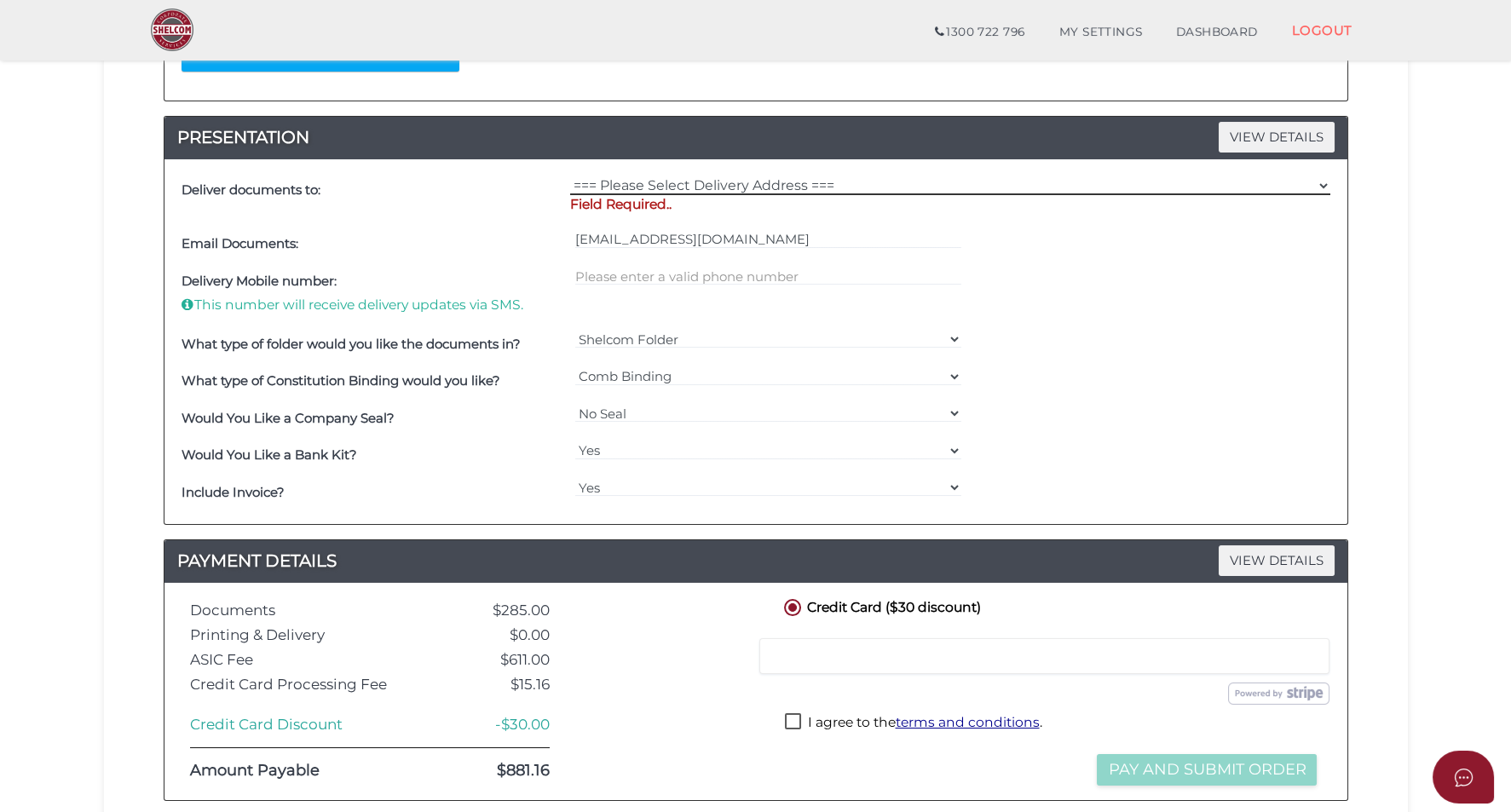 click on "=== Please Select Delivery Address ===
(User Address - HAITAO YANG)  34C Nicholas Drive Sandy Bay, TAS, 7005 Other" at bounding box center [950, 186] 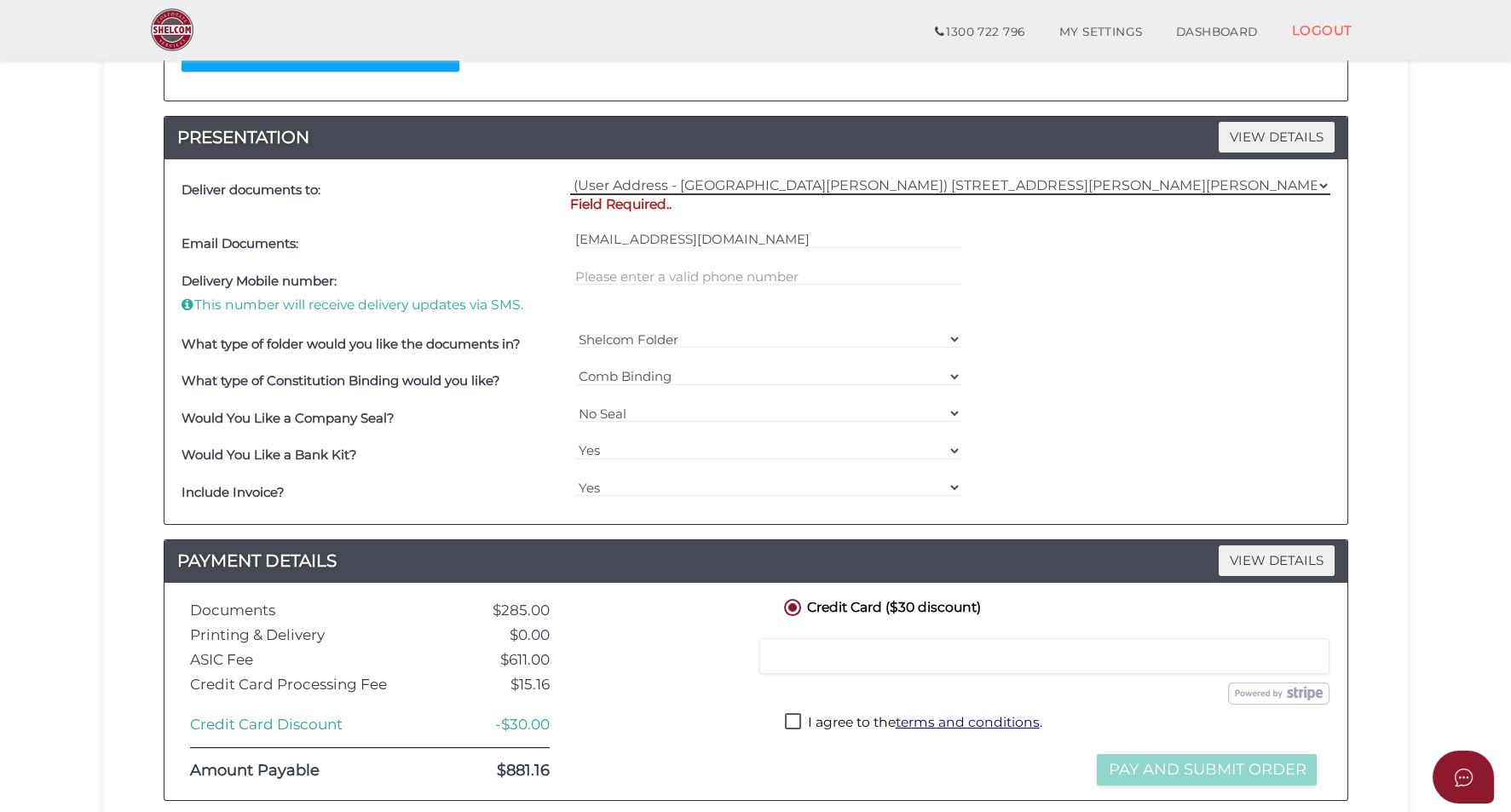 click on "=== Please Select Delivery Address ===
(User Address - HAITAO YANG)  34C Nicholas Drive Sandy Bay, TAS, 7005 Other" at bounding box center (950, 186) 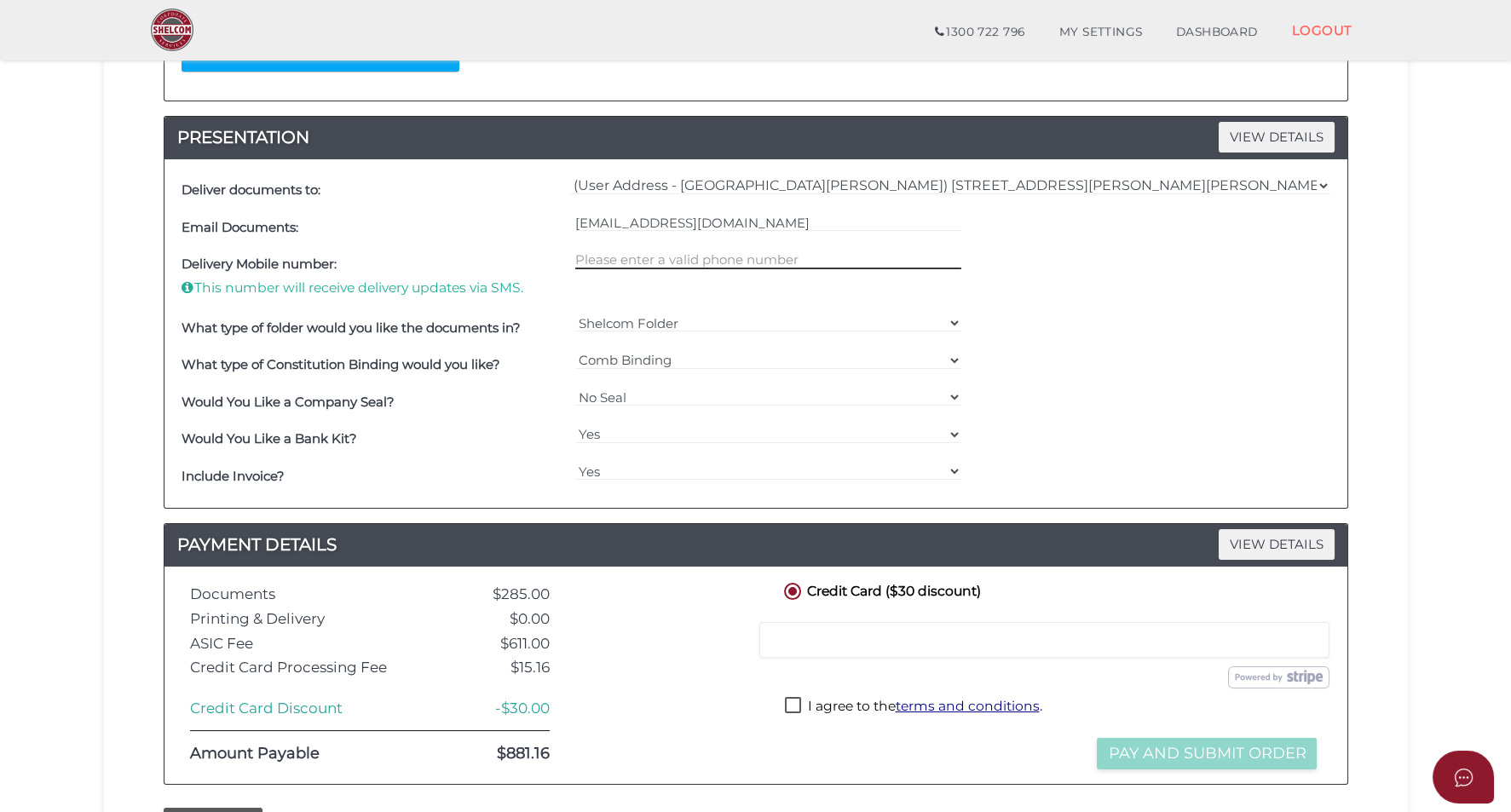 click at bounding box center [768, 260] 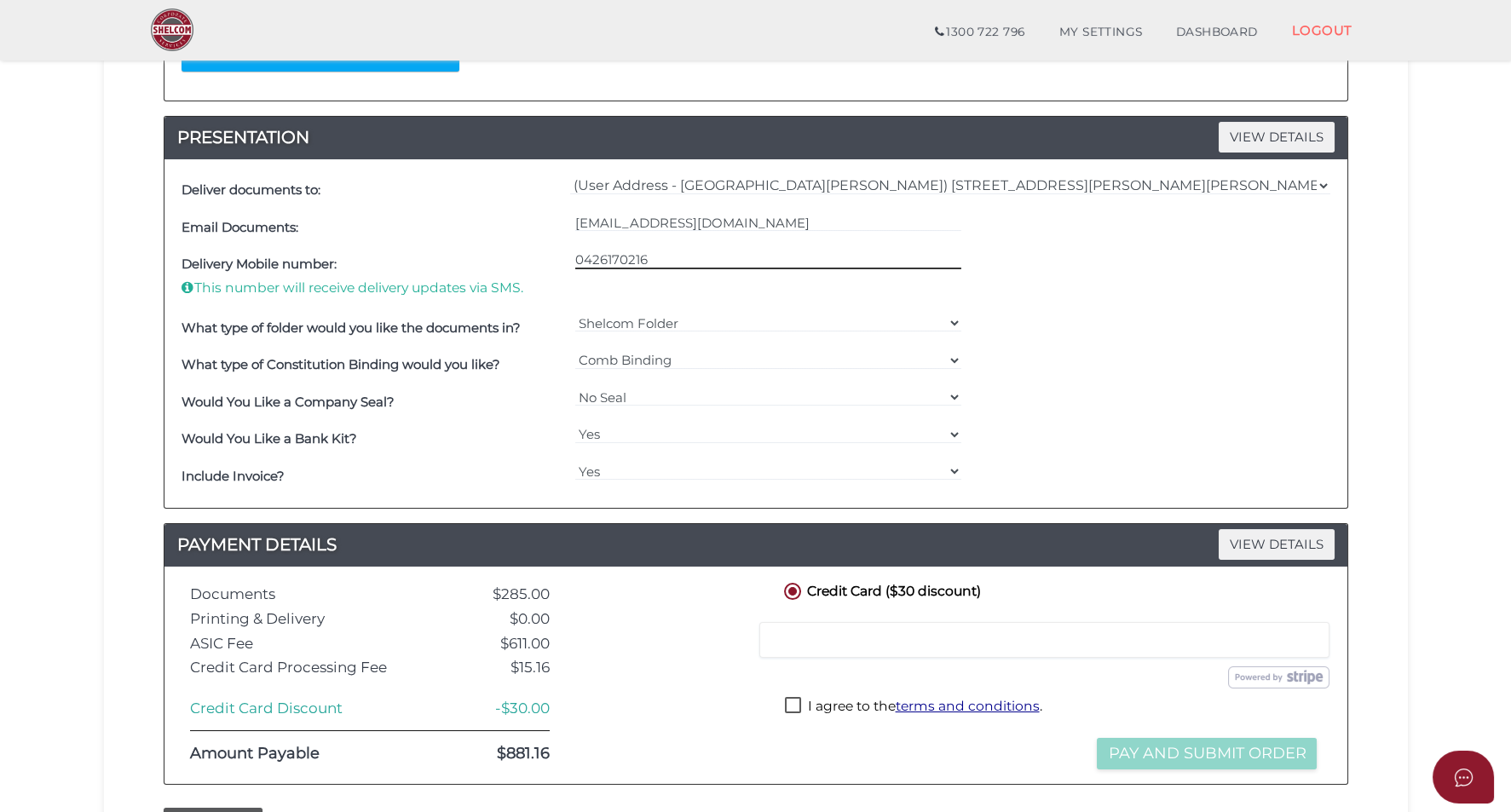 type on "0426170216" 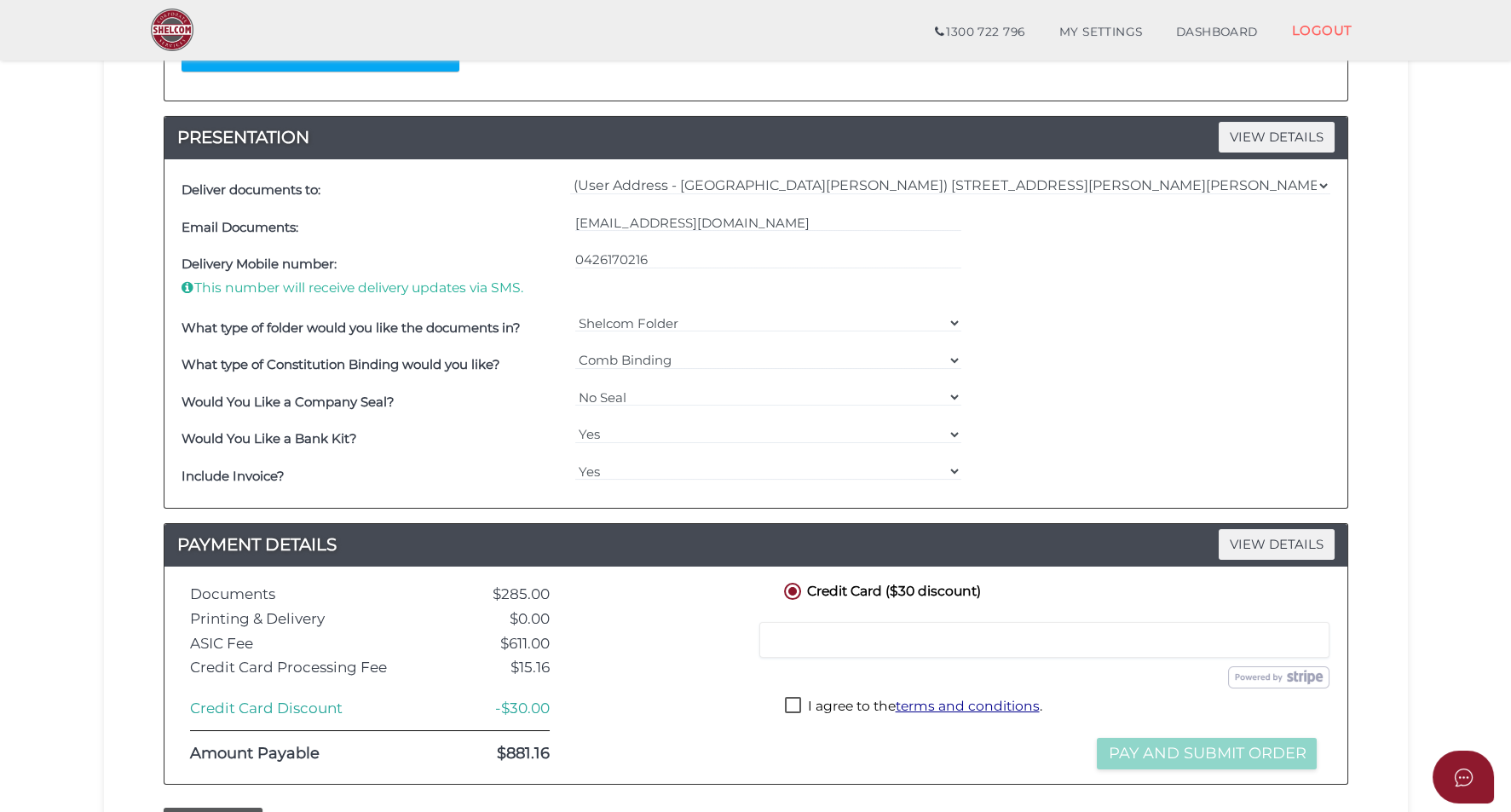 click on "What type of Constitution Binding would you like?
=== Please Select ===
Comb Binding
No Binding" at bounding box center [756, 366] 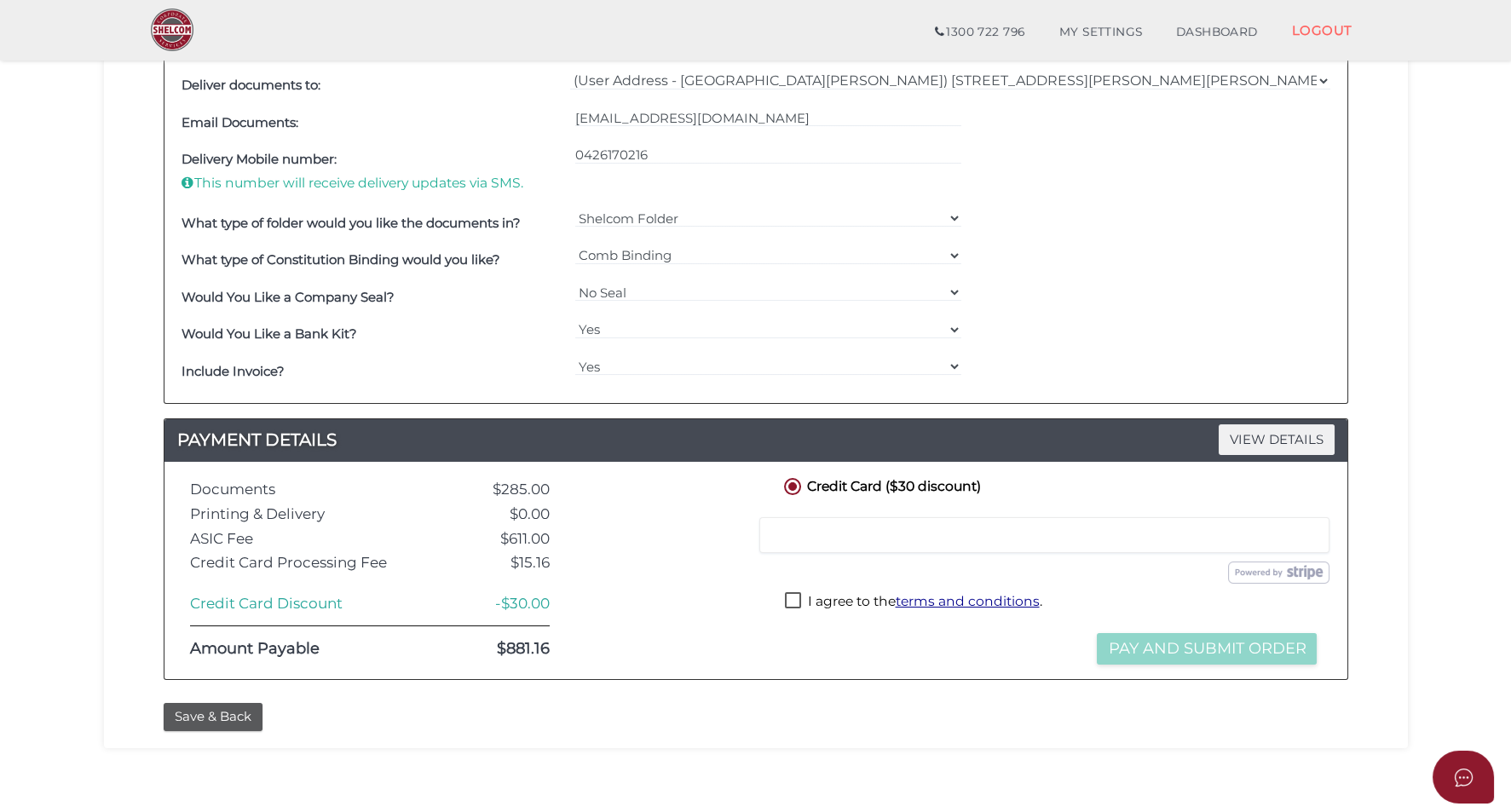 scroll, scrollTop: 533, scrollLeft: 0, axis: vertical 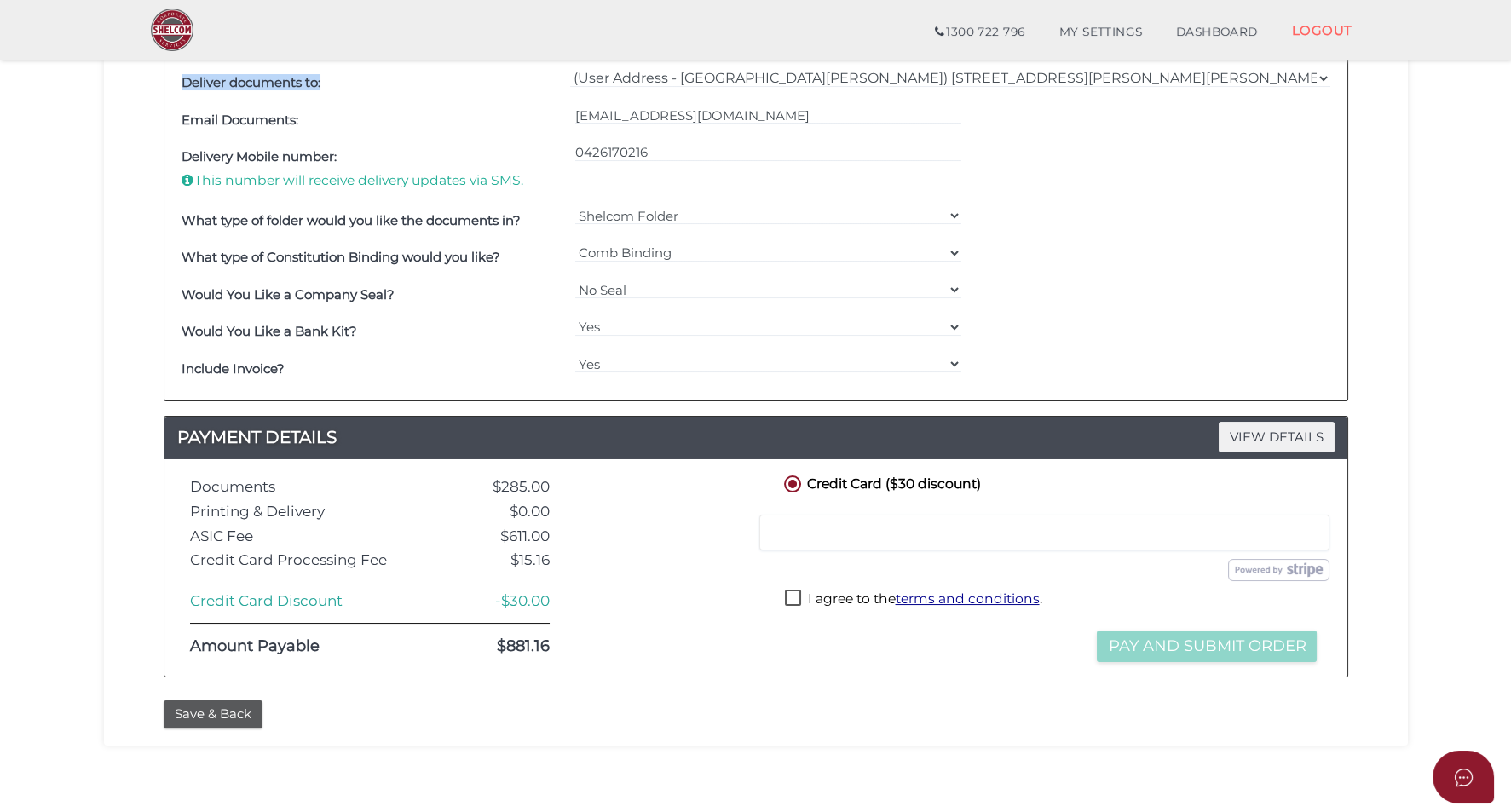 drag, startPoint x: 1431, startPoint y: 86, endPoint x: 1323, endPoint y: 95, distance: 108.37435 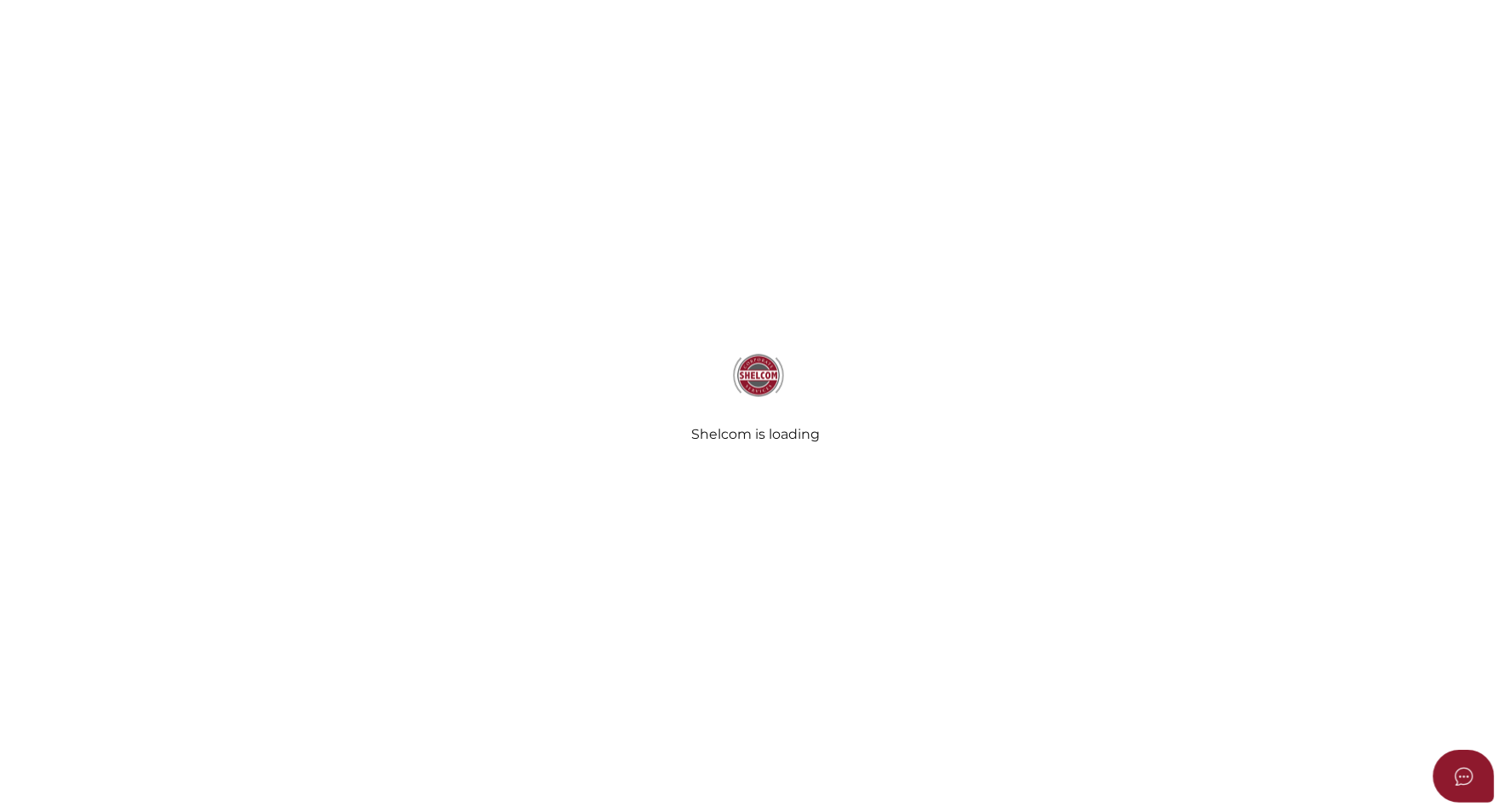 scroll, scrollTop: 0, scrollLeft: 0, axis: both 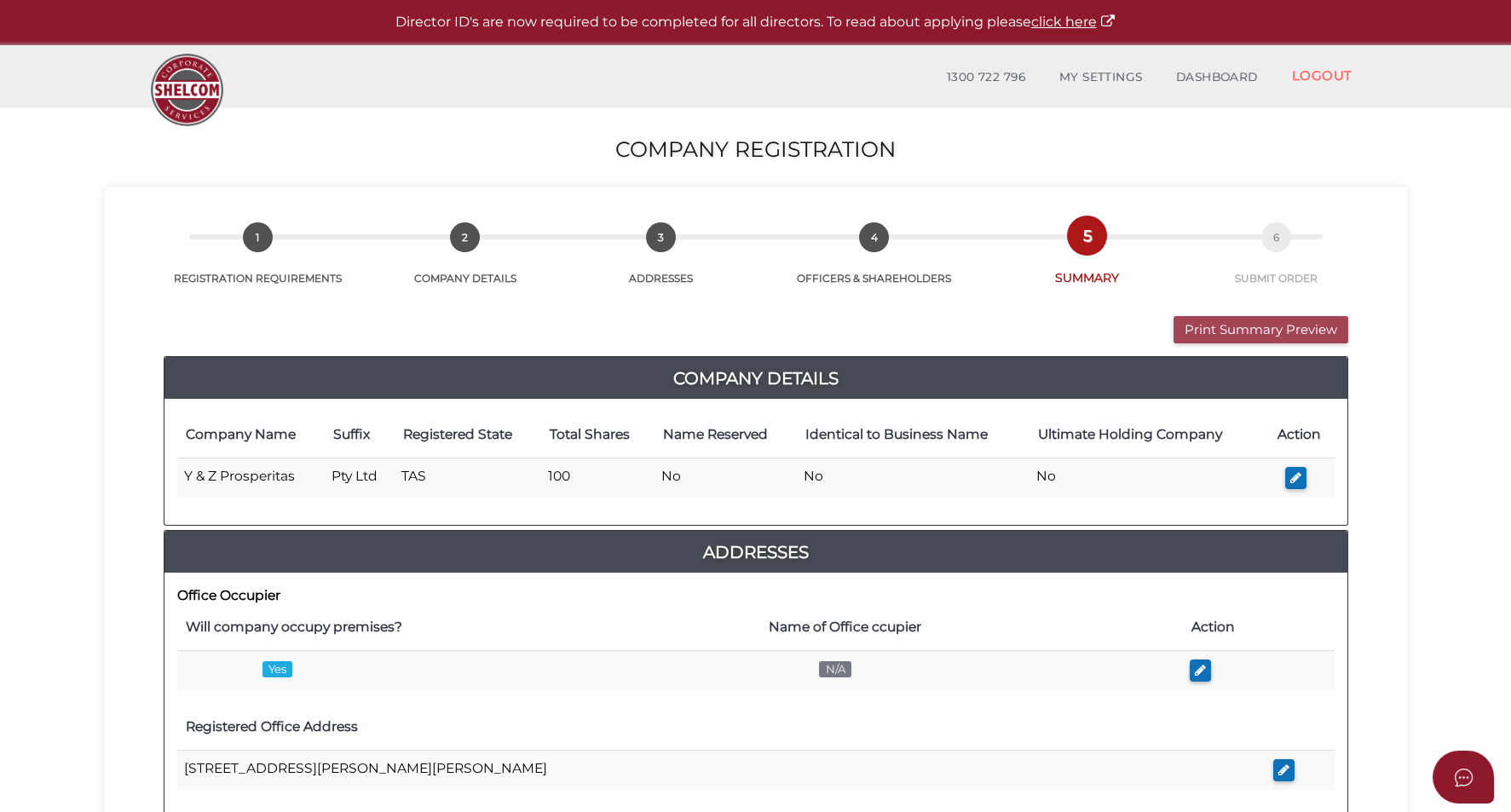 click on "Print Summary Preview" at bounding box center (1260, 330) 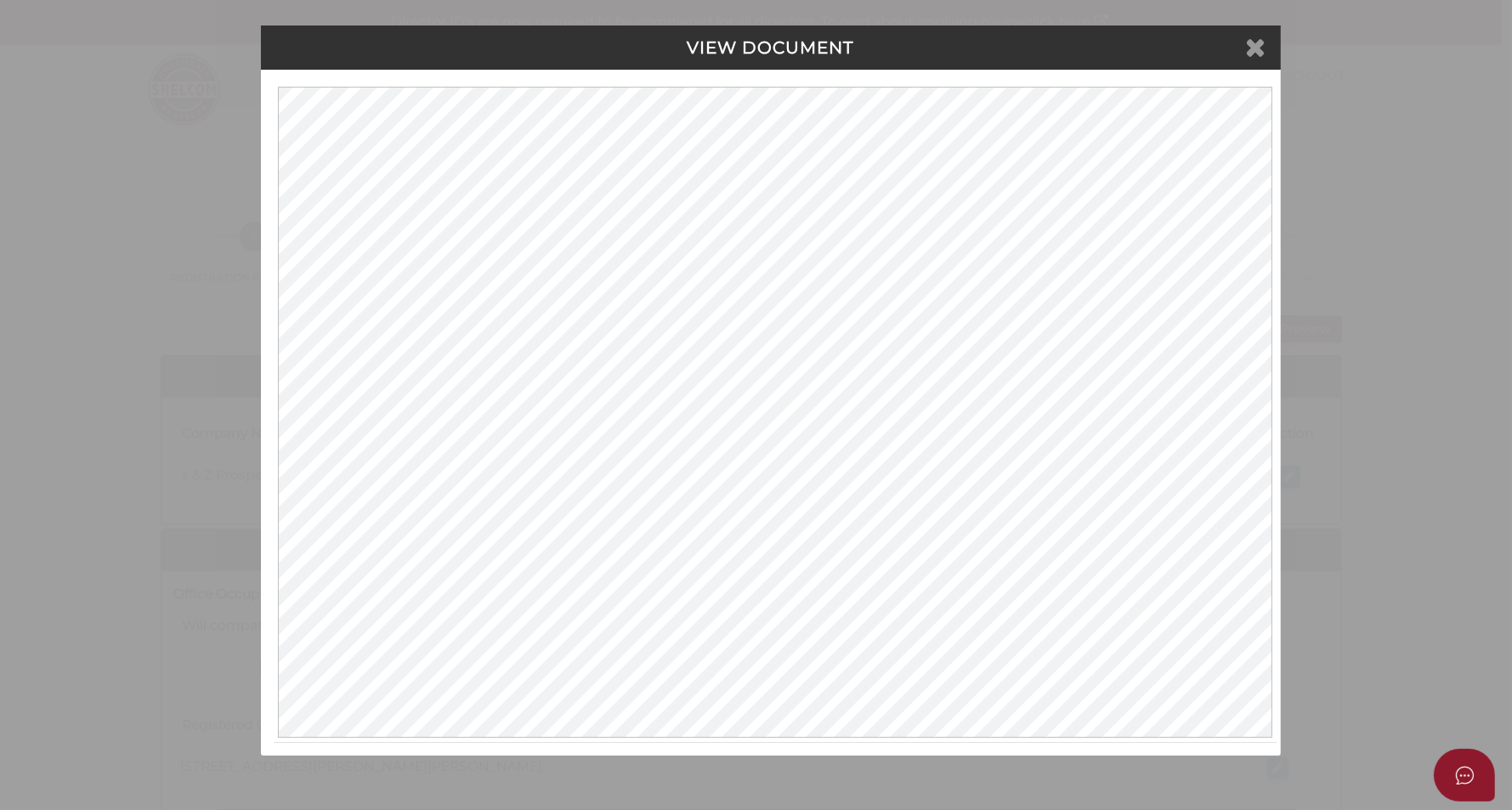 click at bounding box center (1256, 47) 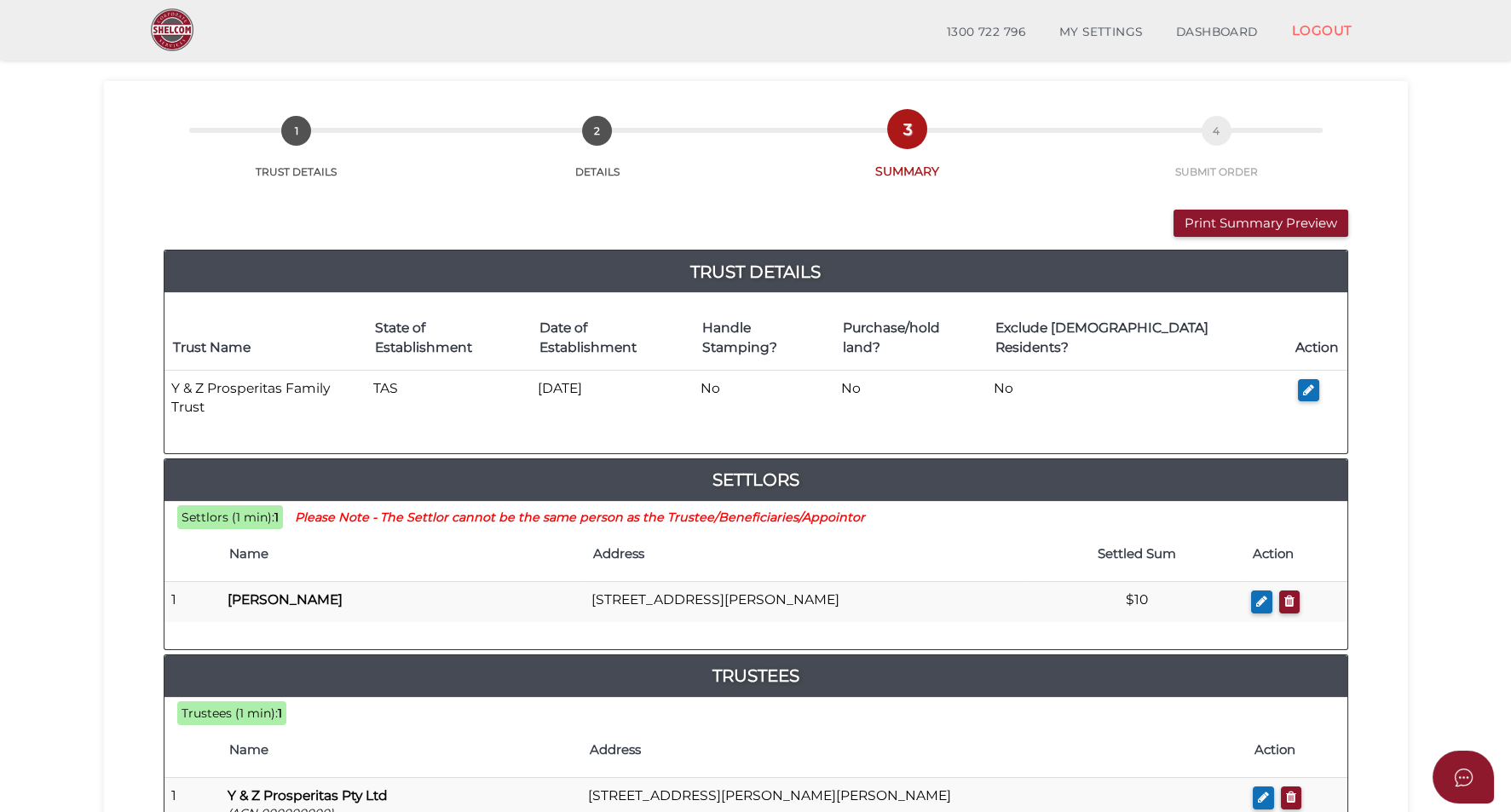 scroll, scrollTop: 0, scrollLeft: 0, axis: both 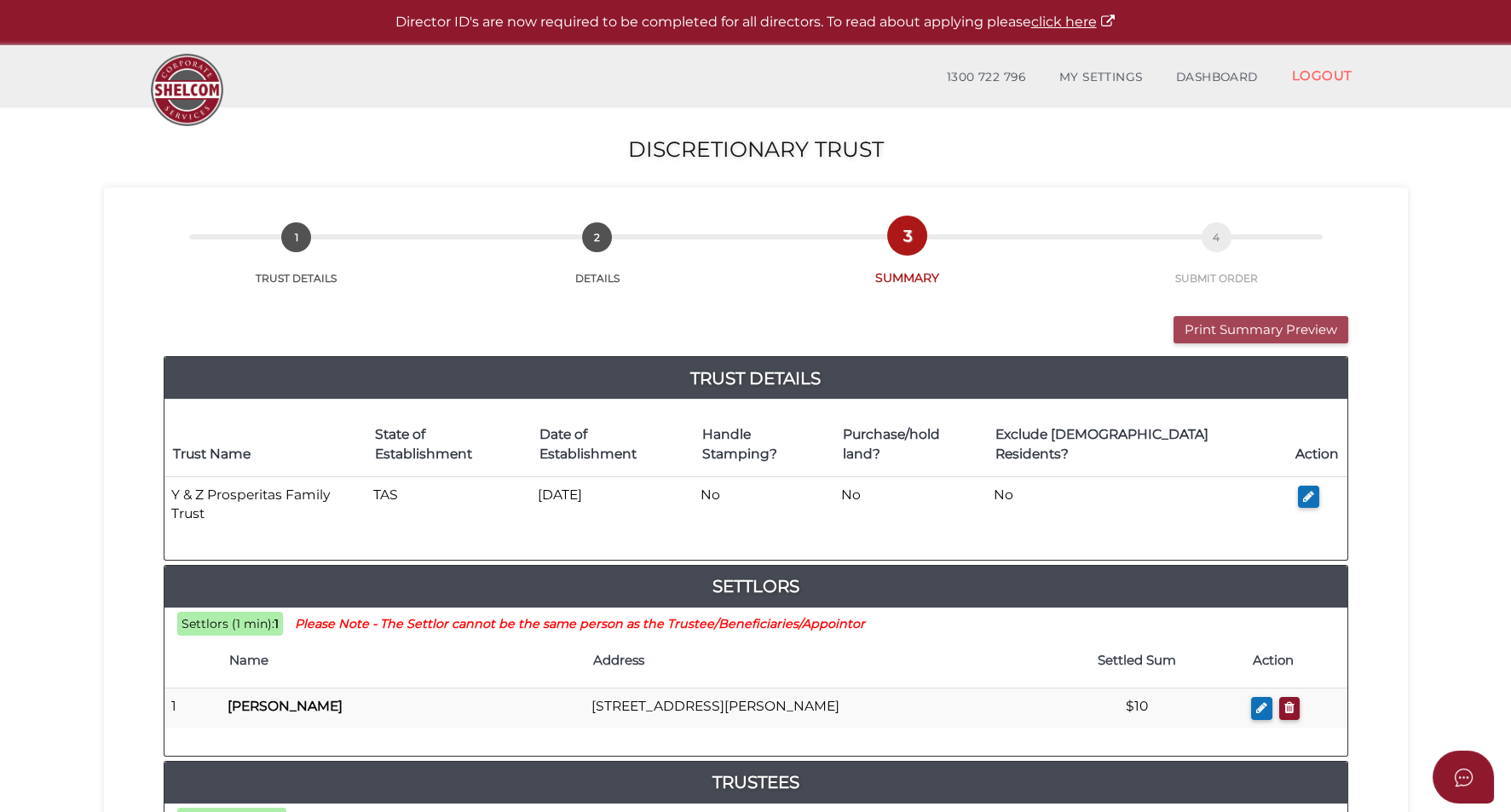 click on "Print Summary Preview" at bounding box center [1260, 330] 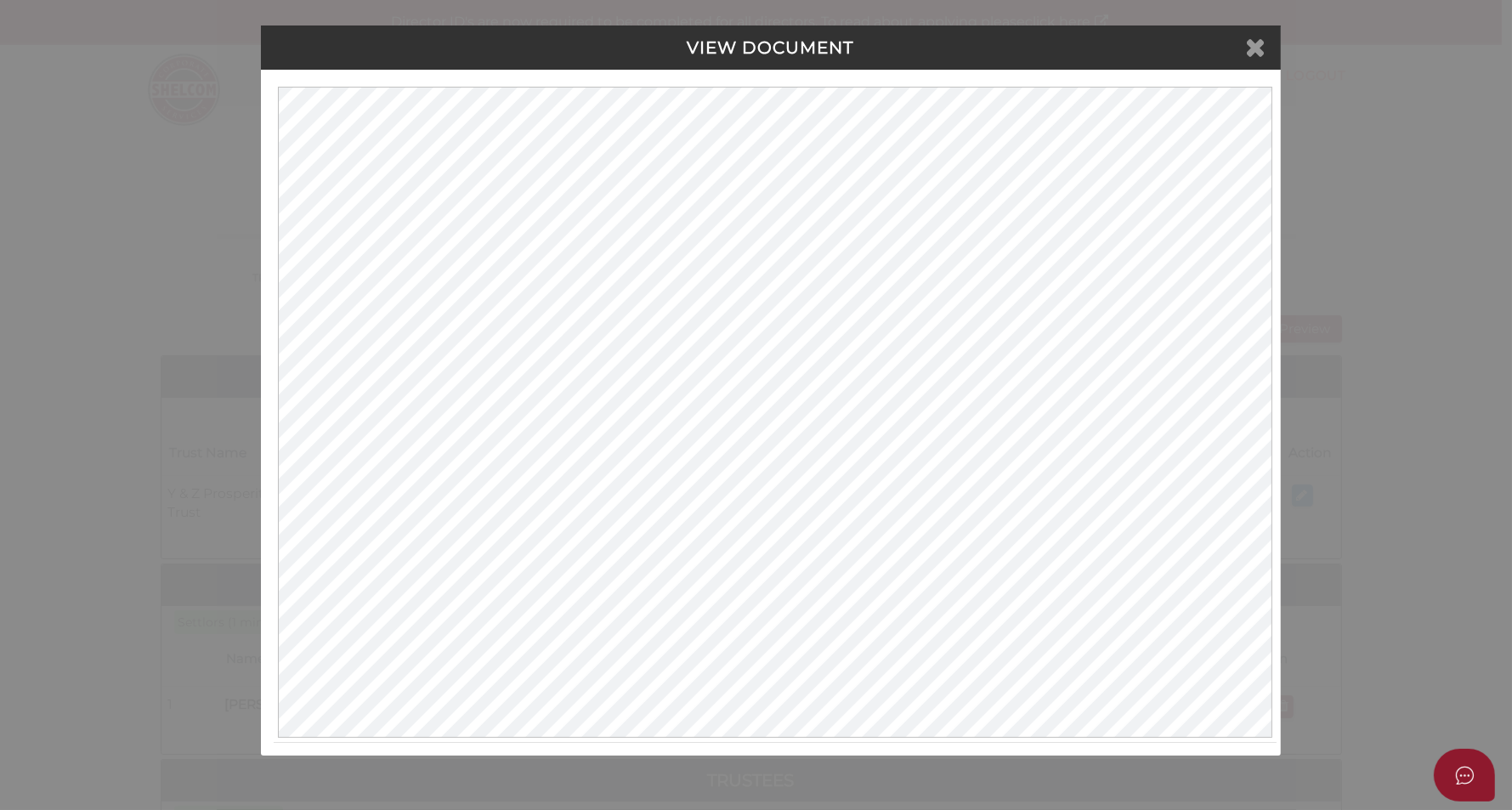 click at bounding box center [1256, 47] 